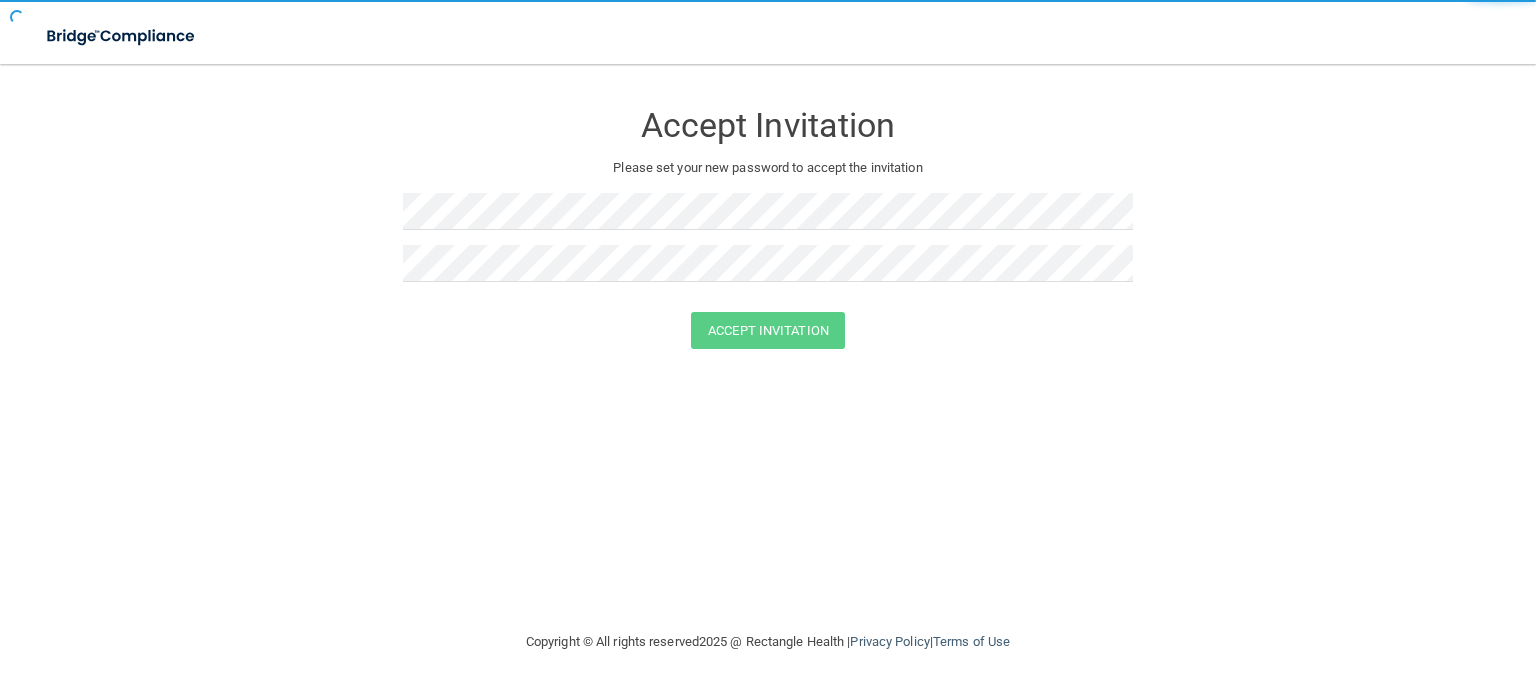 scroll, scrollTop: 0, scrollLeft: 0, axis: both 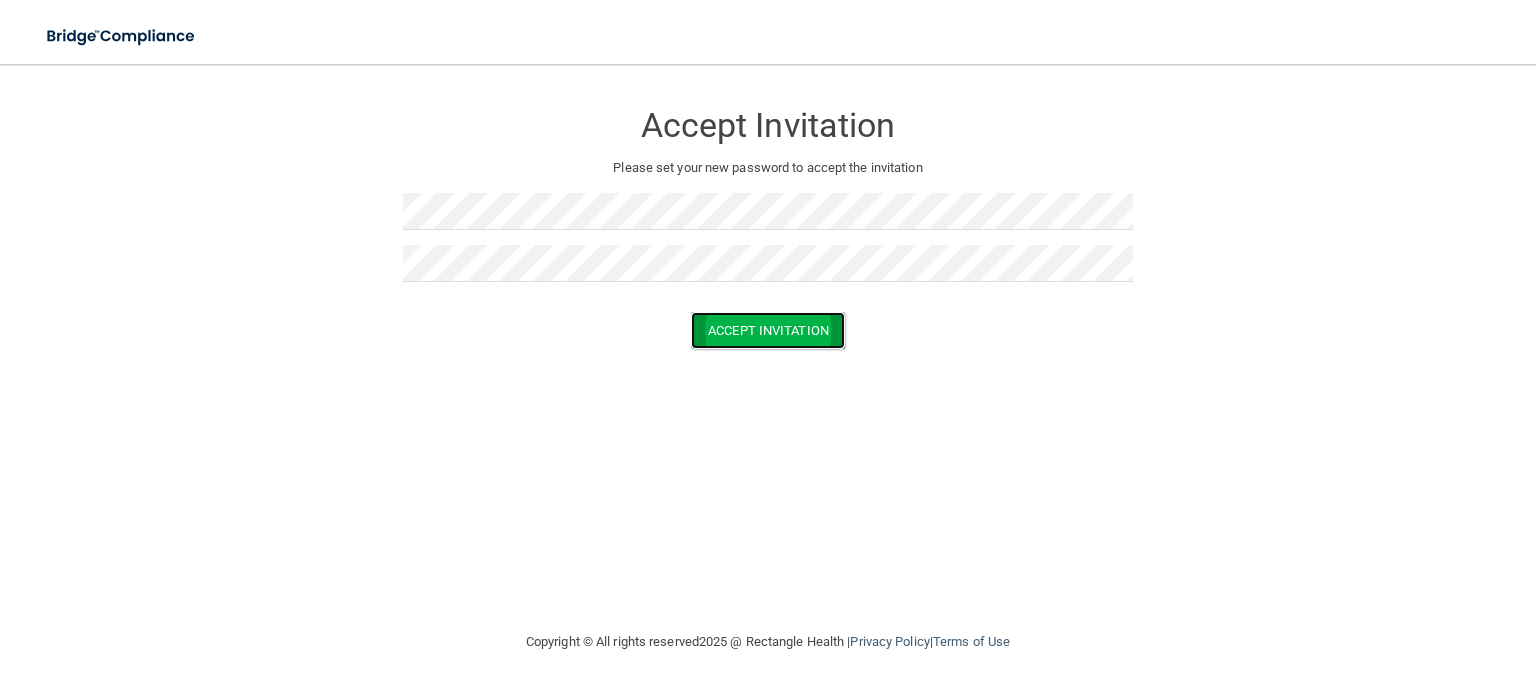 click on "Accept Invitation" at bounding box center [768, 330] 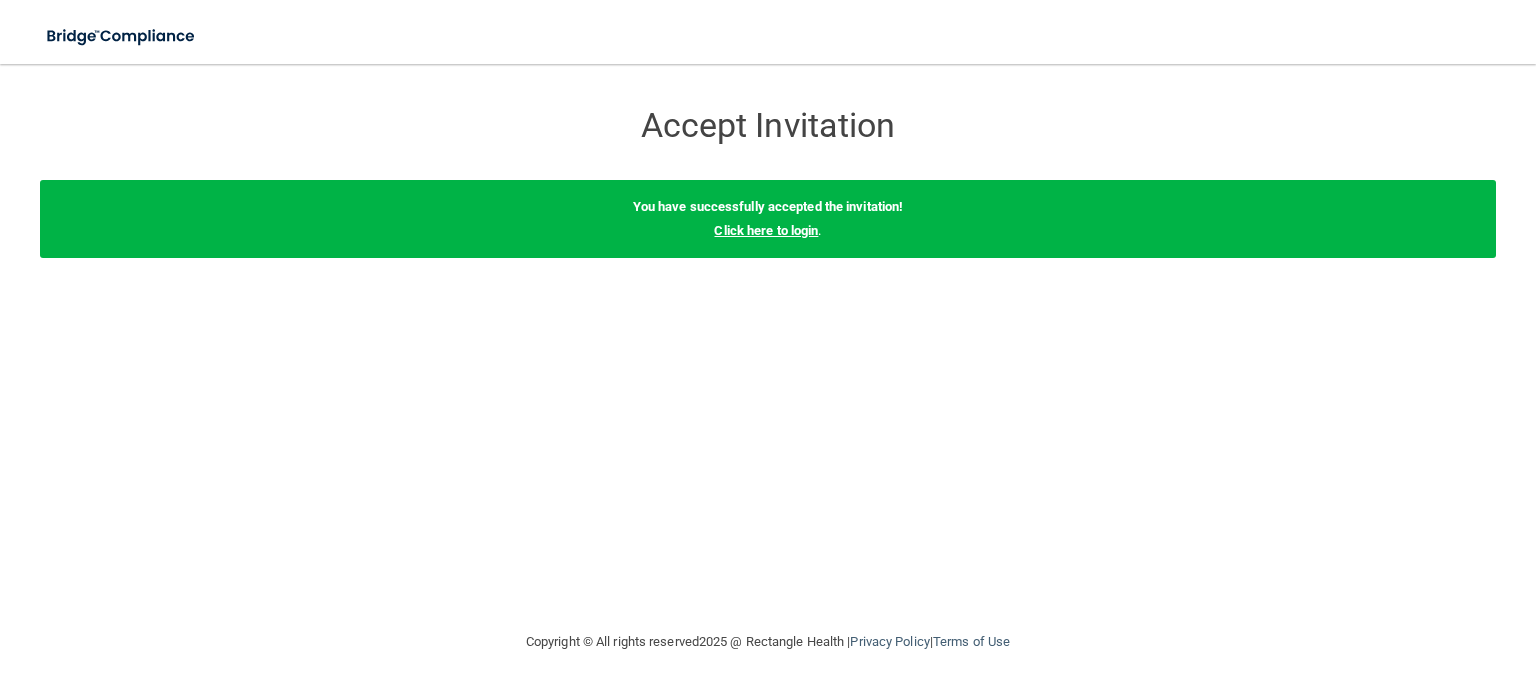 click on "Click here to login" at bounding box center (766, 230) 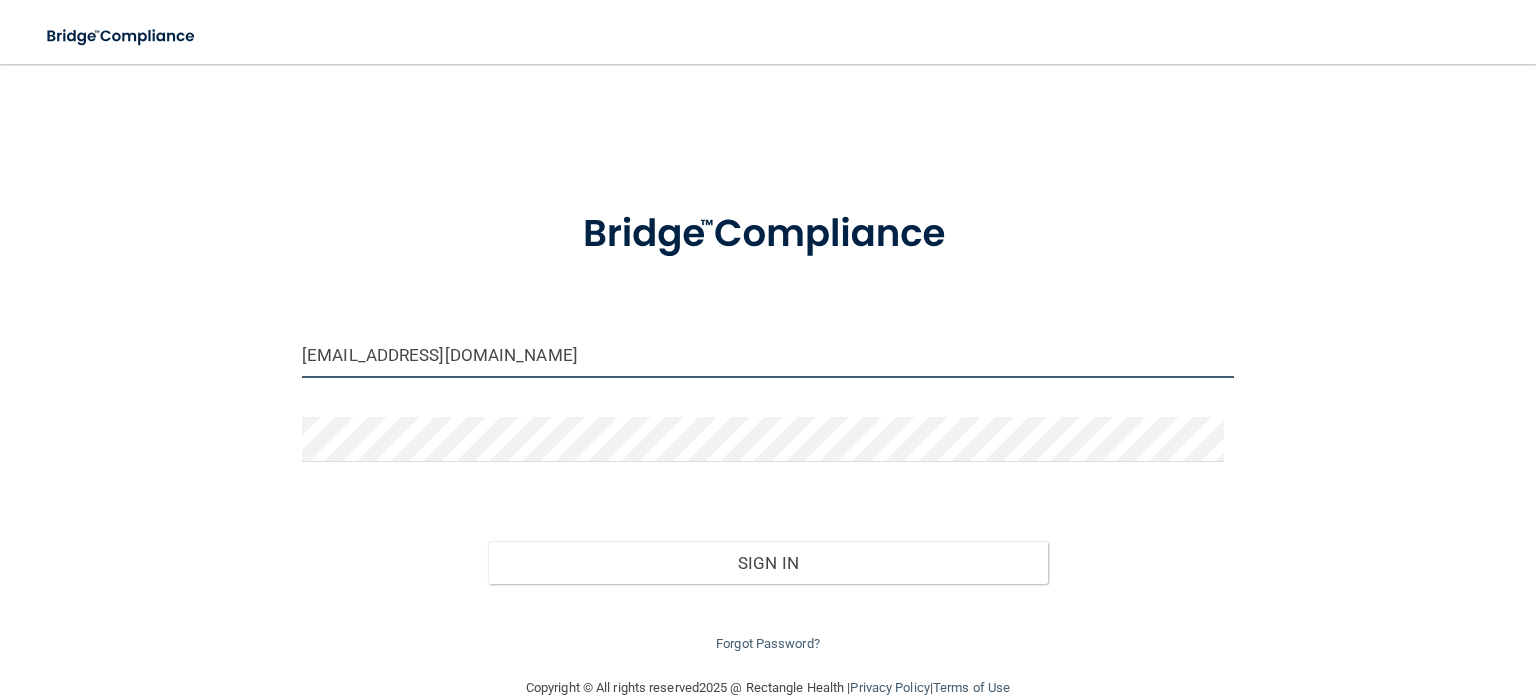click on "essigc94@gmail.com" at bounding box center (768, 355) 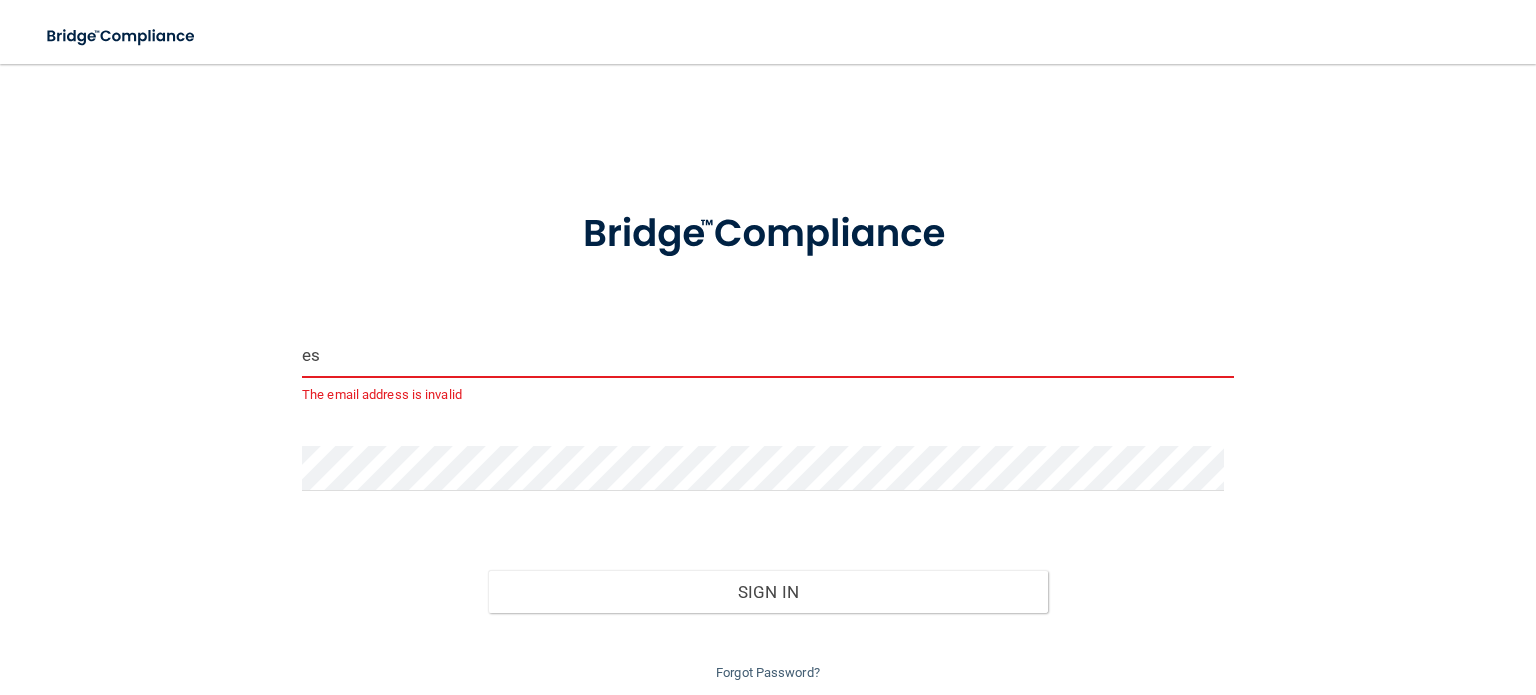 type on "e" 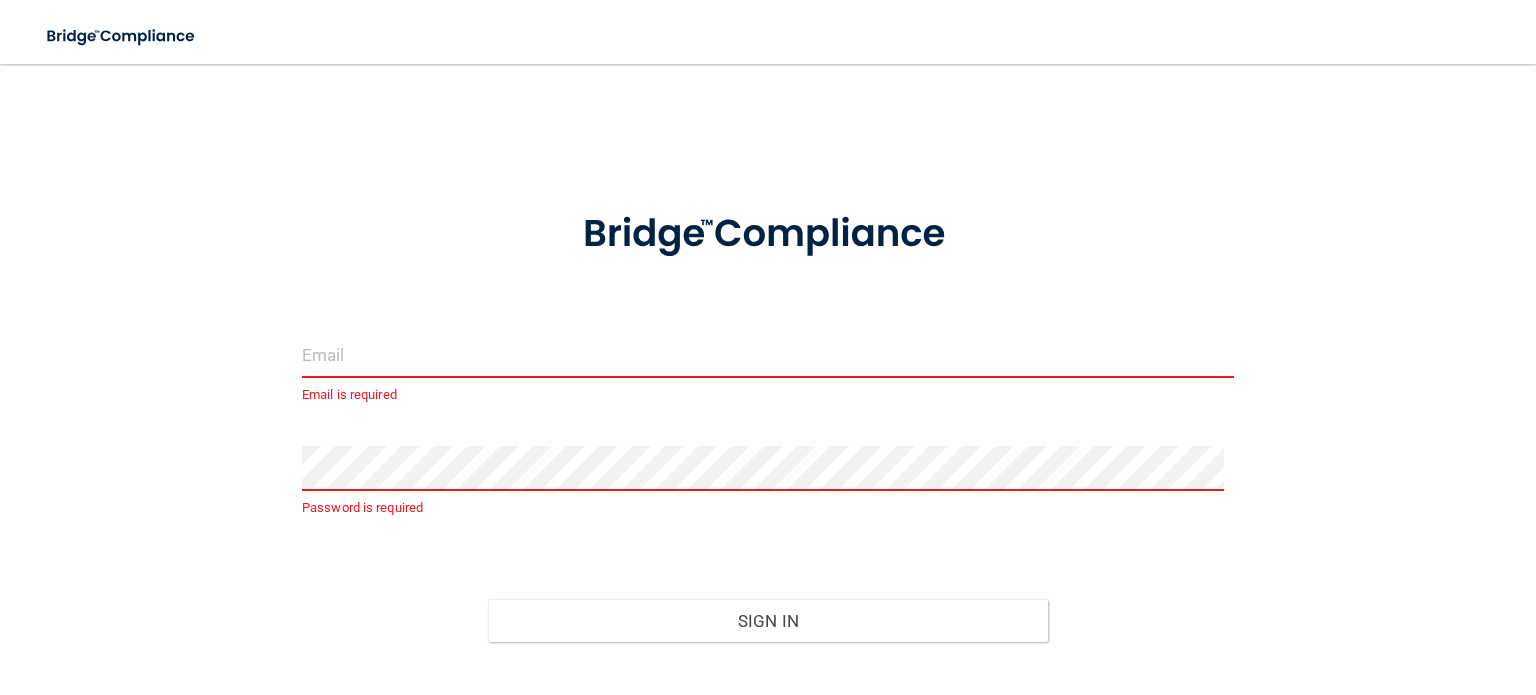 click at bounding box center (768, 355) 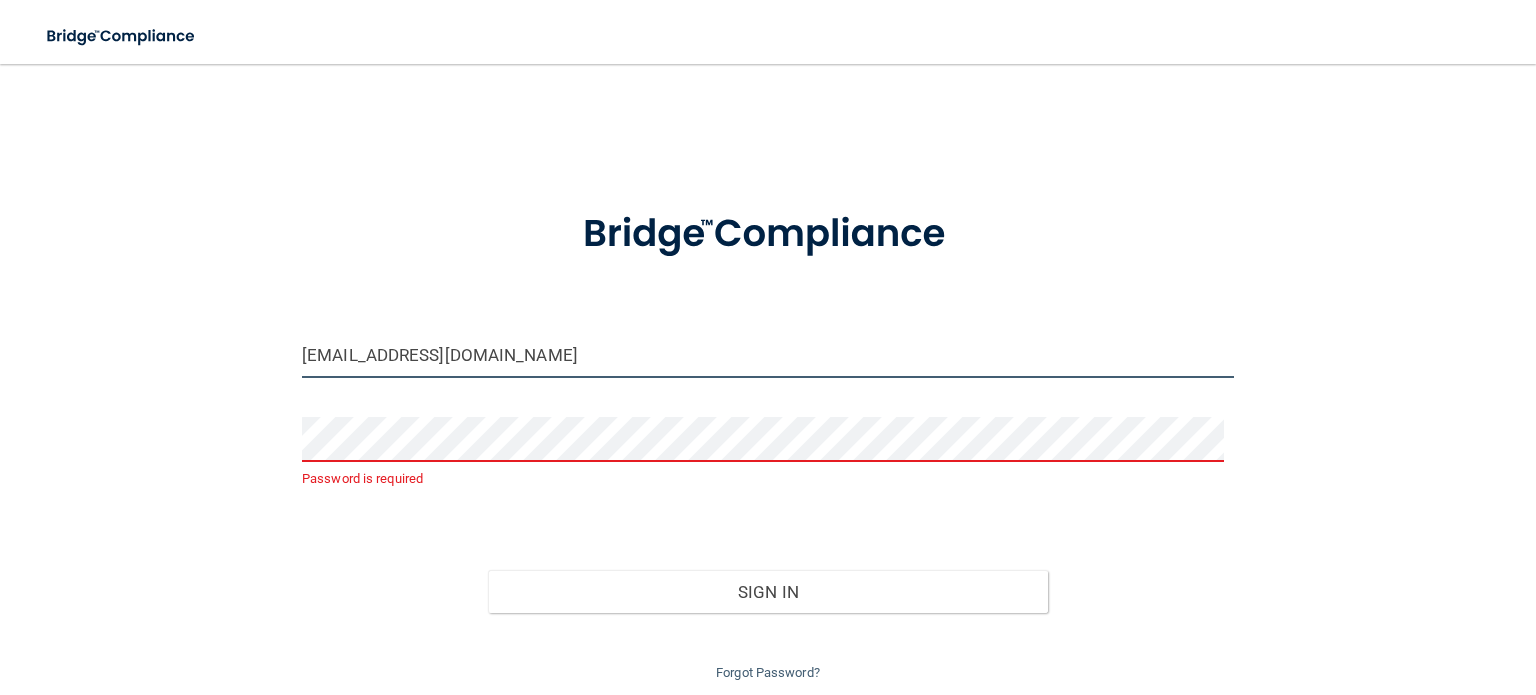type on "[EMAIL_ADDRESS][DOMAIN_NAME]" 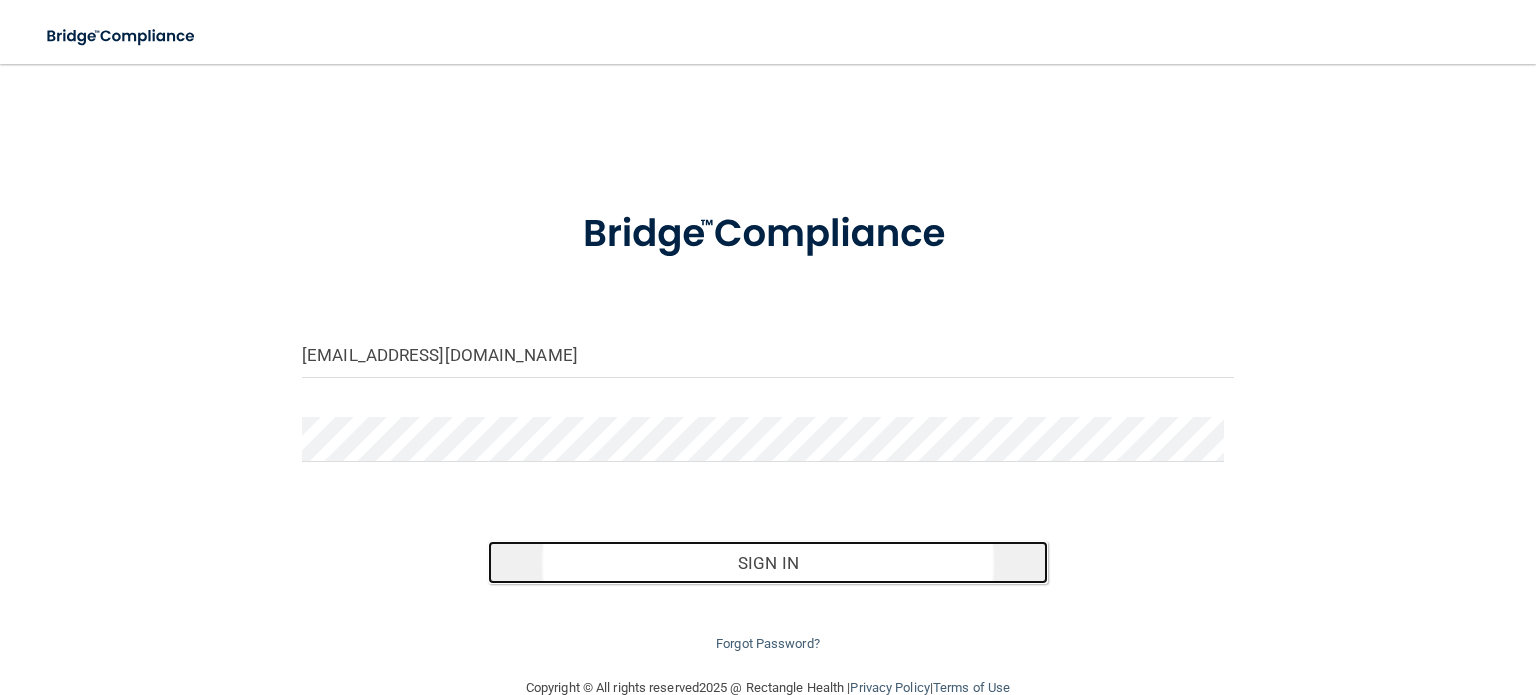 click on "Sign In" at bounding box center (767, 563) 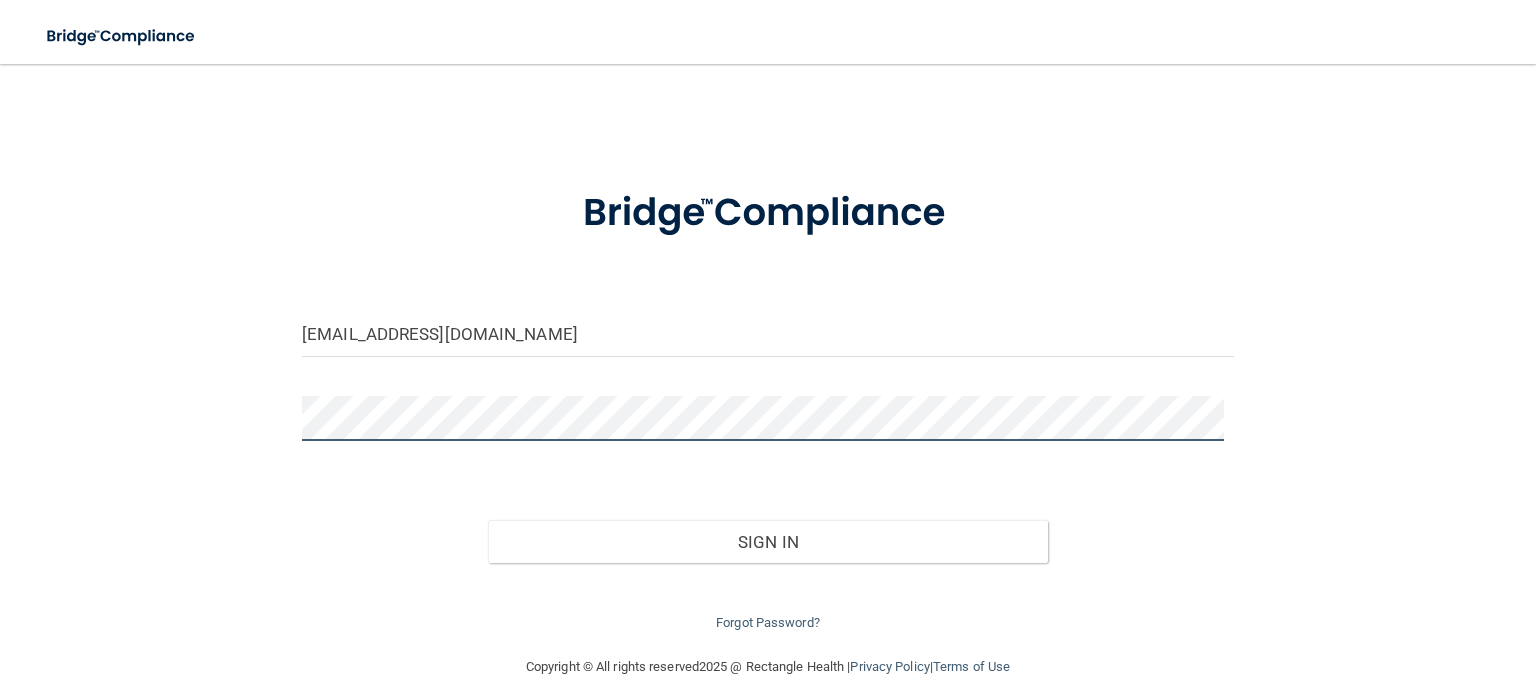 scroll, scrollTop: 40, scrollLeft: 0, axis: vertical 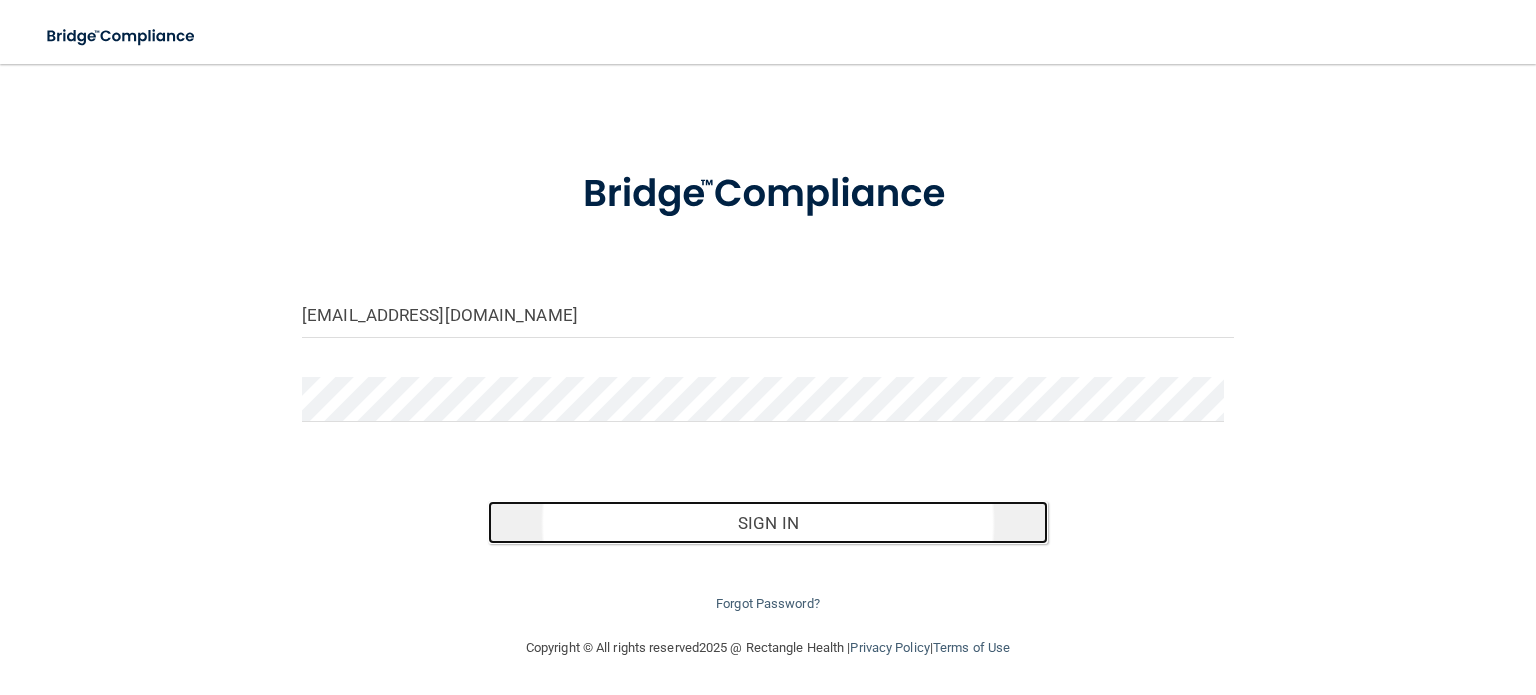 click on "Sign In" at bounding box center [767, 523] 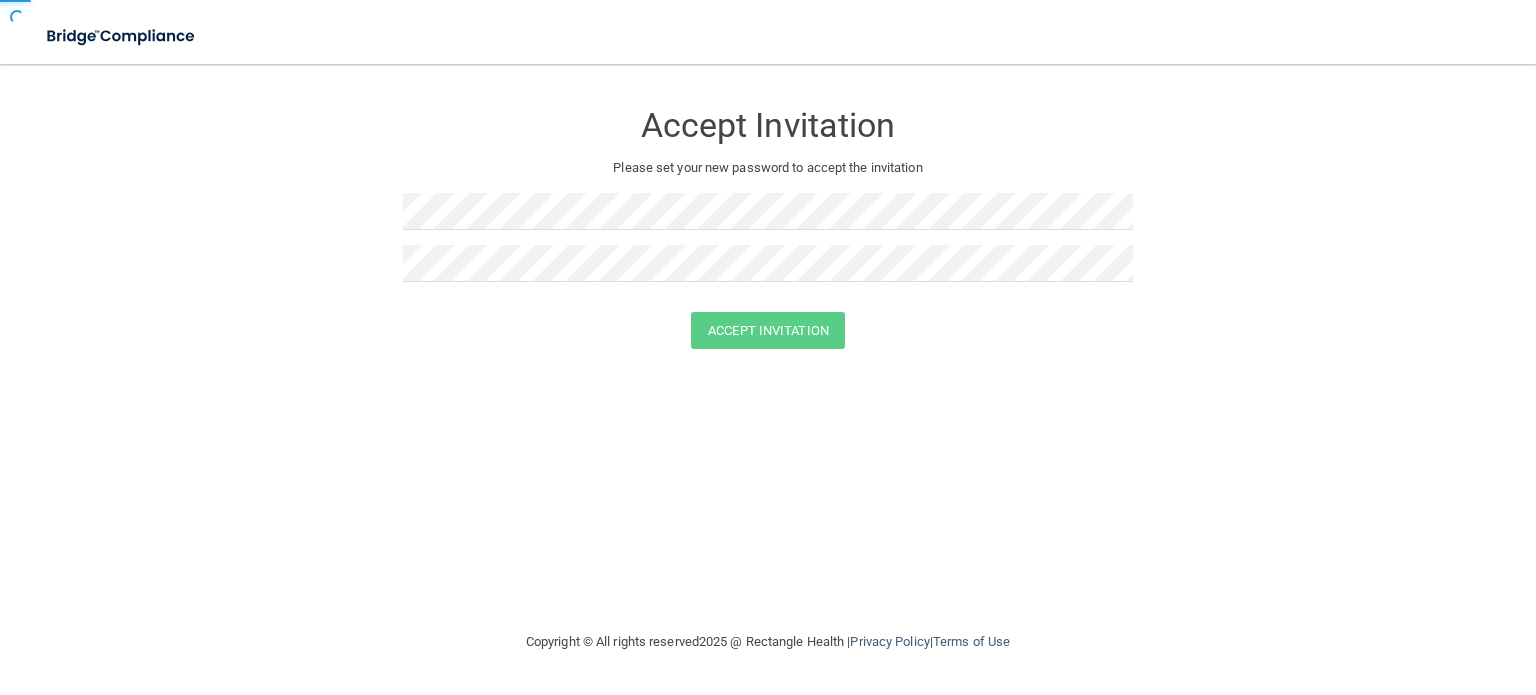 scroll, scrollTop: 0, scrollLeft: 0, axis: both 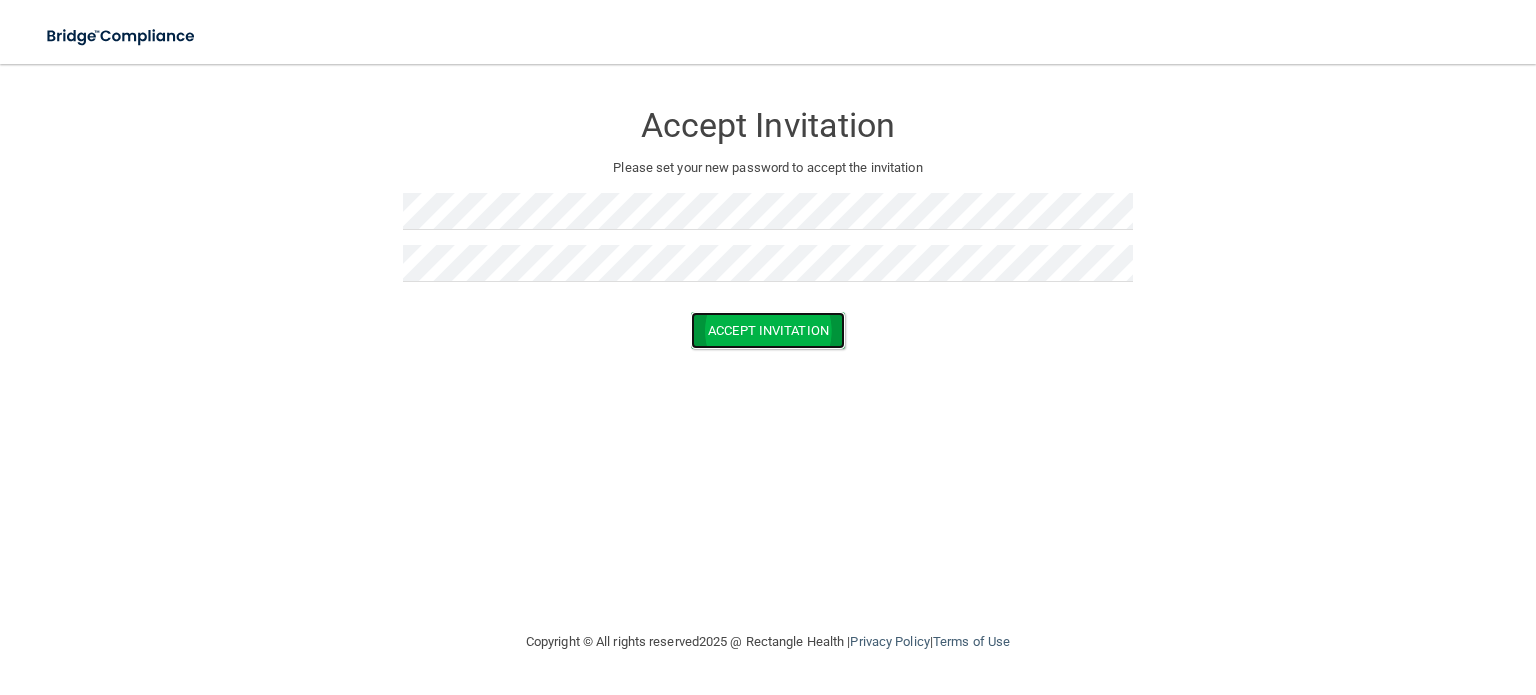 click on "Accept Invitation" at bounding box center (768, 330) 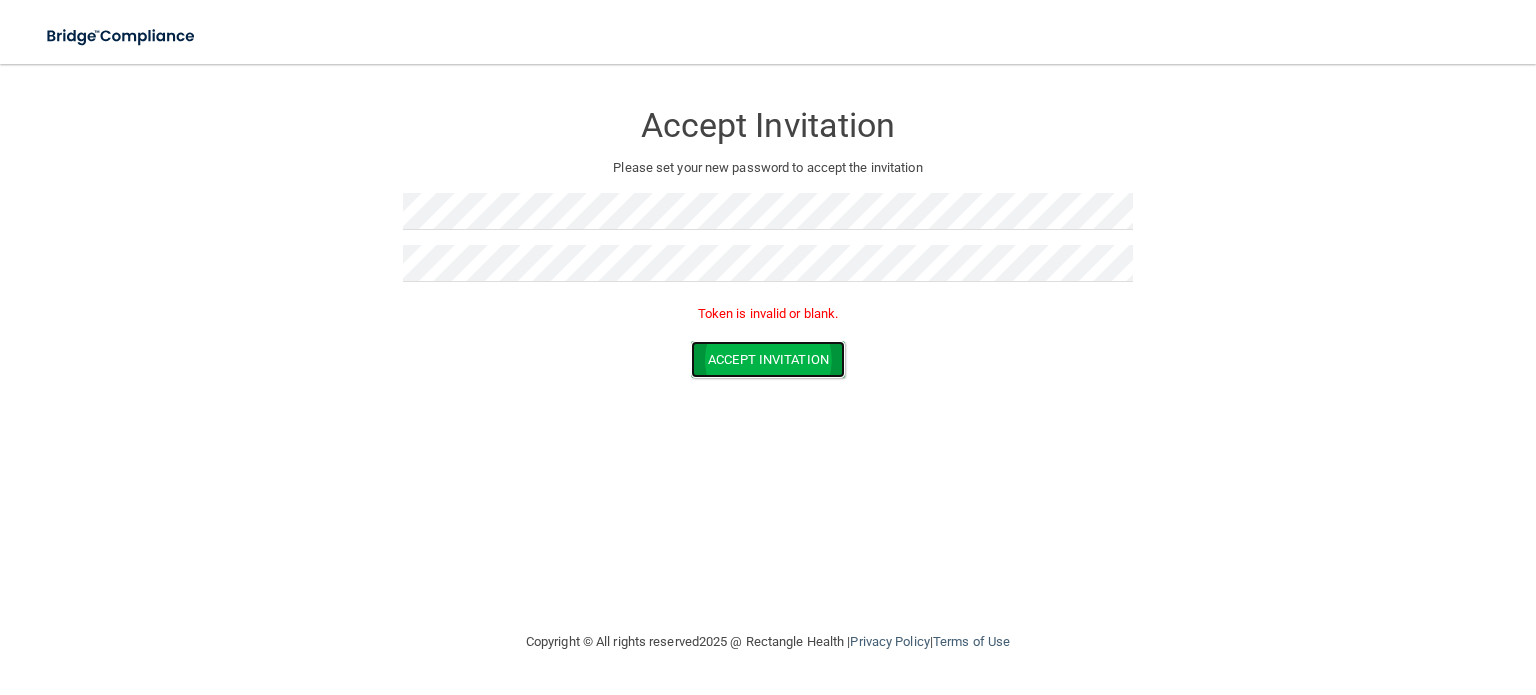 click on "Accept Invitation" at bounding box center [768, 359] 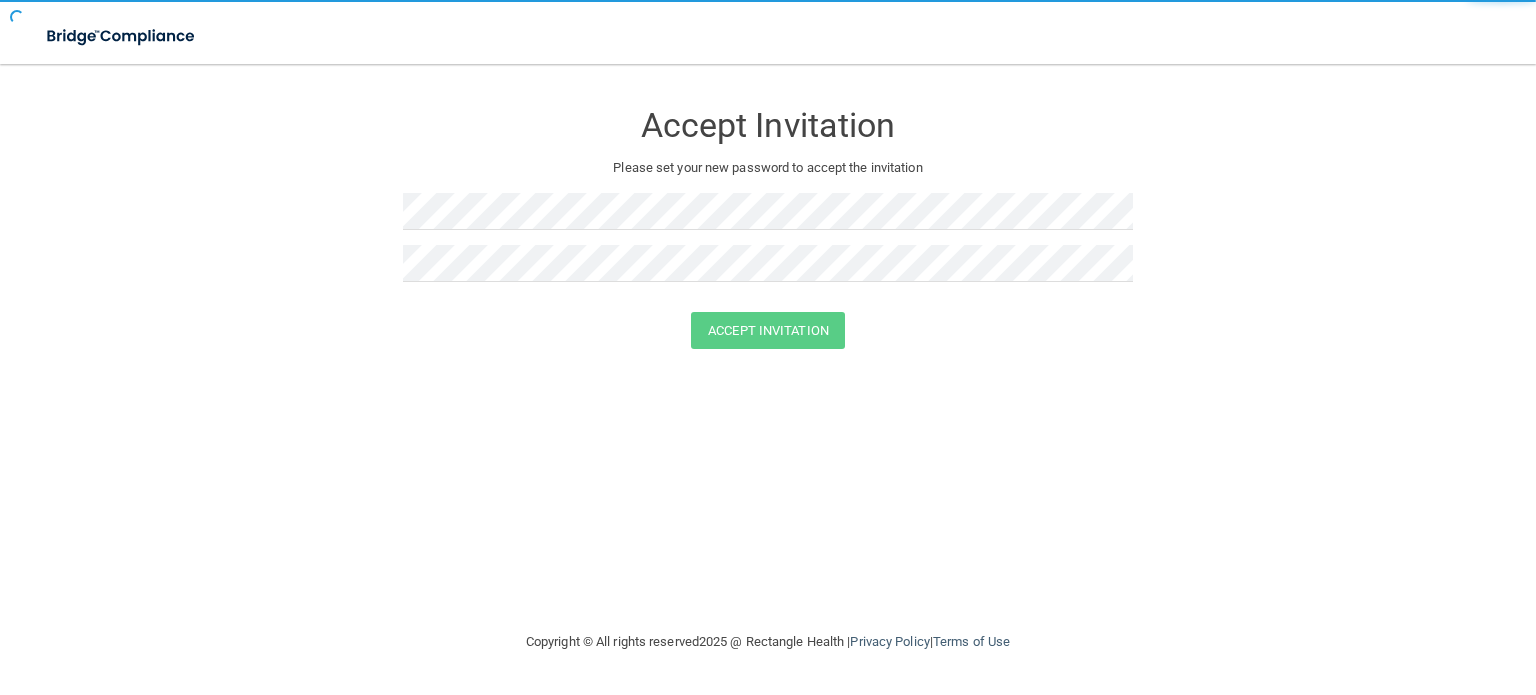 scroll, scrollTop: 0, scrollLeft: 0, axis: both 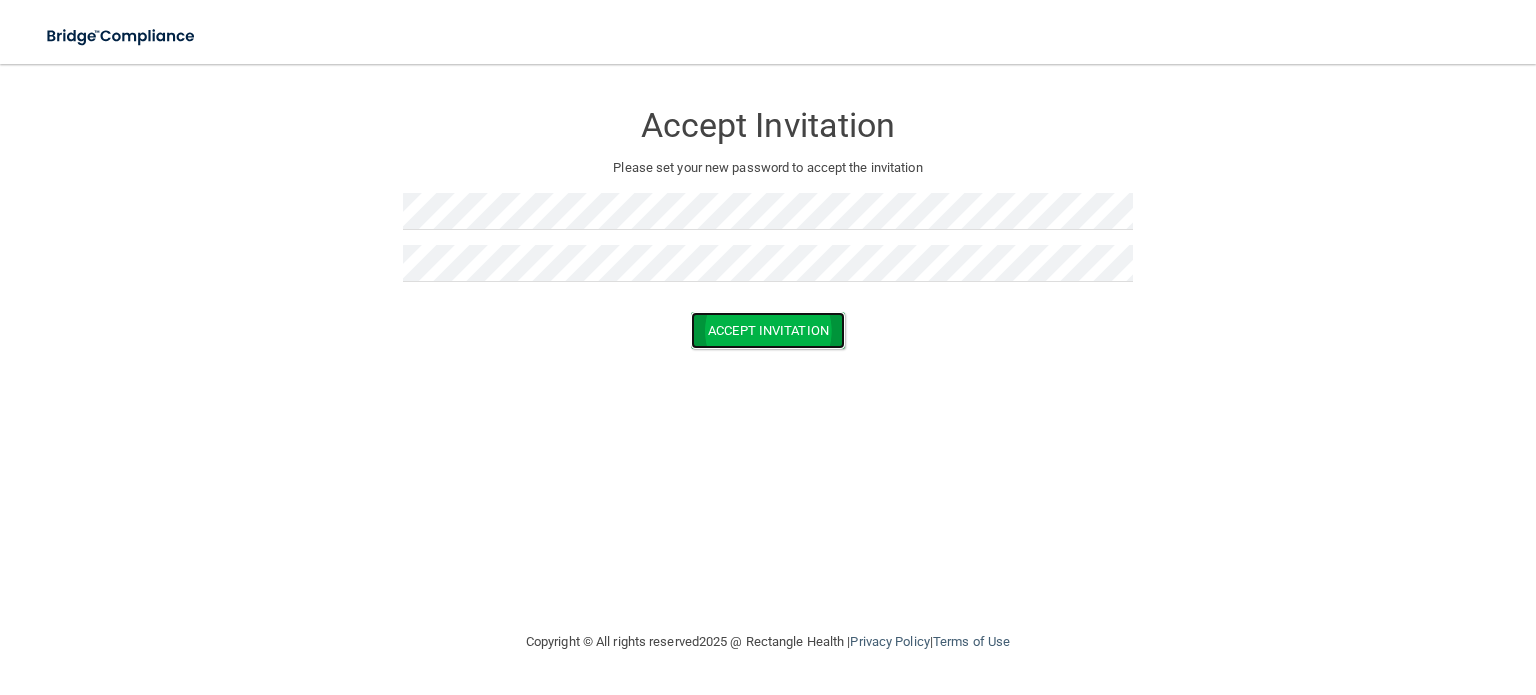 click on "Accept Invitation" at bounding box center (768, 330) 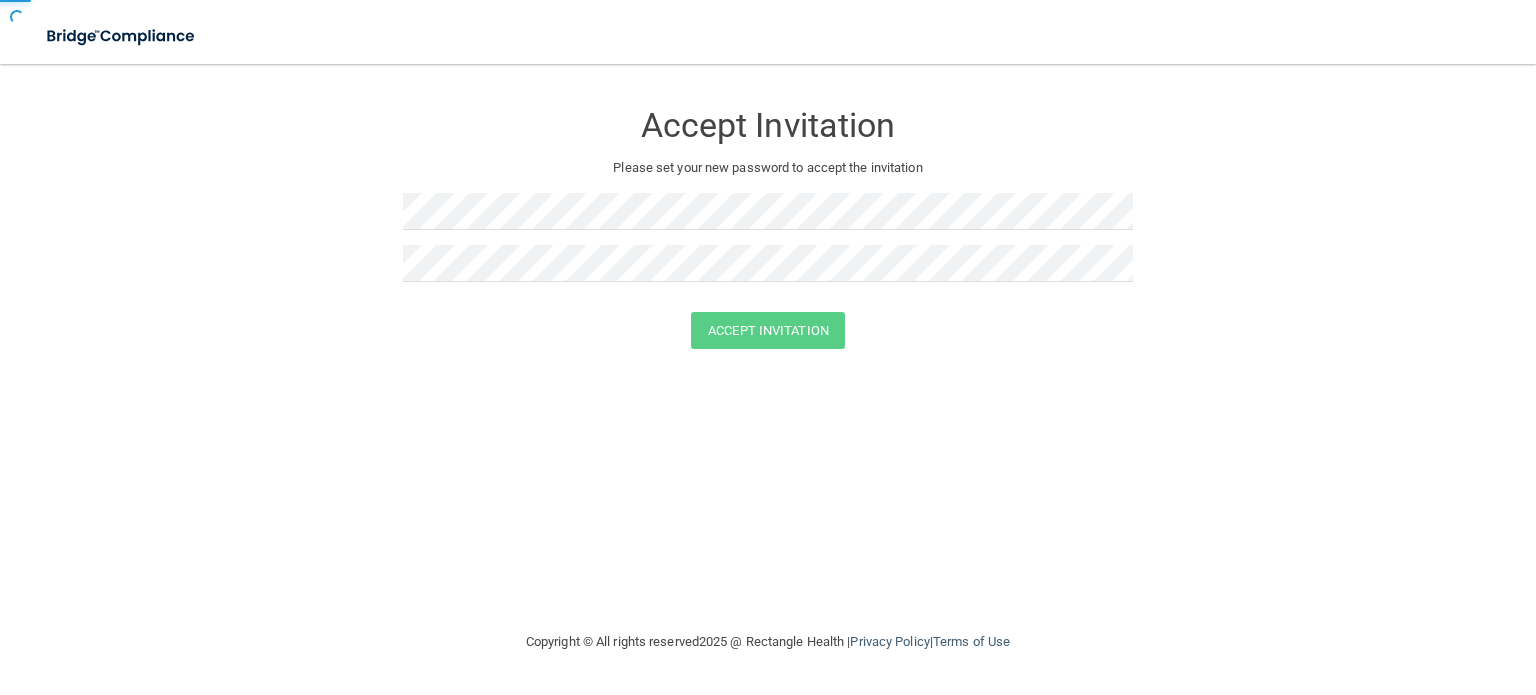 scroll, scrollTop: 0, scrollLeft: 0, axis: both 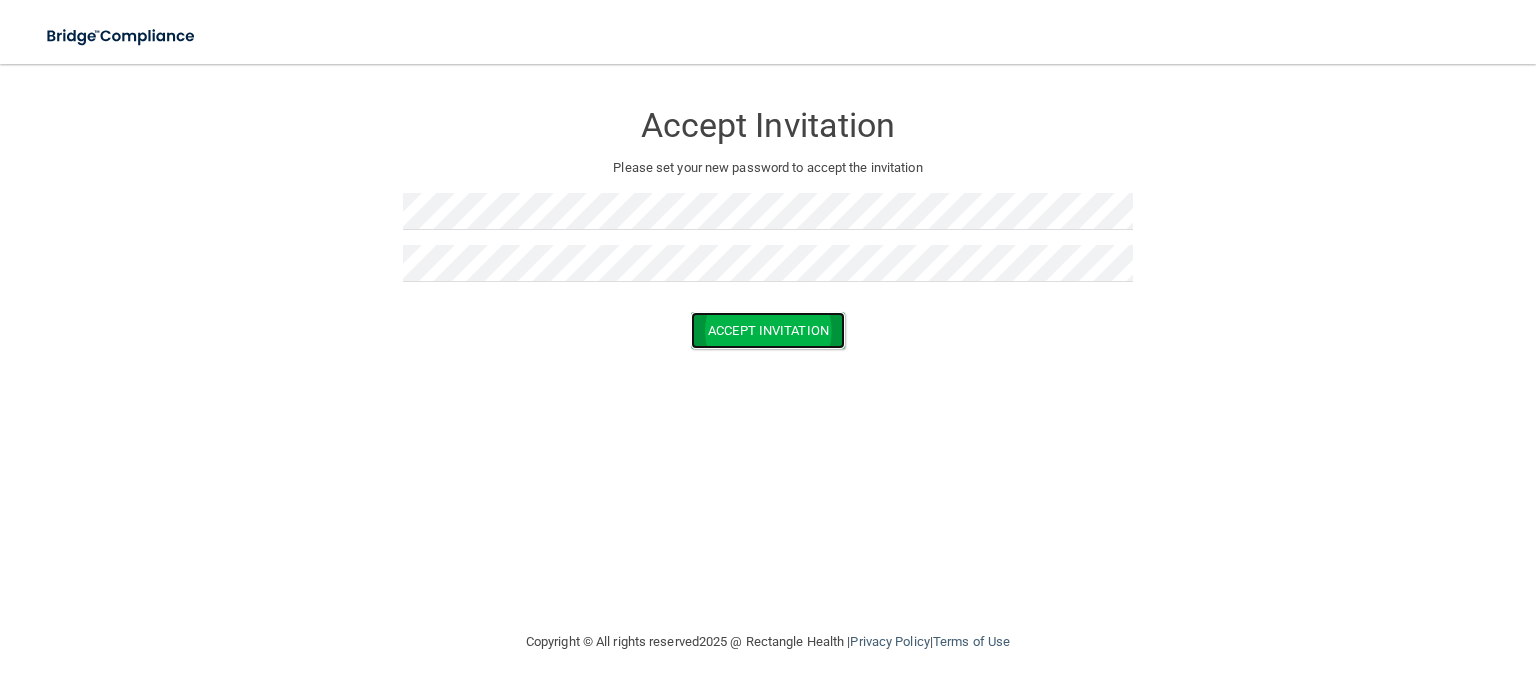 click on "Accept Invitation" at bounding box center [768, 330] 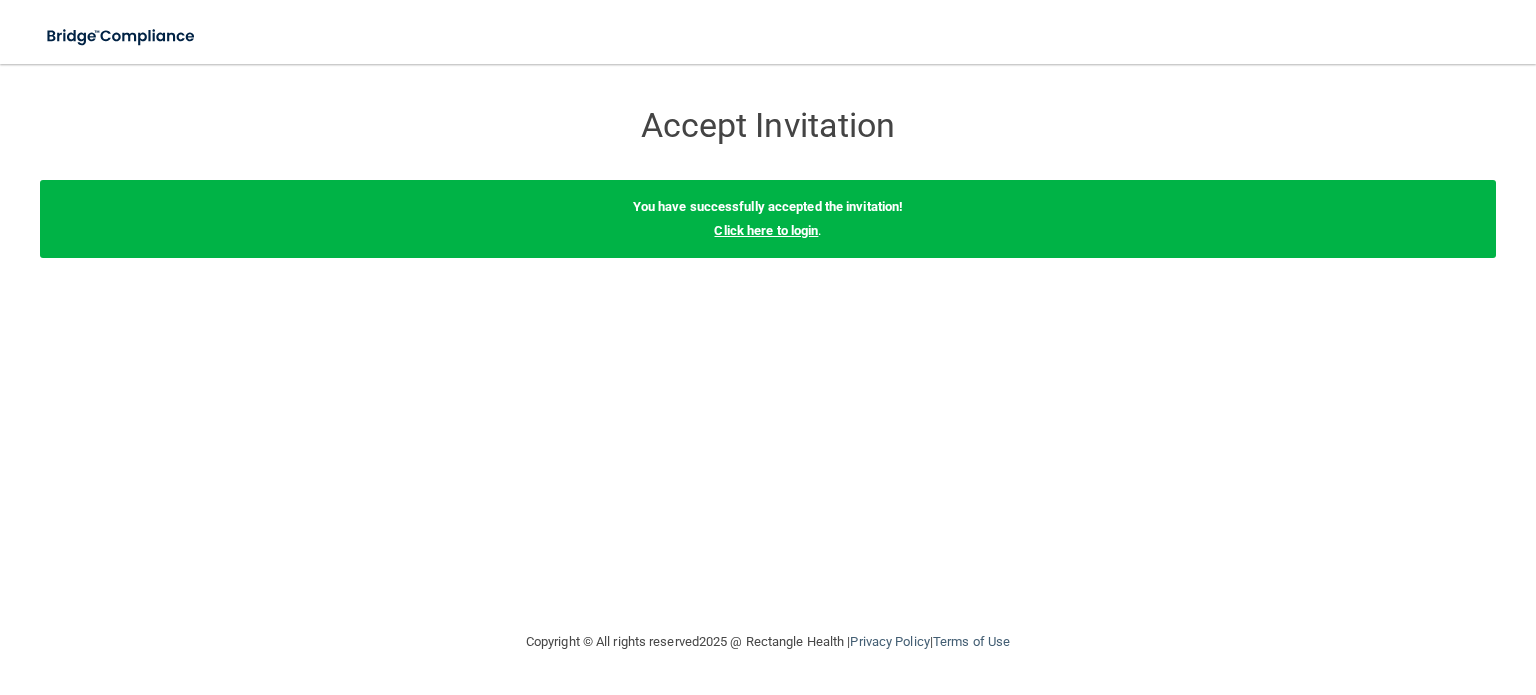 click on "Click here to login" at bounding box center (766, 230) 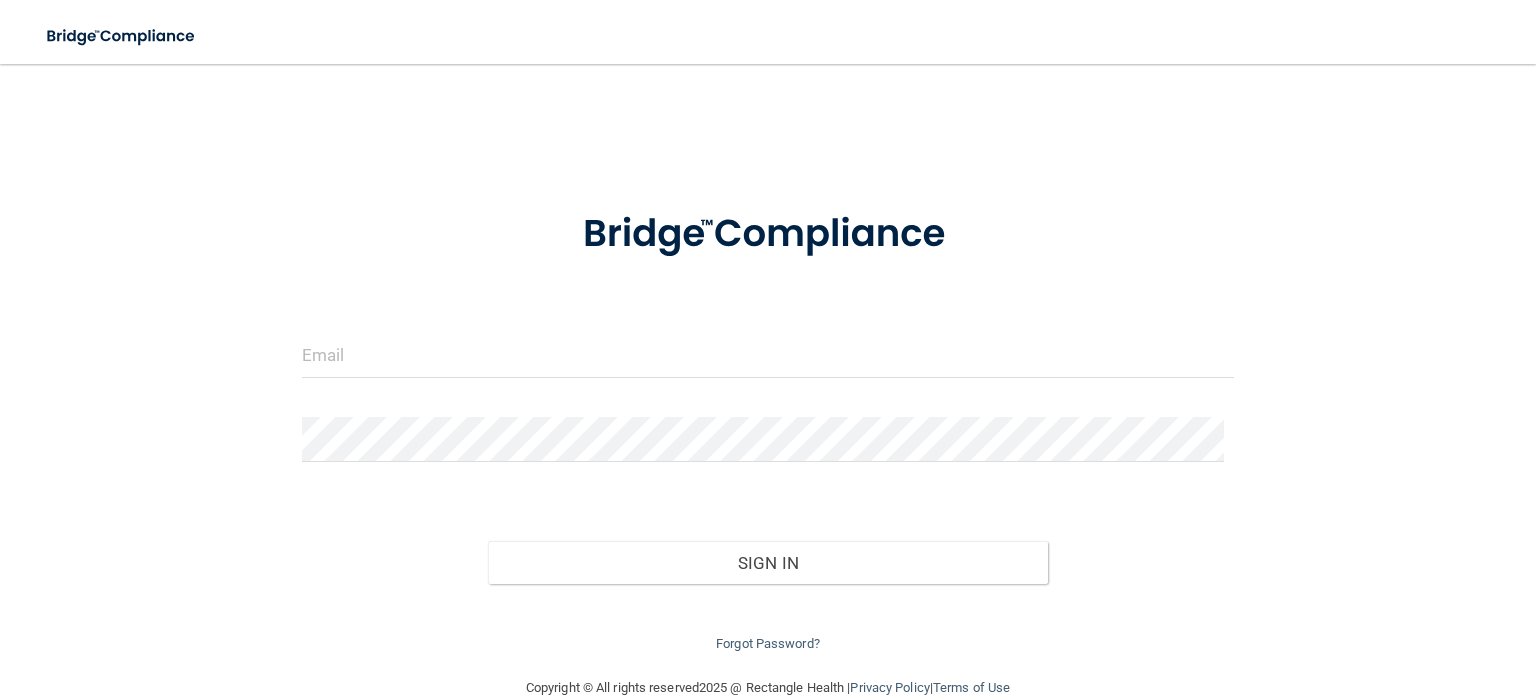 scroll, scrollTop: 40, scrollLeft: 0, axis: vertical 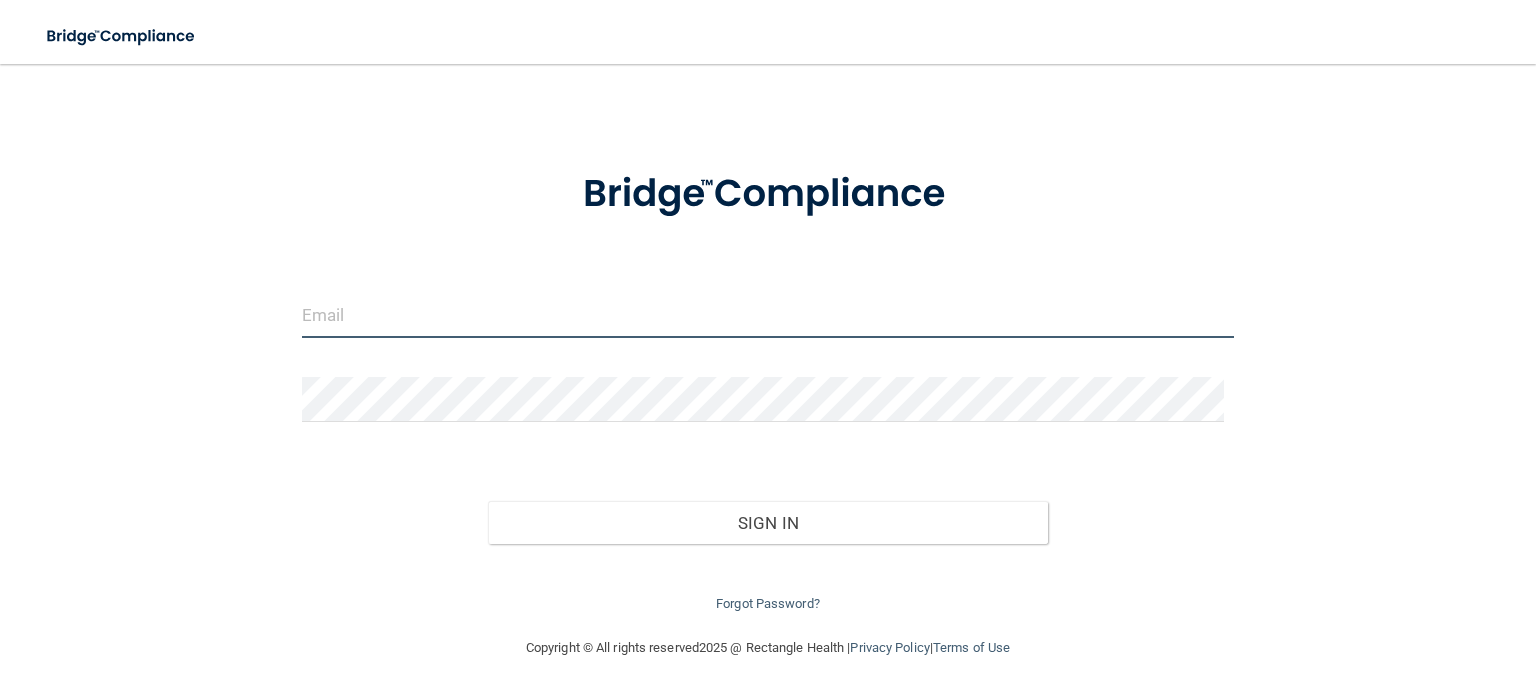 click at bounding box center [768, 315] 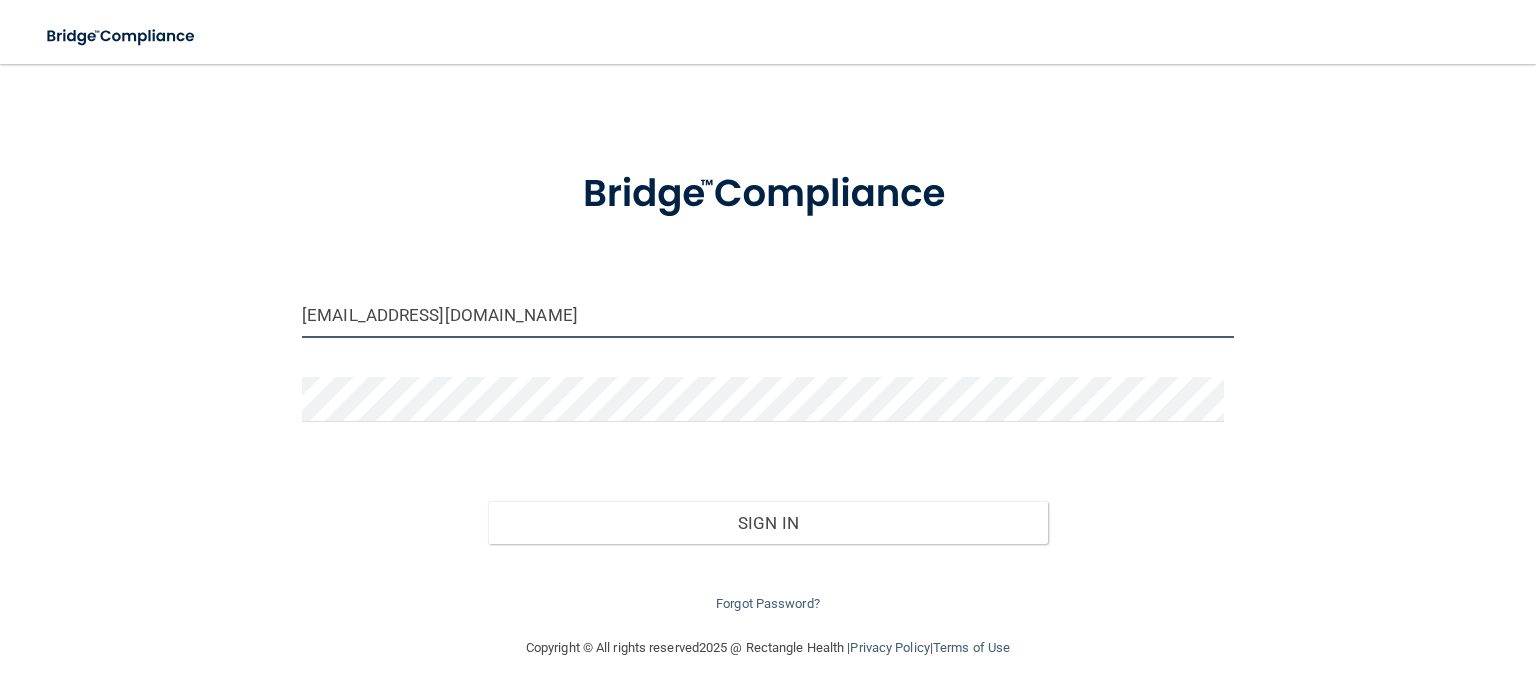 type on "[EMAIL_ADDRESS][DOMAIN_NAME]" 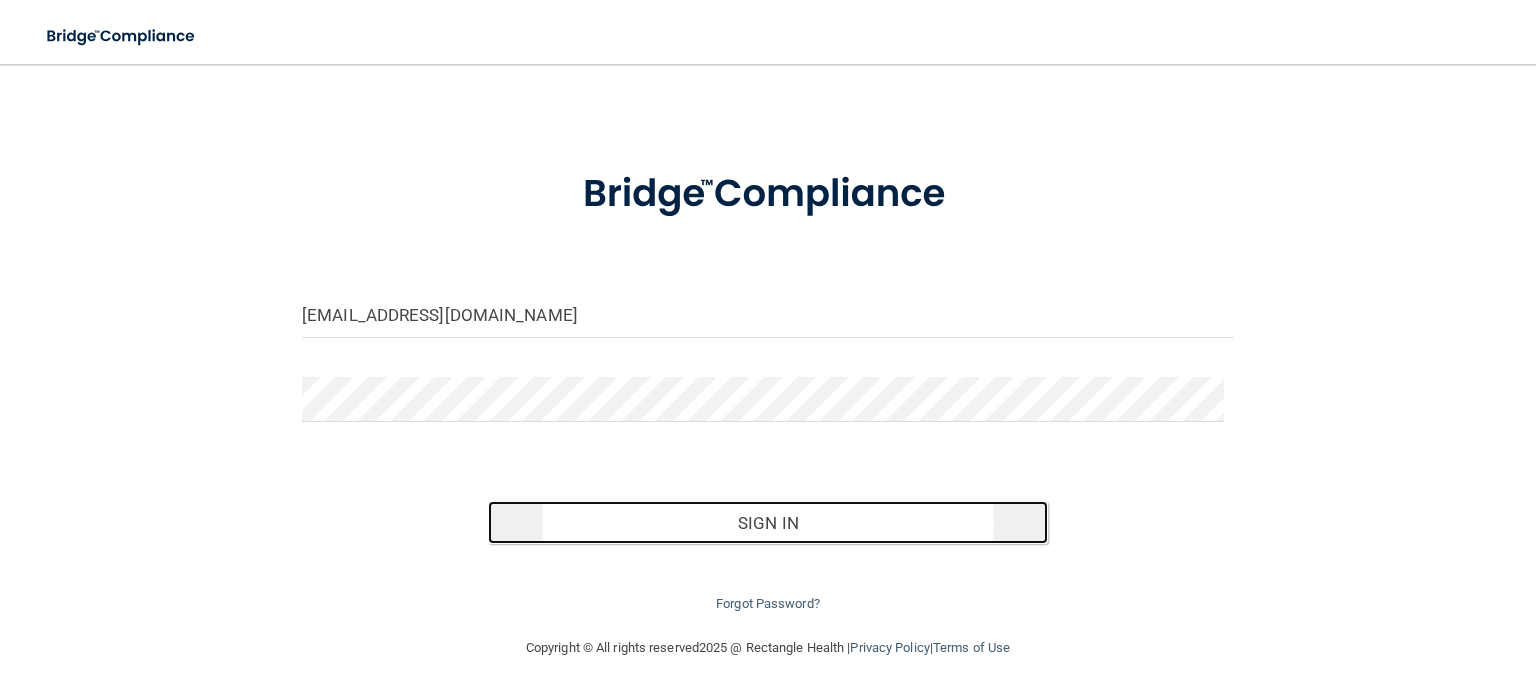 click on "Sign In" at bounding box center [767, 523] 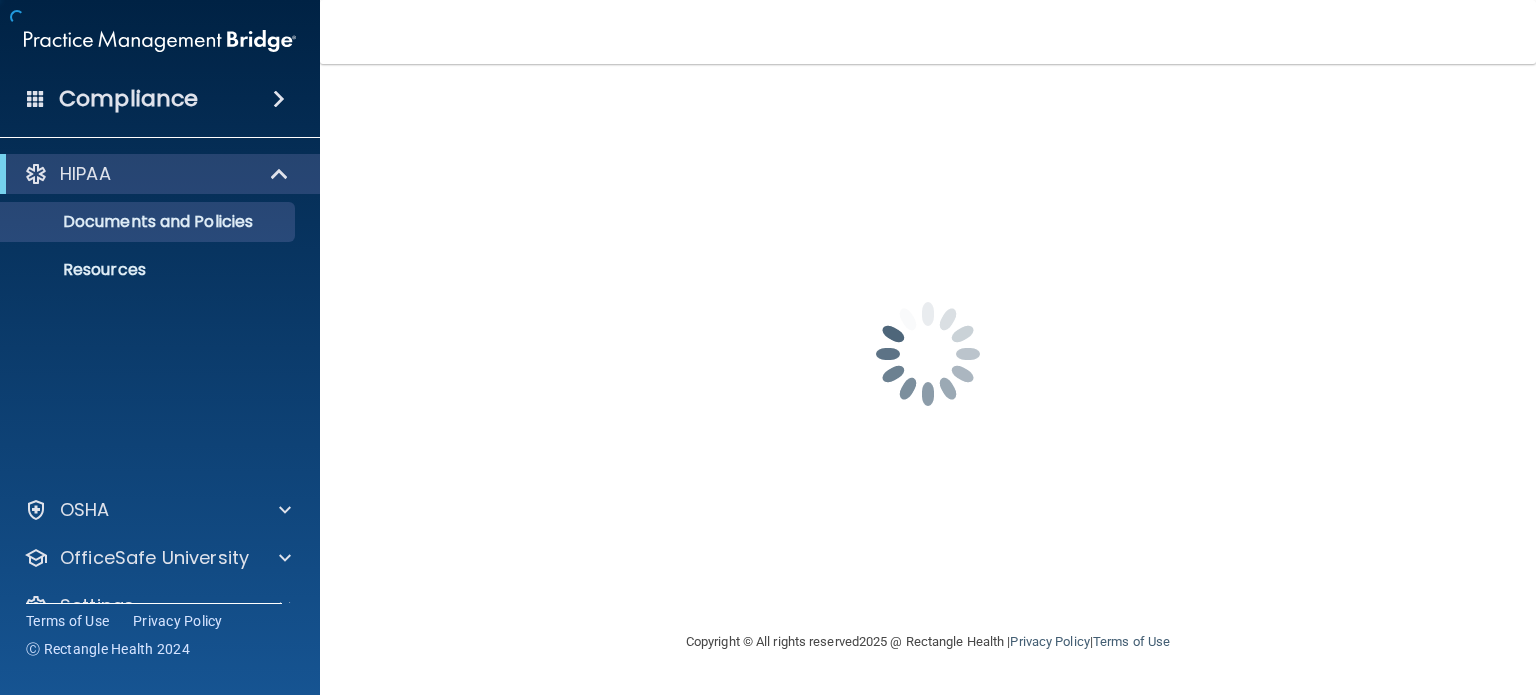 scroll, scrollTop: 0, scrollLeft: 0, axis: both 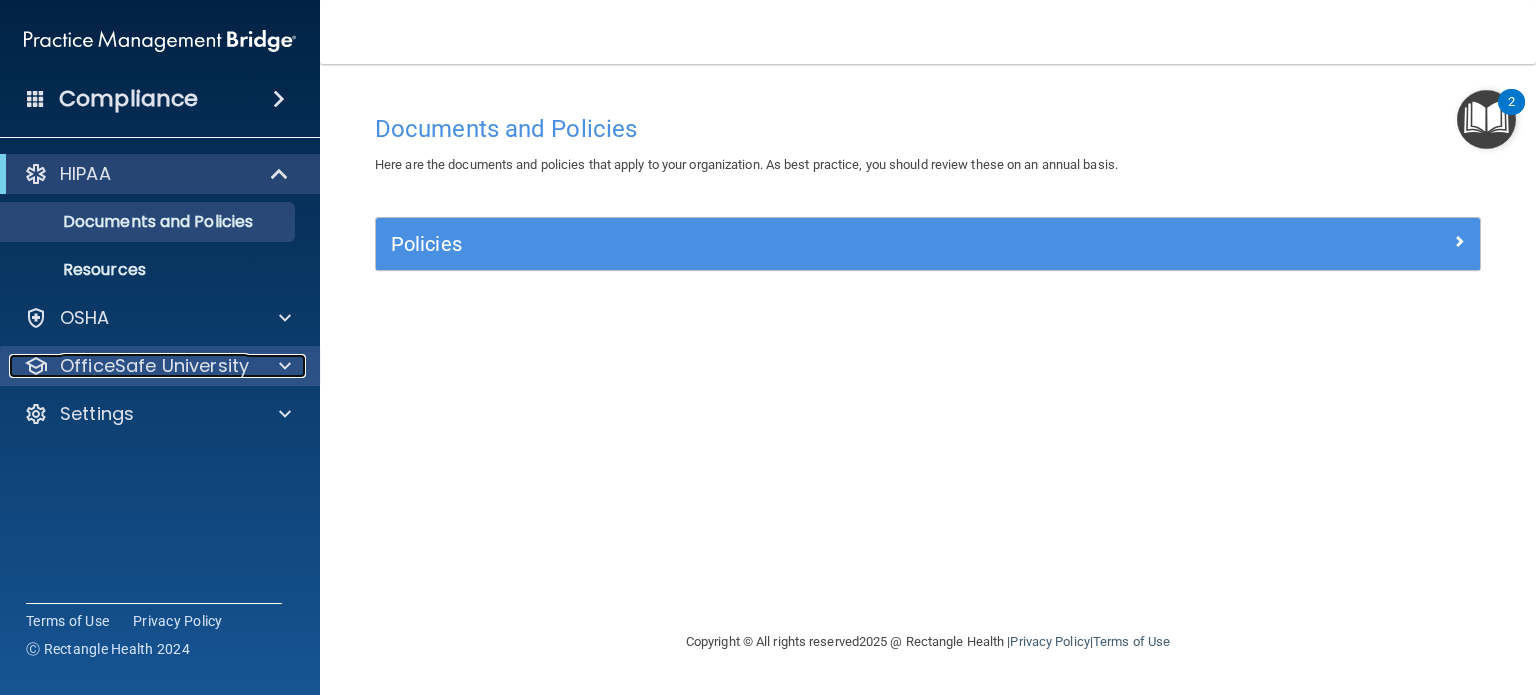 click on "OfficeSafe University" at bounding box center (154, 366) 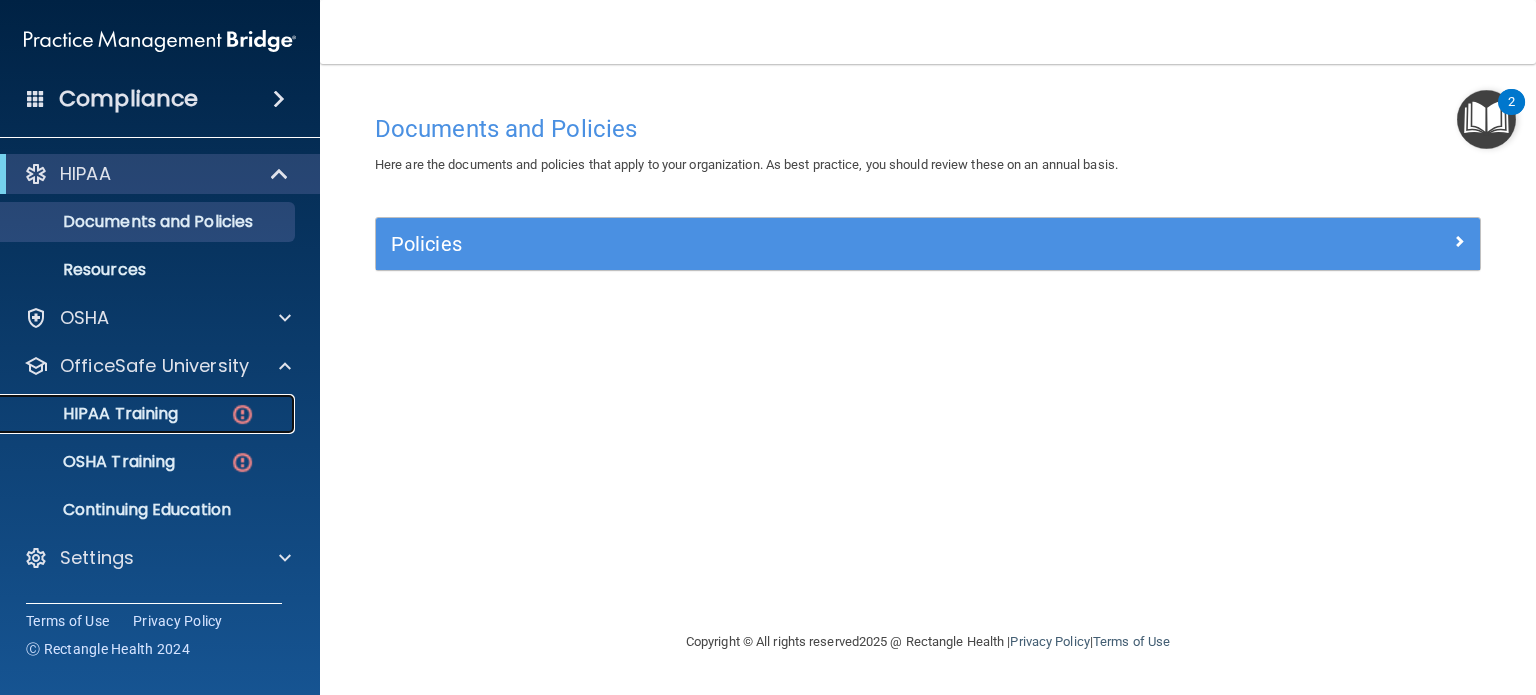 click on "HIPAA Training" at bounding box center (149, 414) 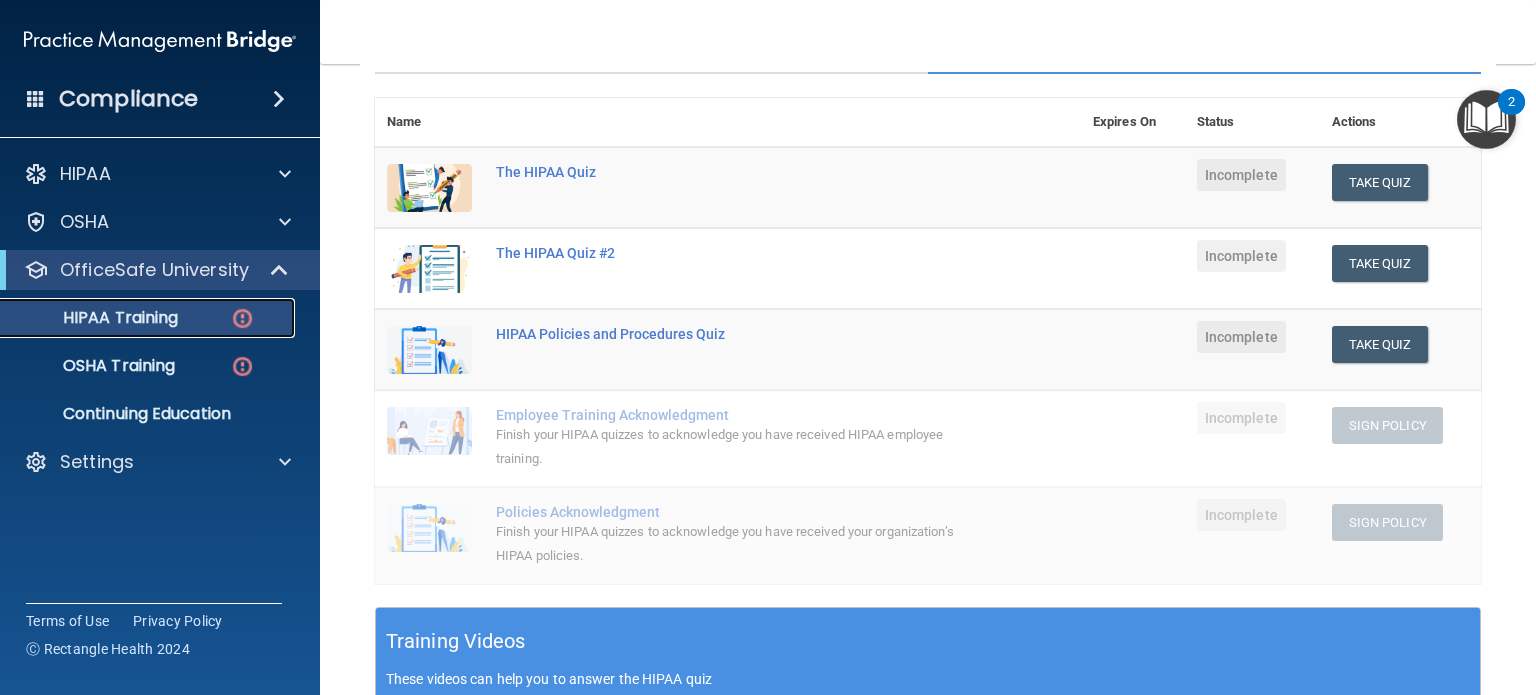 scroll, scrollTop: 200, scrollLeft: 0, axis: vertical 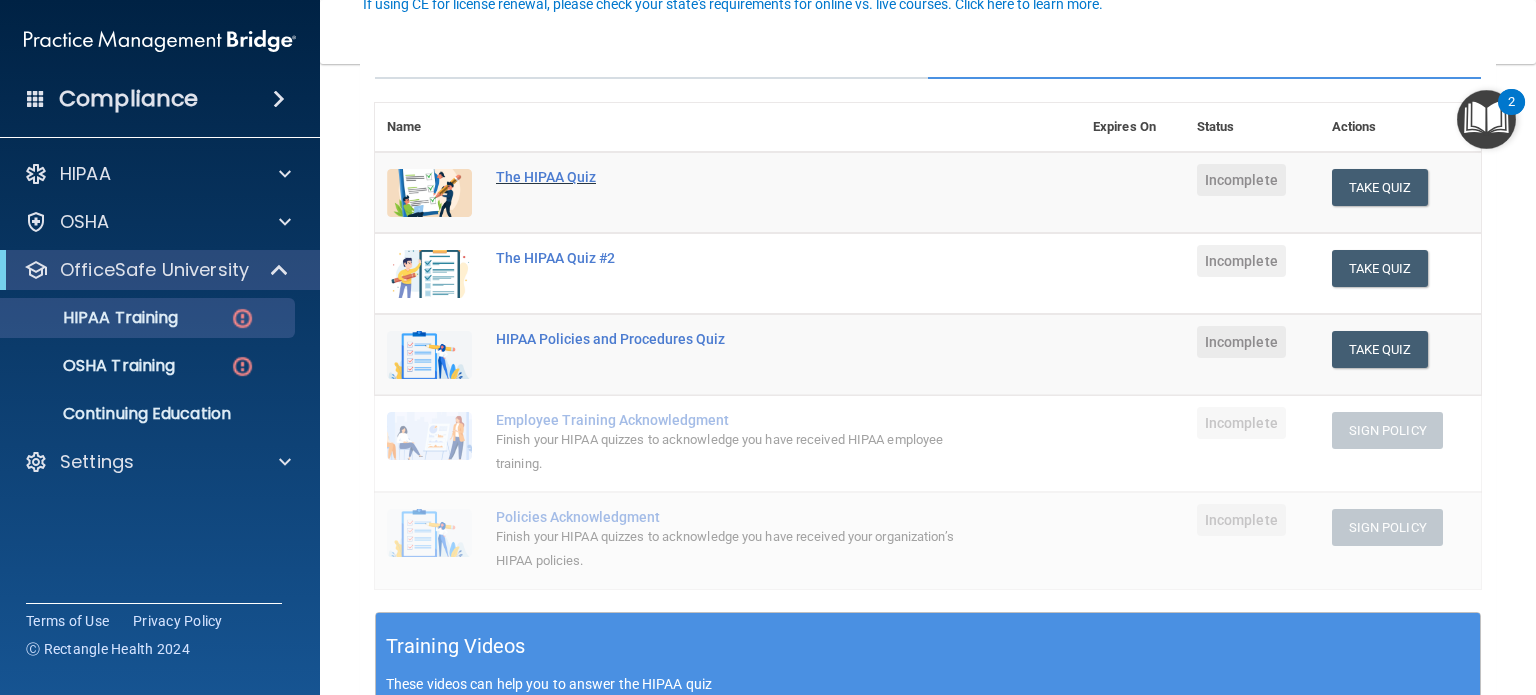 click on "The HIPAA Quiz" at bounding box center [738, 177] 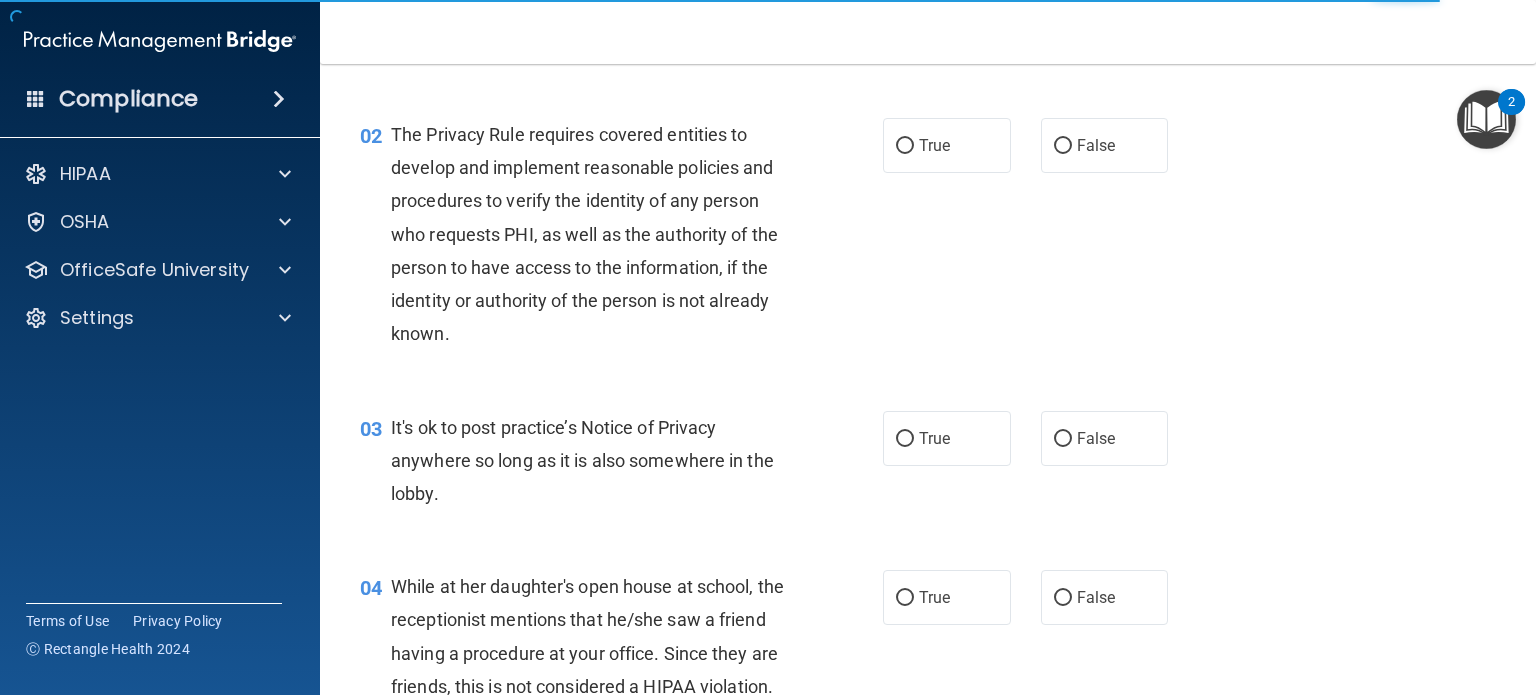 scroll, scrollTop: 0, scrollLeft: 0, axis: both 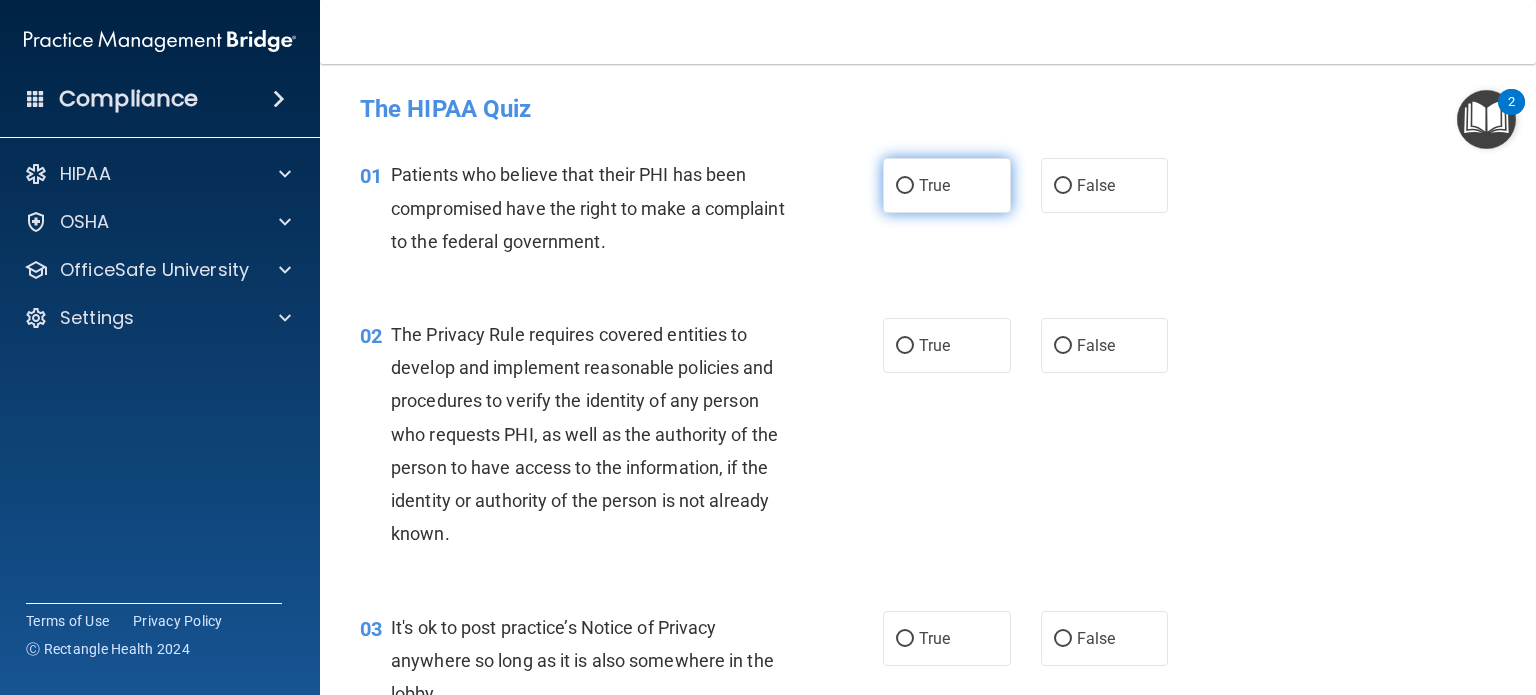 click on "True" at bounding box center (905, 186) 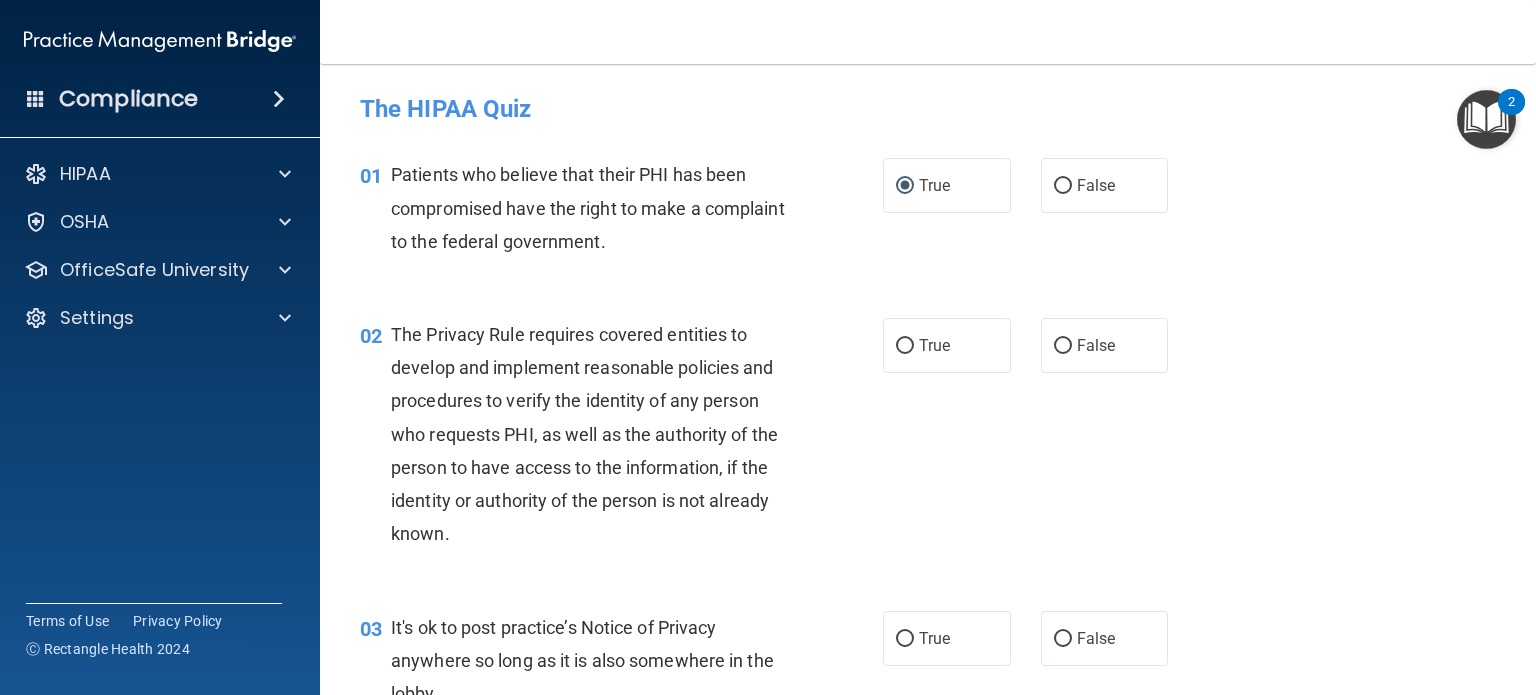 scroll, scrollTop: 100, scrollLeft: 0, axis: vertical 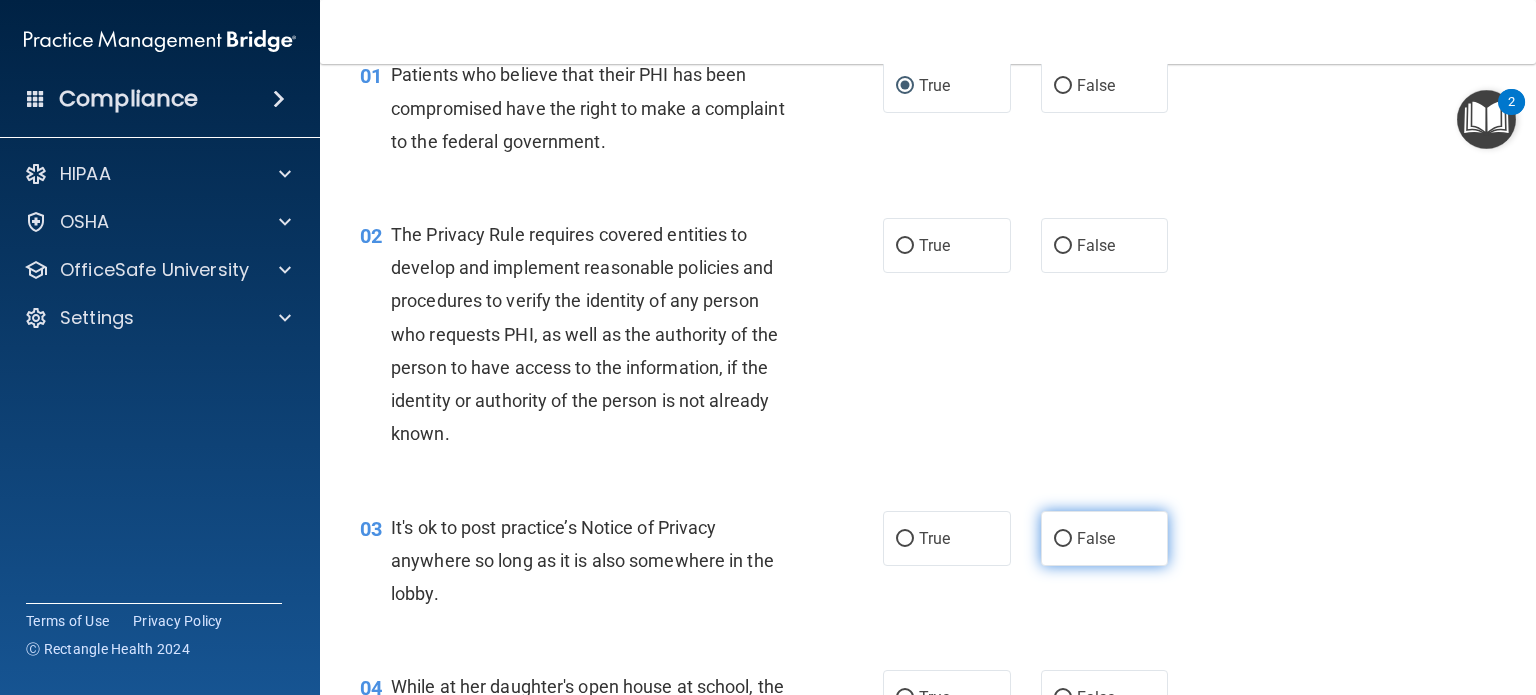 click on "False" at bounding box center (1063, 539) 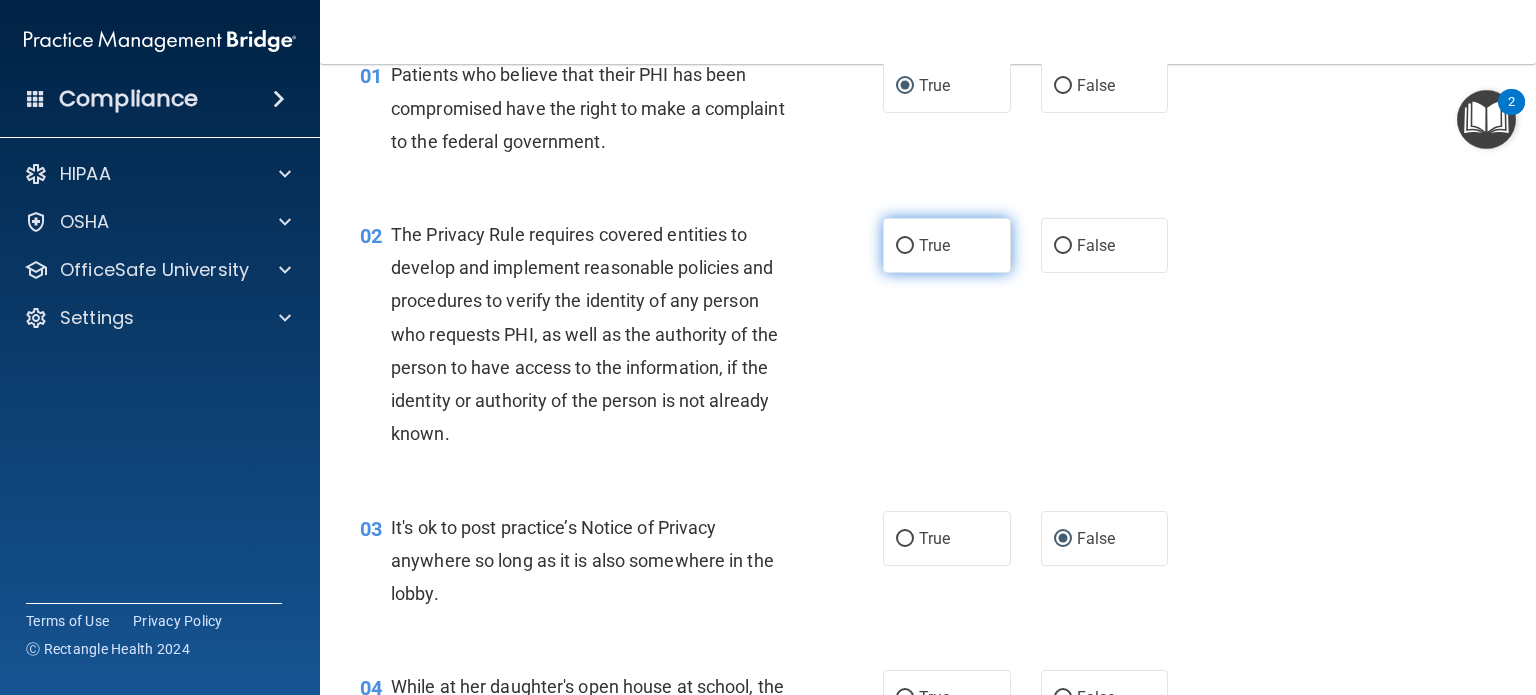 click on "True" at bounding box center (905, 246) 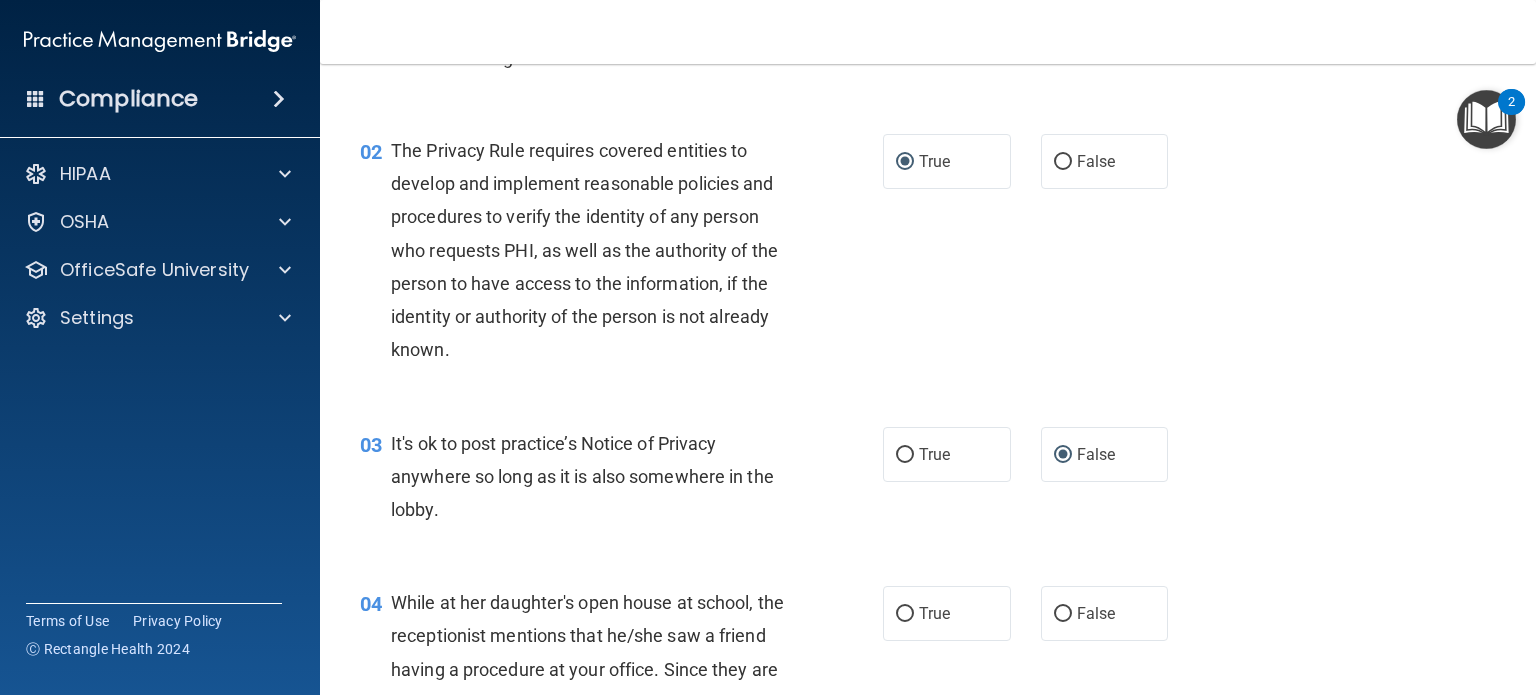 scroll, scrollTop: 400, scrollLeft: 0, axis: vertical 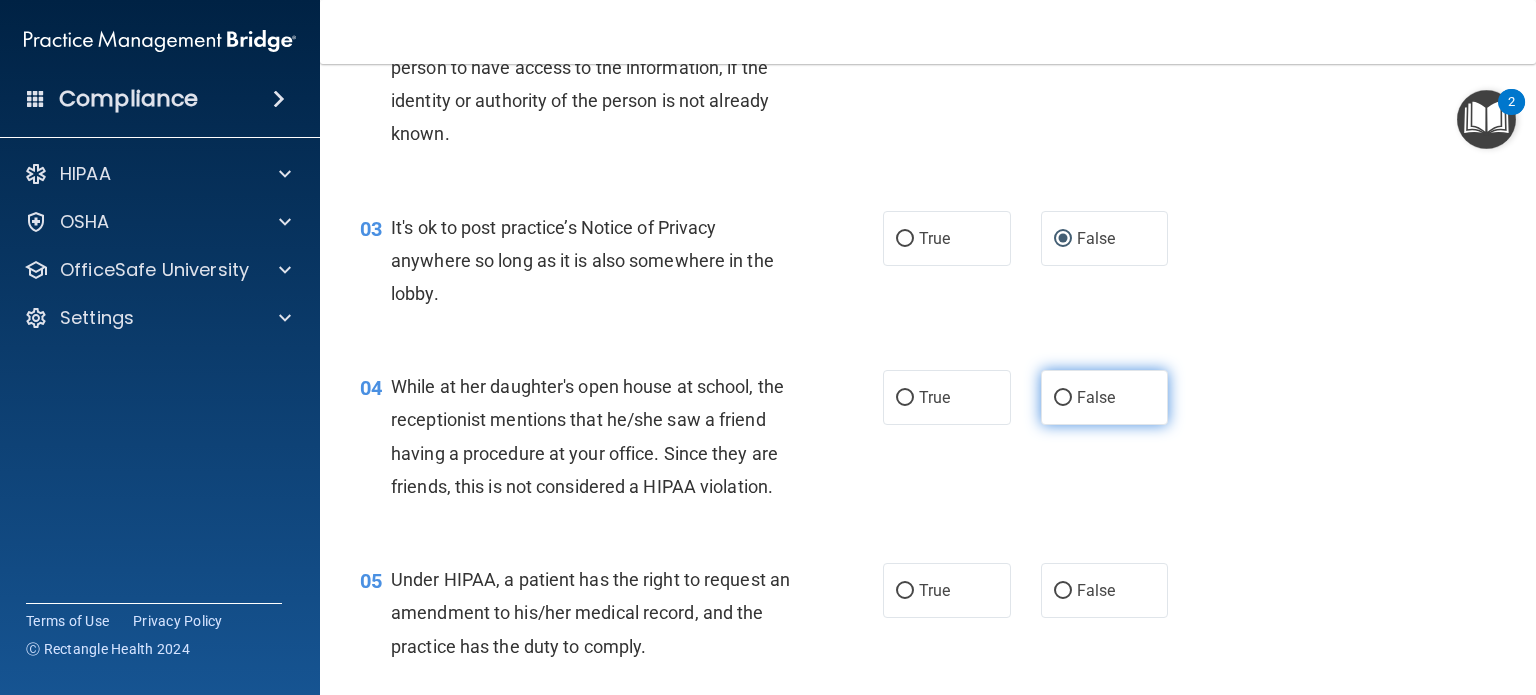 click on "False" at bounding box center [1063, 398] 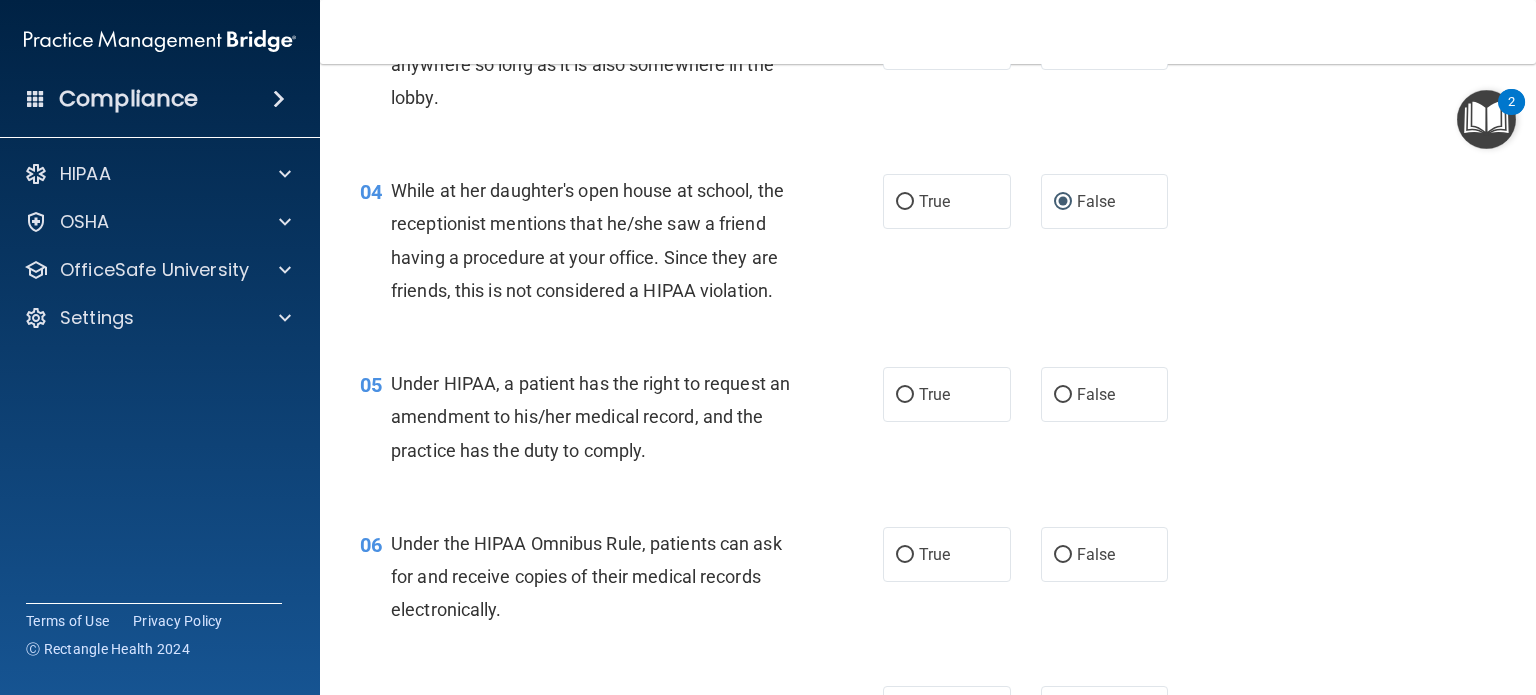 scroll, scrollTop: 600, scrollLeft: 0, axis: vertical 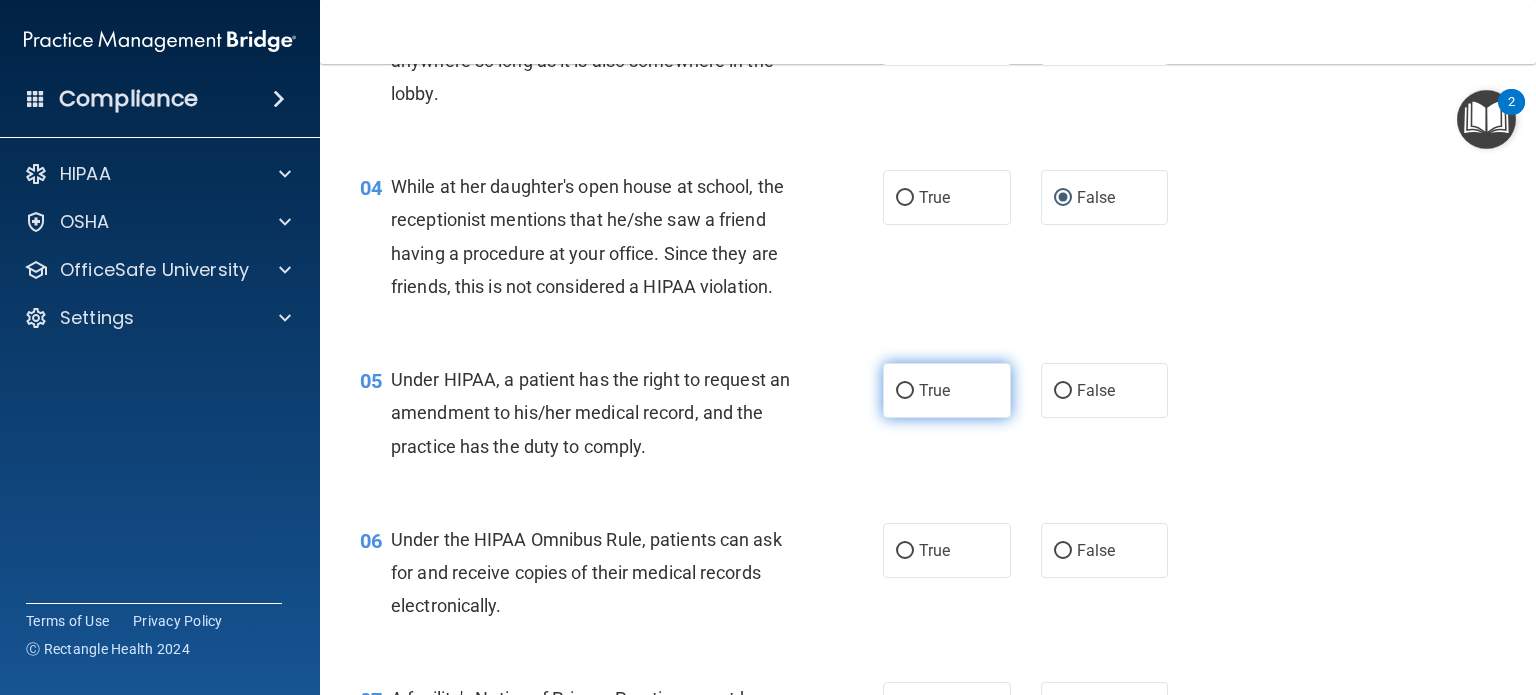 click on "True" at bounding box center (905, 391) 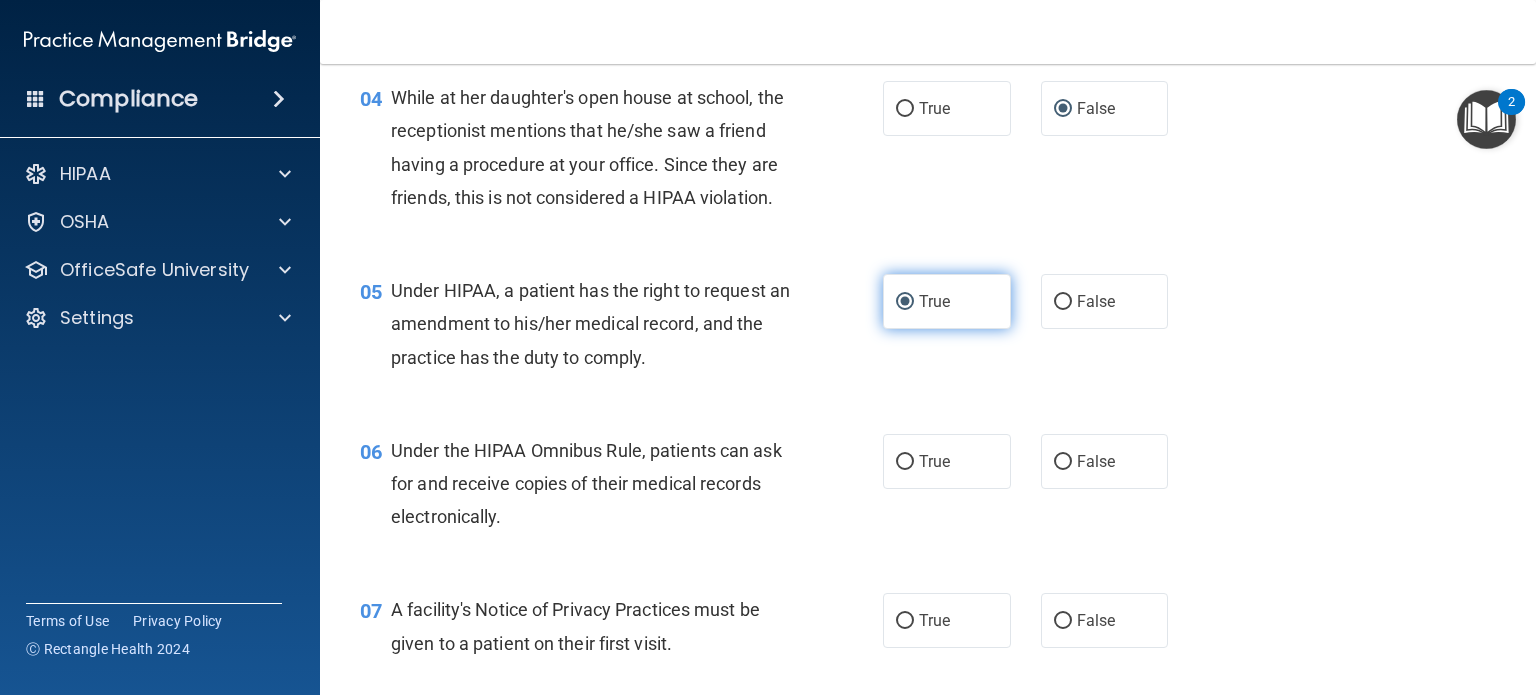 scroll, scrollTop: 800, scrollLeft: 0, axis: vertical 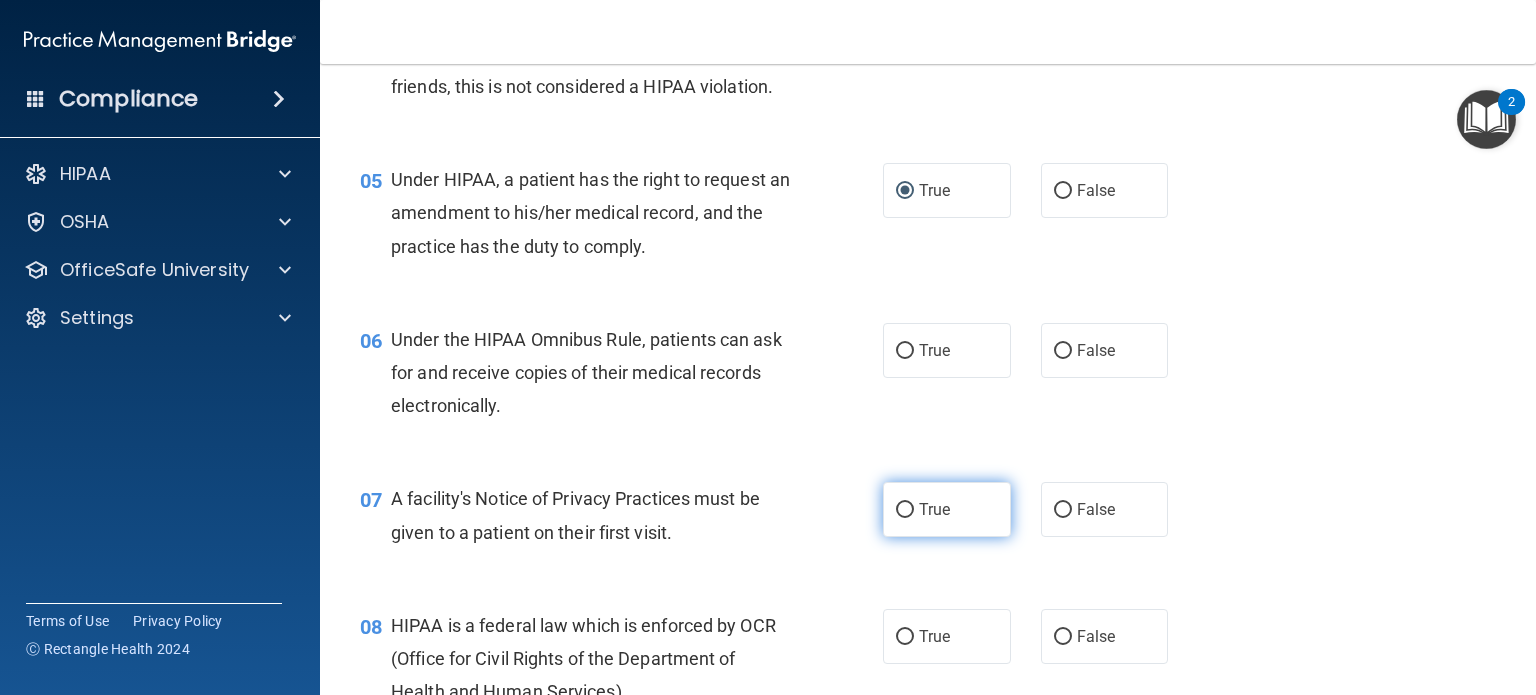 click on "True" at bounding box center [905, 510] 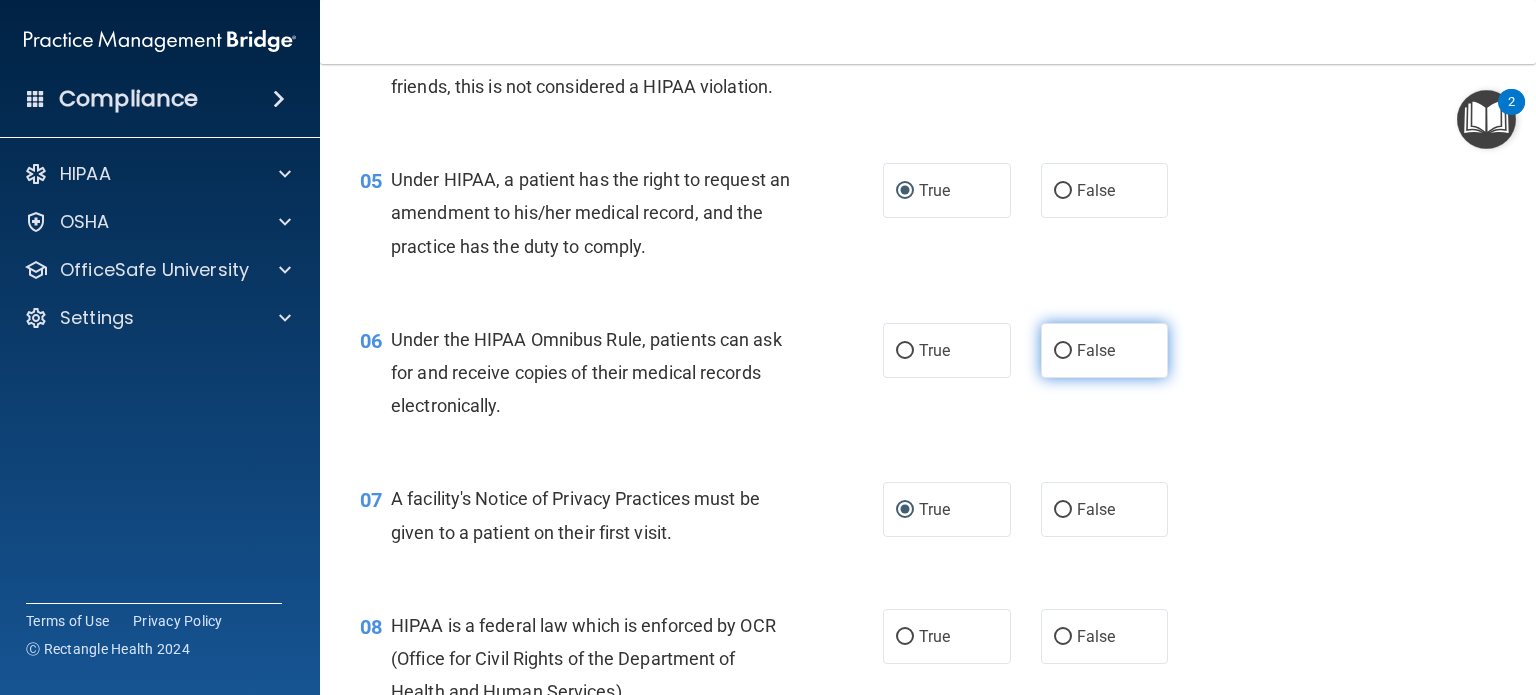 click on "False" at bounding box center [1063, 351] 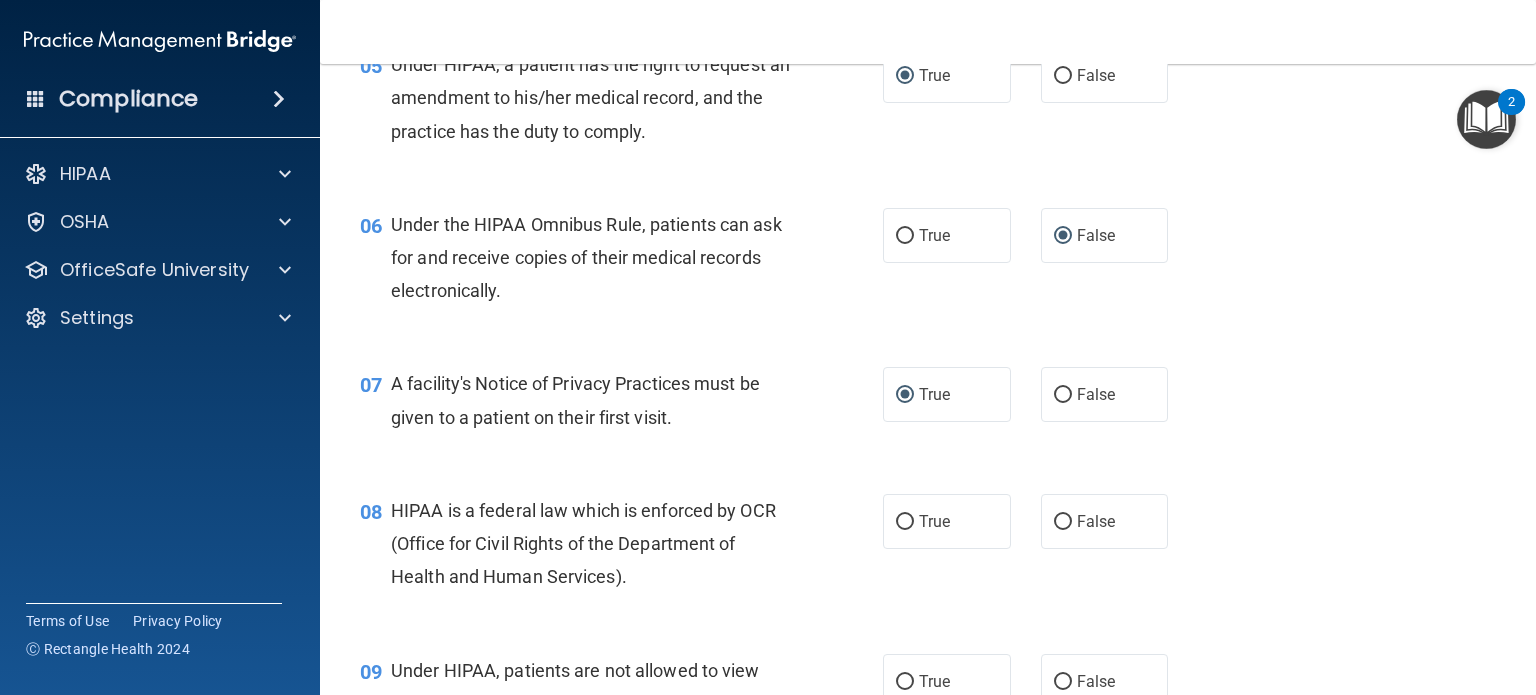 scroll, scrollTop: 1100, scrollLeft: 0, axis: vertical 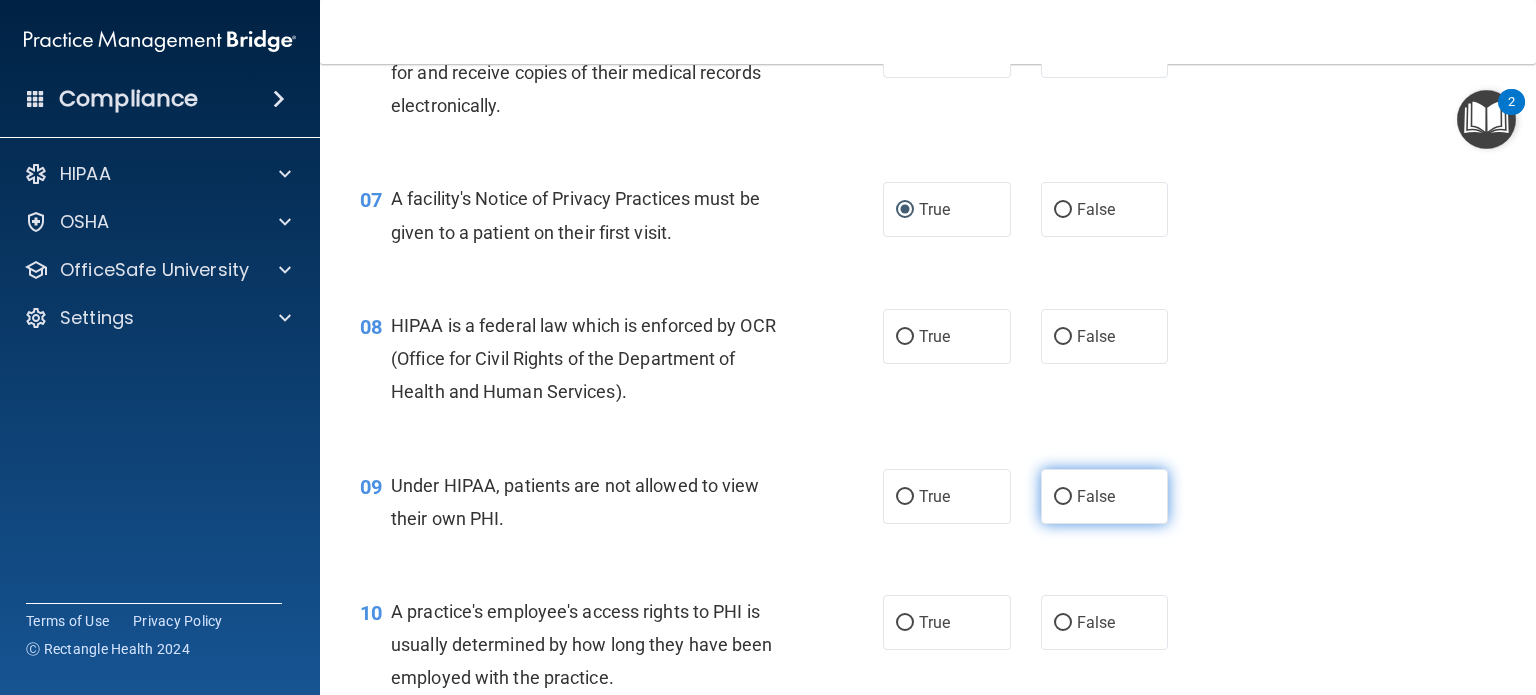 click on "False" at bounding box center (1063, 497) 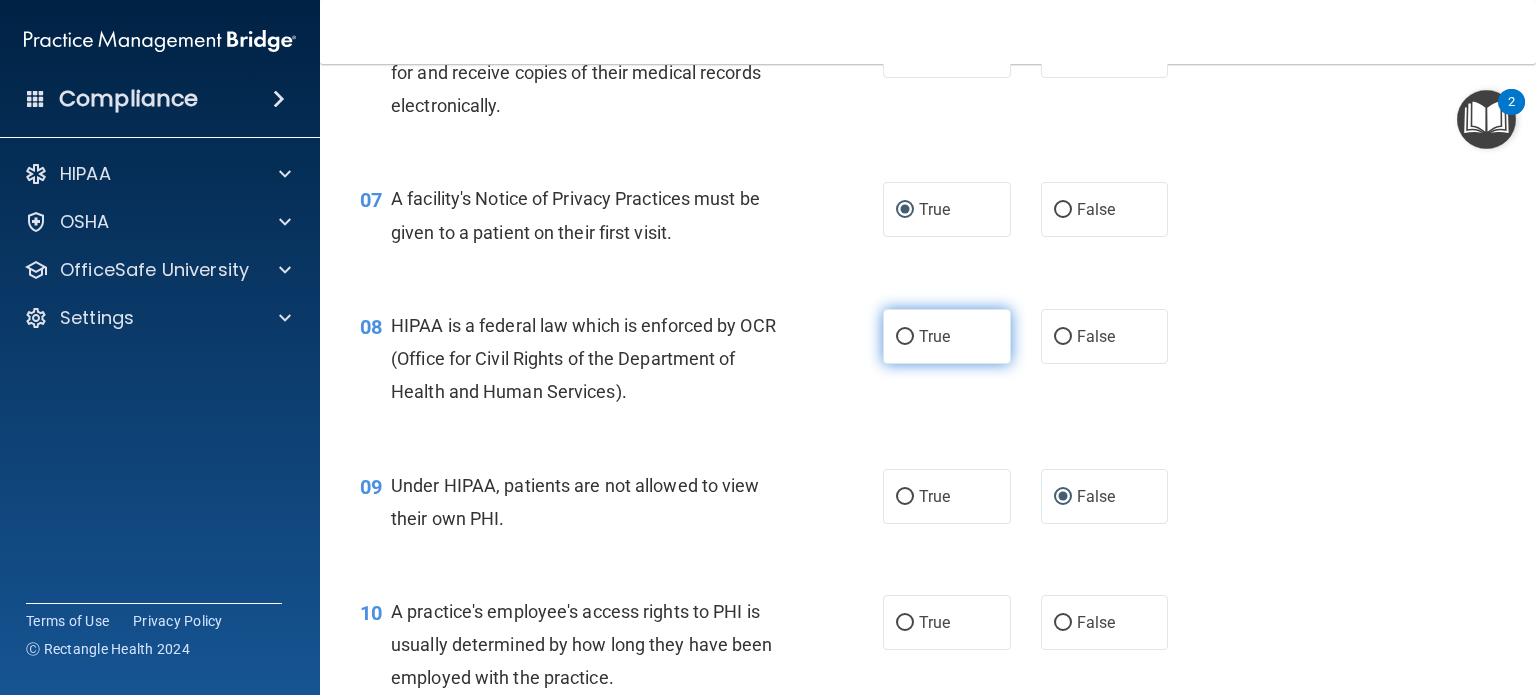 click on "True" at bounding box center [905, 337] 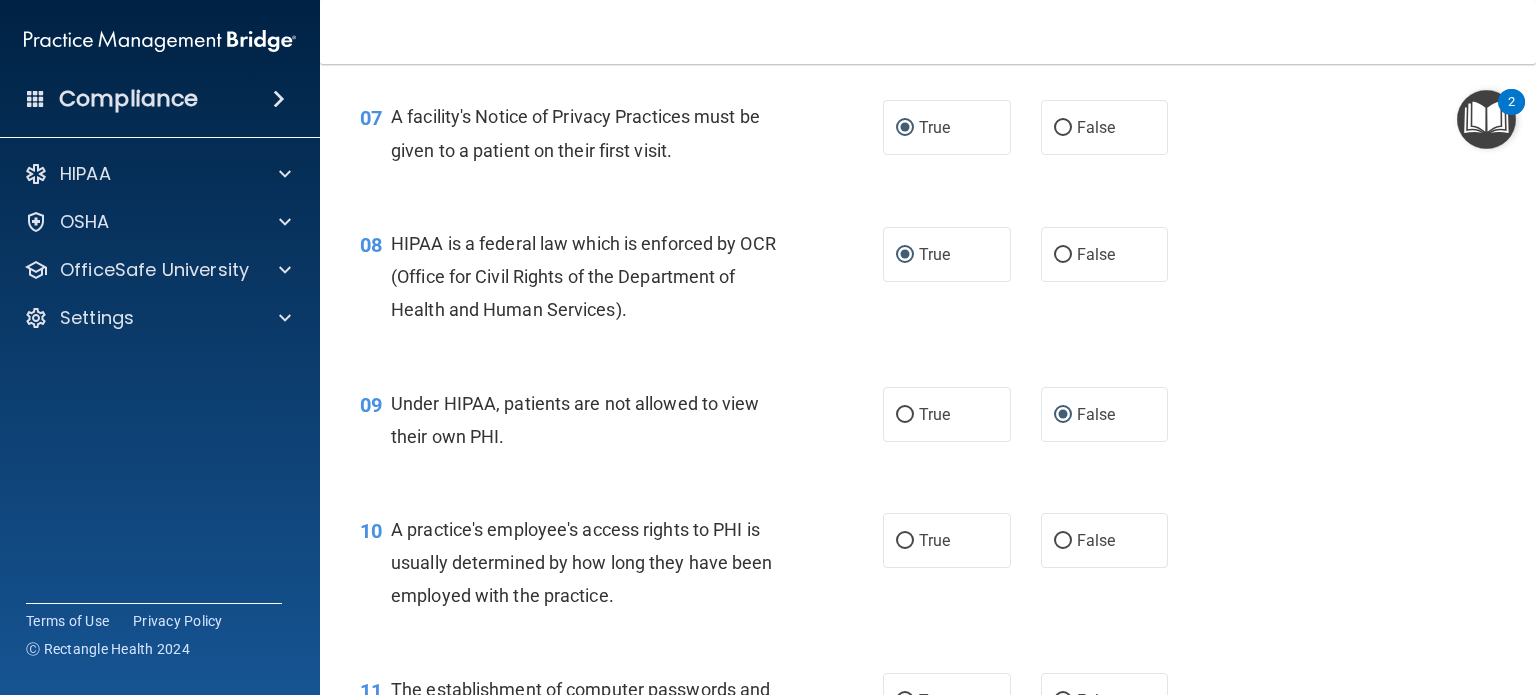 scroll, scrollTop: 1300, scrollLeft: 0, axis: vertical 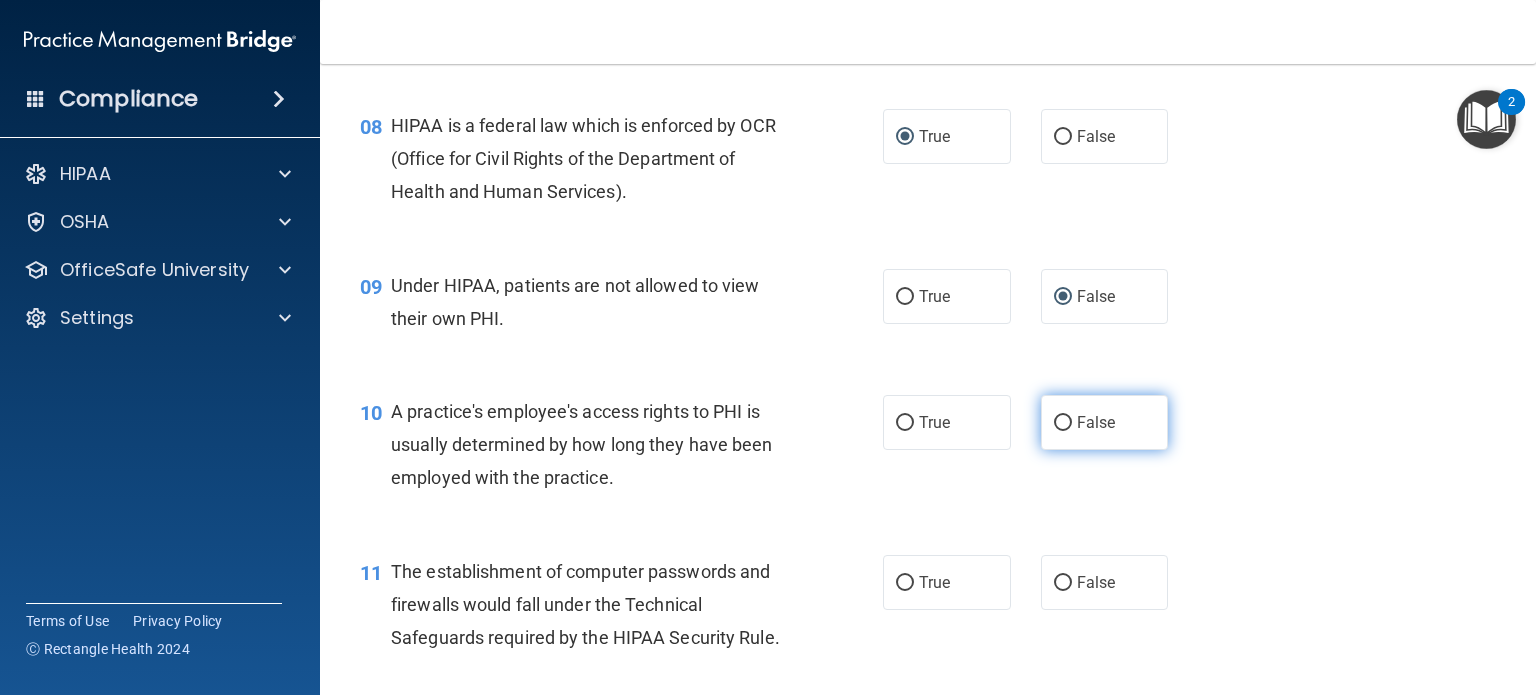 click on "False" at bounding box center [1063, 423] 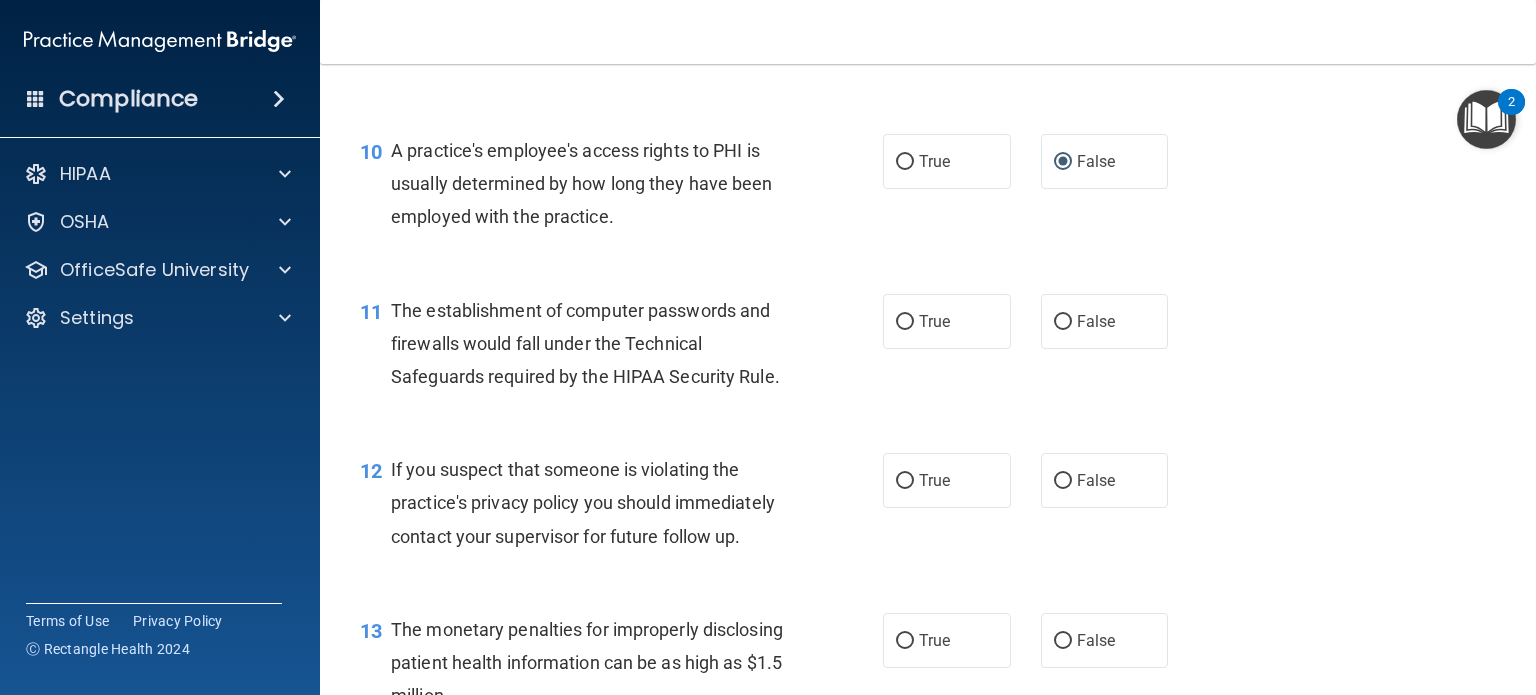 scroll, scrollTop: 1600, scrollLeft: 0, axis: vertical 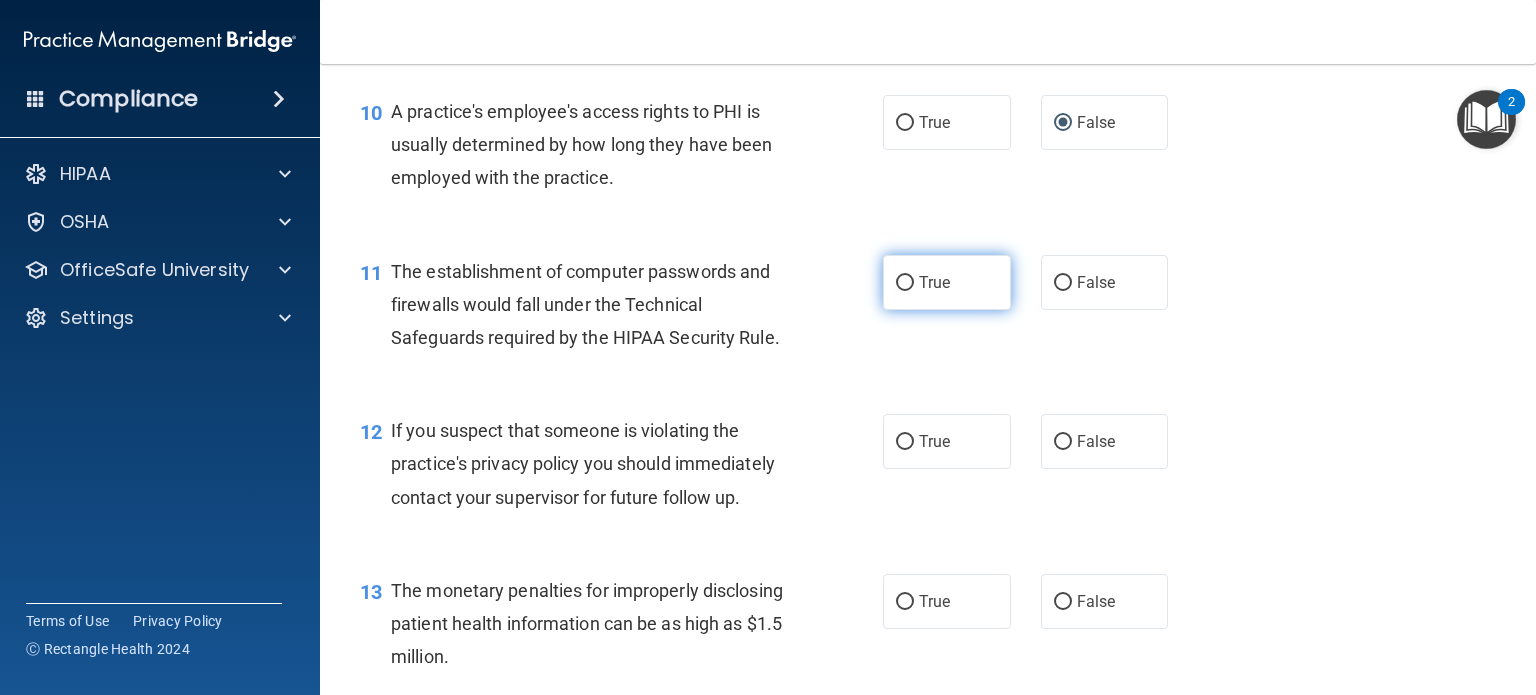 click on "True" at bounding box center (905, 283) 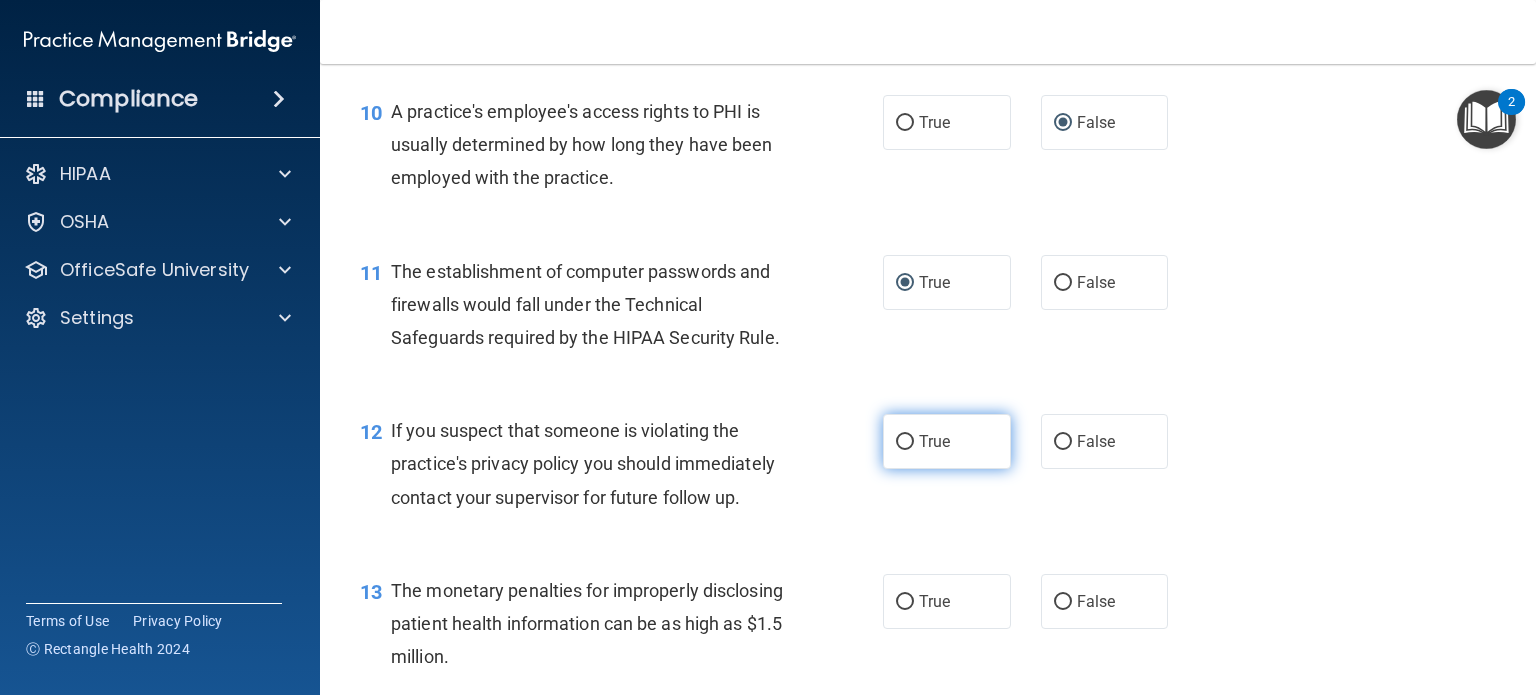 click on "True" at bounding box center [905, 442] 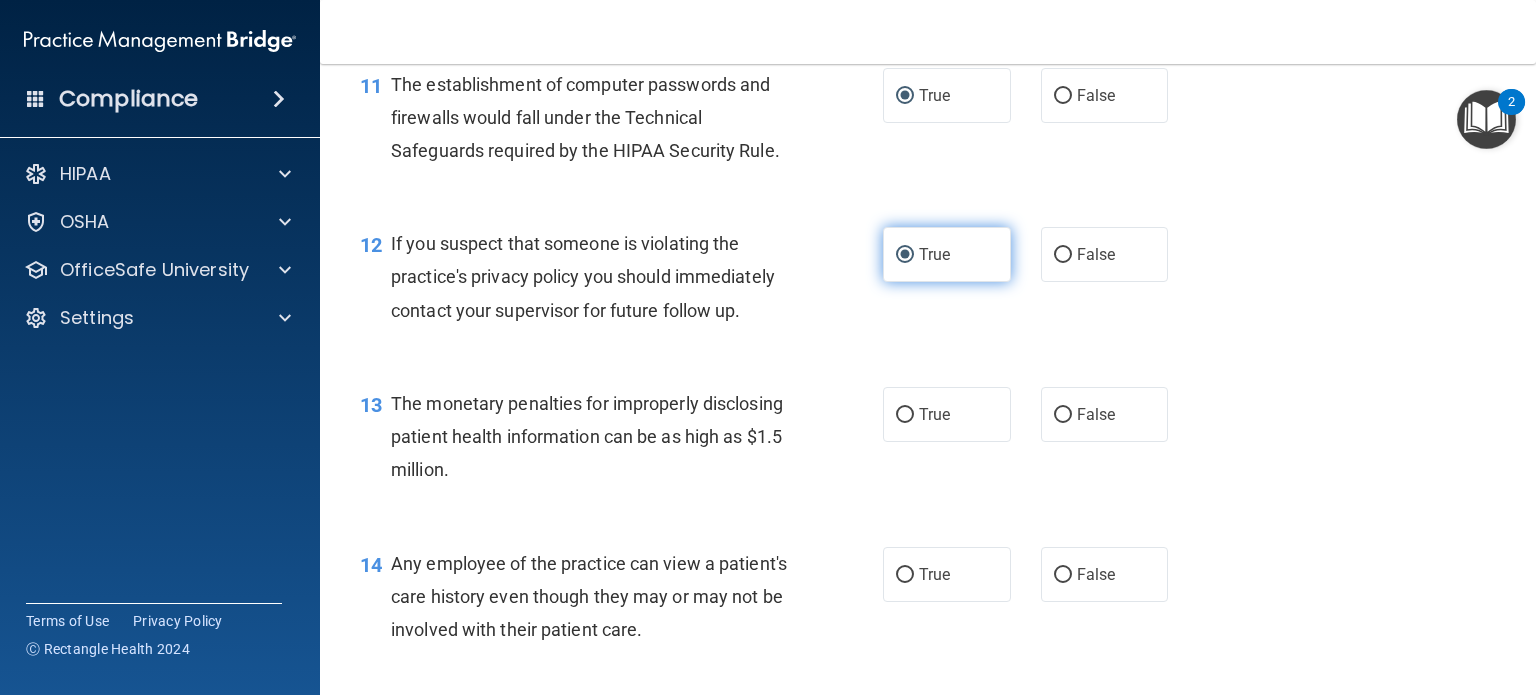 scroll, scrollTop: 1800, scrollLeft: 0, axis: vertical 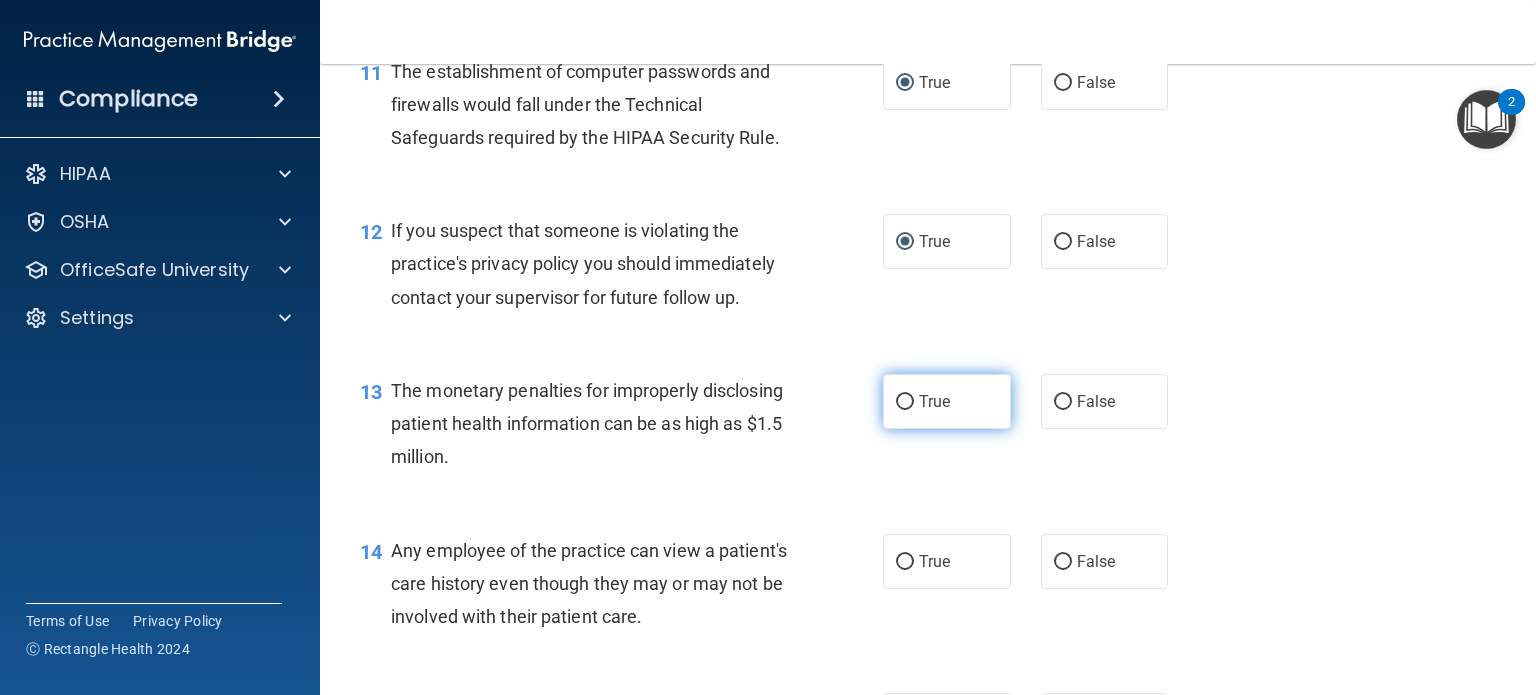 click on "True" at bounding box center [905, 402] 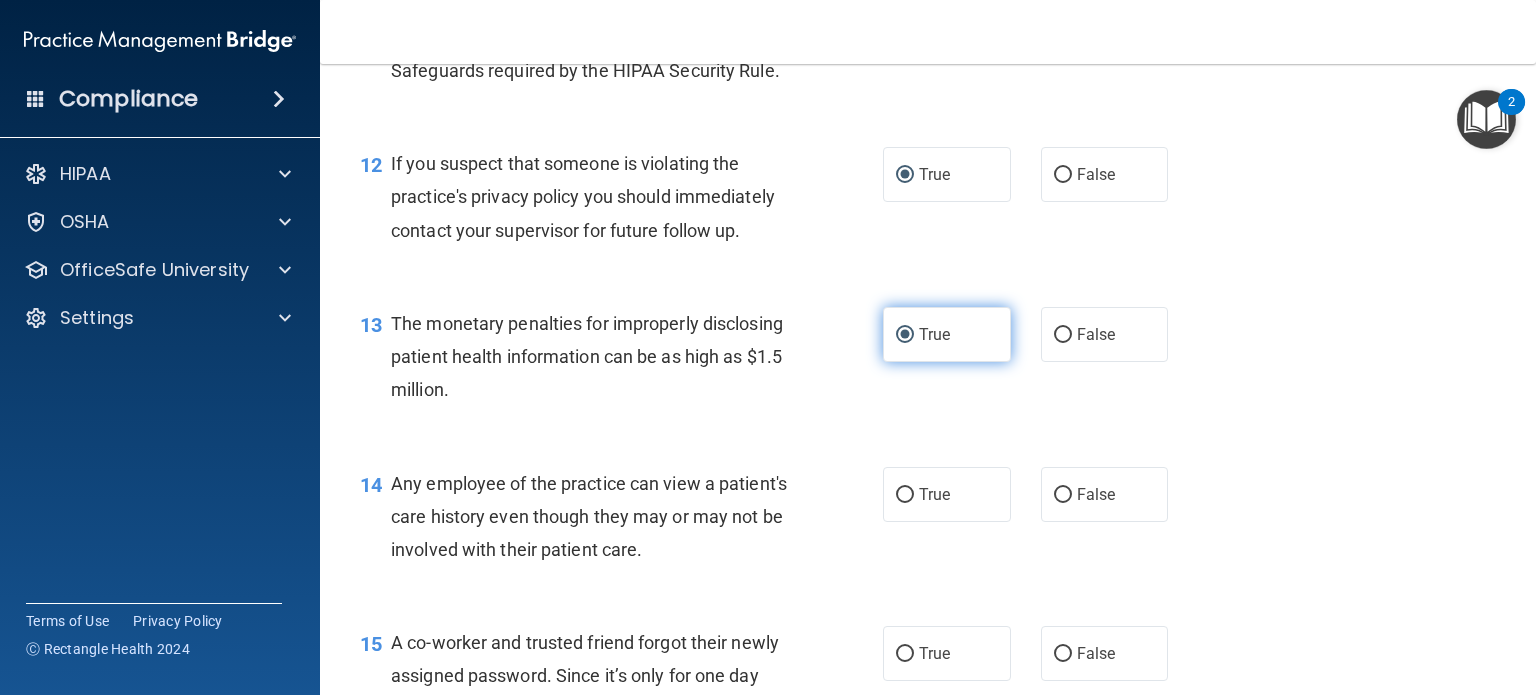 scroll, scrollTop: 2000, scrollLeft: 0, axis: vertical 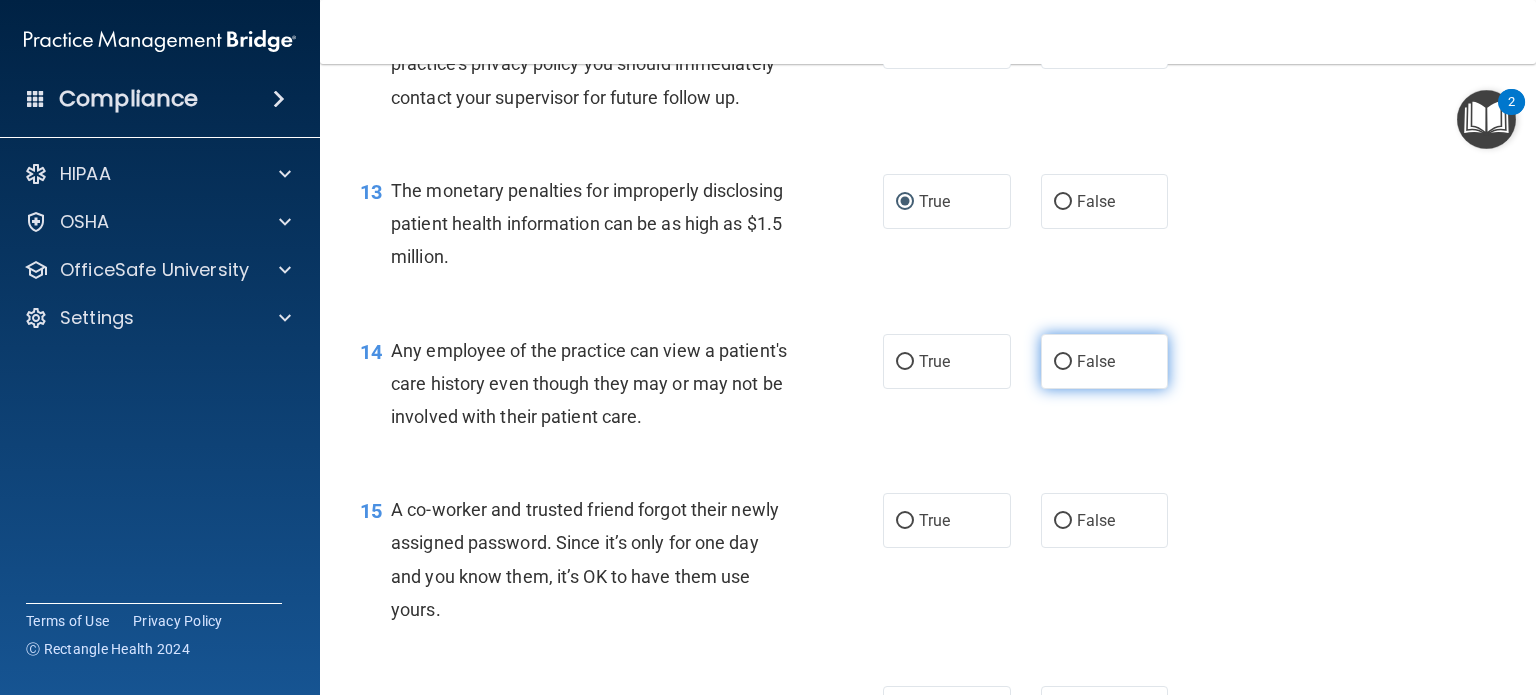 click on "False" at bounding box center (1063, 362) 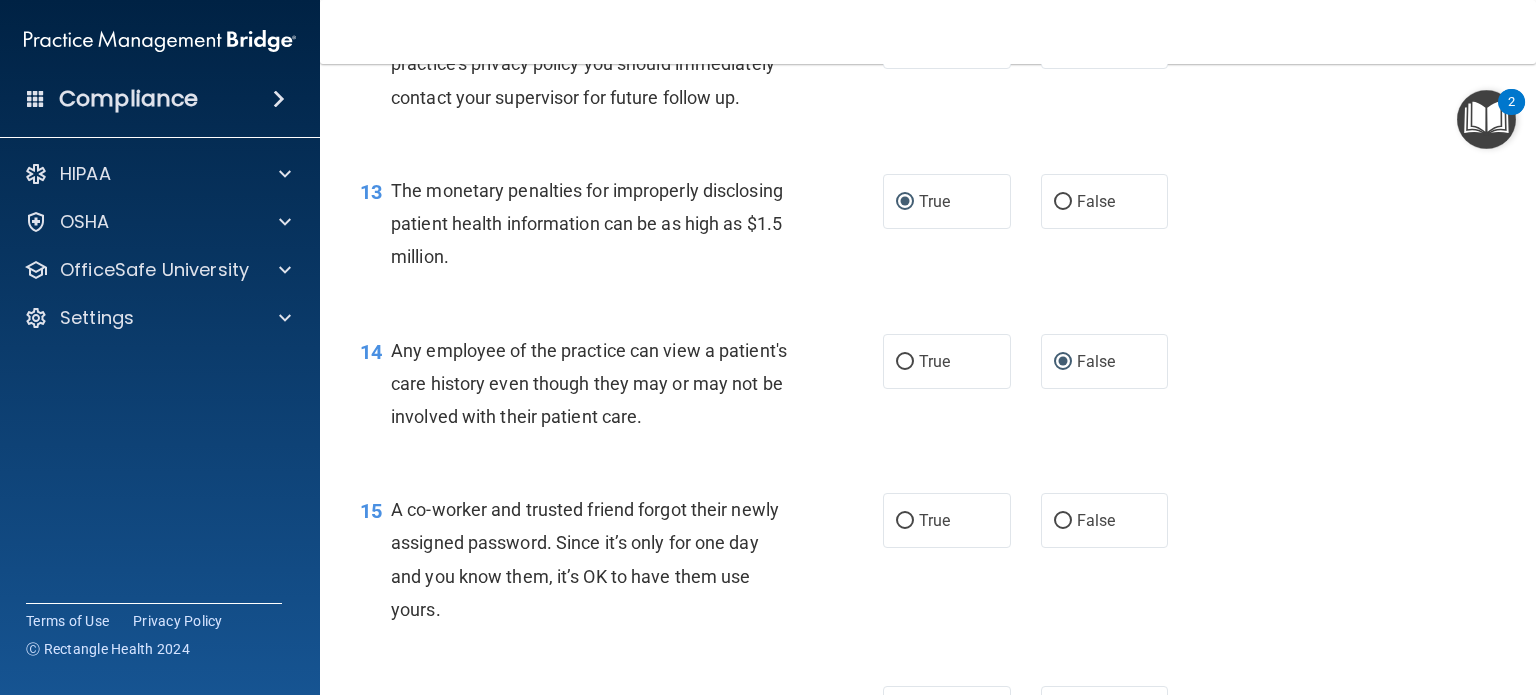scroll, scrollTop: 2100, scrollLeft: 0, axis: vertical 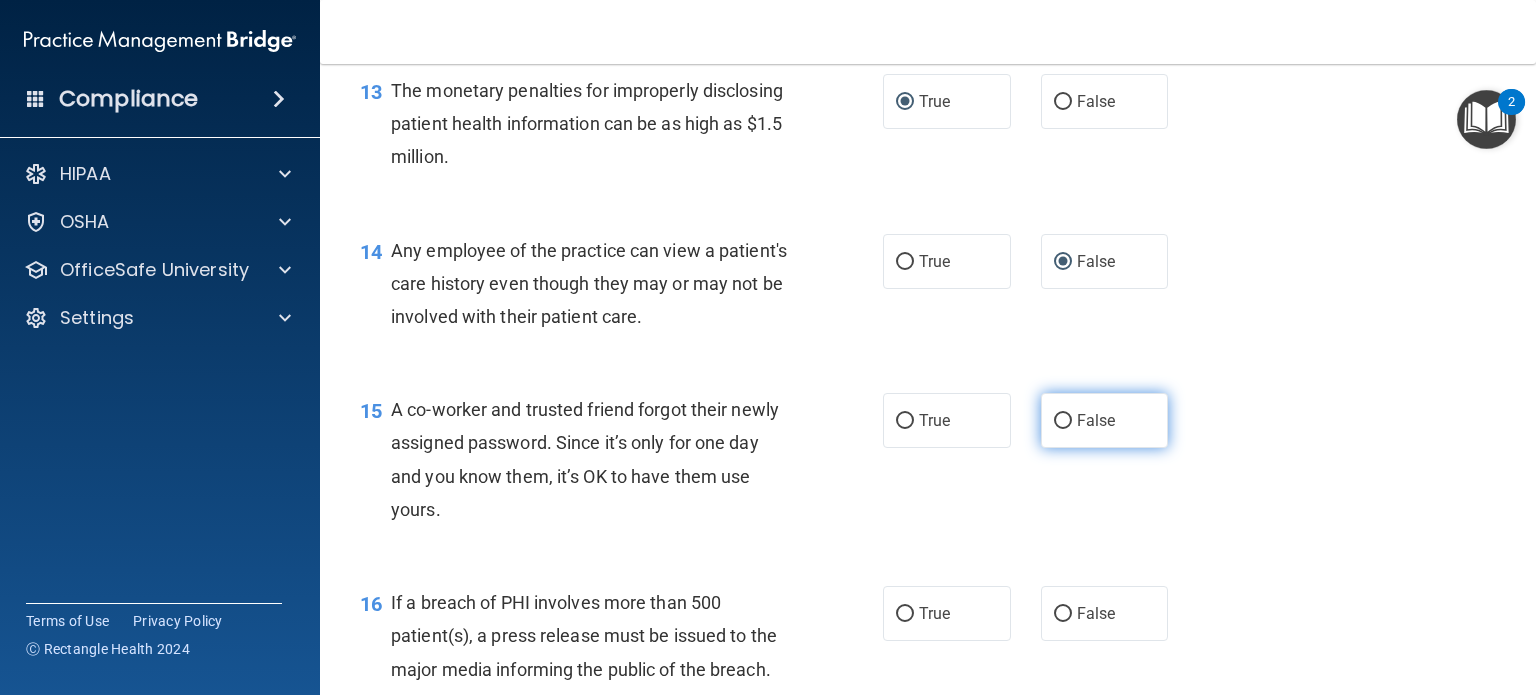 click on "False" at bounding box center (1063, 421) 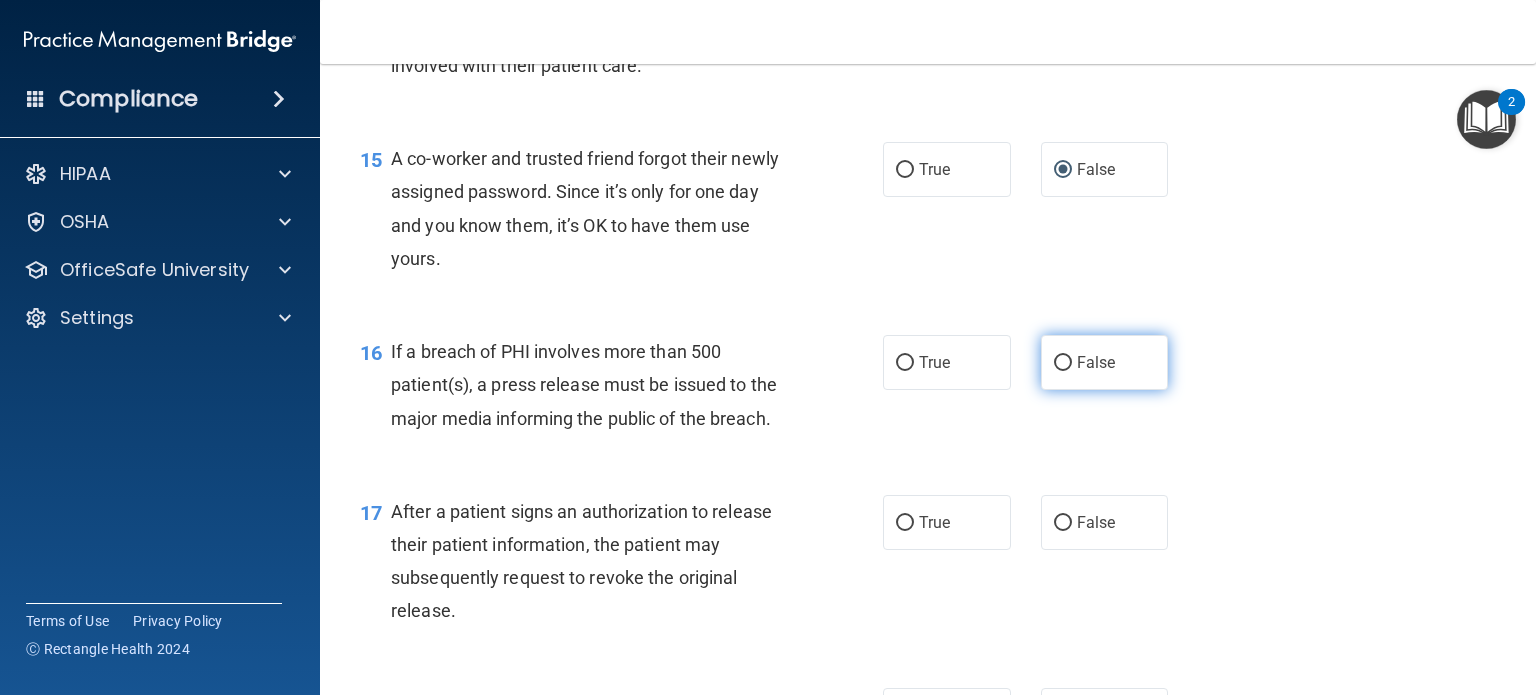 scroll, scrollTop: 2400, scrollLeft: 0, axis: vertical 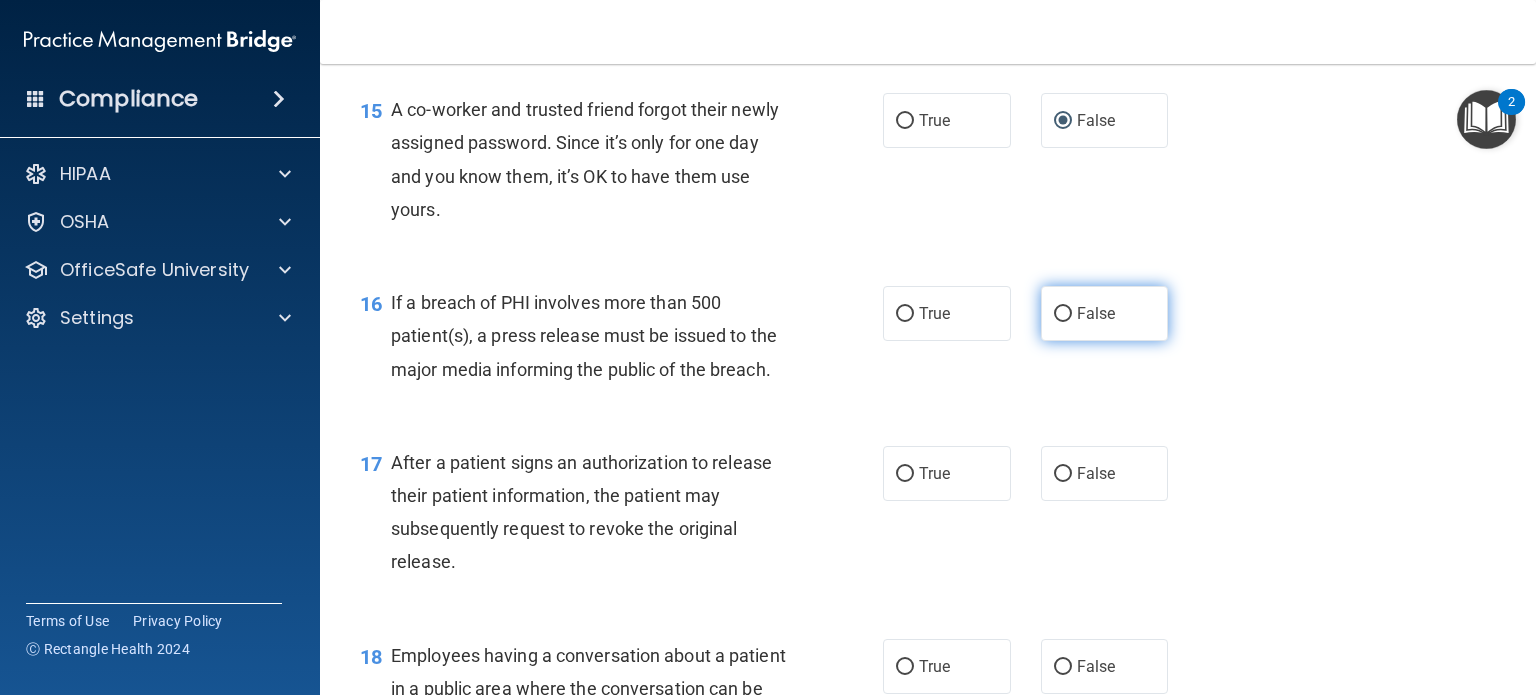click on "False" at bounding box center [1063, 314] 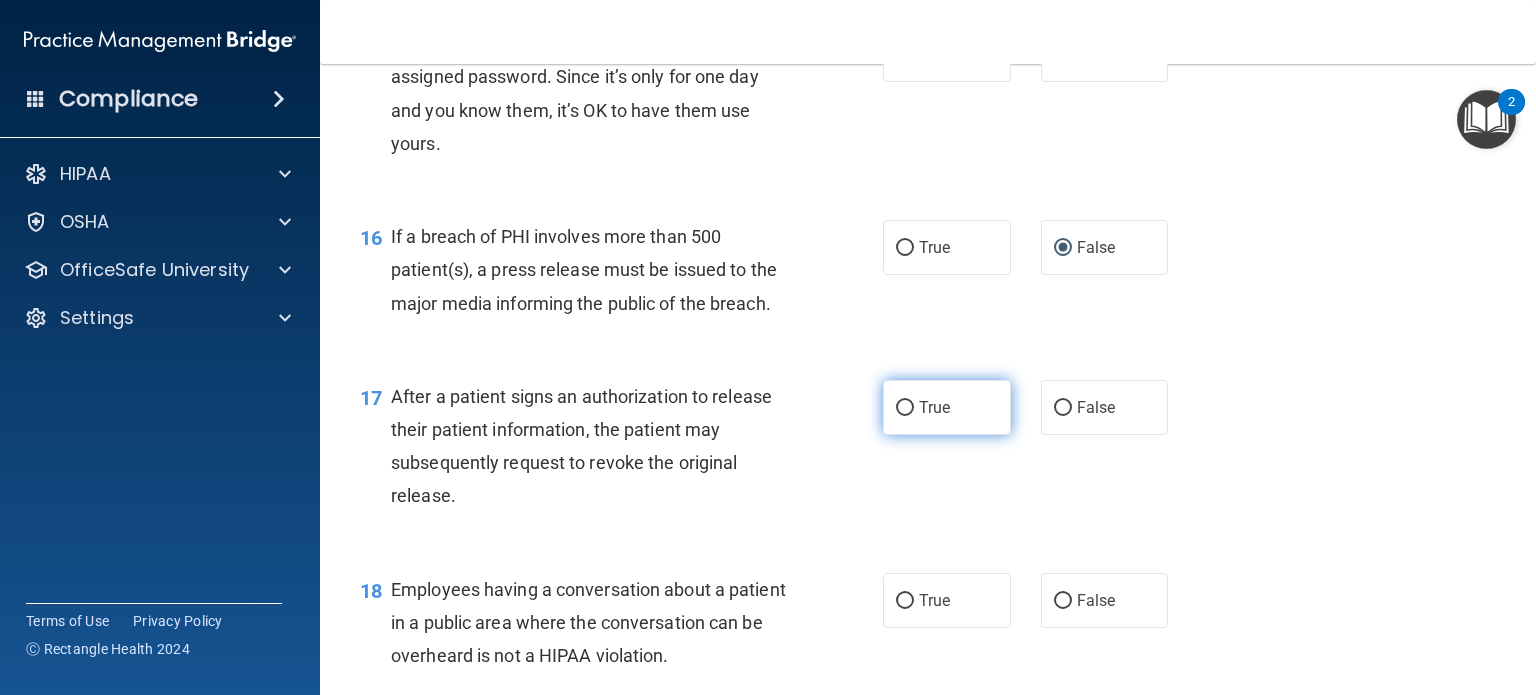 scroll, scrollTop: 2500, scrollLeft: 0, axis: vertical 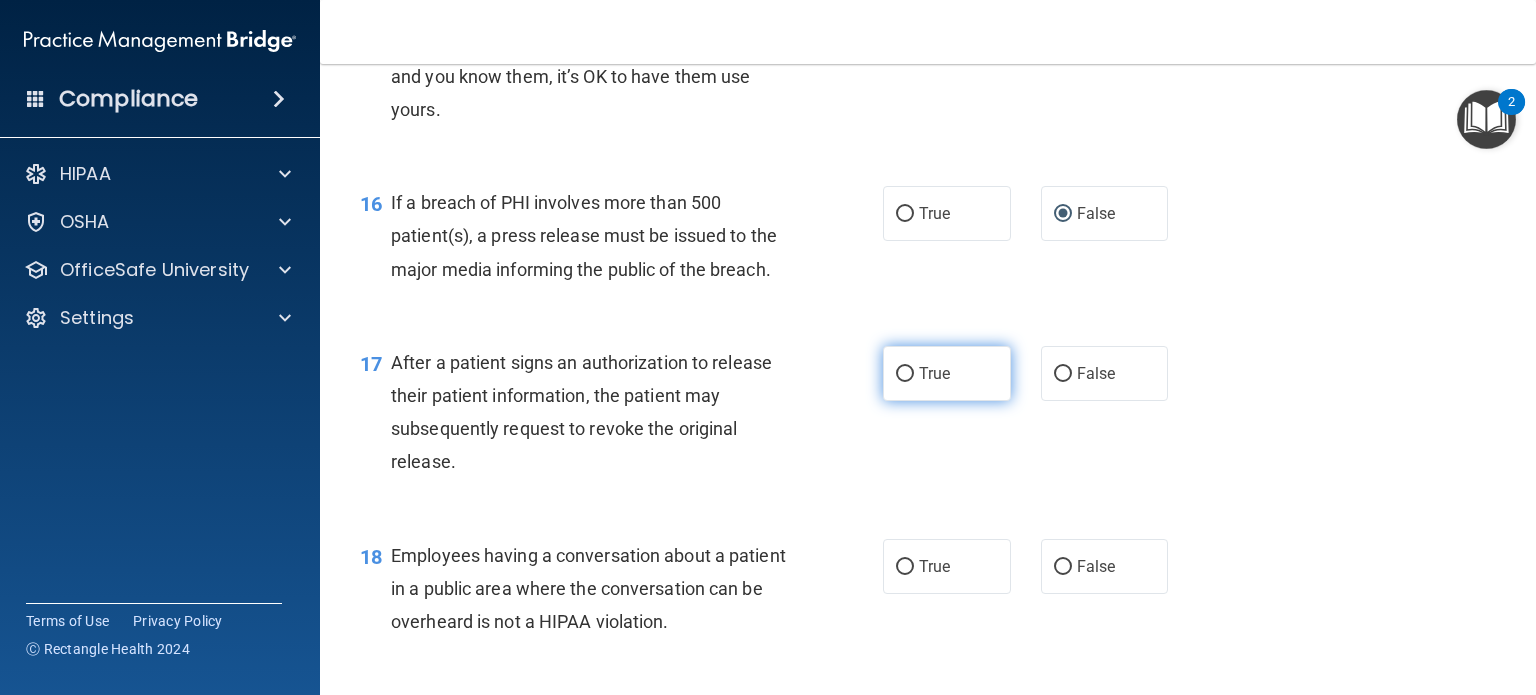 click on "True" at bounding box center [905, 374] 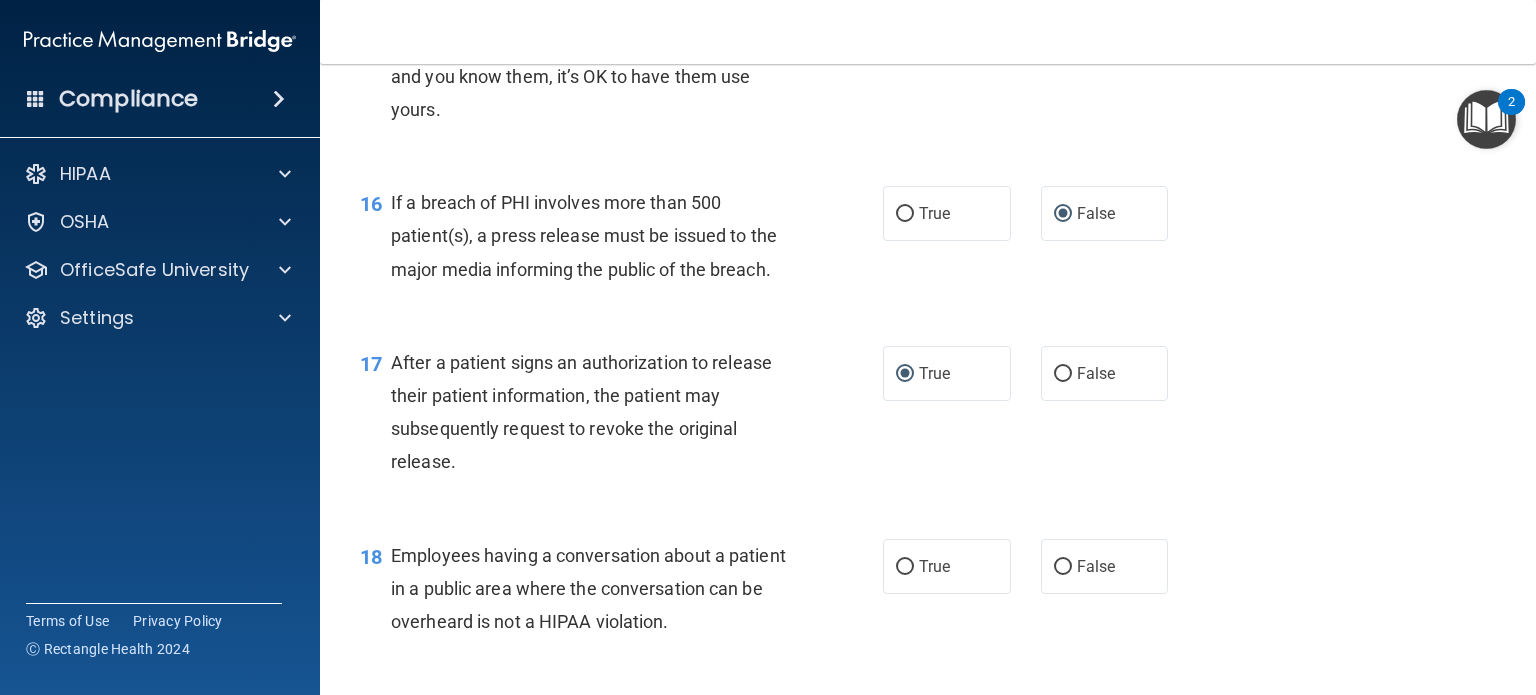 scroll, scrollTop: 2700, scrollLeft: 0, axis: vertical 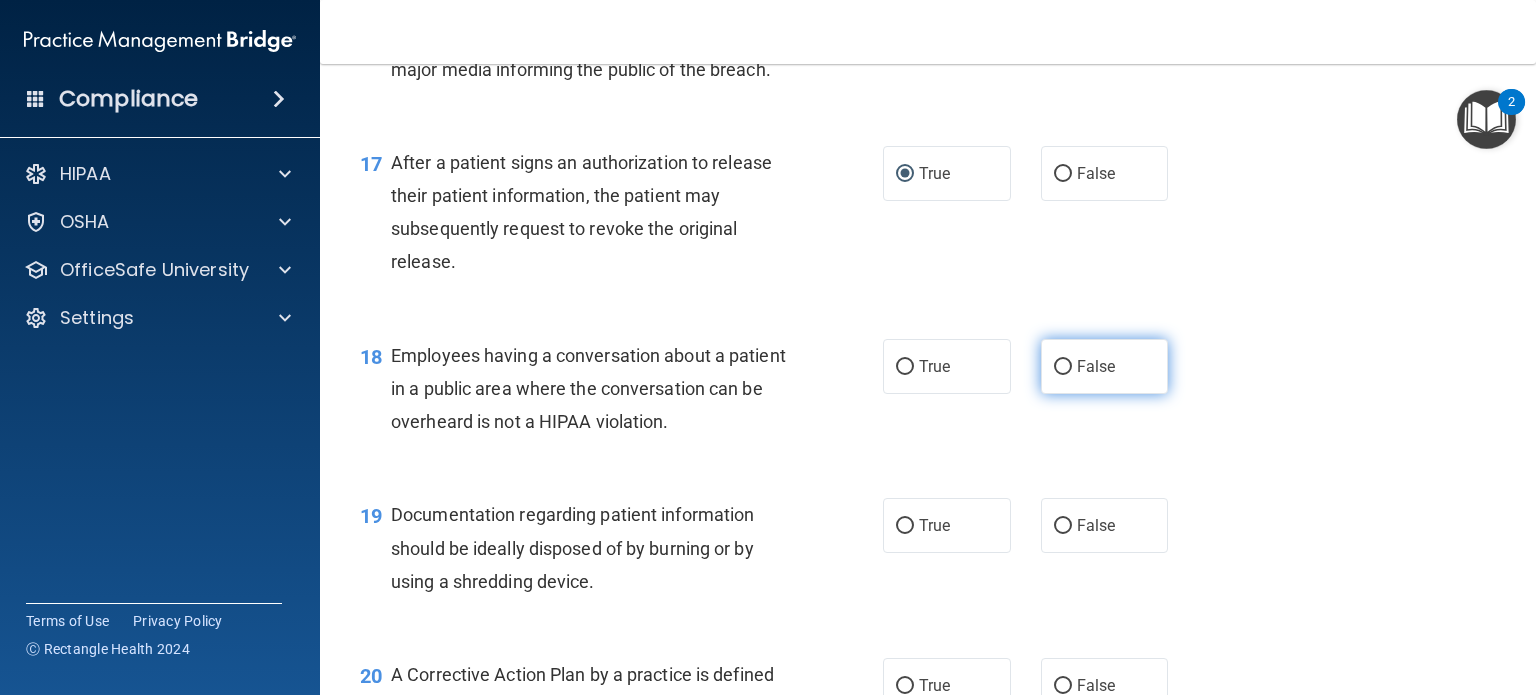 click on "False" at bounding box center (1063, 367) 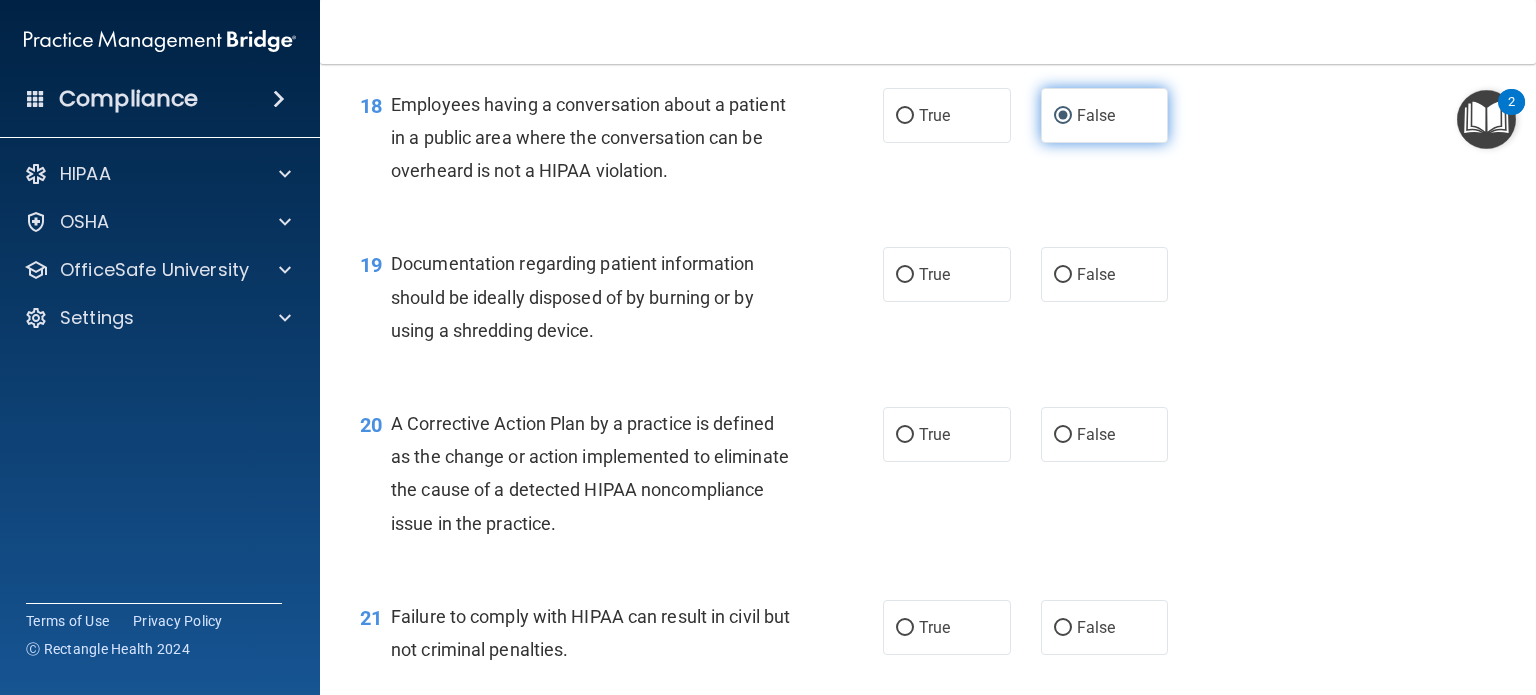 scroll, scrollTop: 3000, scrollLeft: 0, axis: vertical 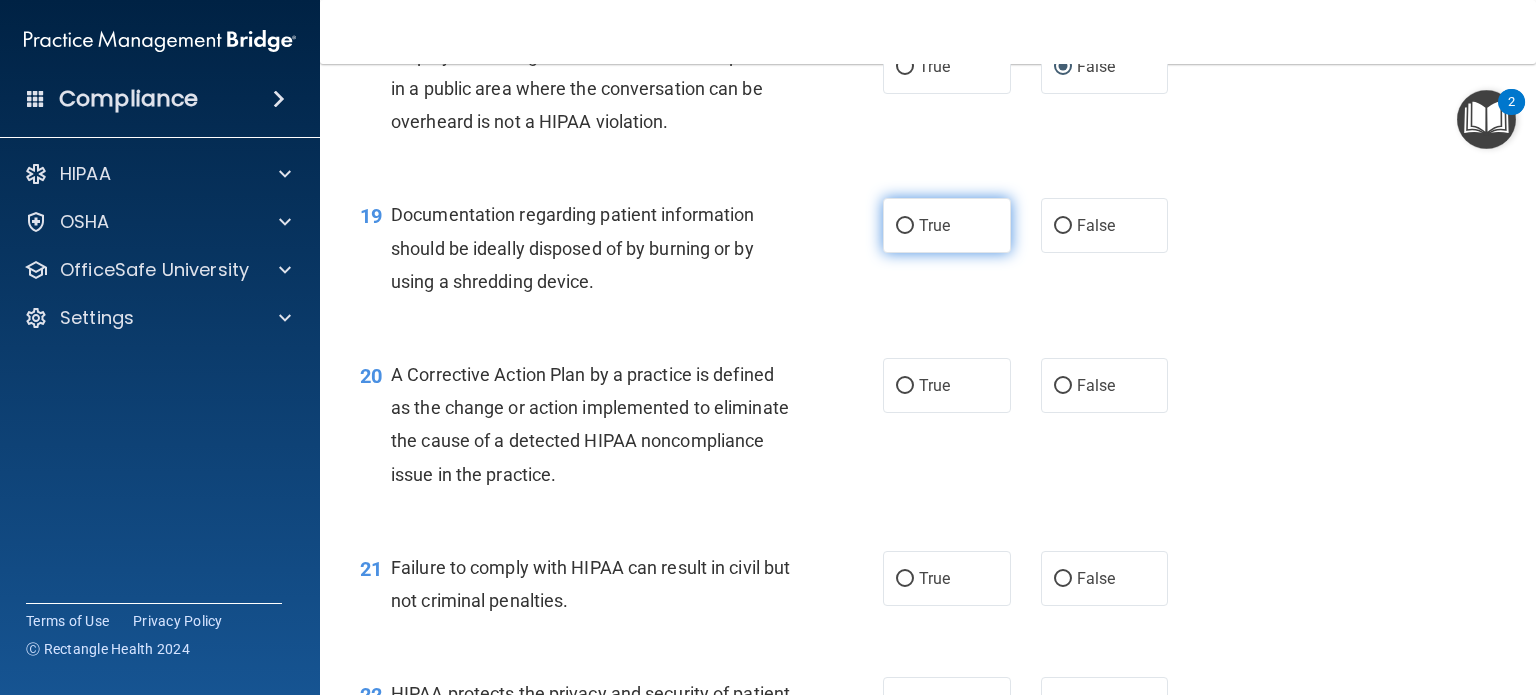 click on "True" at bounding box center (905, 226) 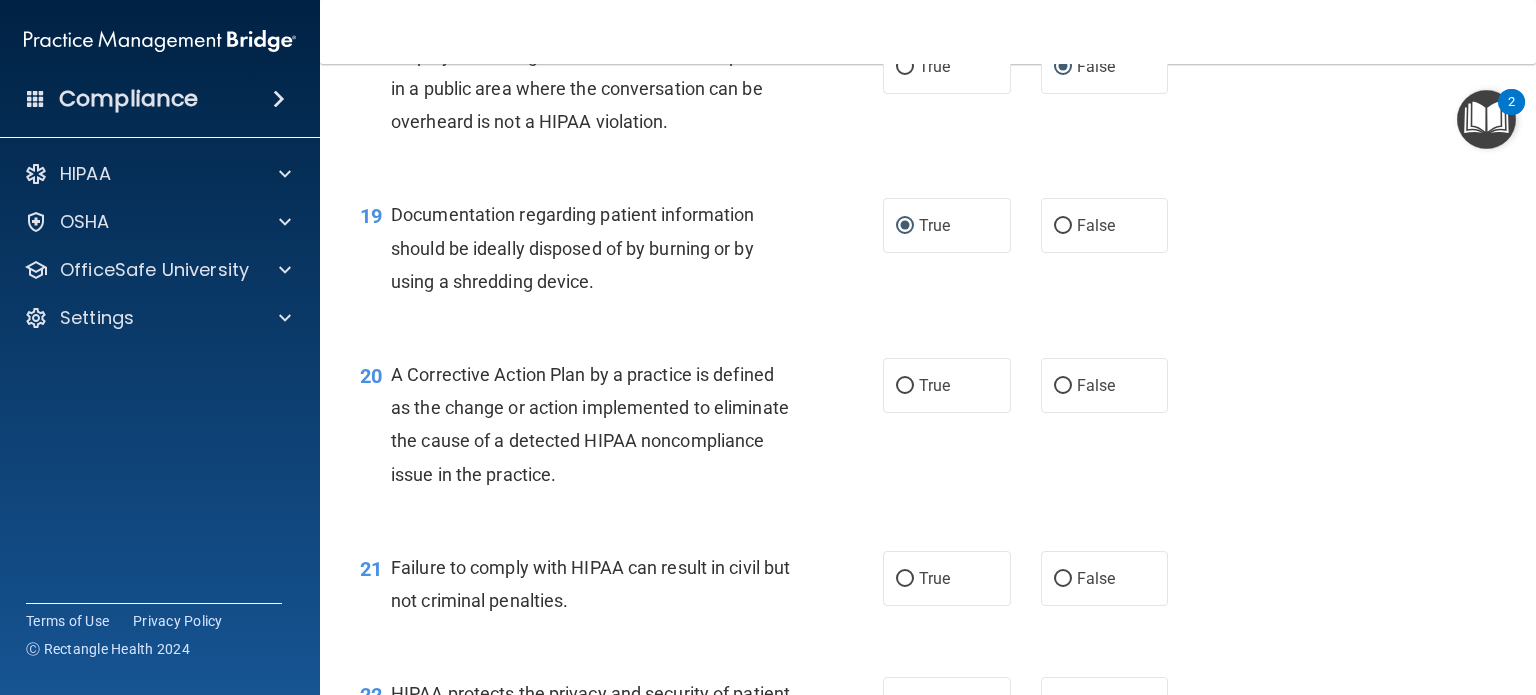 scroll, scrollTop: 3100, scrollLeft: 0, axis: vertical 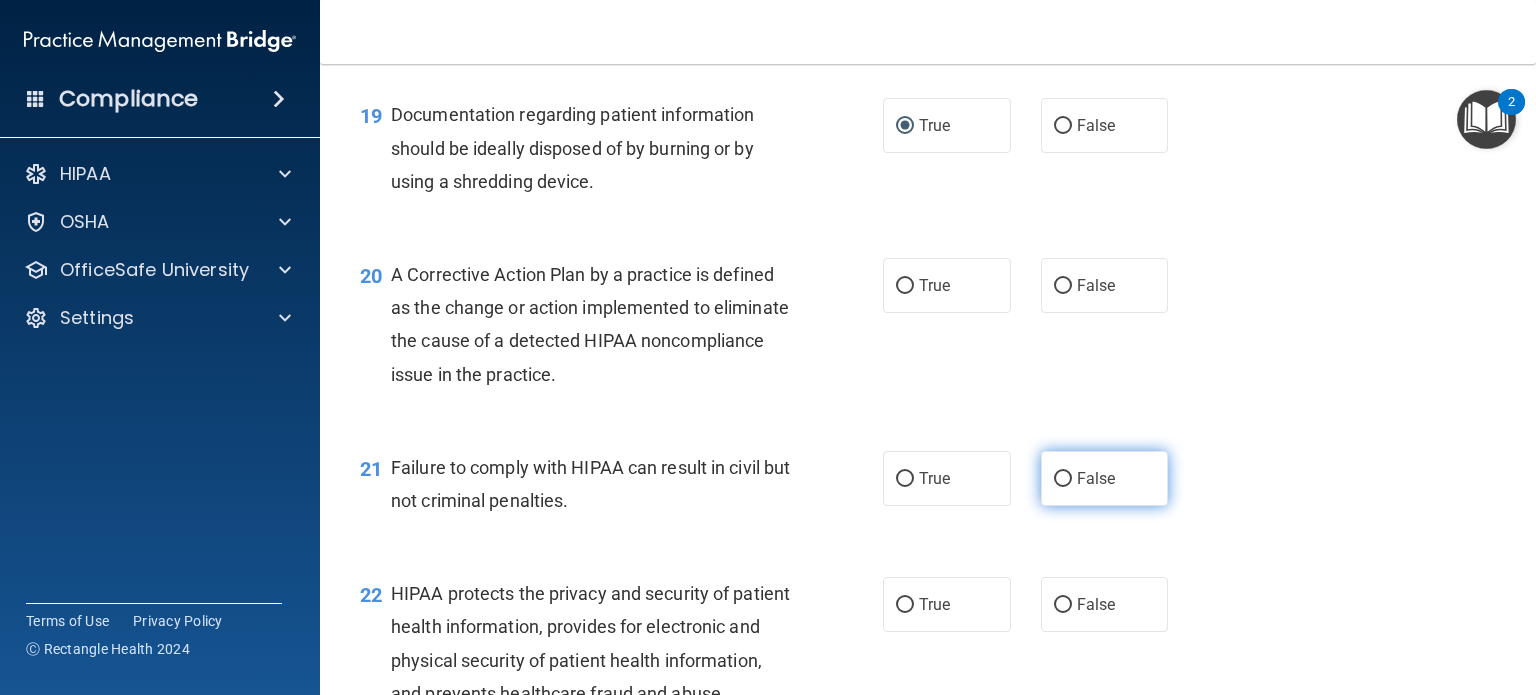 click on "False" at bounding box center [1063, 479] 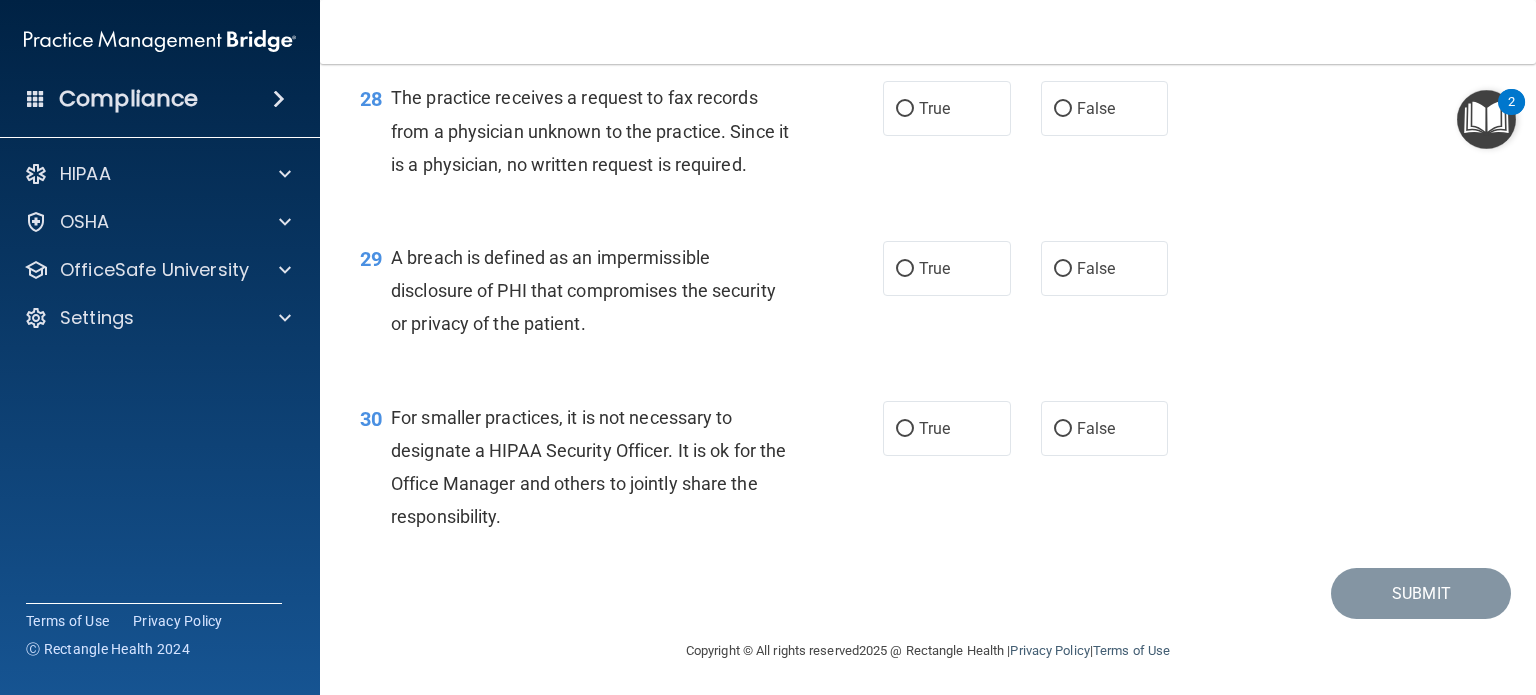 scroll, scrollTop: 4824, scrollLeft: 0, axis: vertical 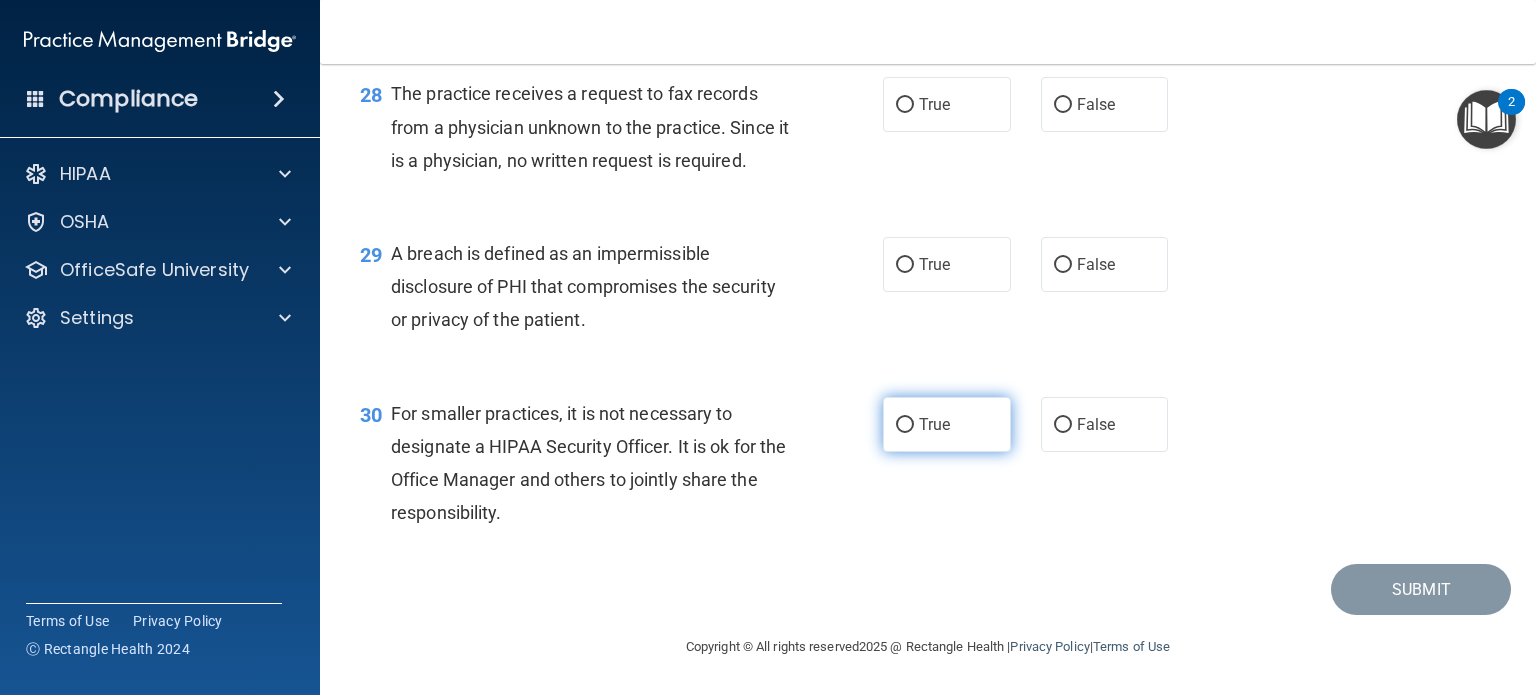 click on "True" at bounding box center [905, 425] 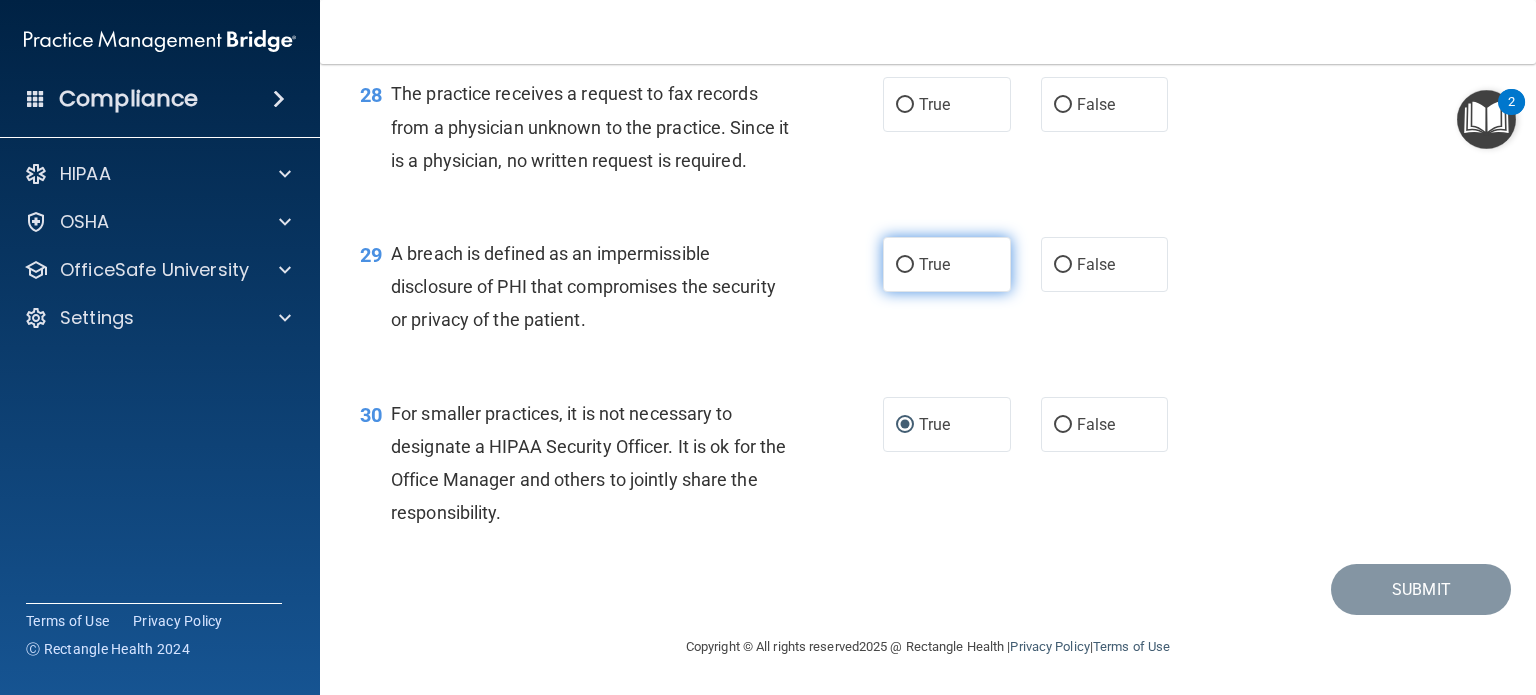 click on "True" at bounding box center (905, 265) 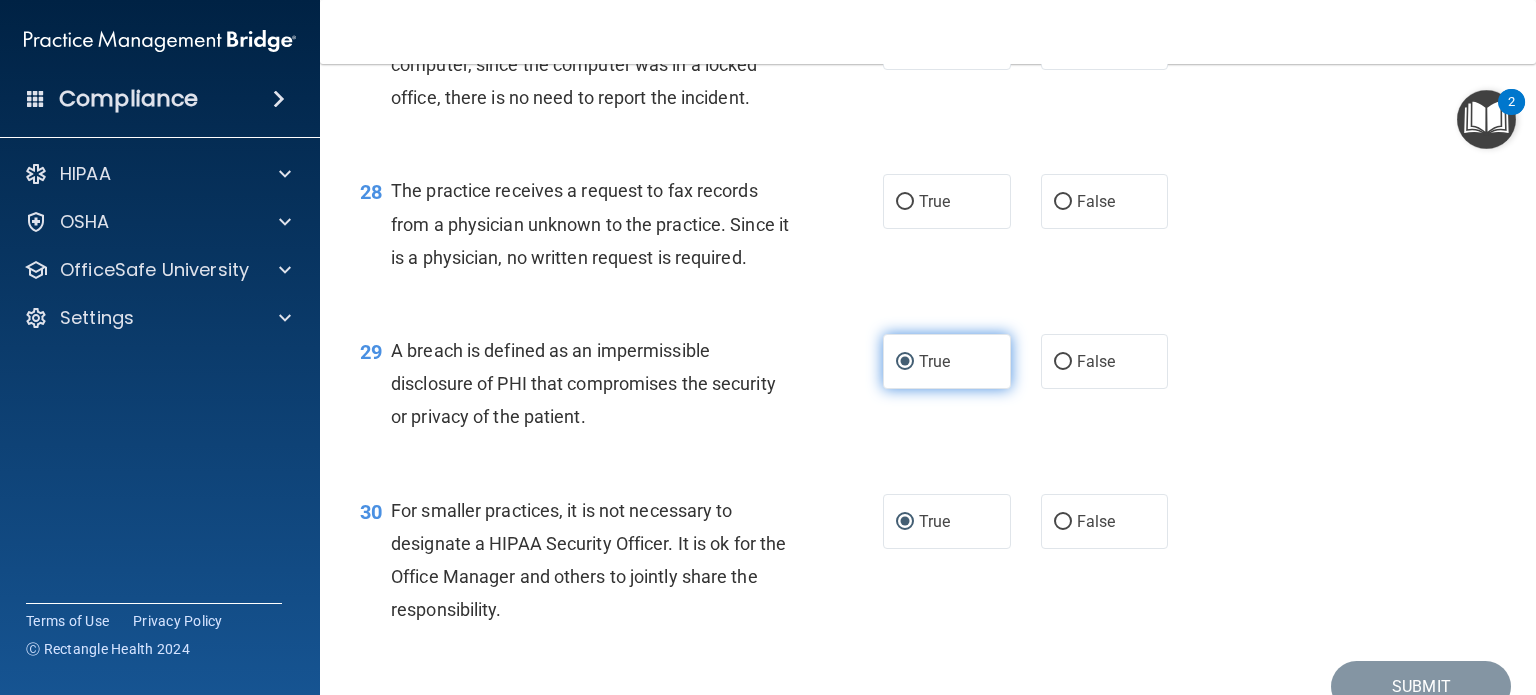 scroll, scrollTop: 4624, scrollLeft: 0, axis: vertical 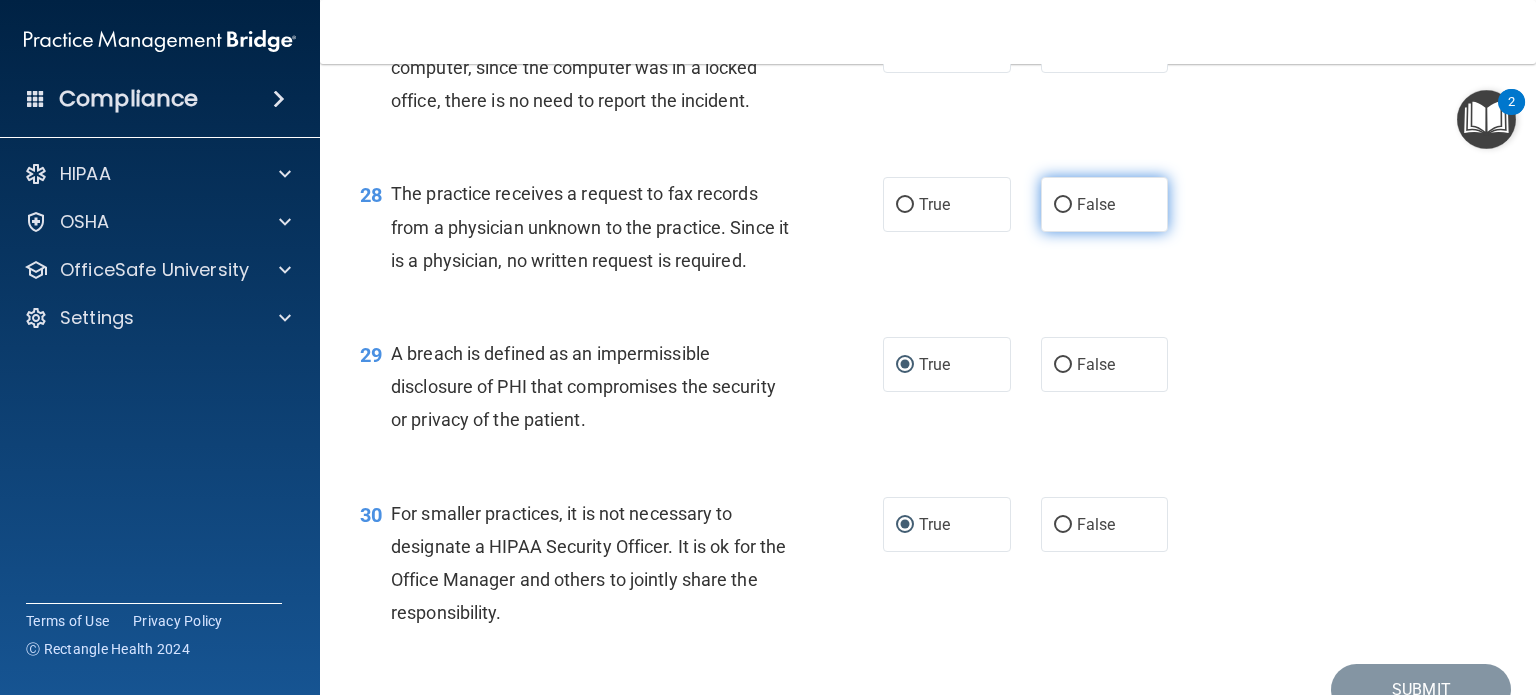 click on "False" at bounding box center (1063, 205) 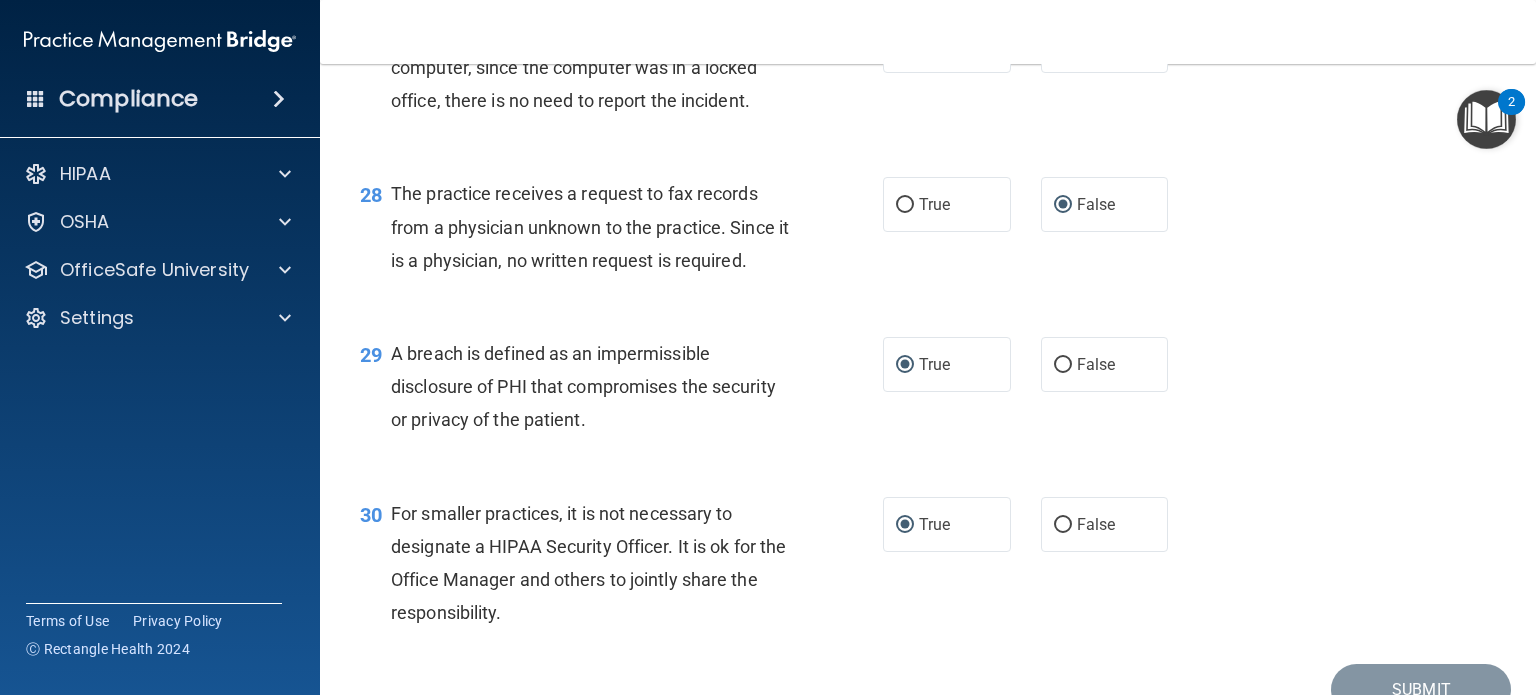 scroll, scrollTop: 4424, scrollLeft: 0, axis: vertical 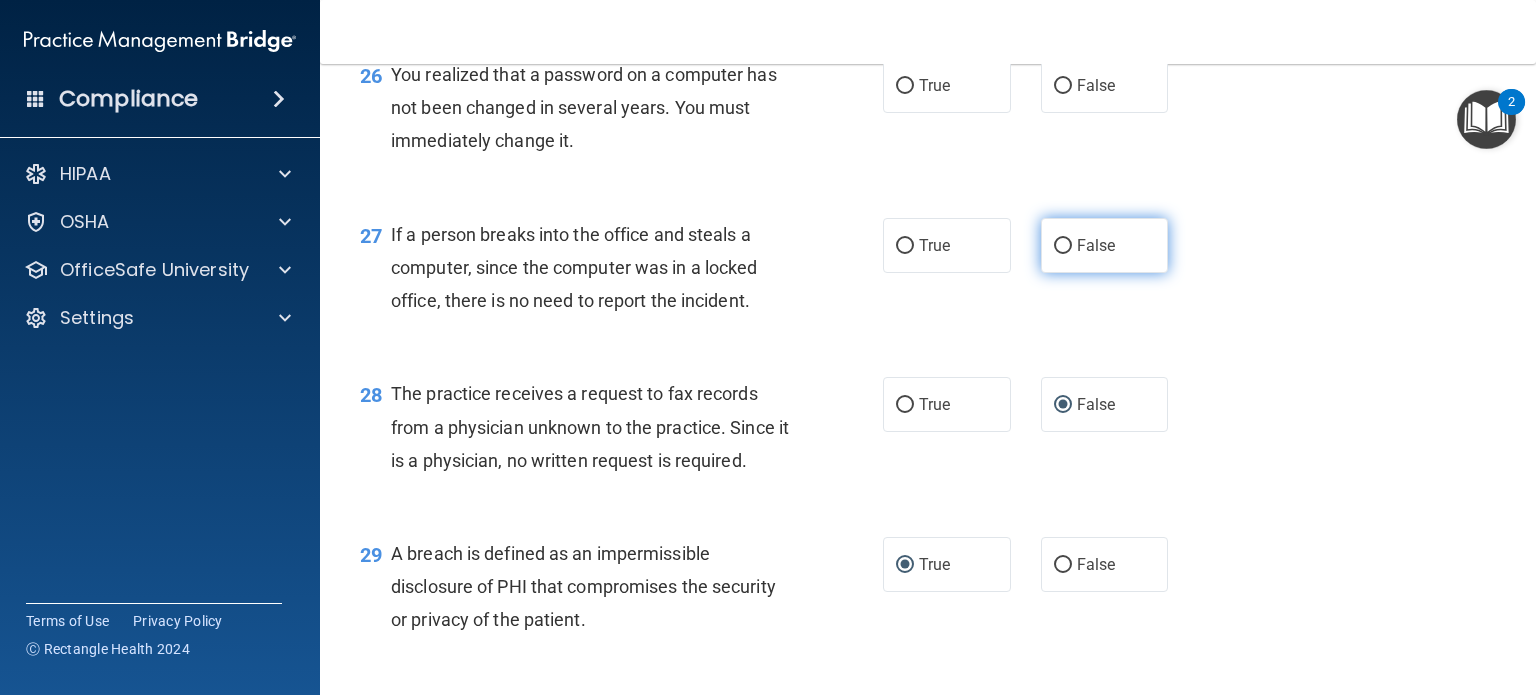 click on "False" at bounding box center (1063, 246) 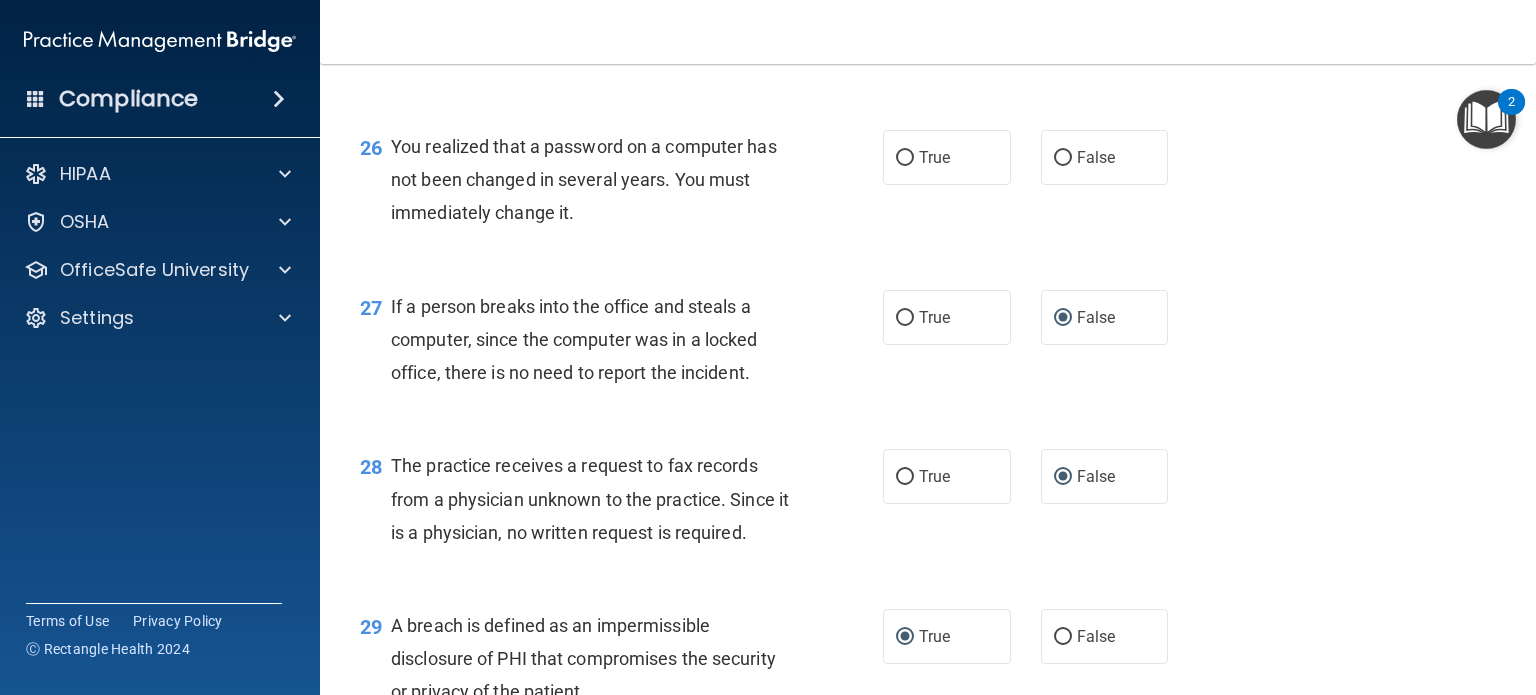 scroll, scrollTop: 4224, scrollLeft: 0, axis: vertical 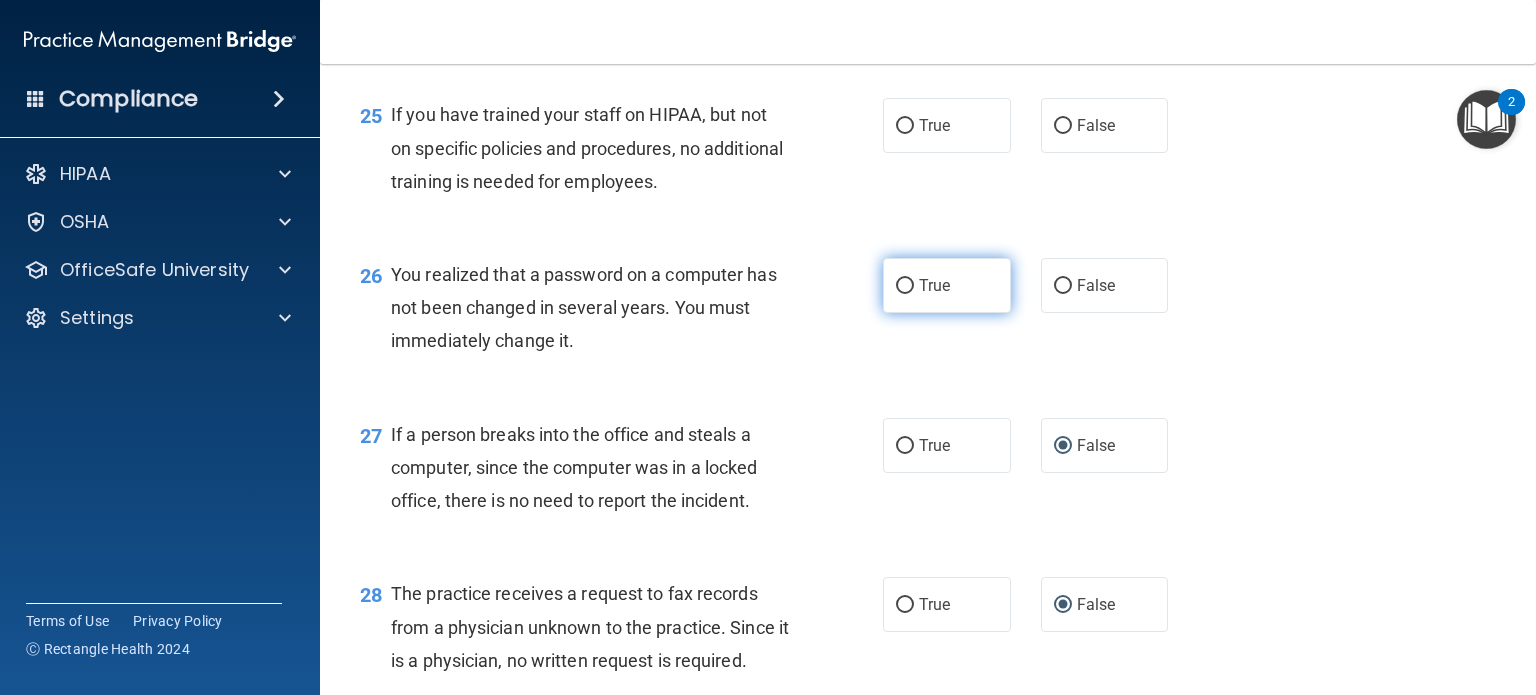 click on "True" at bounding box center [905, 286] 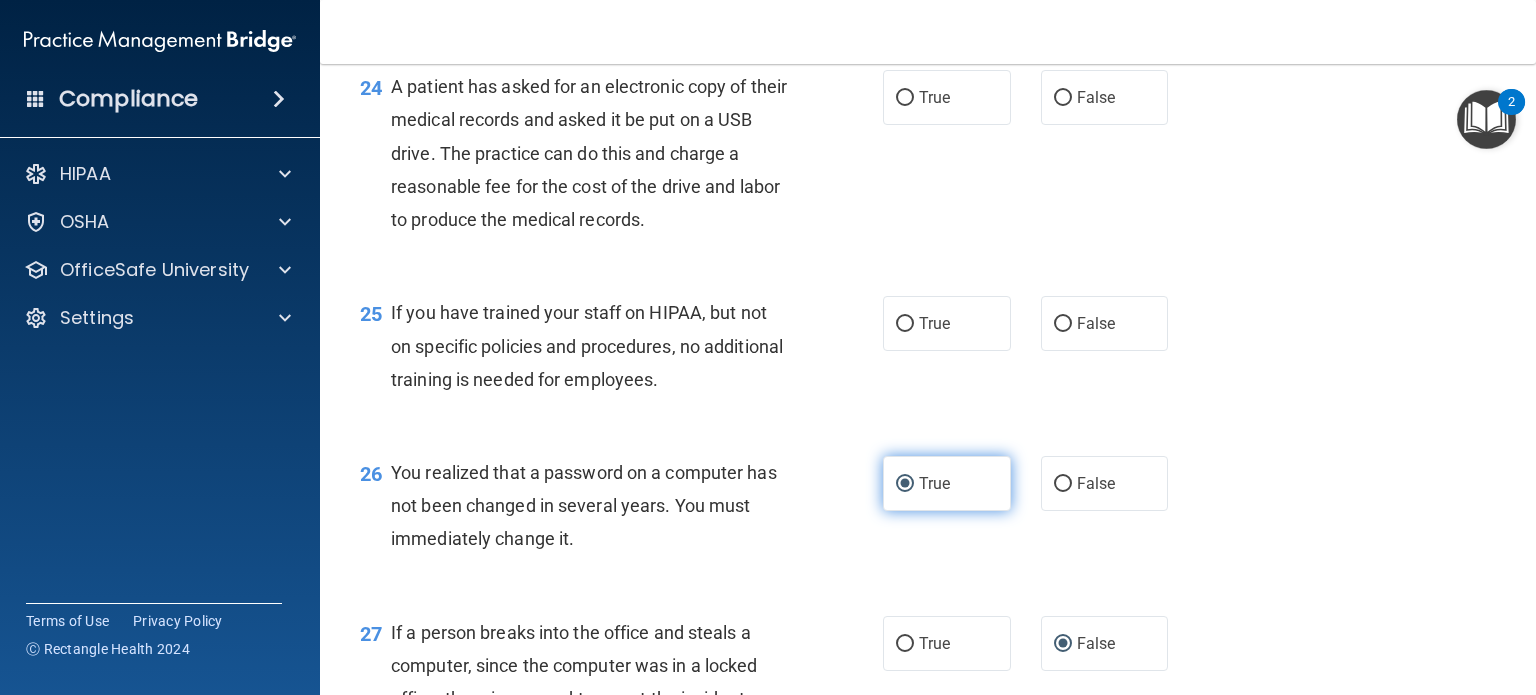 scroll, scrollTop: 4024, scrollLeft: 0, axis: vertical 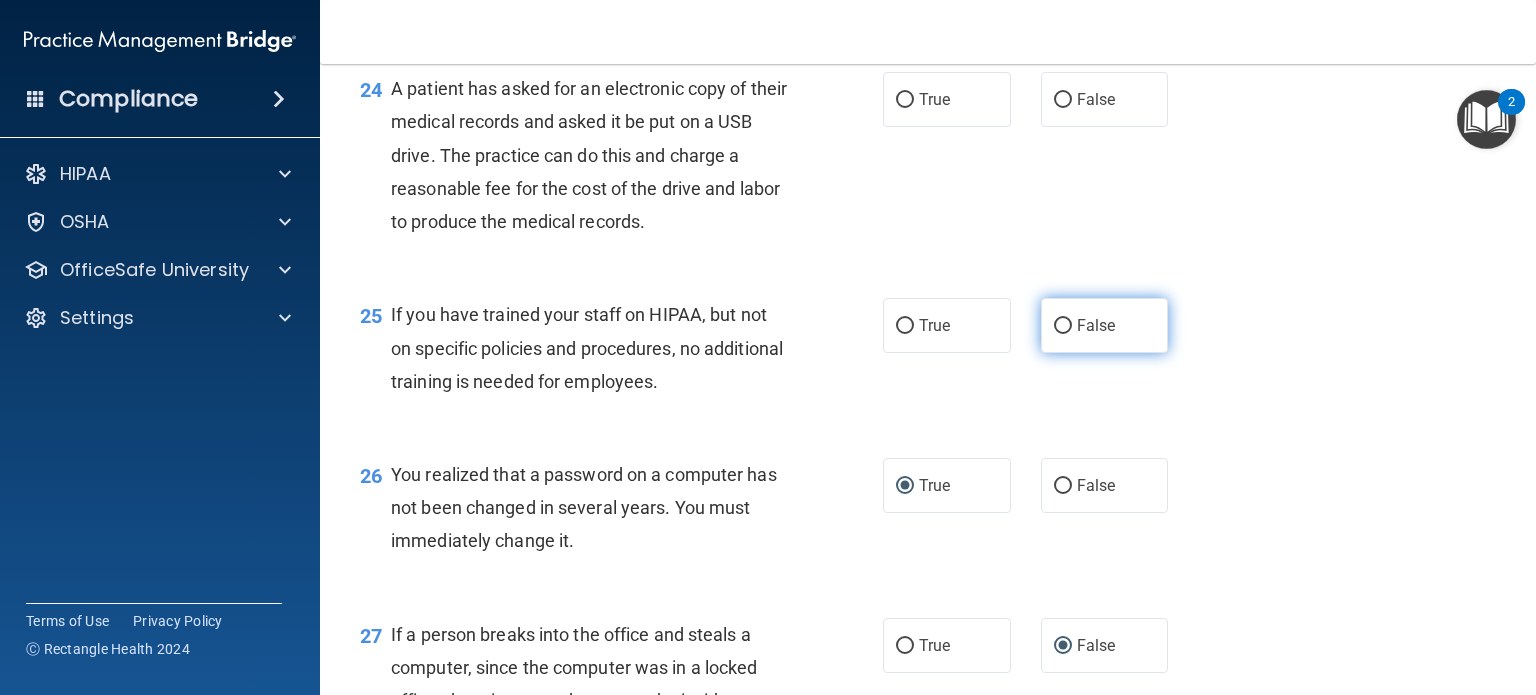 click on "False" at bounding box center [1063, 326] 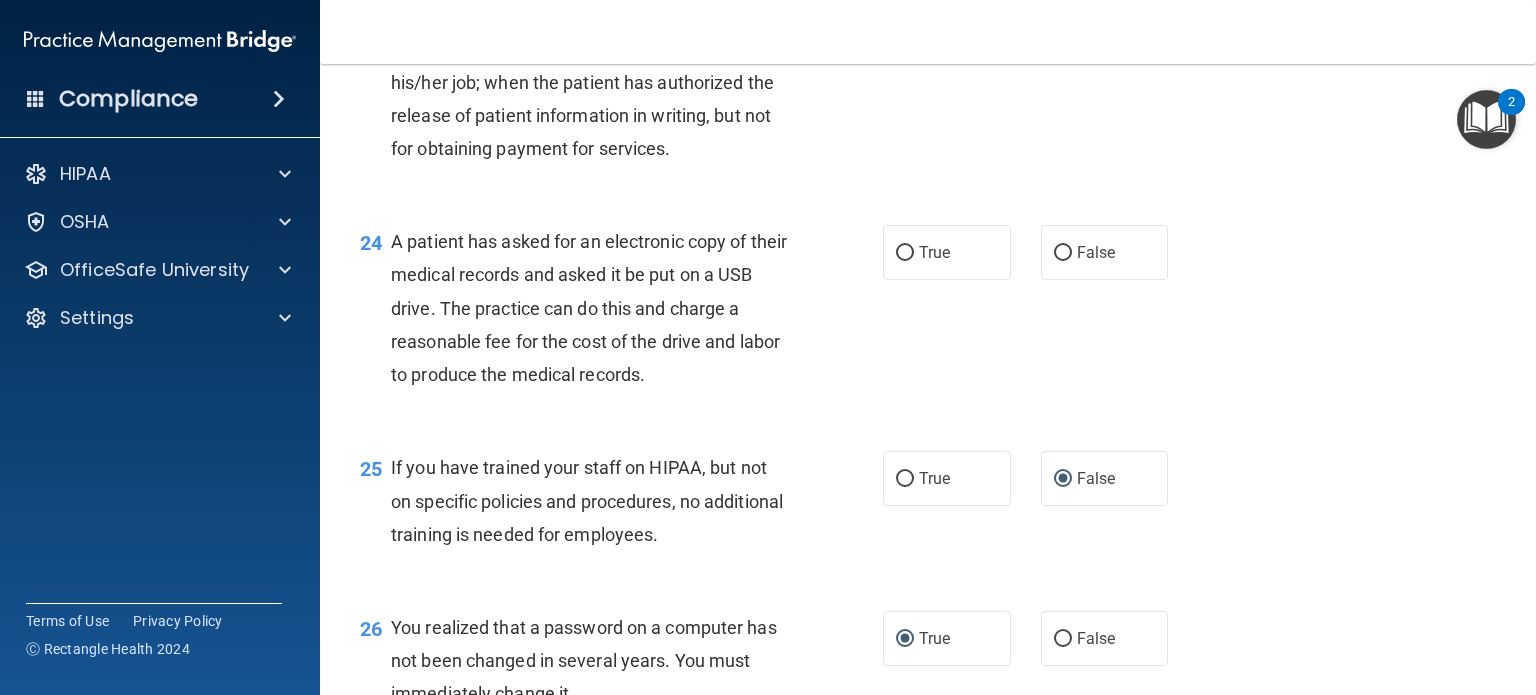 scroll, scrollTop: 3824, scrollLeft: 0, axis: vertical 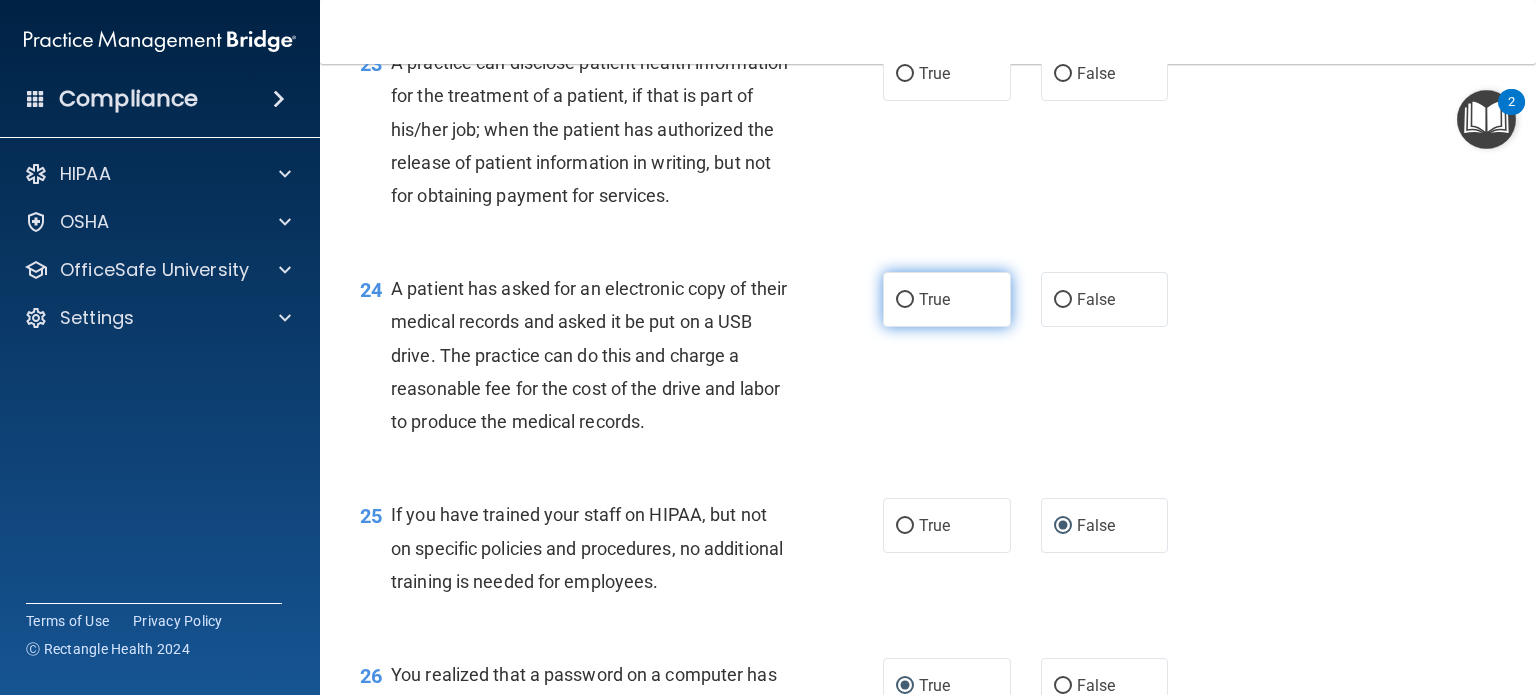 click on "True" at bounding box center (905, 300) 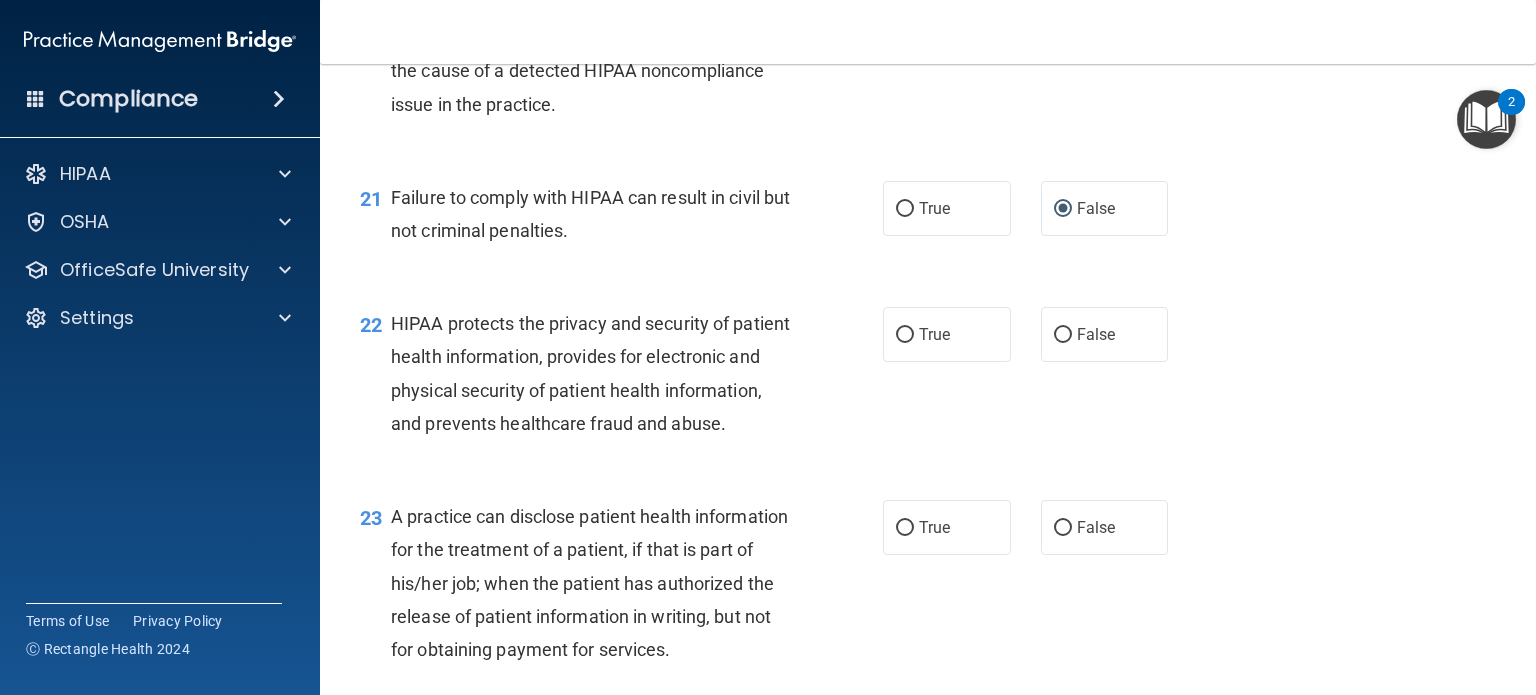 scroll, scrollTop: 3324, scrollLeft: 0, axis: vertical 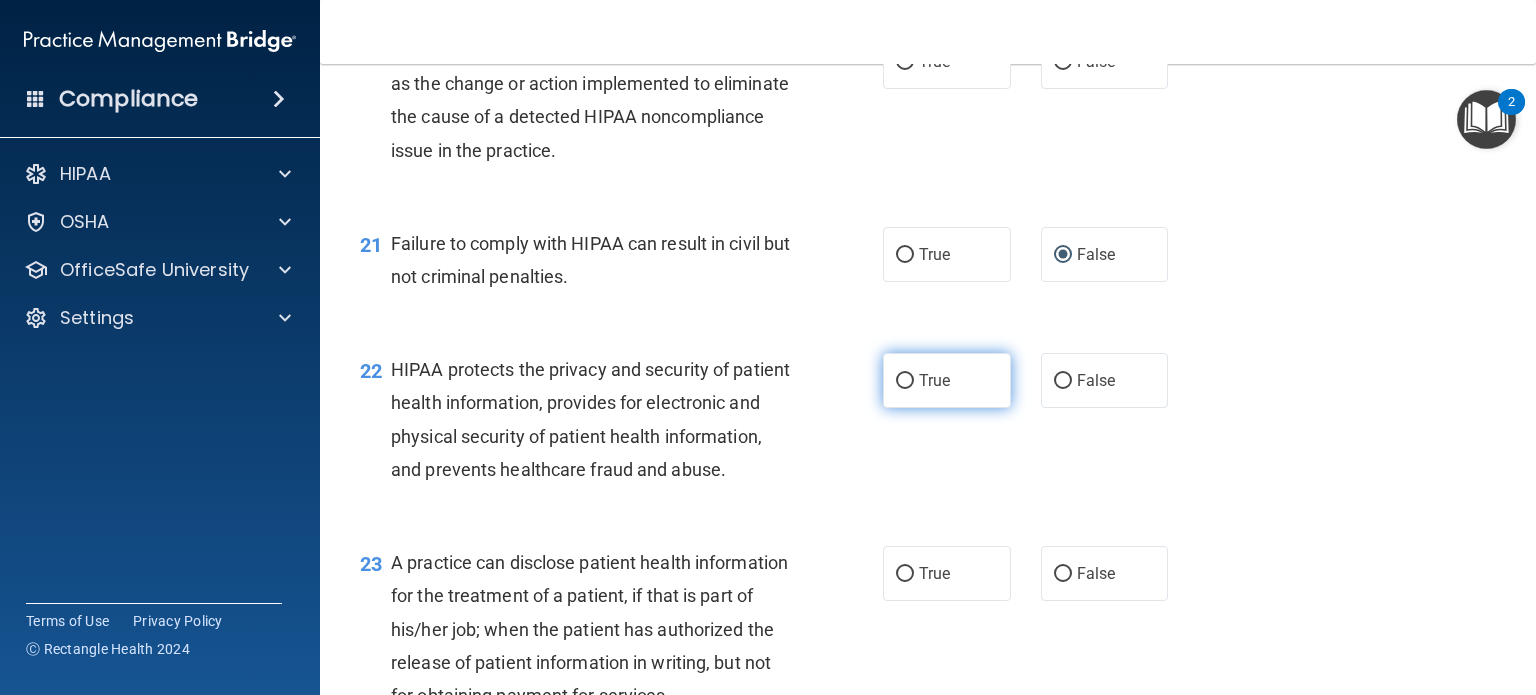 click on "True" at bounding box center [905, 381] 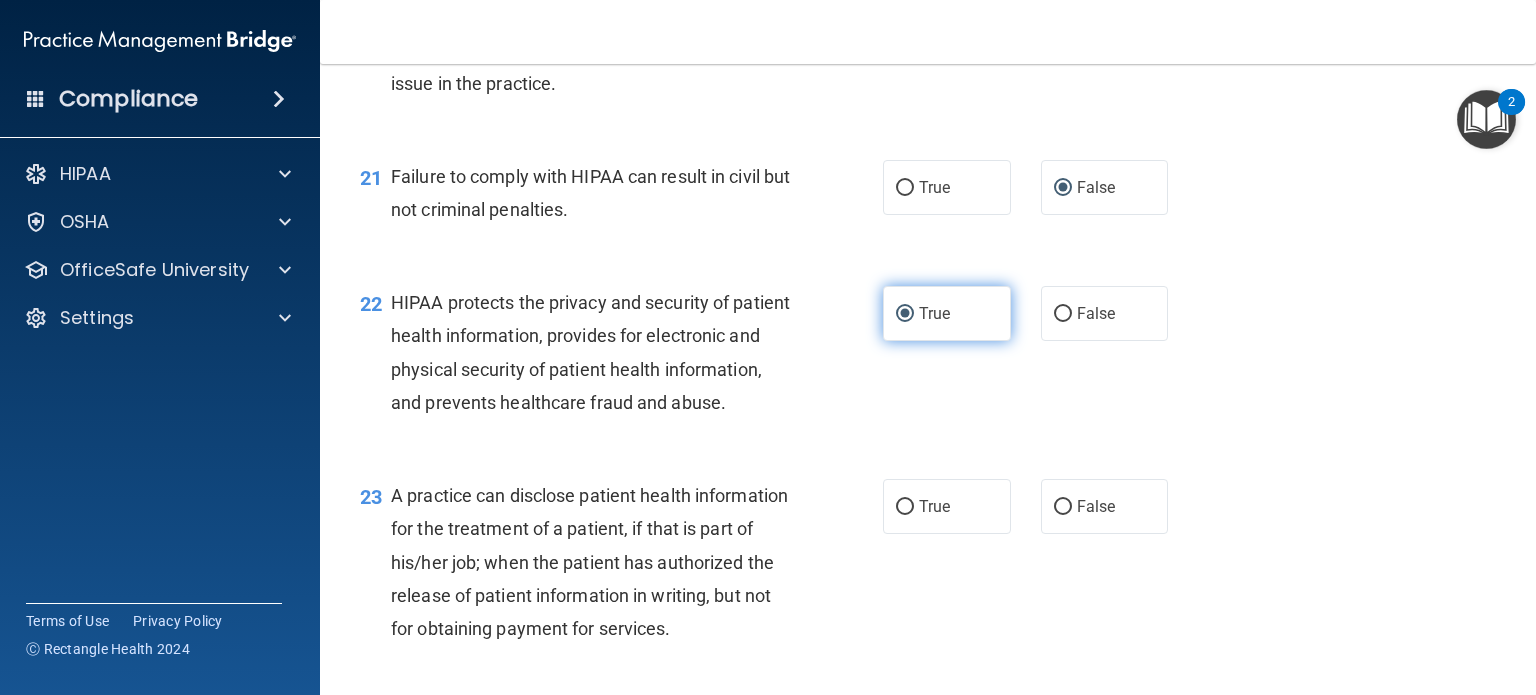 scroll, scrollTop: 3624, scrollLeft: 0, axis: vertical 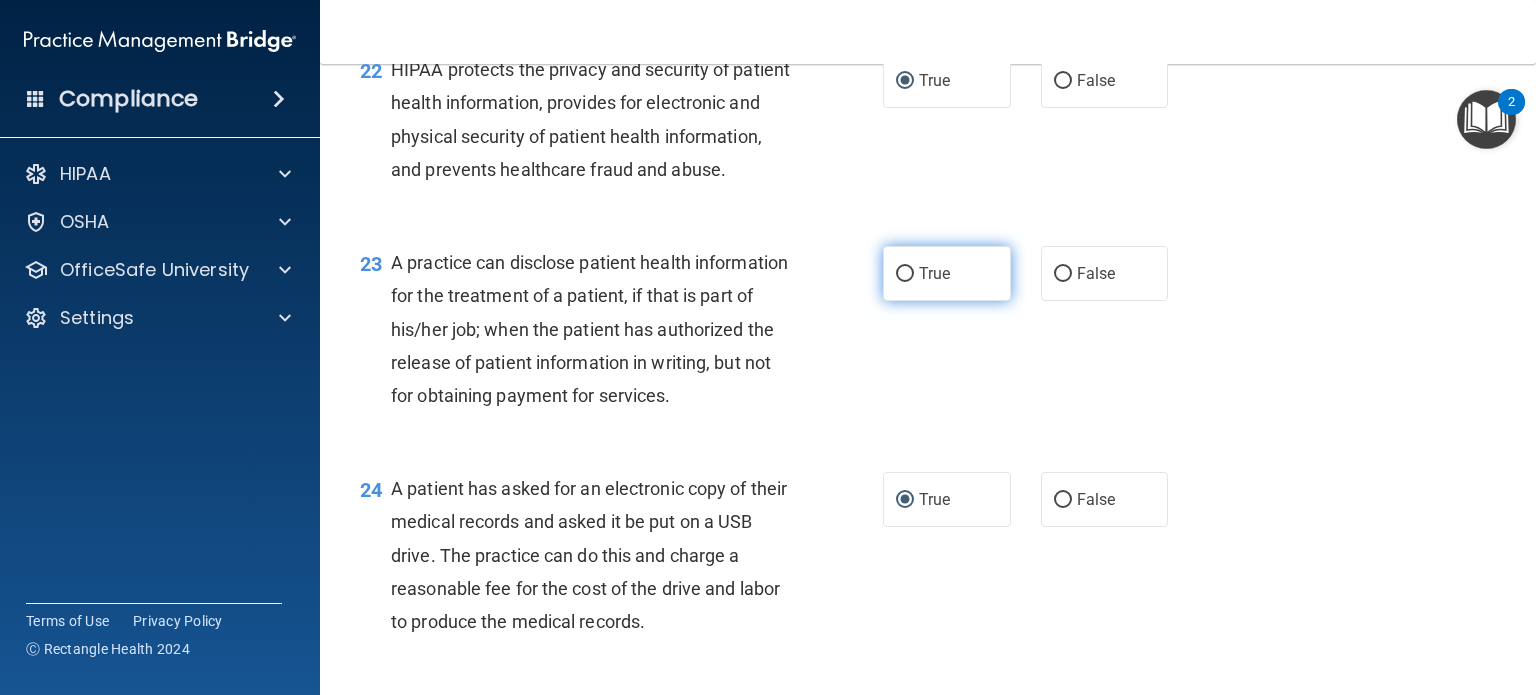 click on "True" at bounding box center [905, 274] 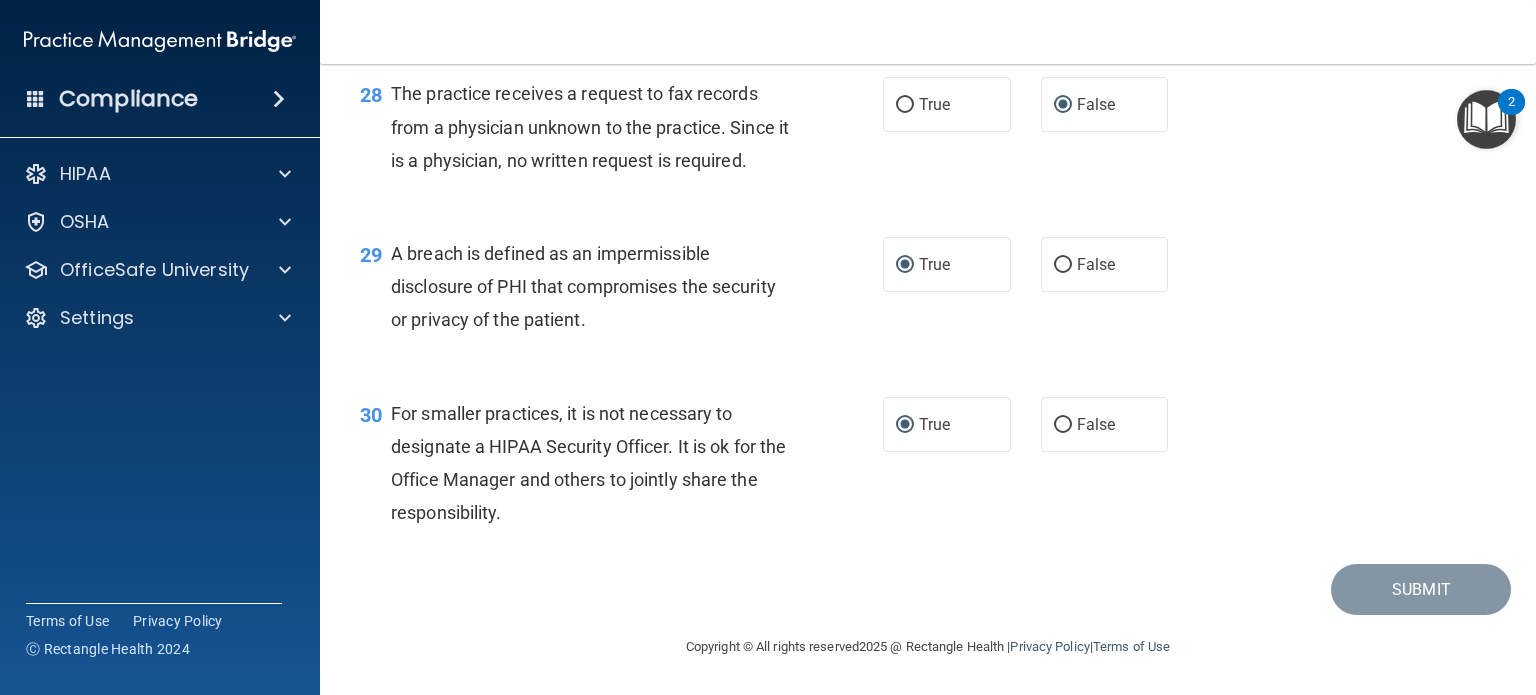 scroll, scrollTop: 4824, scrollLeft: 0, axis: vertical 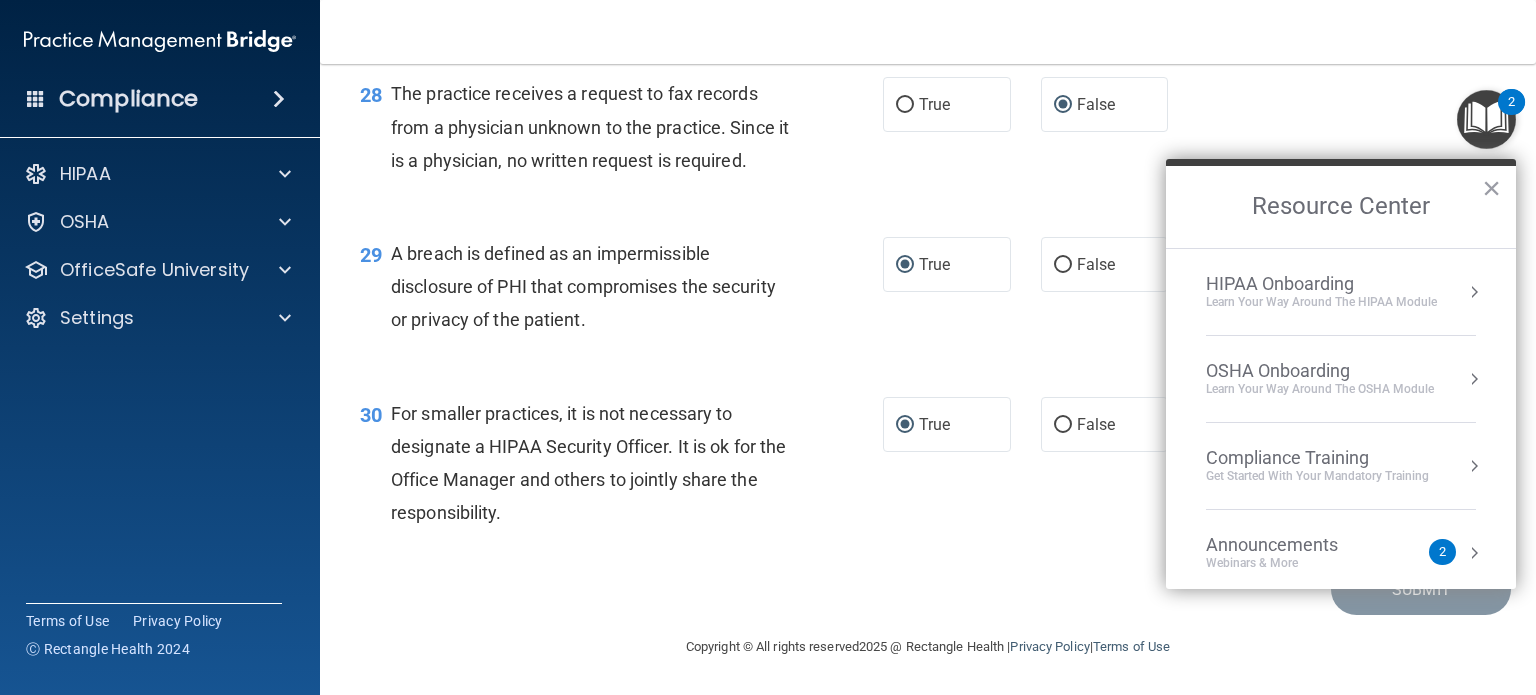 click on "Submit" at bounding box center [928, 589] 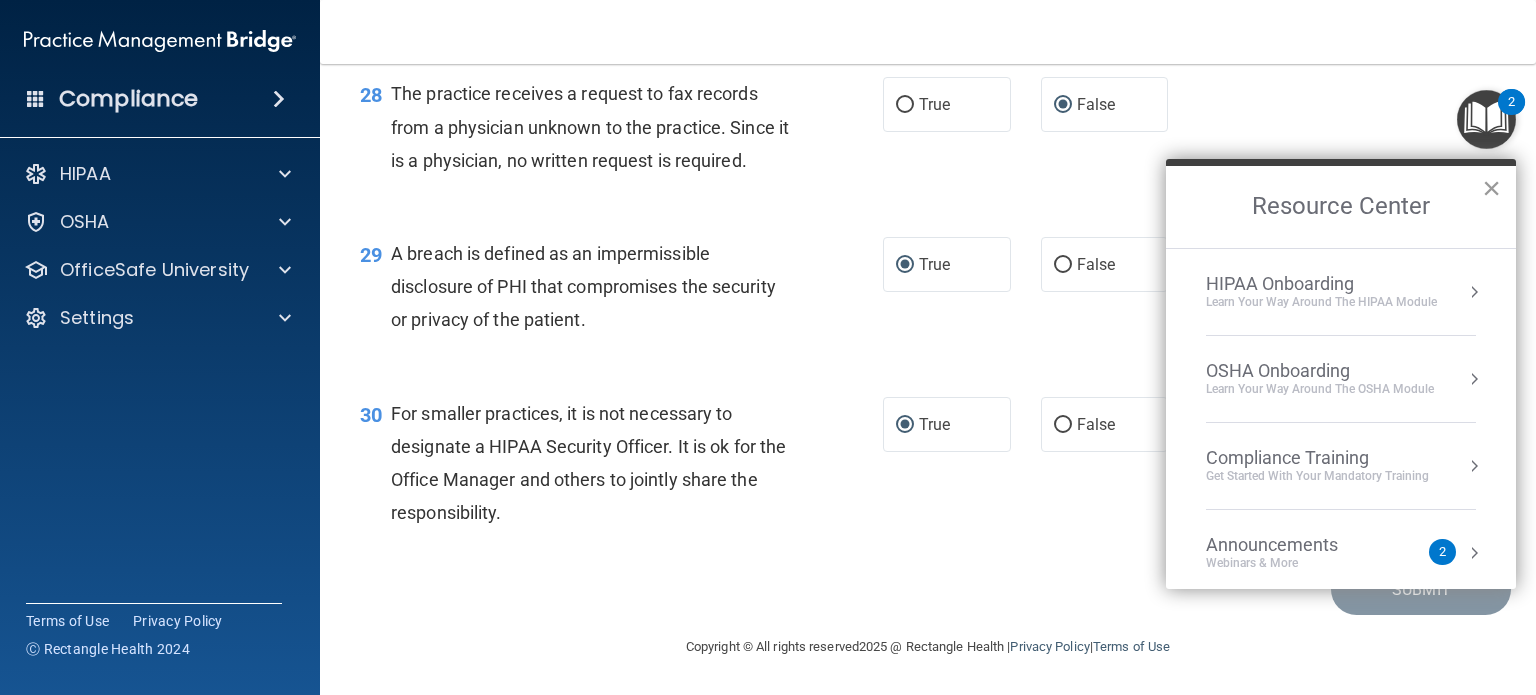 click on "×" at bounding box center (1491, 188) 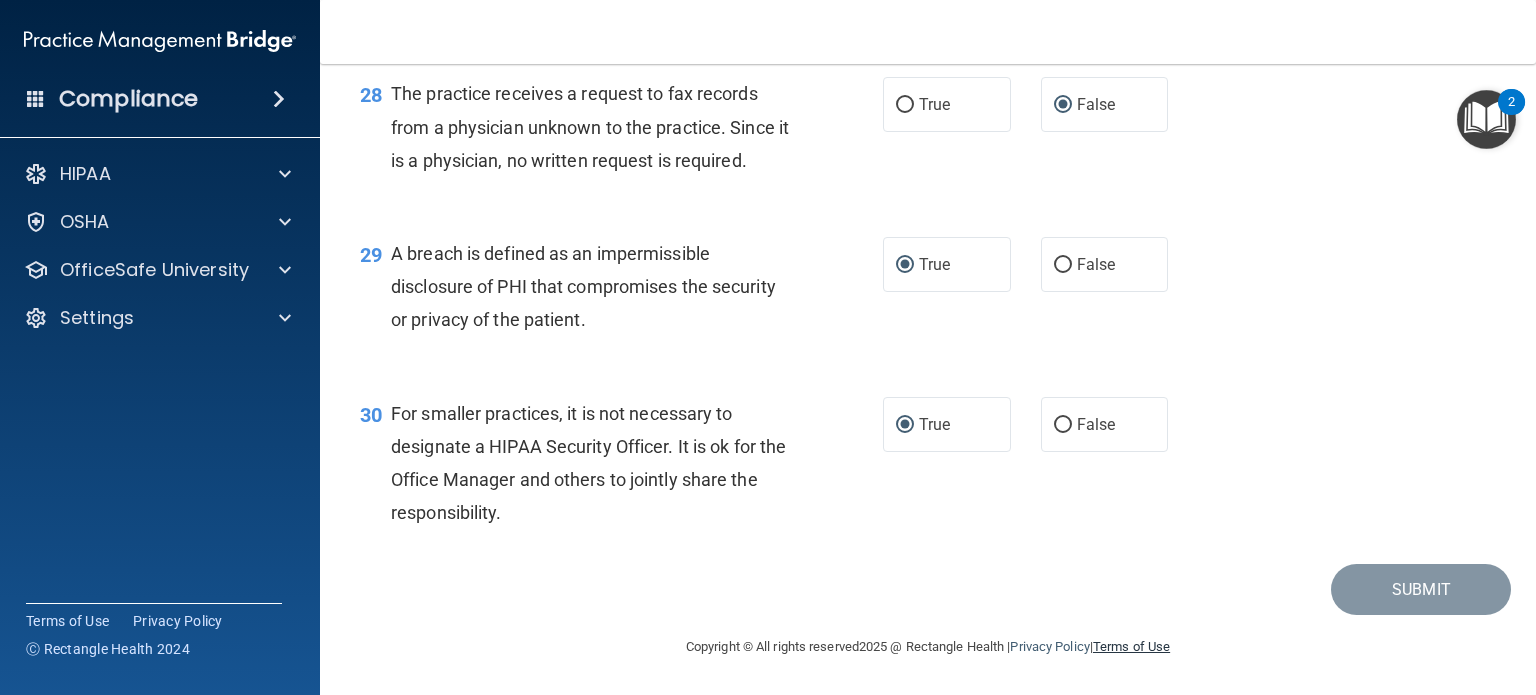 scroll, scrollTop: 4824, scrollLeft: 0, axis: vertical 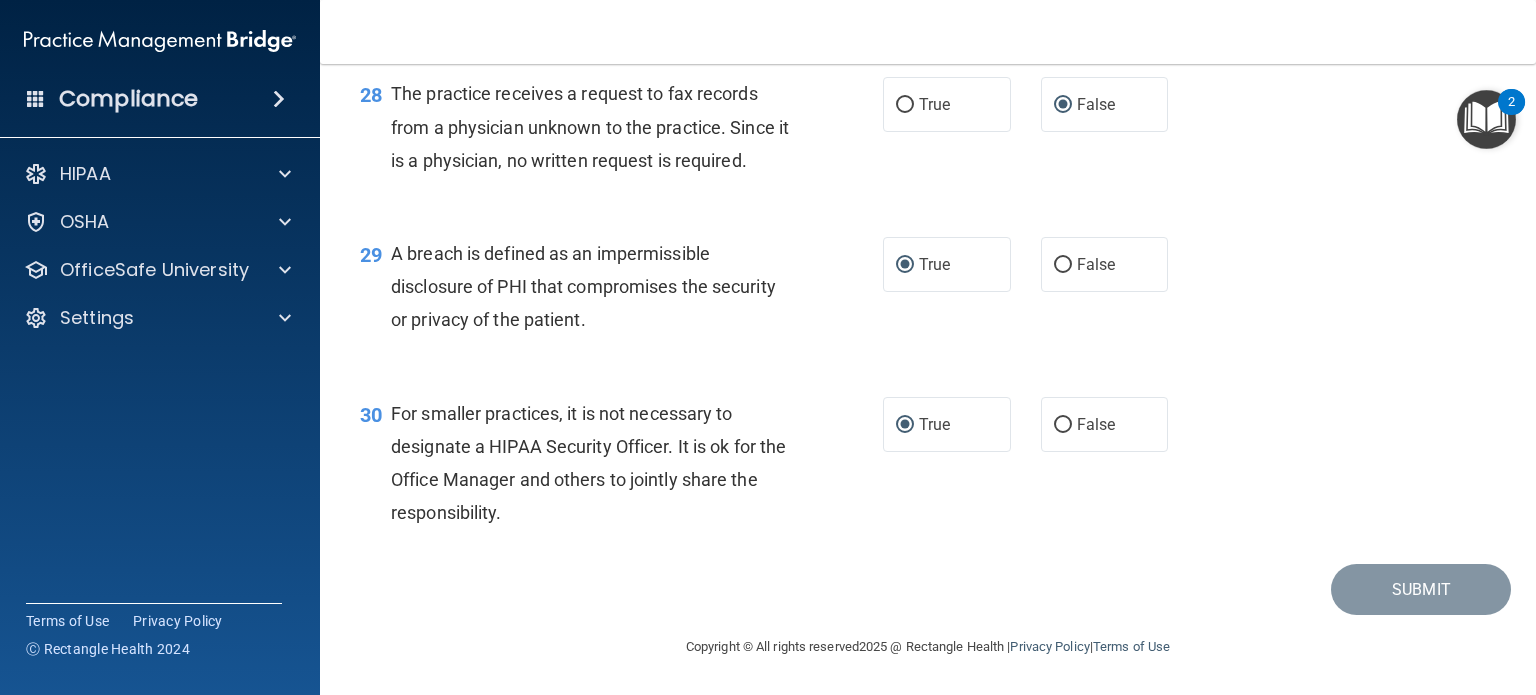 click at bounding box center (1486, 119) 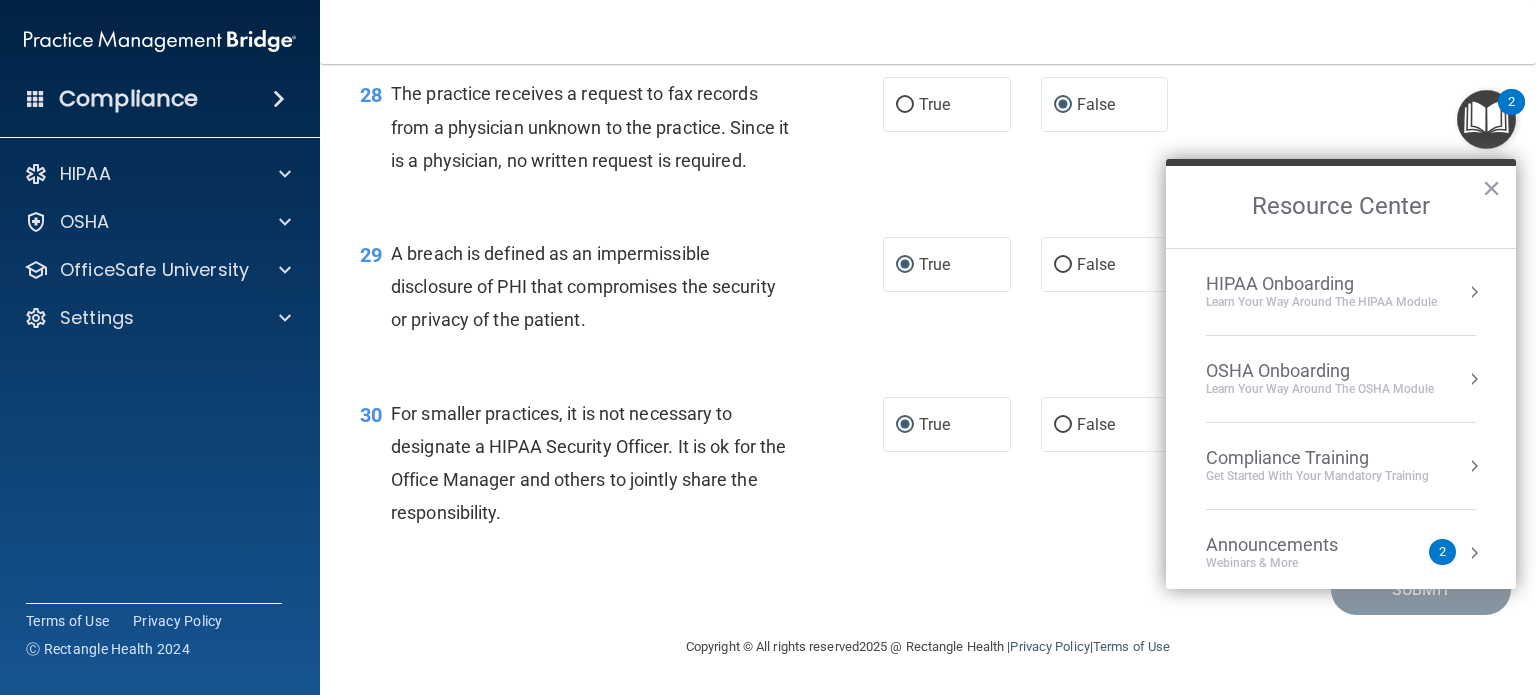 click on "HIPAA Onboarding" at bounding box center (1321, 284) 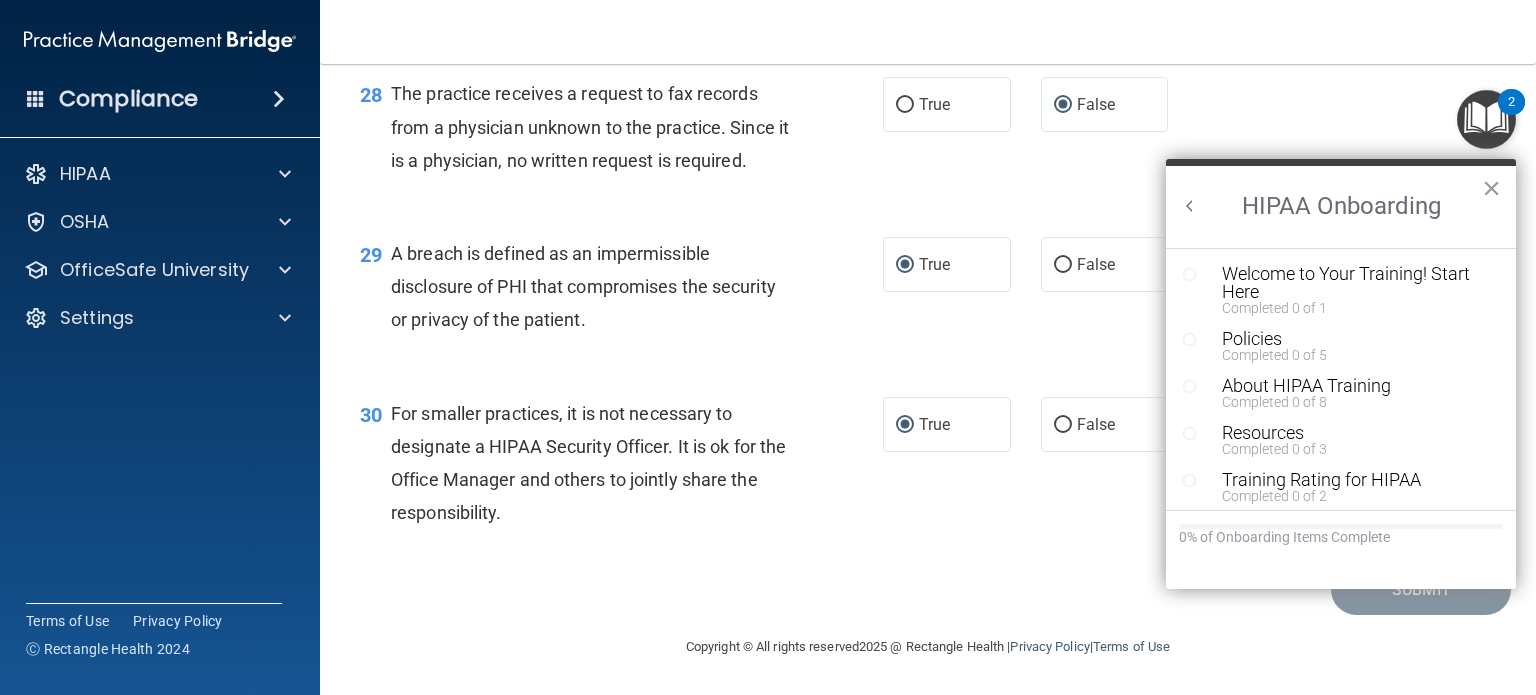 scroll, scrollTop: 0, scrollLeft: 0, axis: both 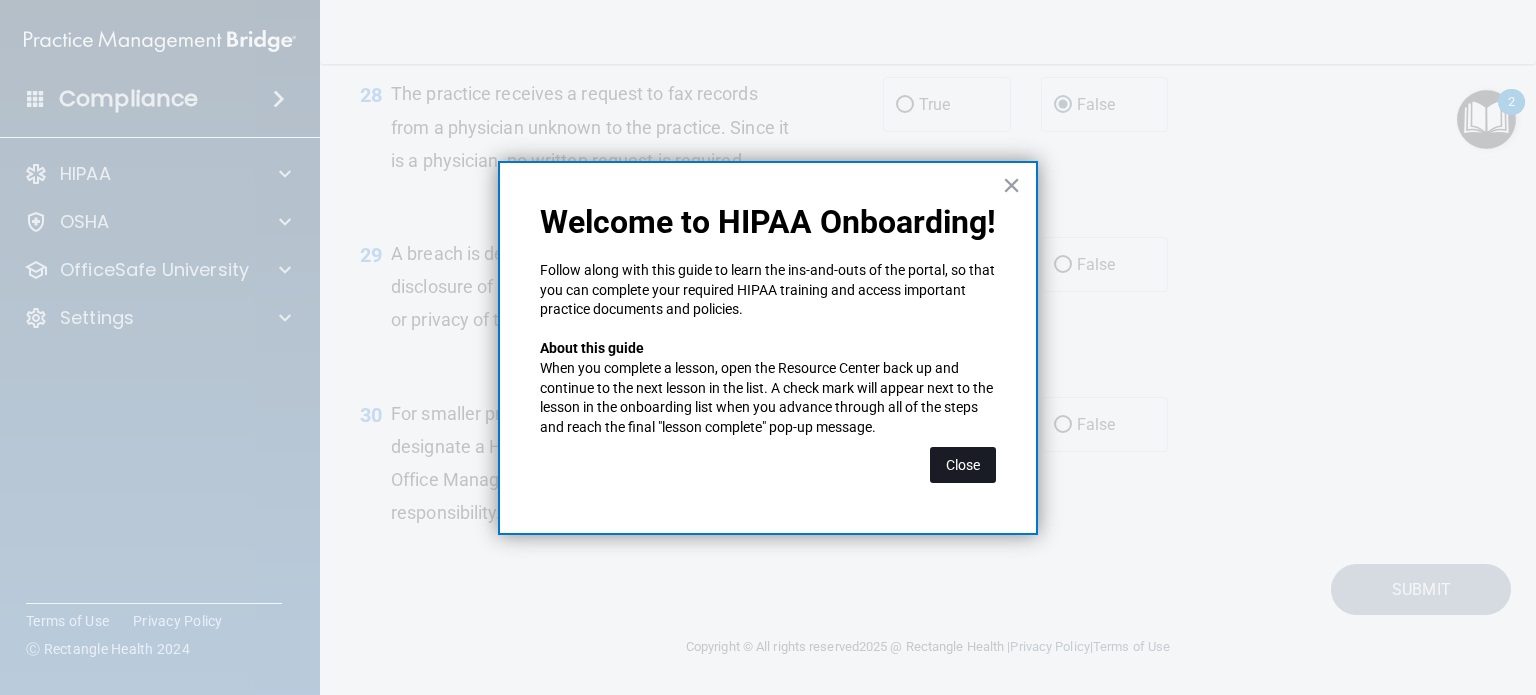 click on "Close" at bounding box center [963, 465] 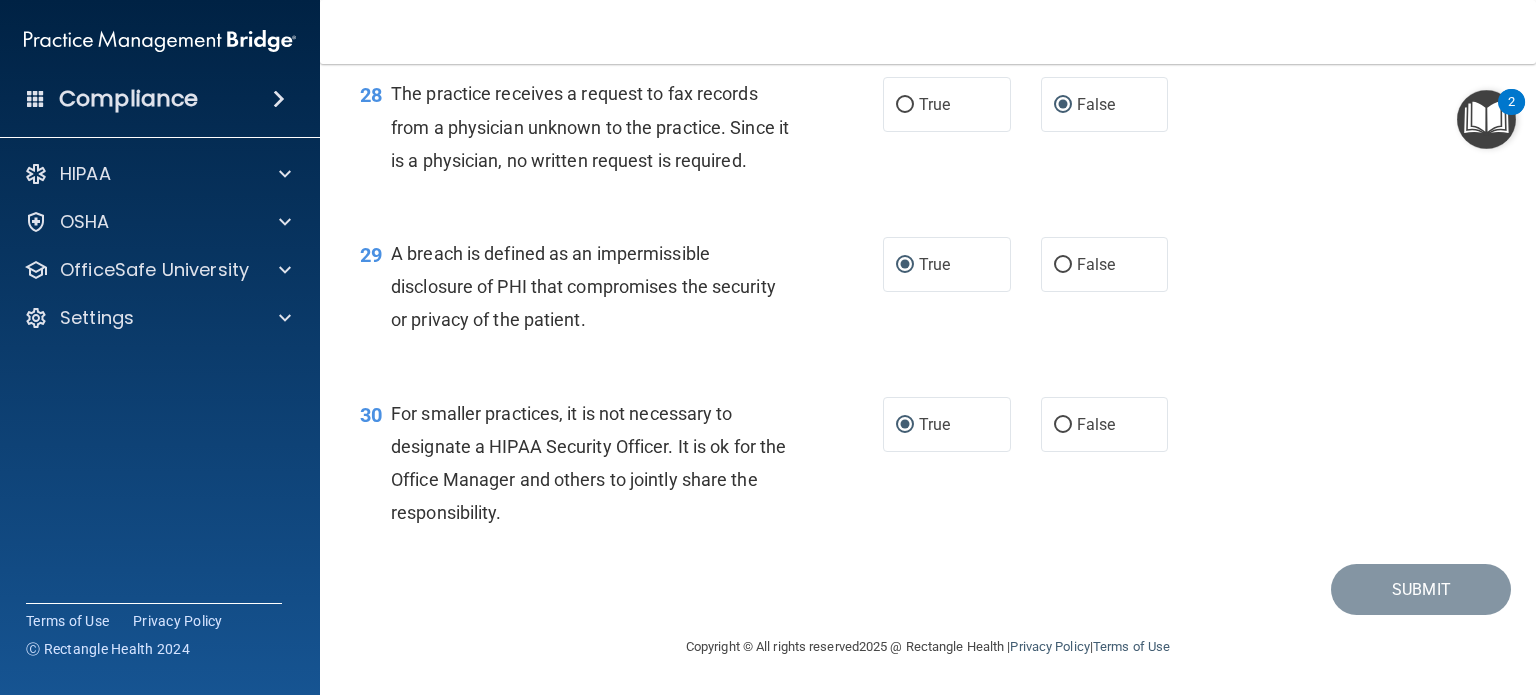 click at bounding box center [1486, 119] 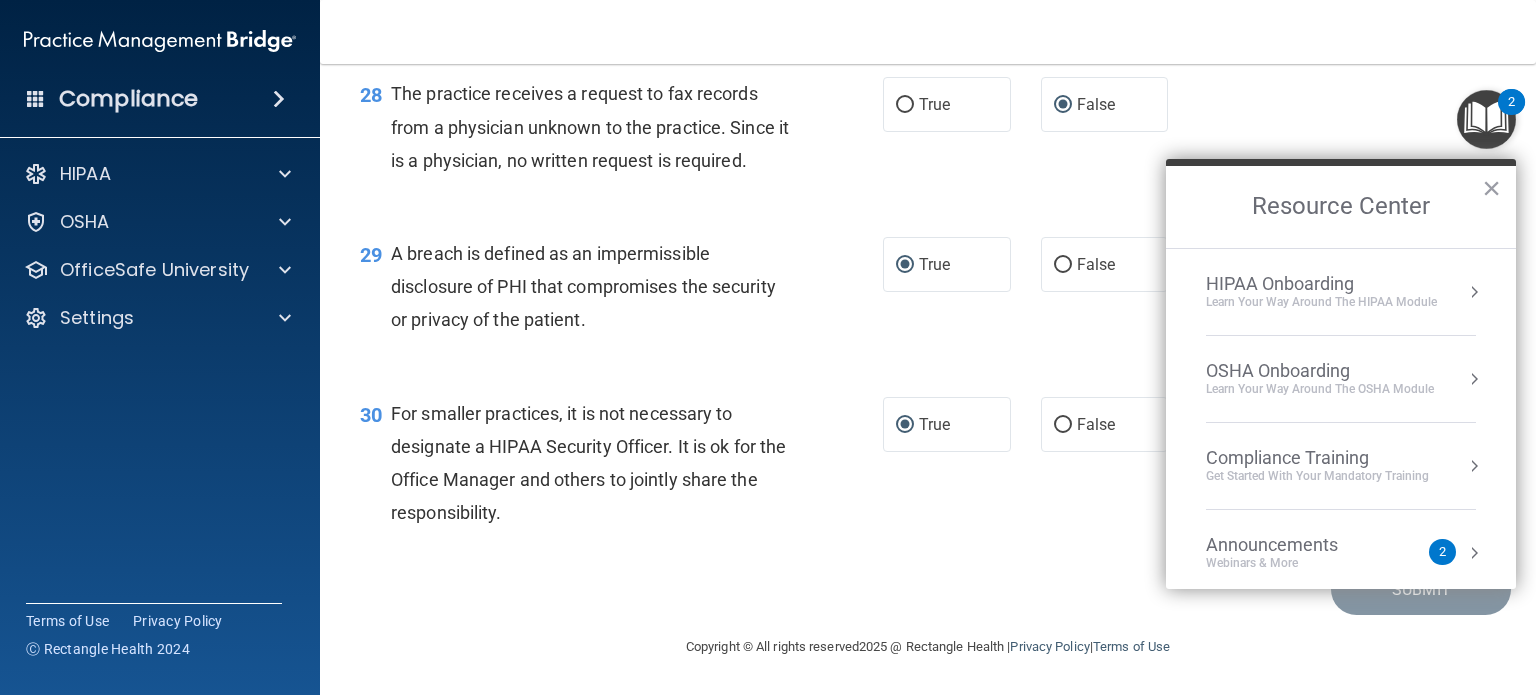 click on "HIPAA Onboarding Learn Your Way around the HIPAA module" at bounding box center (1341, 292) 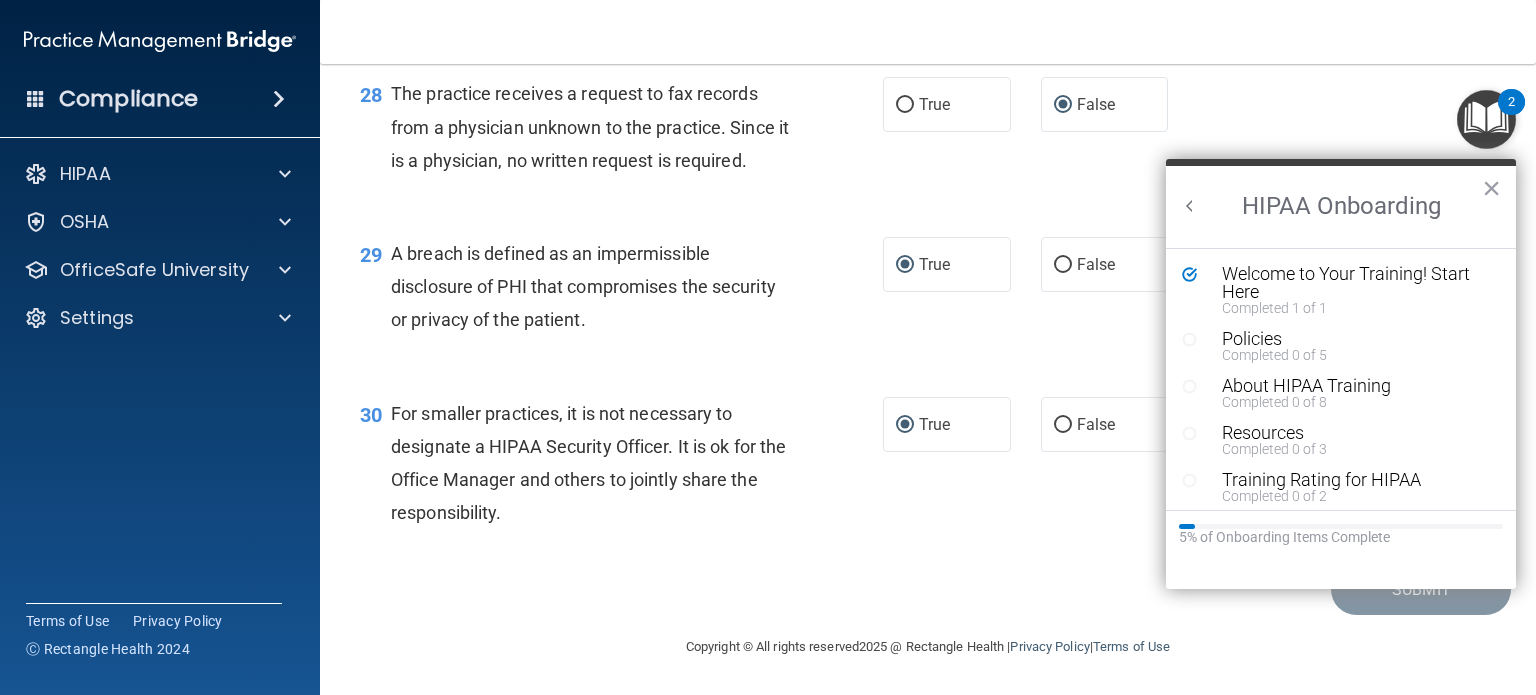 scroll, scrollTop: 0, scrollLeft: 0, axis: both 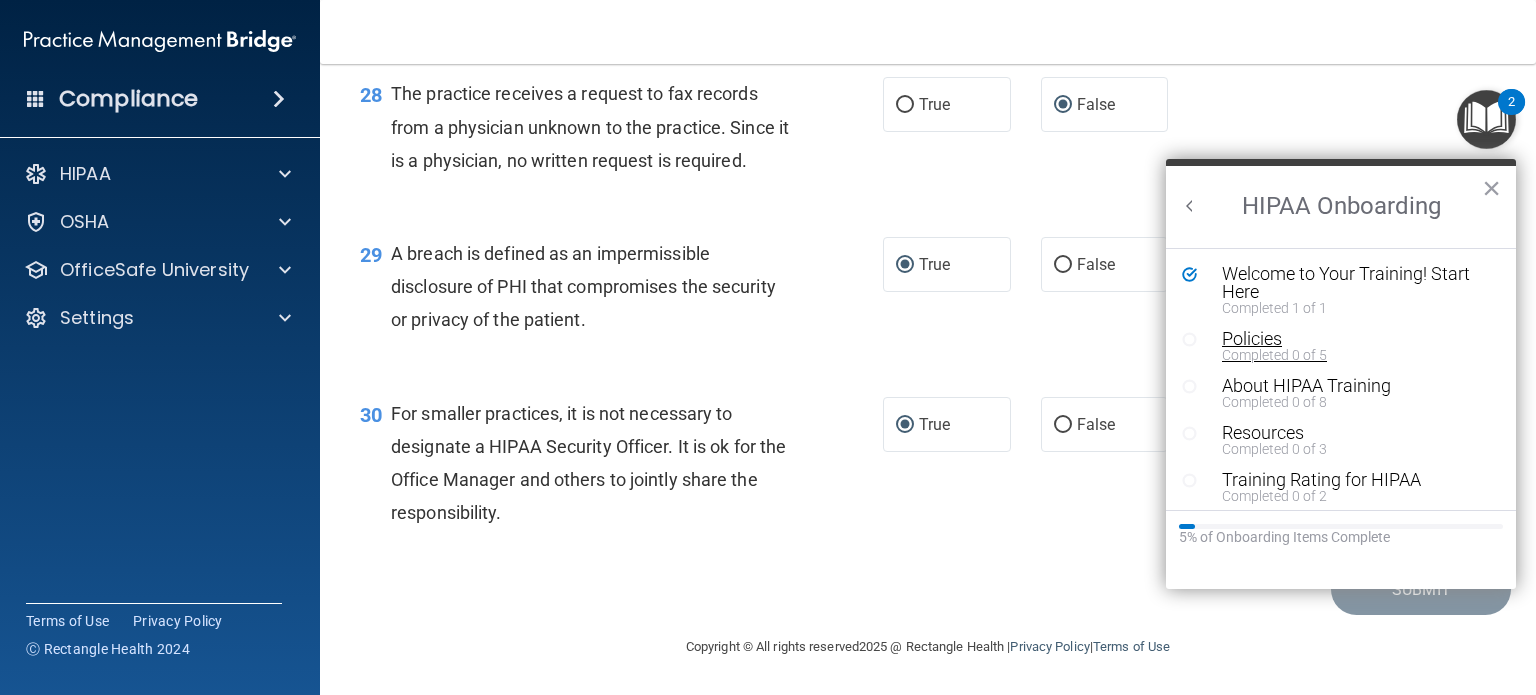 click on "Completed 0 of 5" at bounding box center [1348, 355] 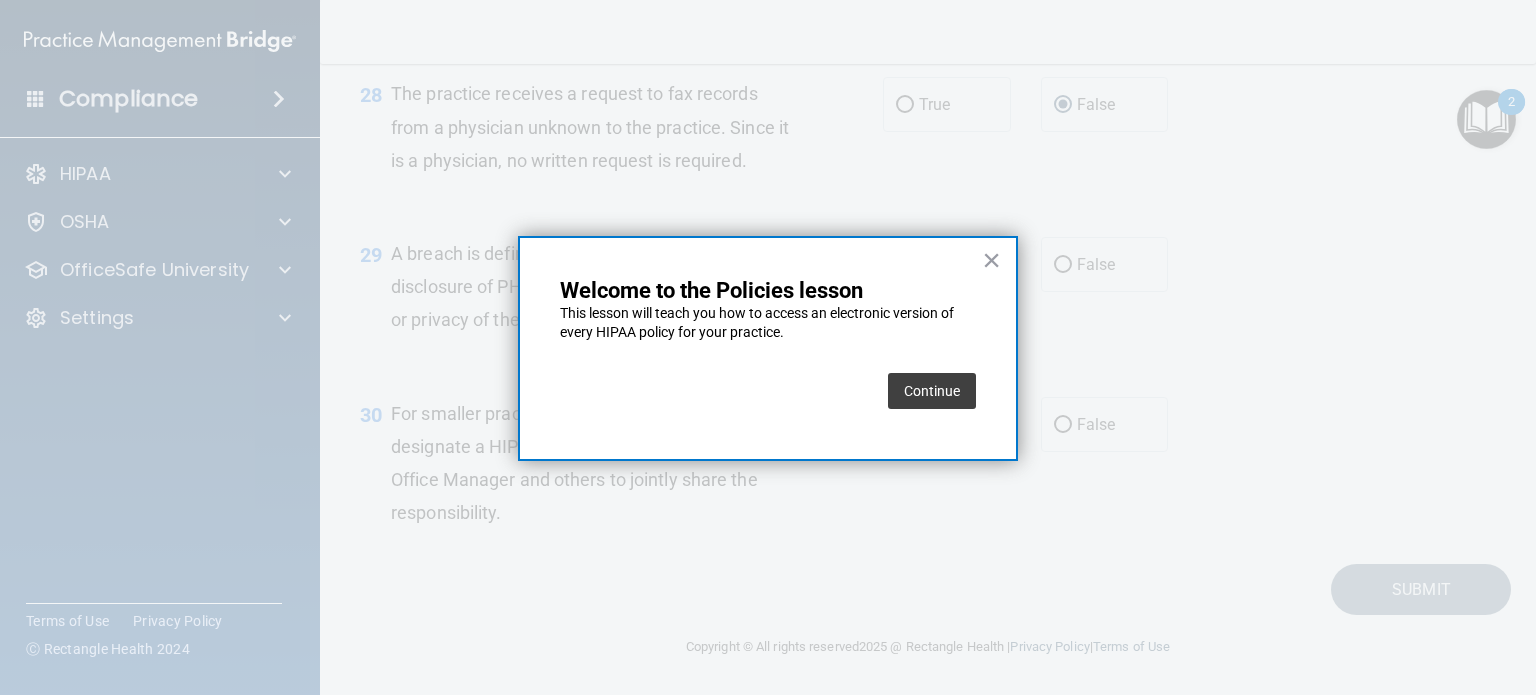 click on "Continue" at bounding box center [932, 391] 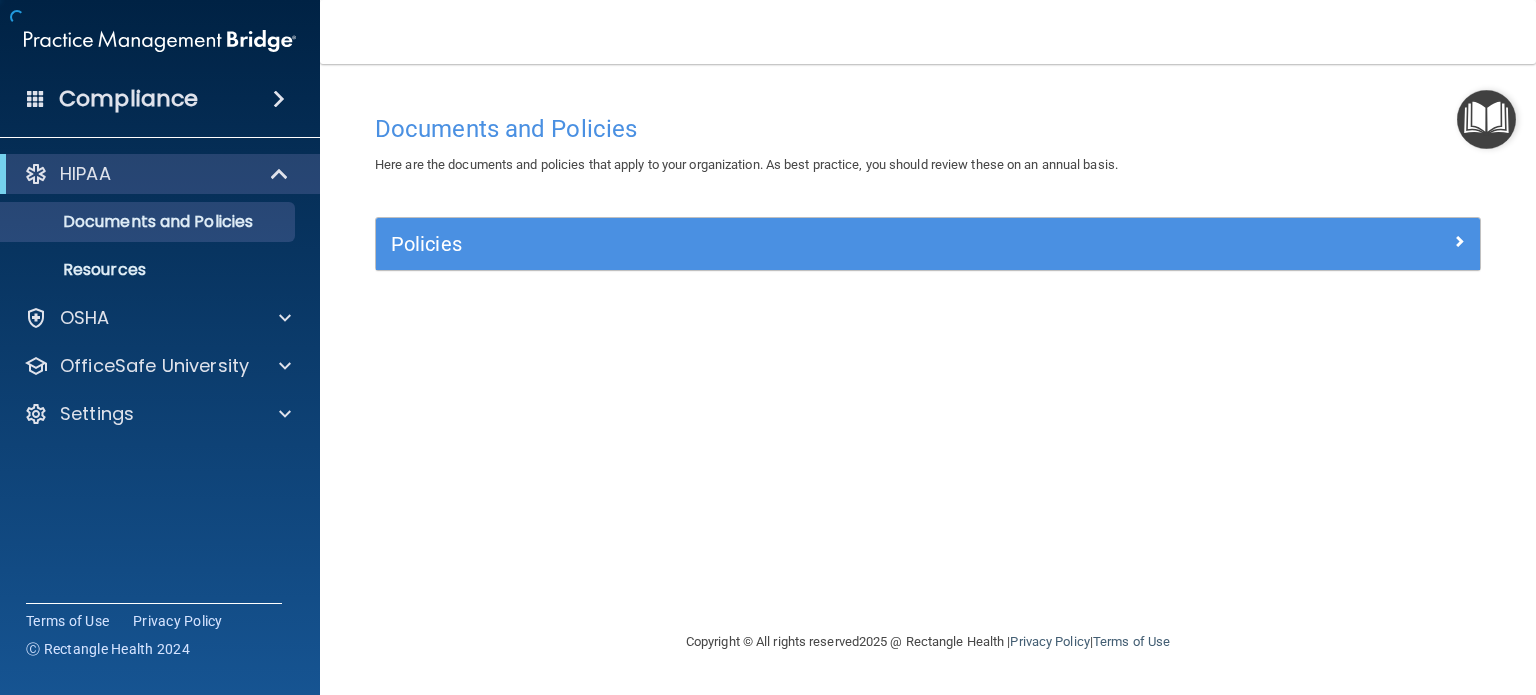 scroll, scrollTop: 0, scrollLeft: 0, axis: both 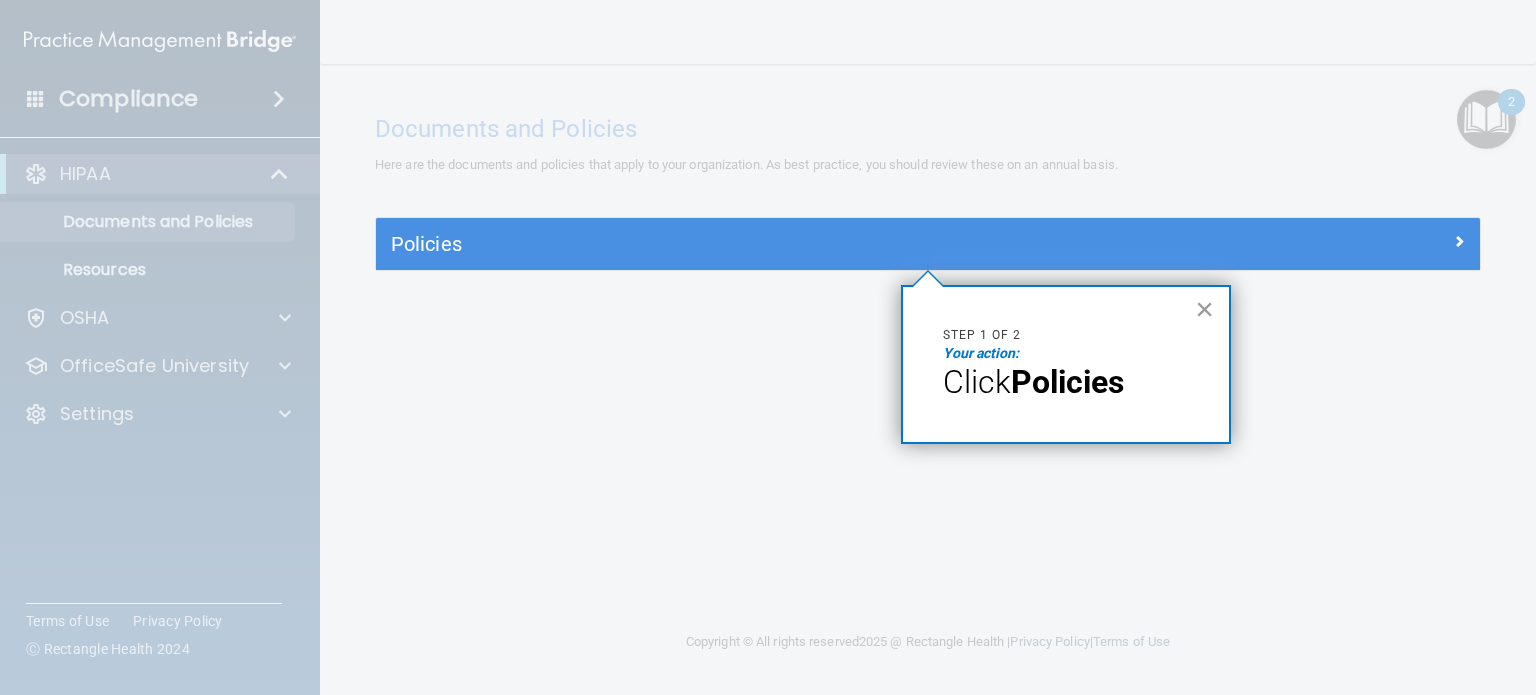 click on "×" at bounding box center [1204, 309] 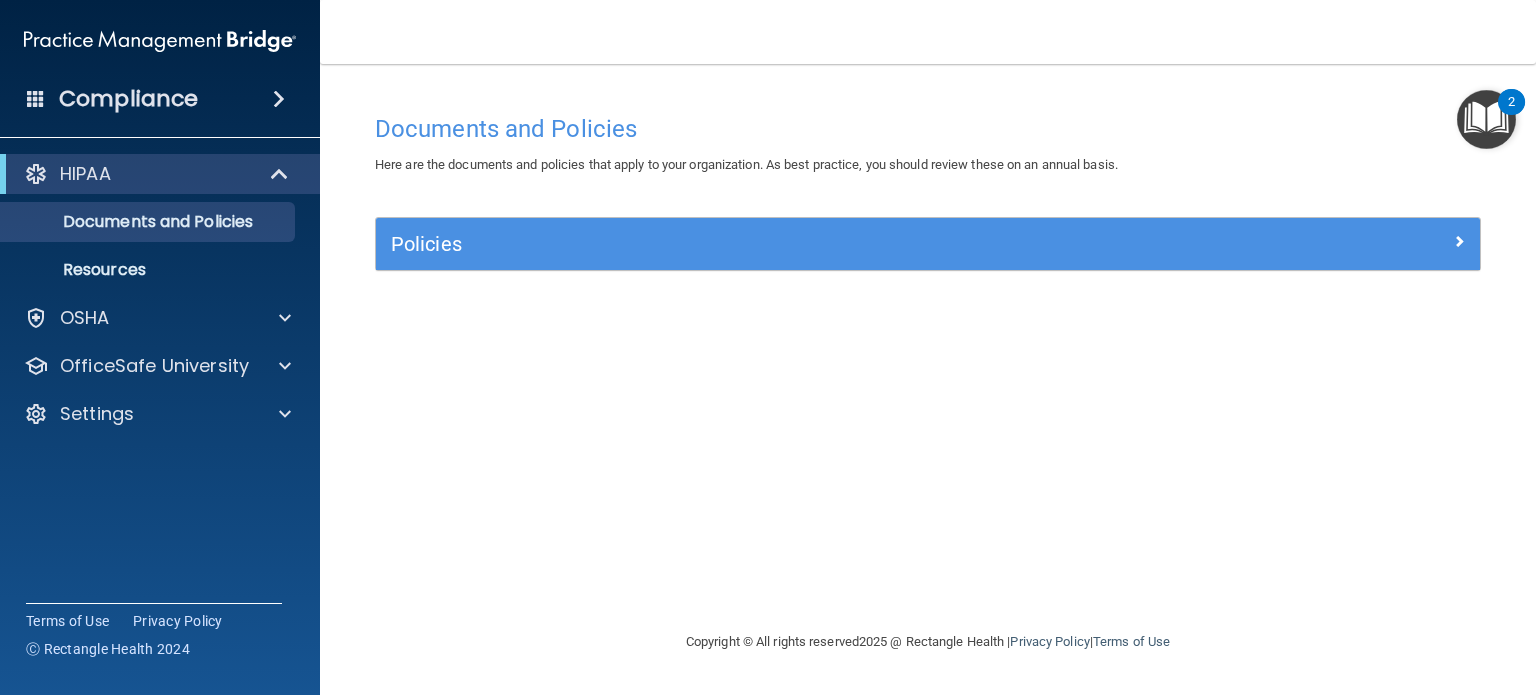 click at bounding box center (1486, 119) 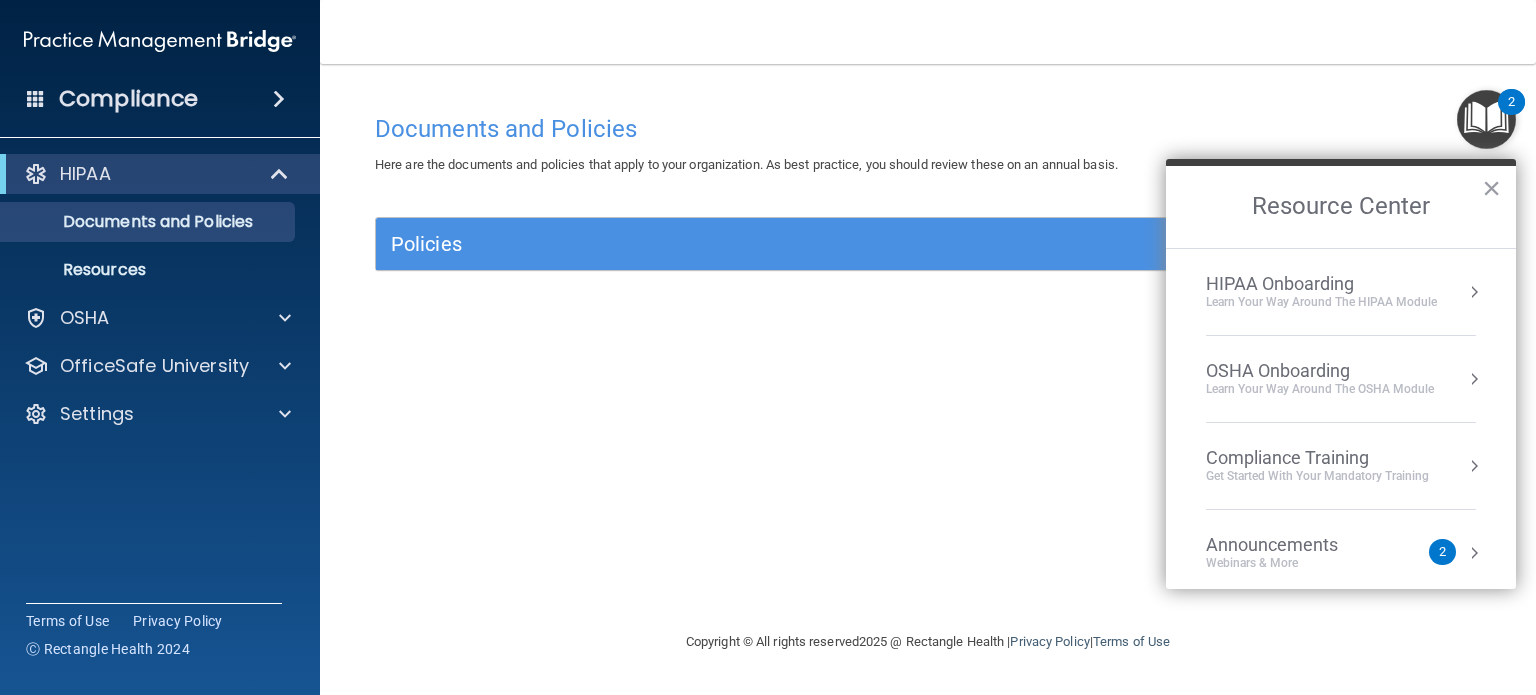 click on "HIPAA Onboarding" at bounding box center (1321, 284) 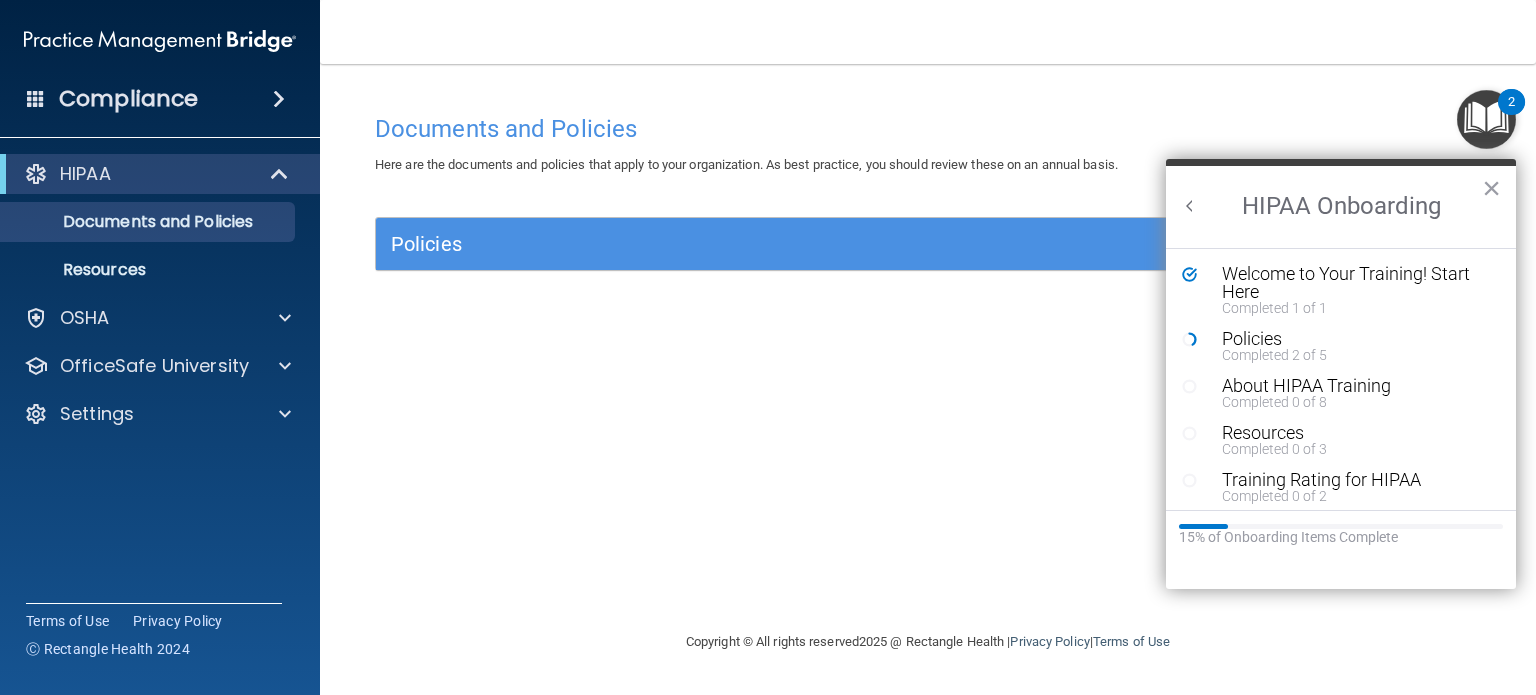 scroll, scrollTop: 0, scrollLeft: 0, axis: both 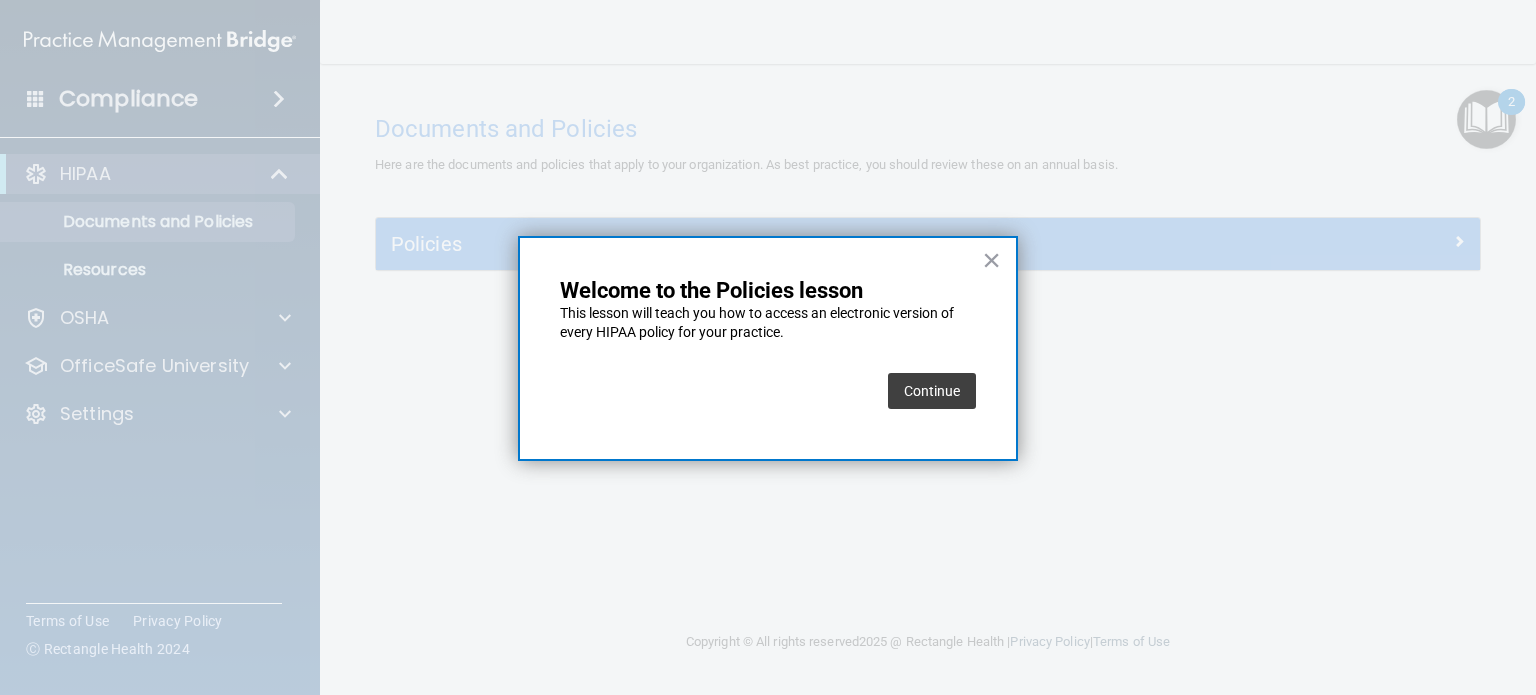 click on "Continue" at bounding box center [932, 391] 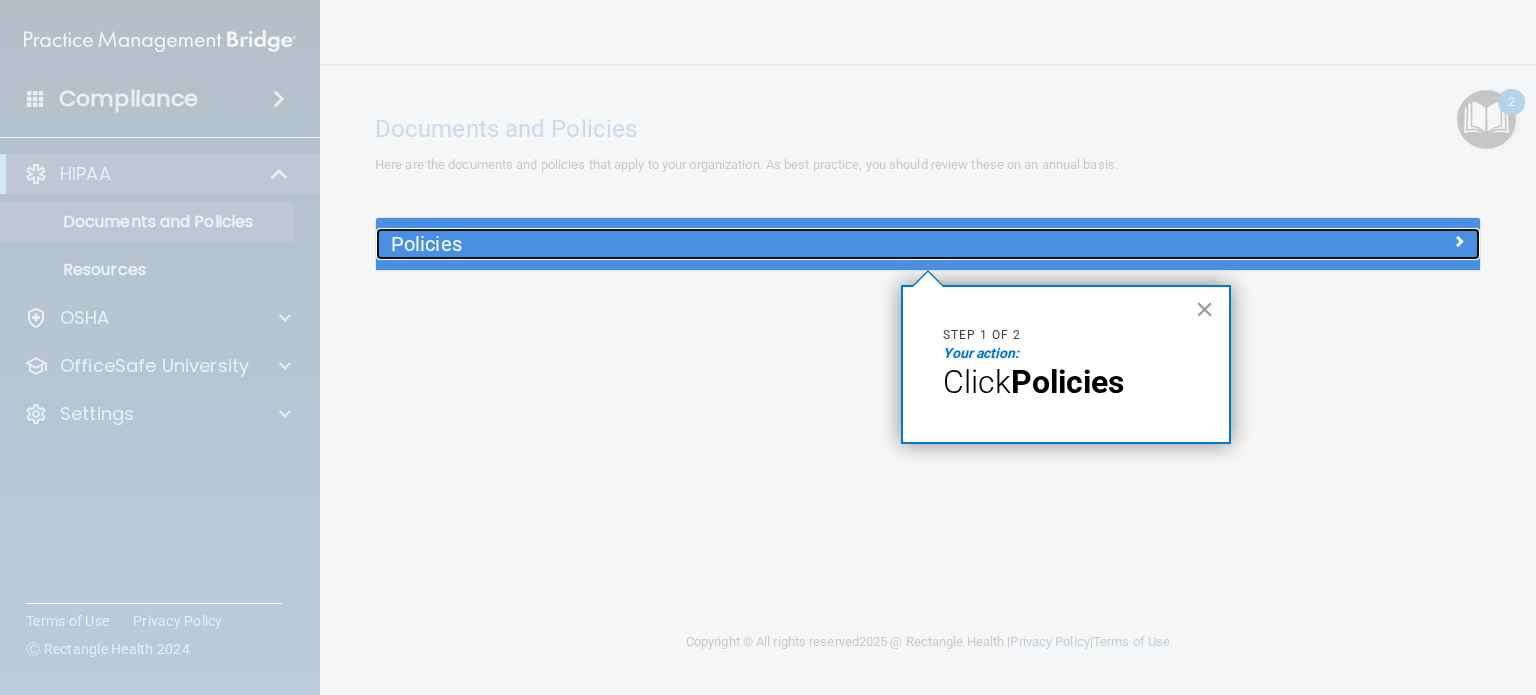 click at bounding box center (1342, 240) 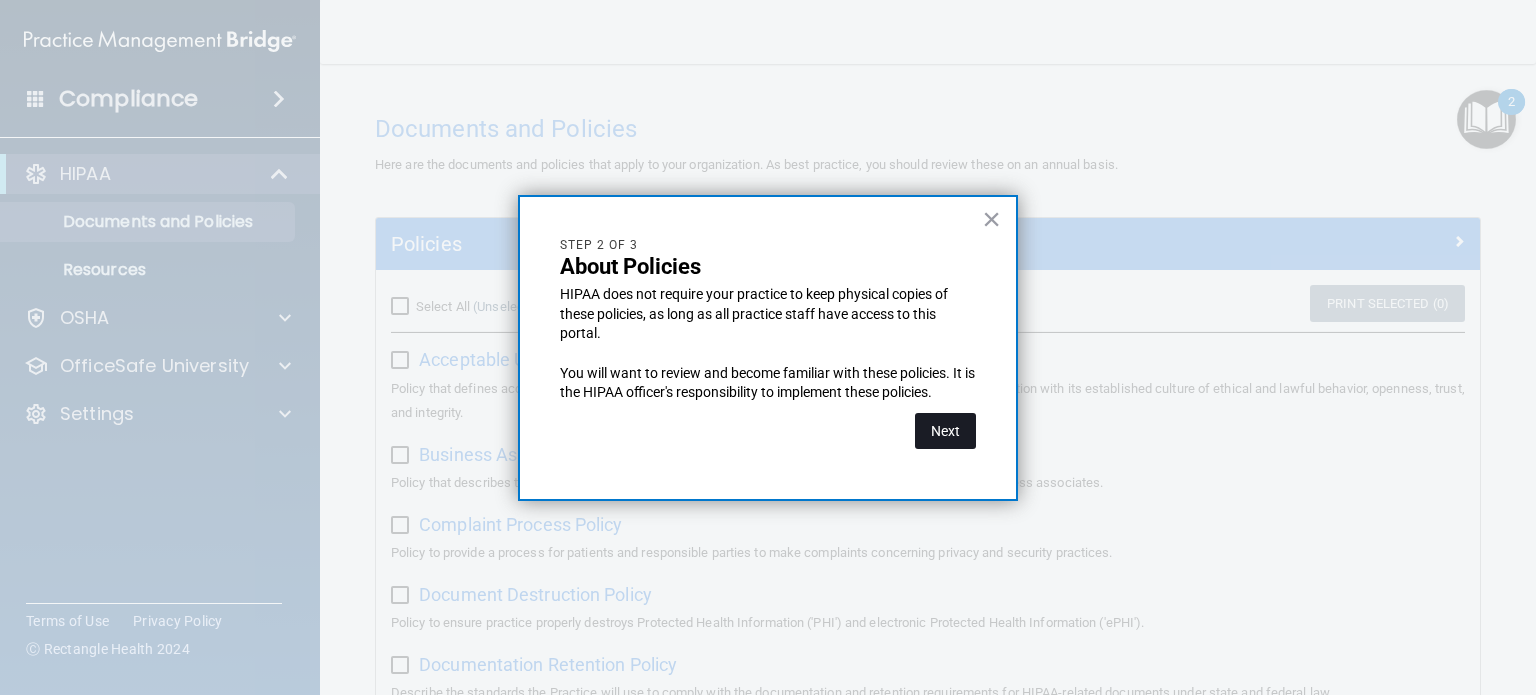 click on "Next" at bounding box center [945, 431] 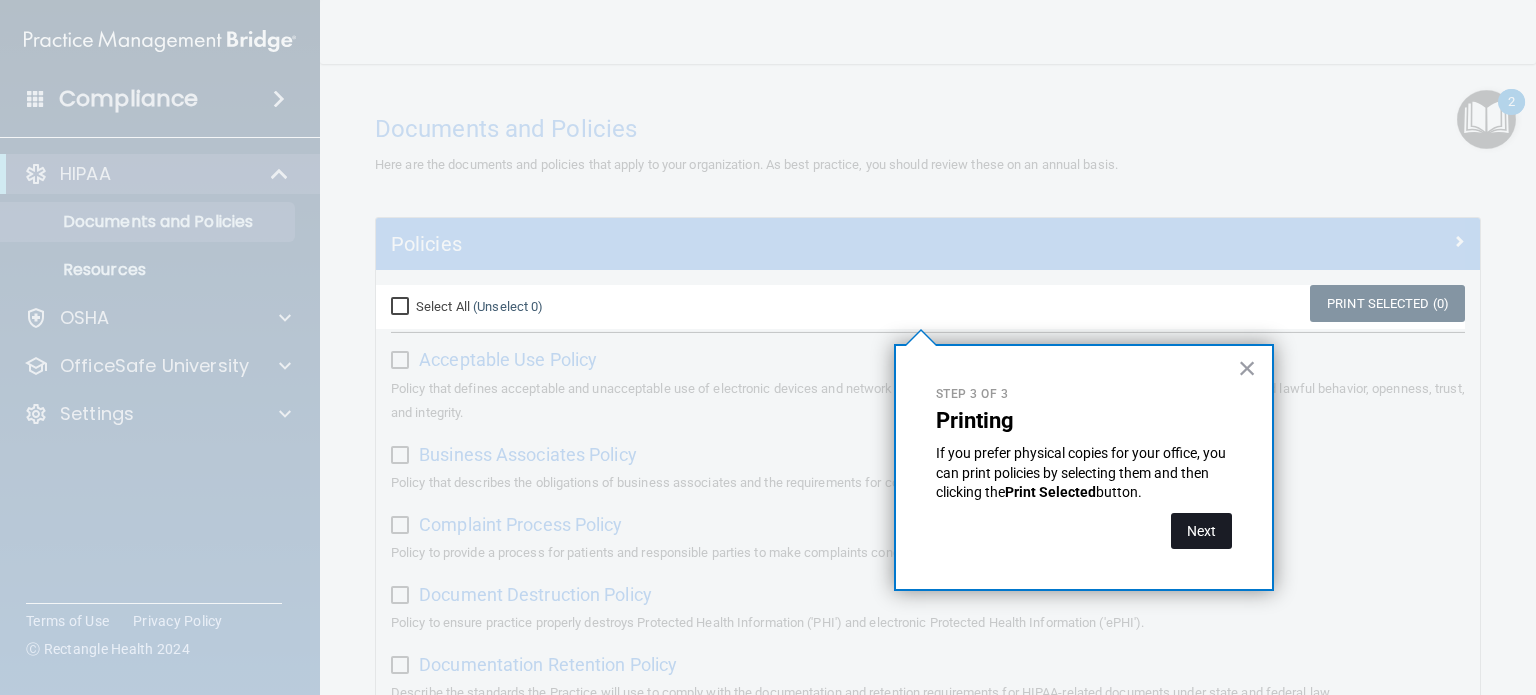 click on "Next" at bounding box center (1201, 531) 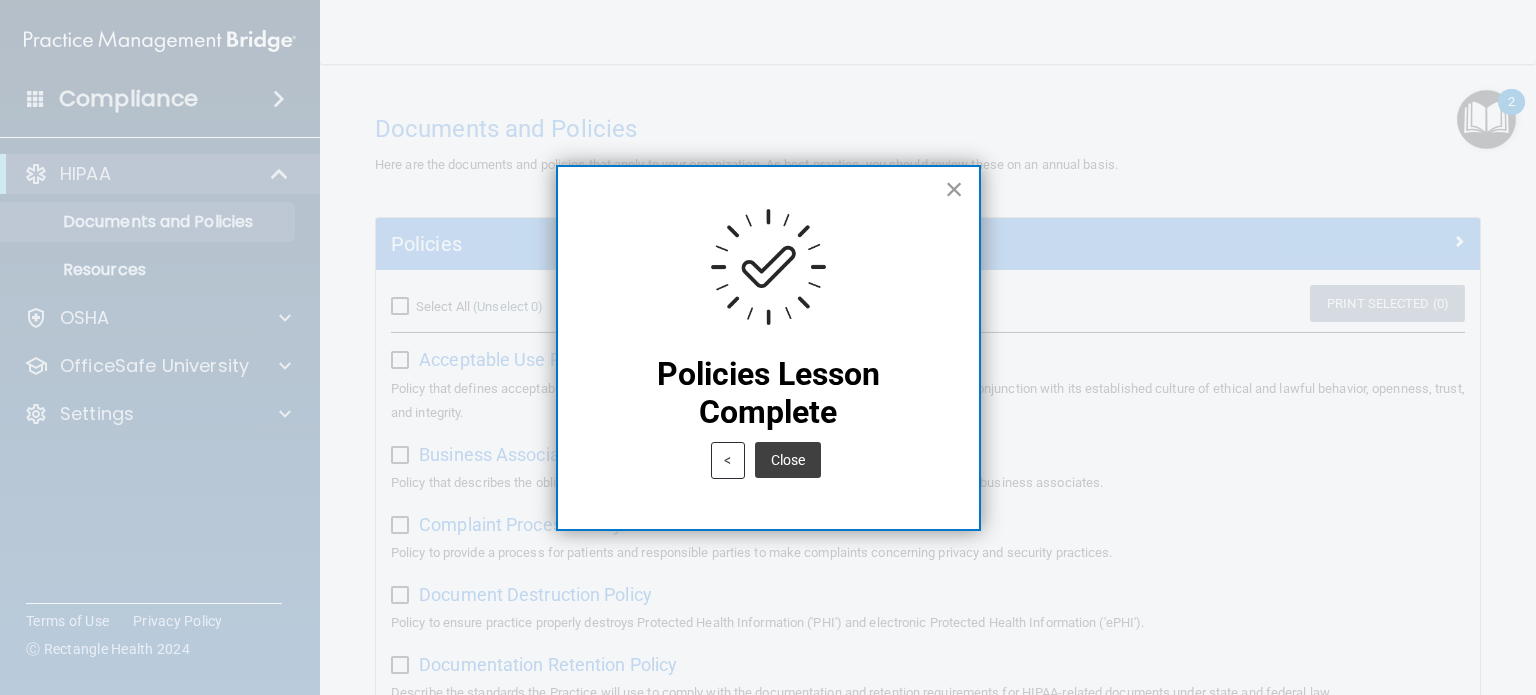 click on "×" at bounding box center [954, 189] 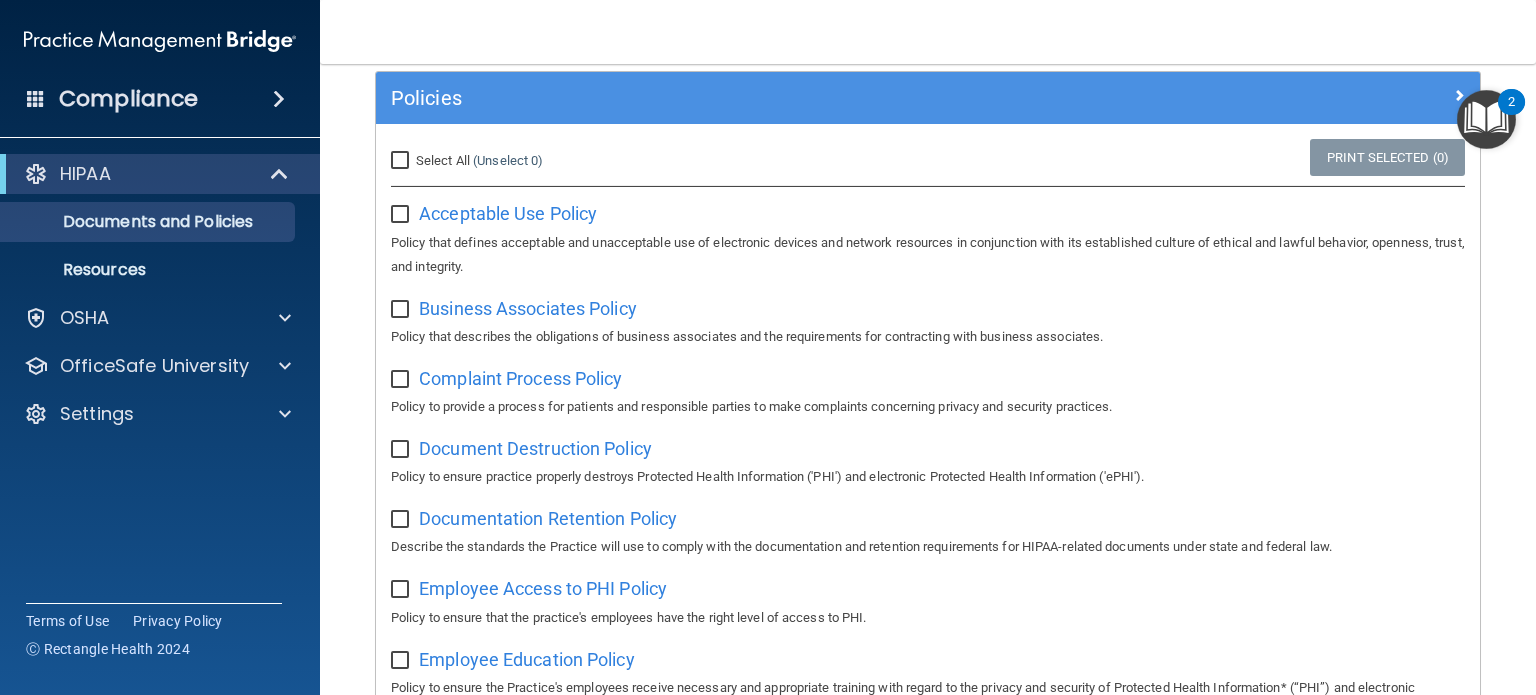 scroll, scrollTop: 0, scrollLeft: 0, axis: both 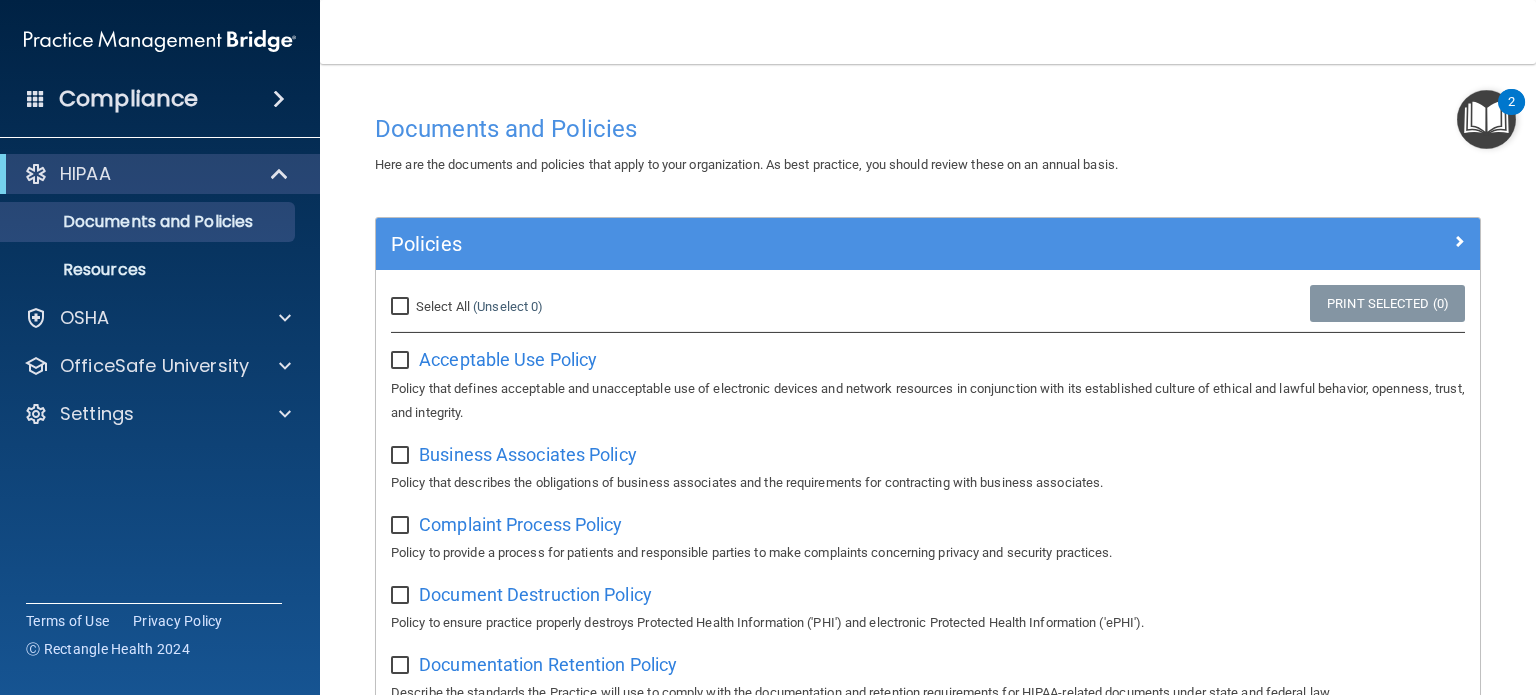 click on "Select All   (Unselect 0)    Unselect All" at bounding box center [402, 307] 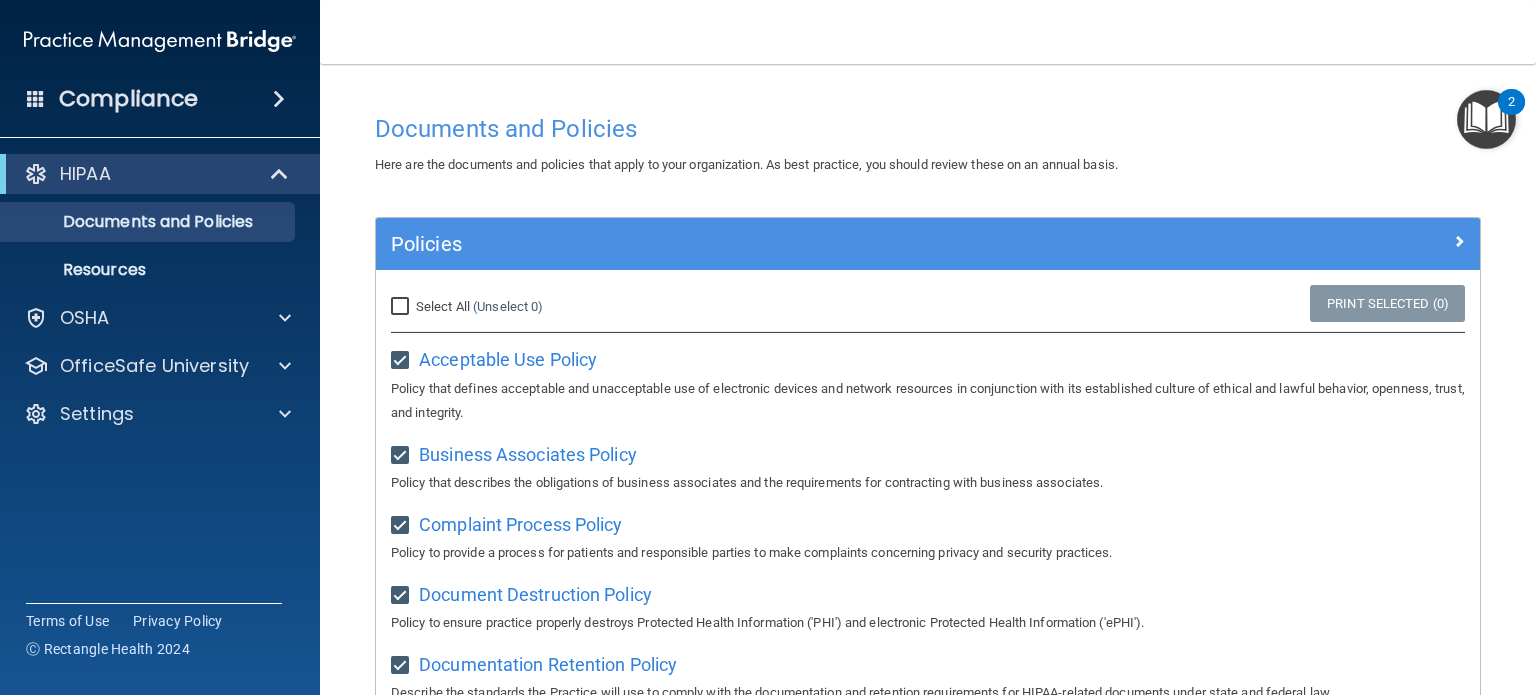 checkbox on "true" 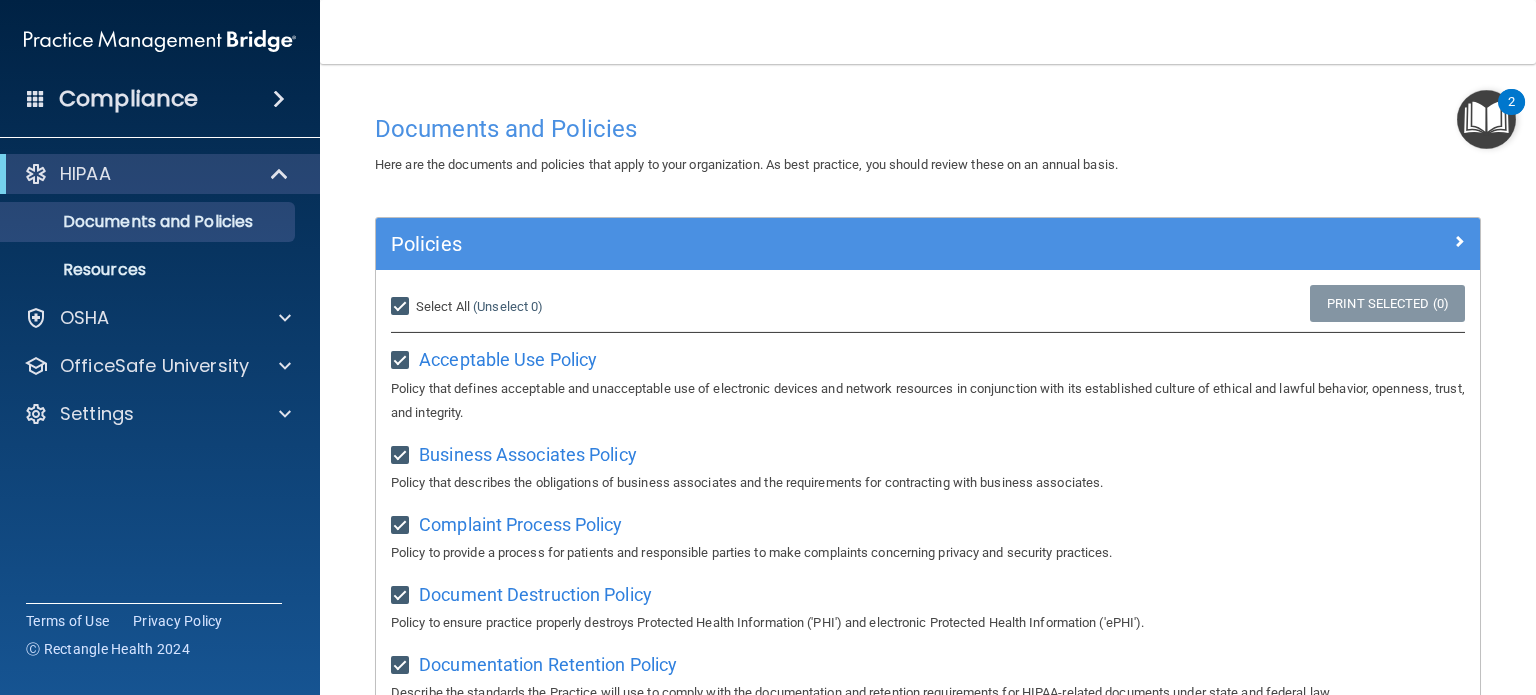 checkbox on "true" 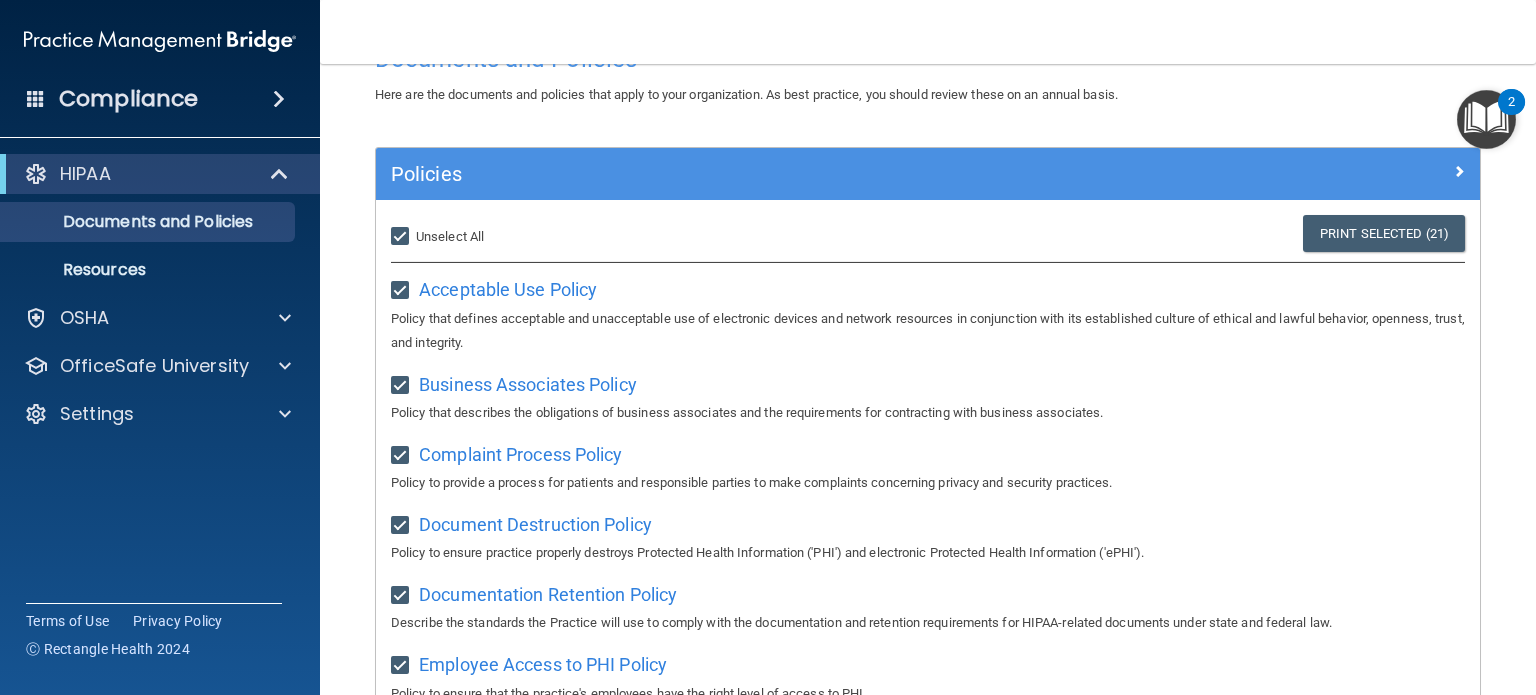 scroll, scrollTop: 0, scrollLeft: 0, axis: both 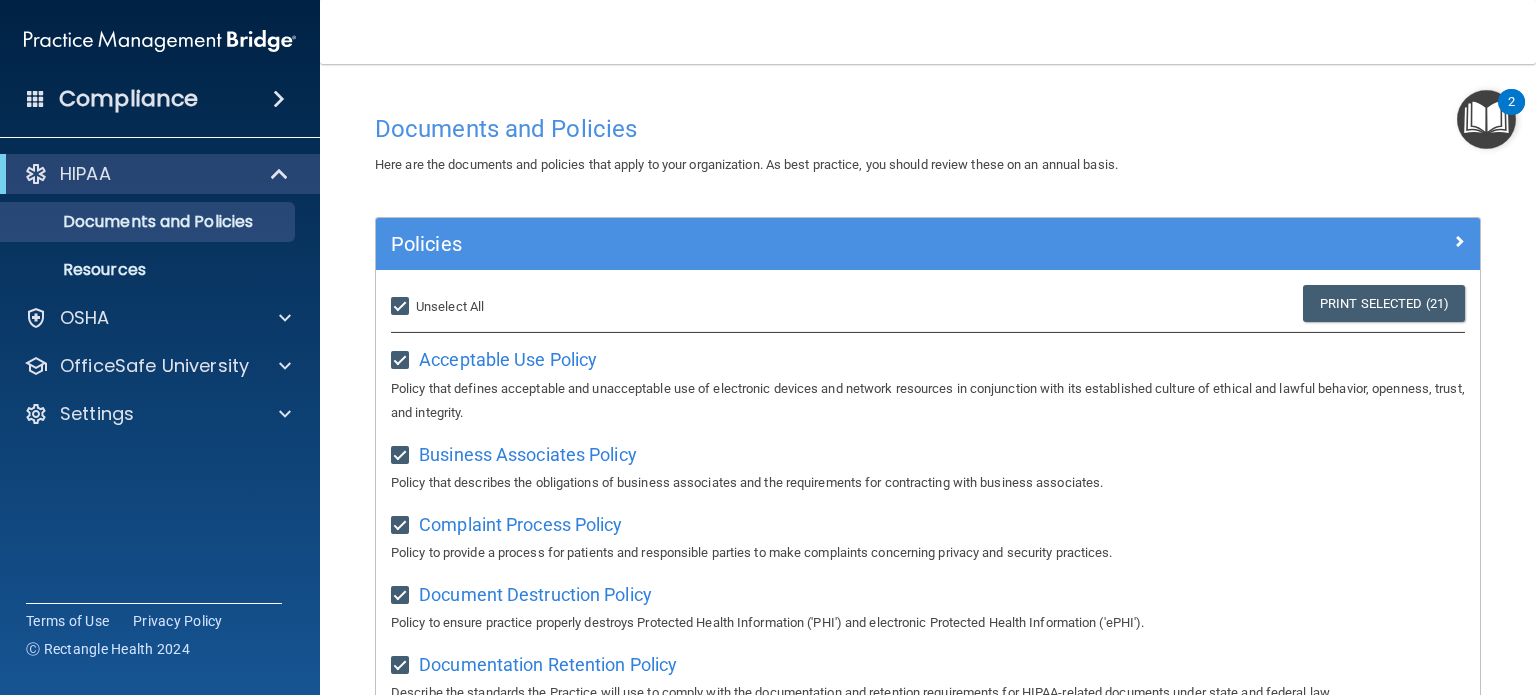 click at bounding box center (1486, 119) 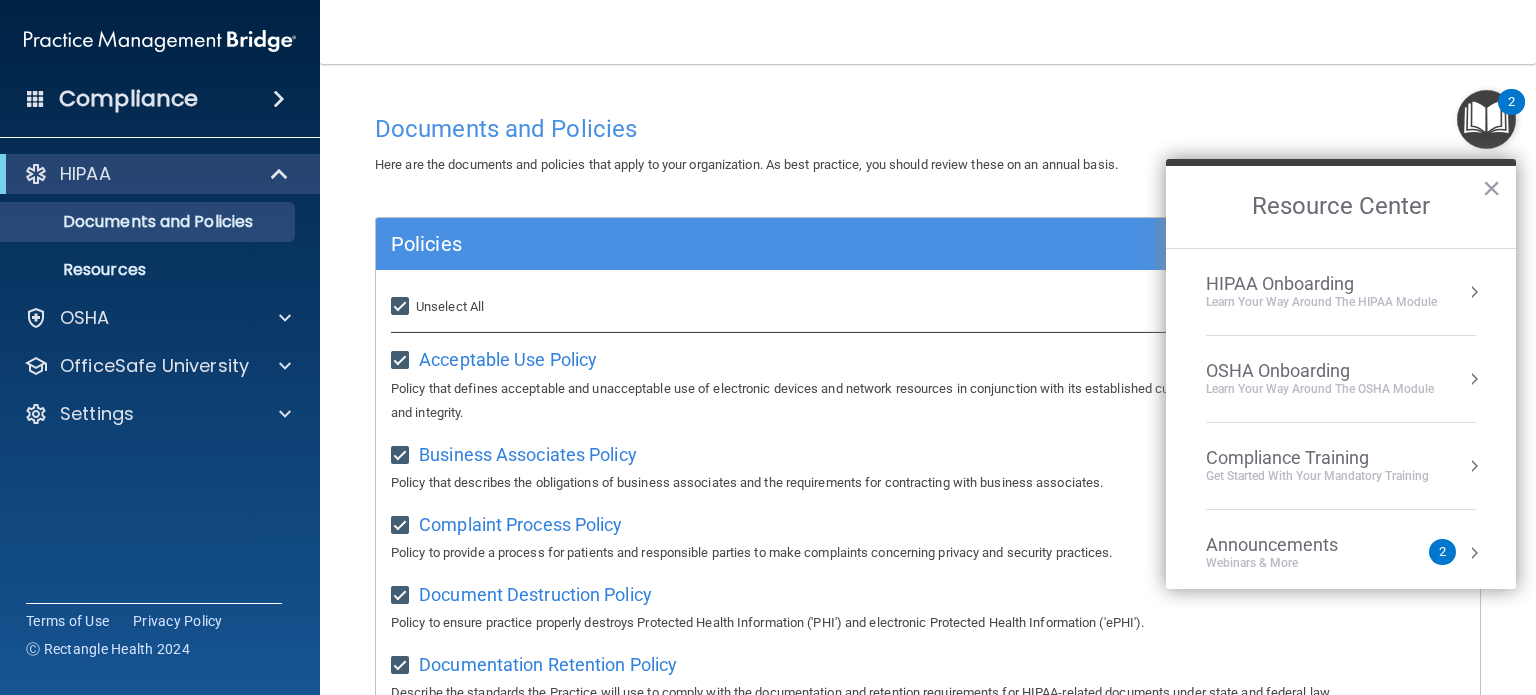 click on "HIPAA Onboarding" at bounding box center (1321, 284) 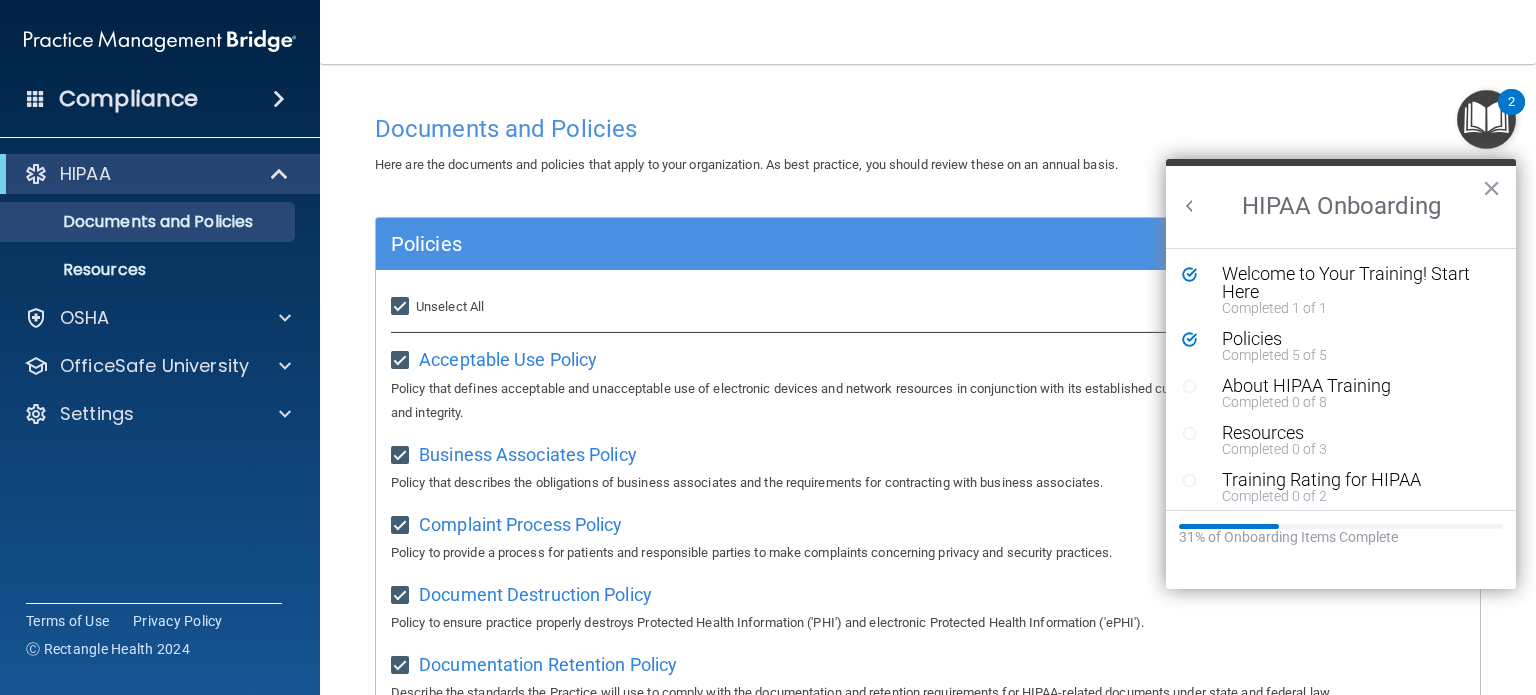 scroll, scrollTop: 0, scrollLeft: 0, axis: both 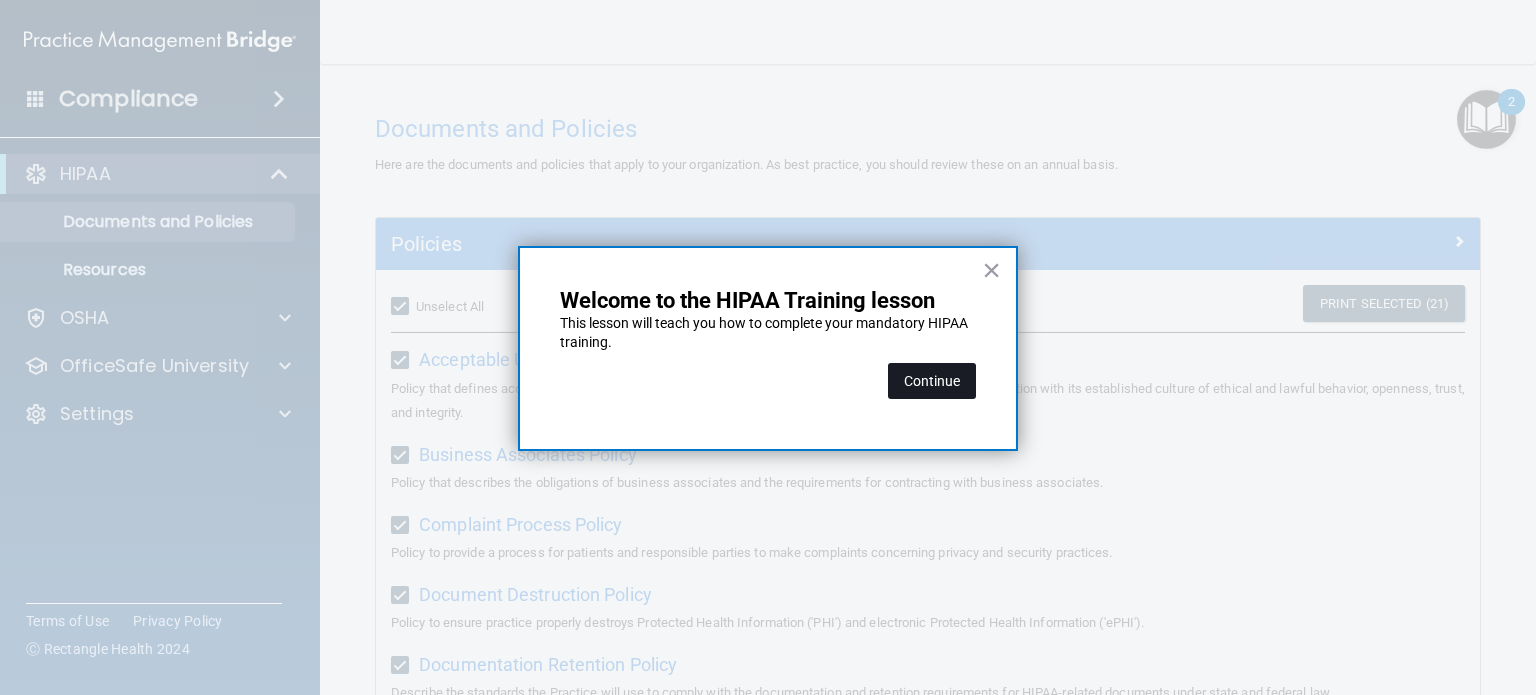 click on "Continue" at bounding box center (932, 381) 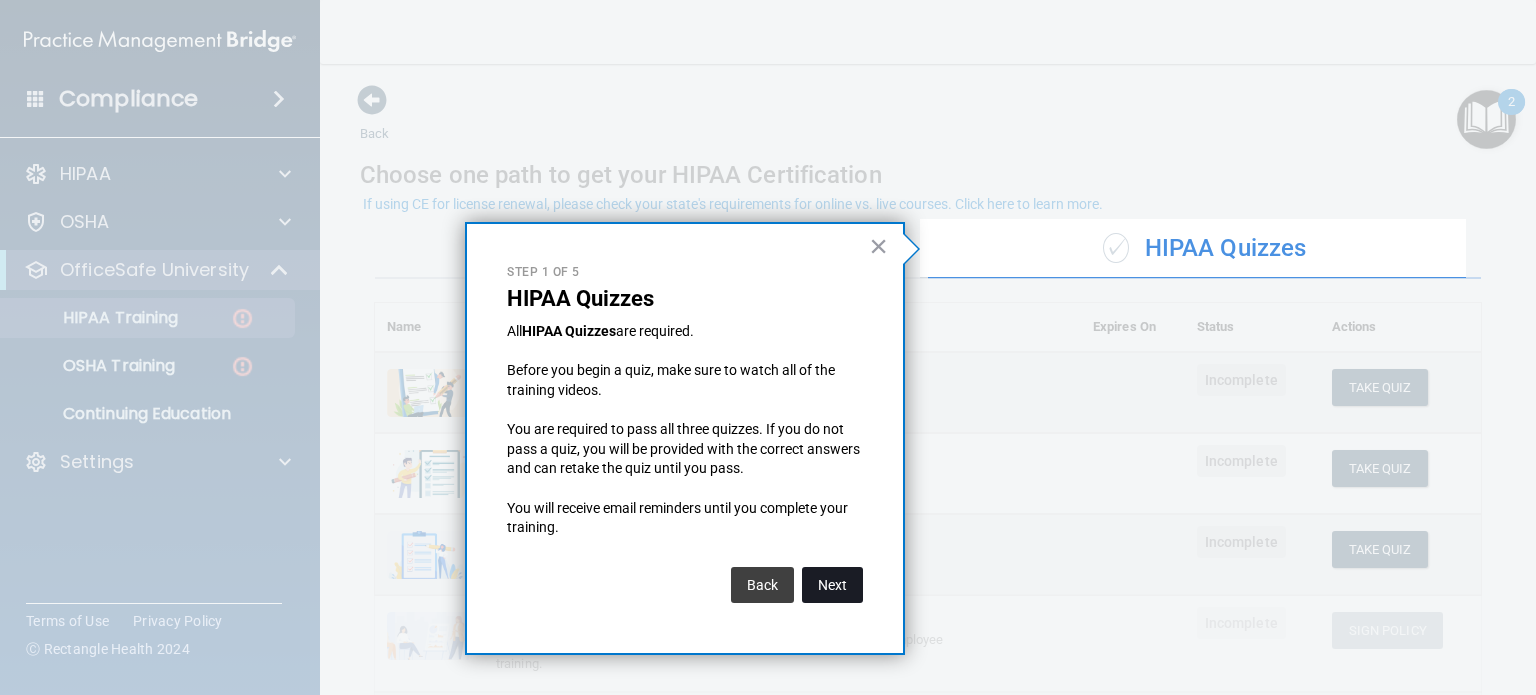 click on "Next" at bounding box center [832, 585] 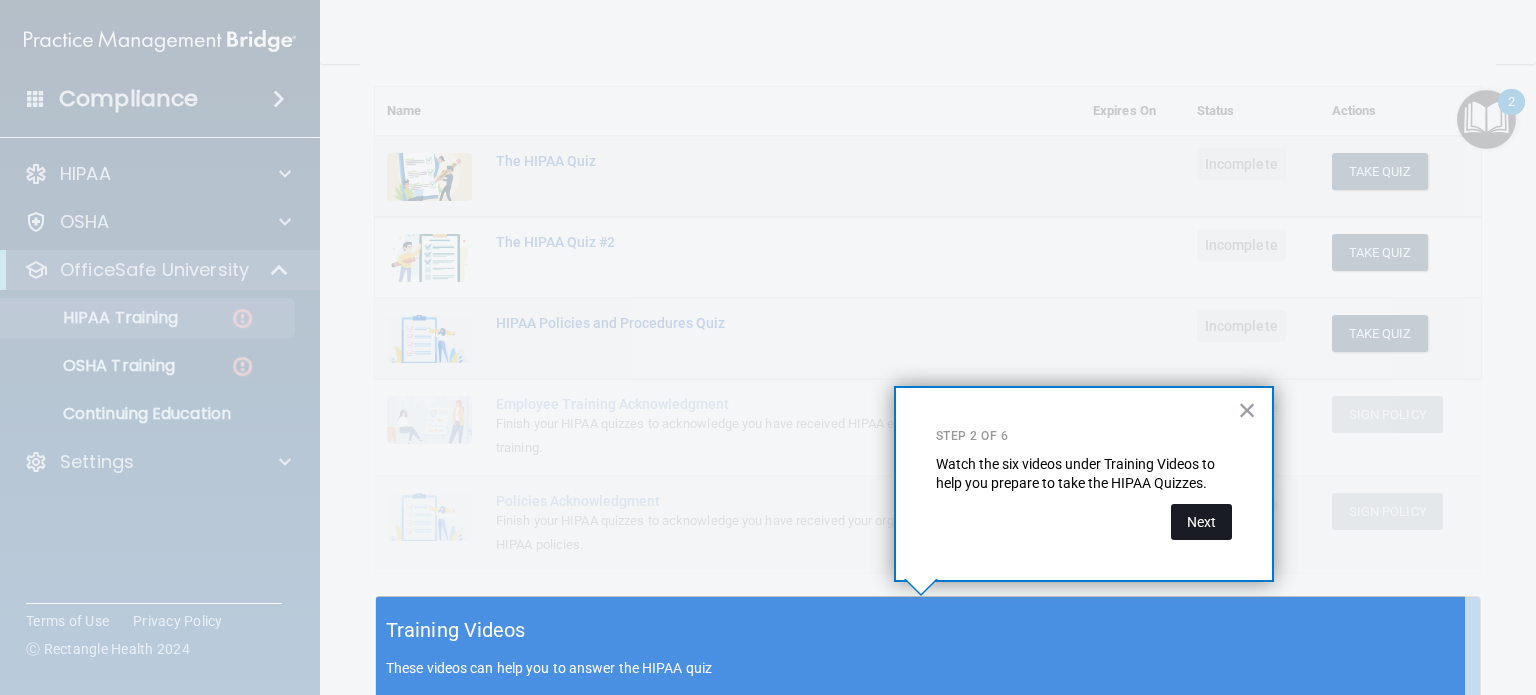 click on "Next" at bounding box center [1201, 522] 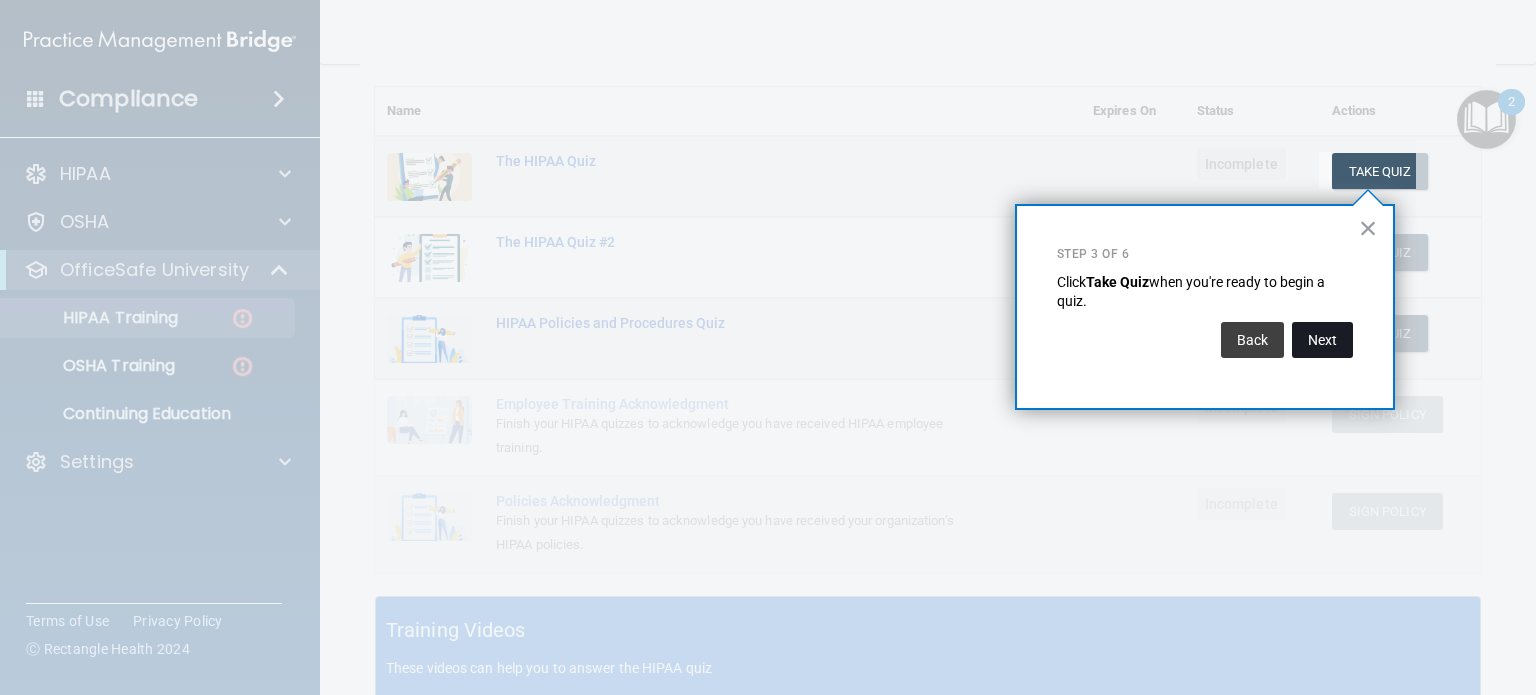 click on "Next" at bounding box center [1322, 340] 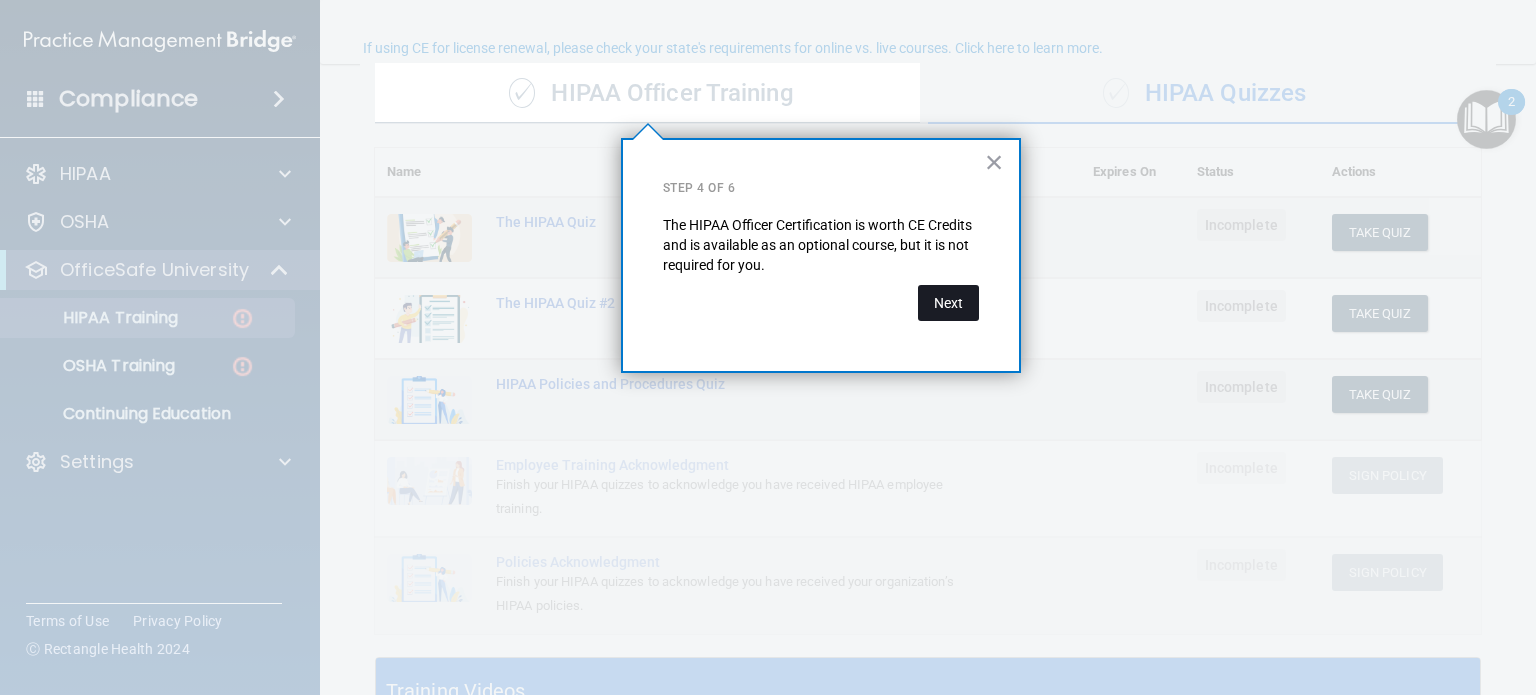 click on "Next" at bounding box center [948, 303] 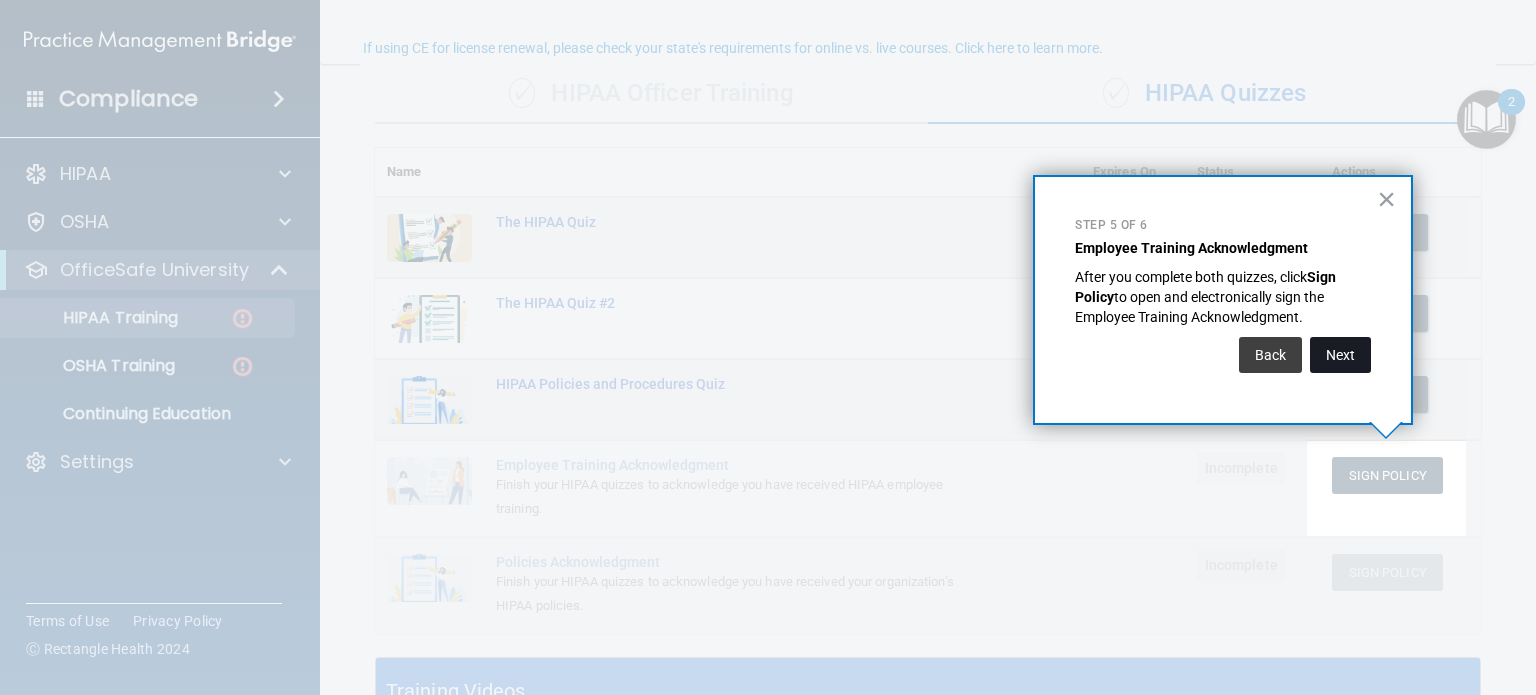 click on "Next" at bounding box center [1340, 355] 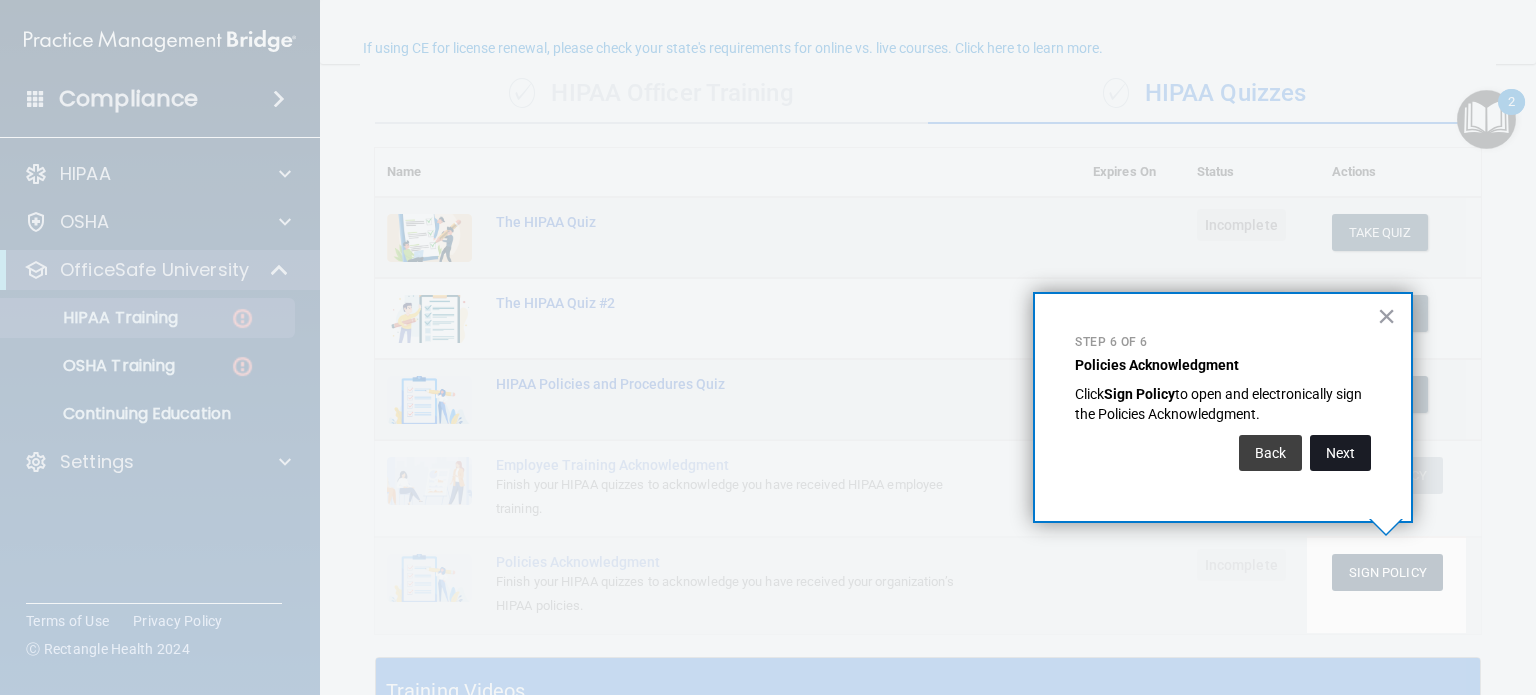 click on "Next" at bounding box center (1340, 453) 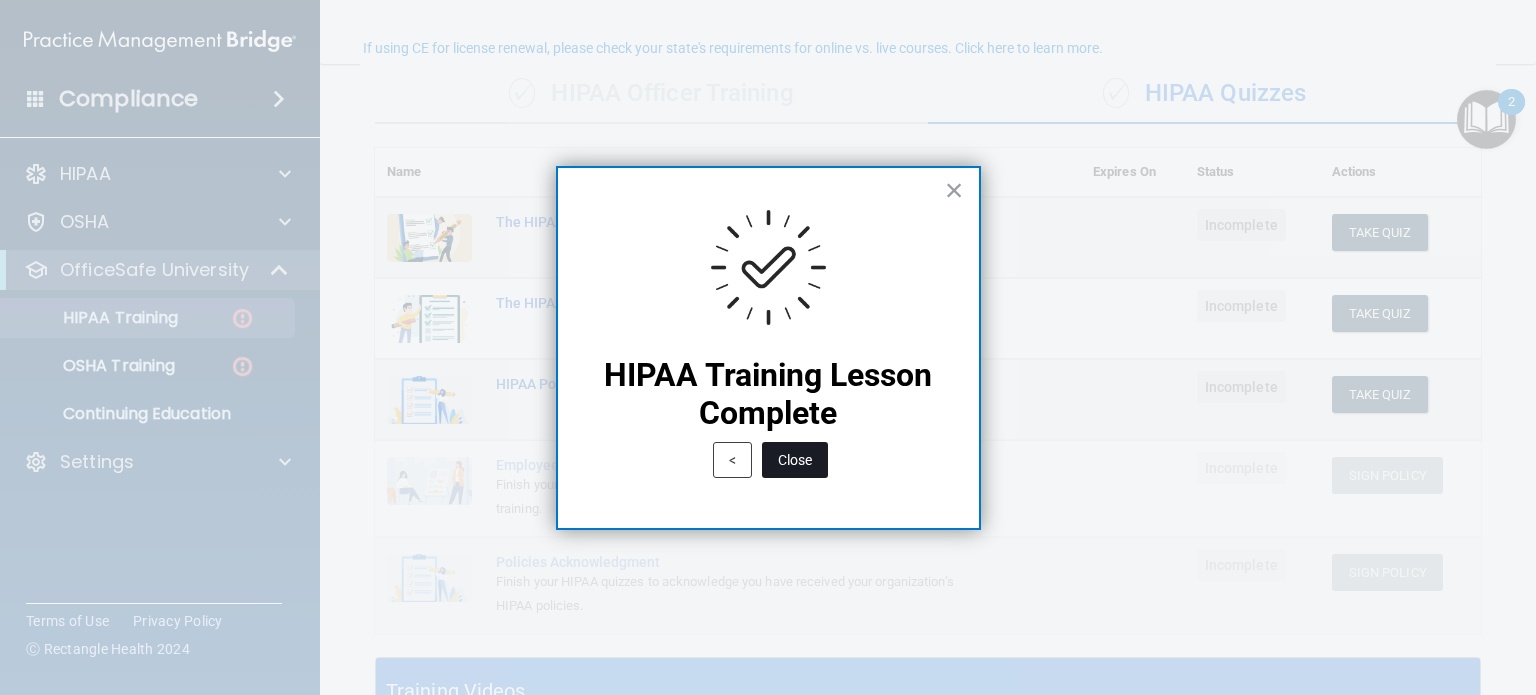 click on "Close" at bounding box center (795, 460) 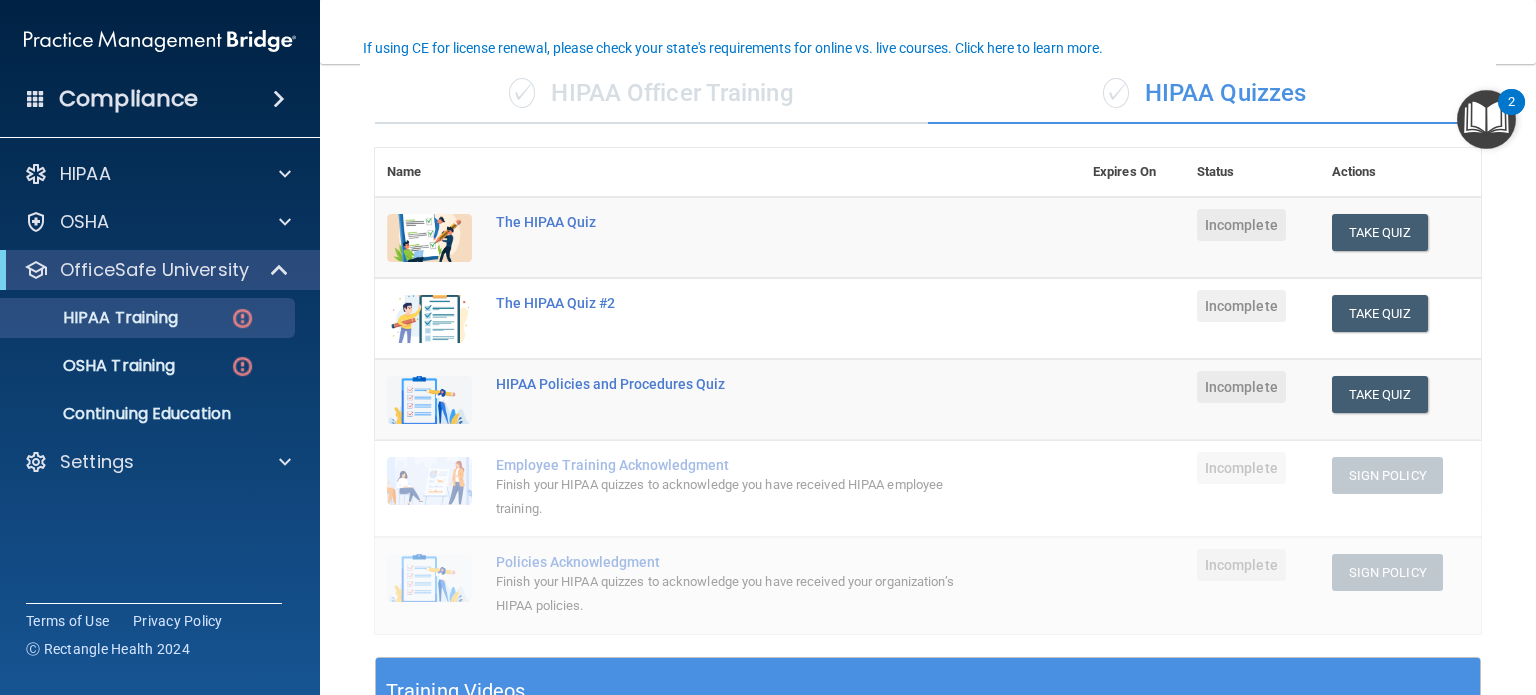 click at bounding box center (1486, 119) 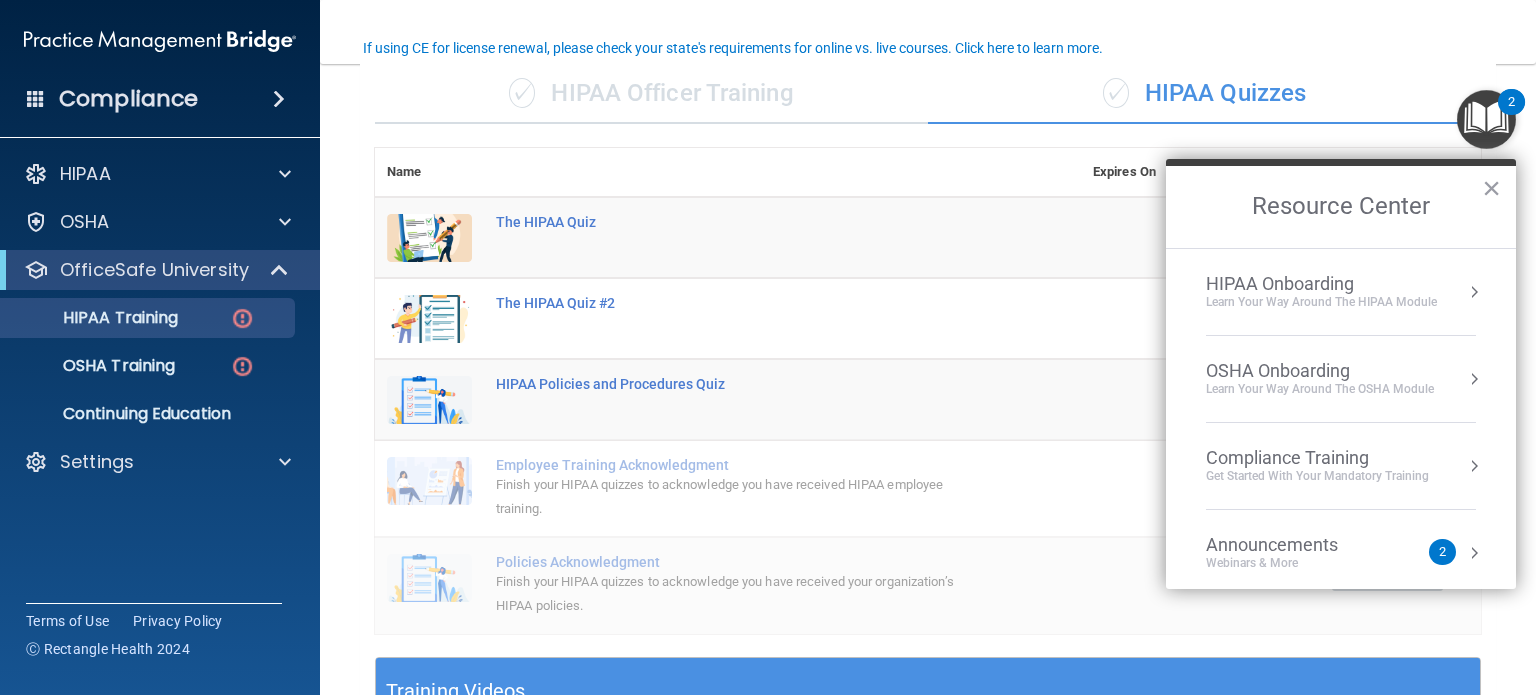 click on "HIPAA Onboarding" at bounding box center [1321, 284] 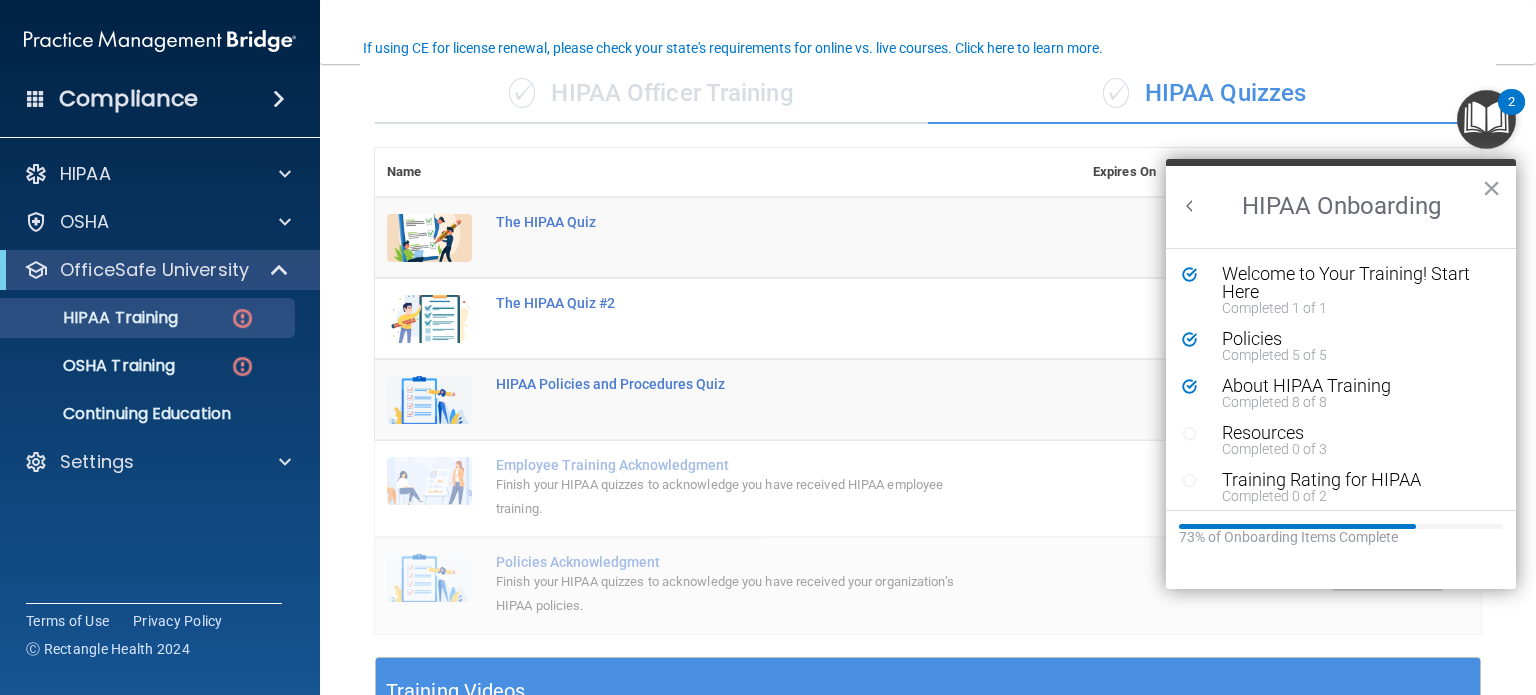 scroll, scrollTop: 0, scrollLeft: 0, axis: both 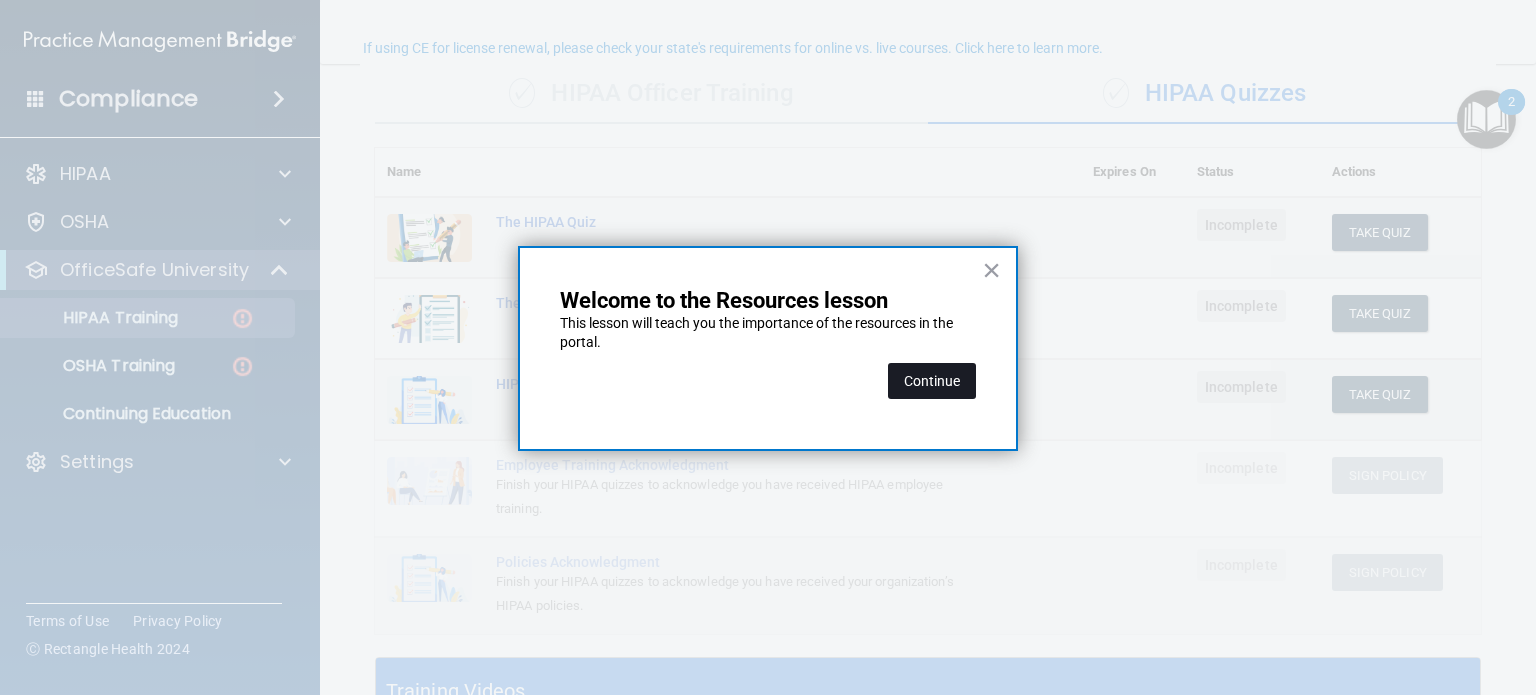 click on "Continue" at bounding box center [932, 381] 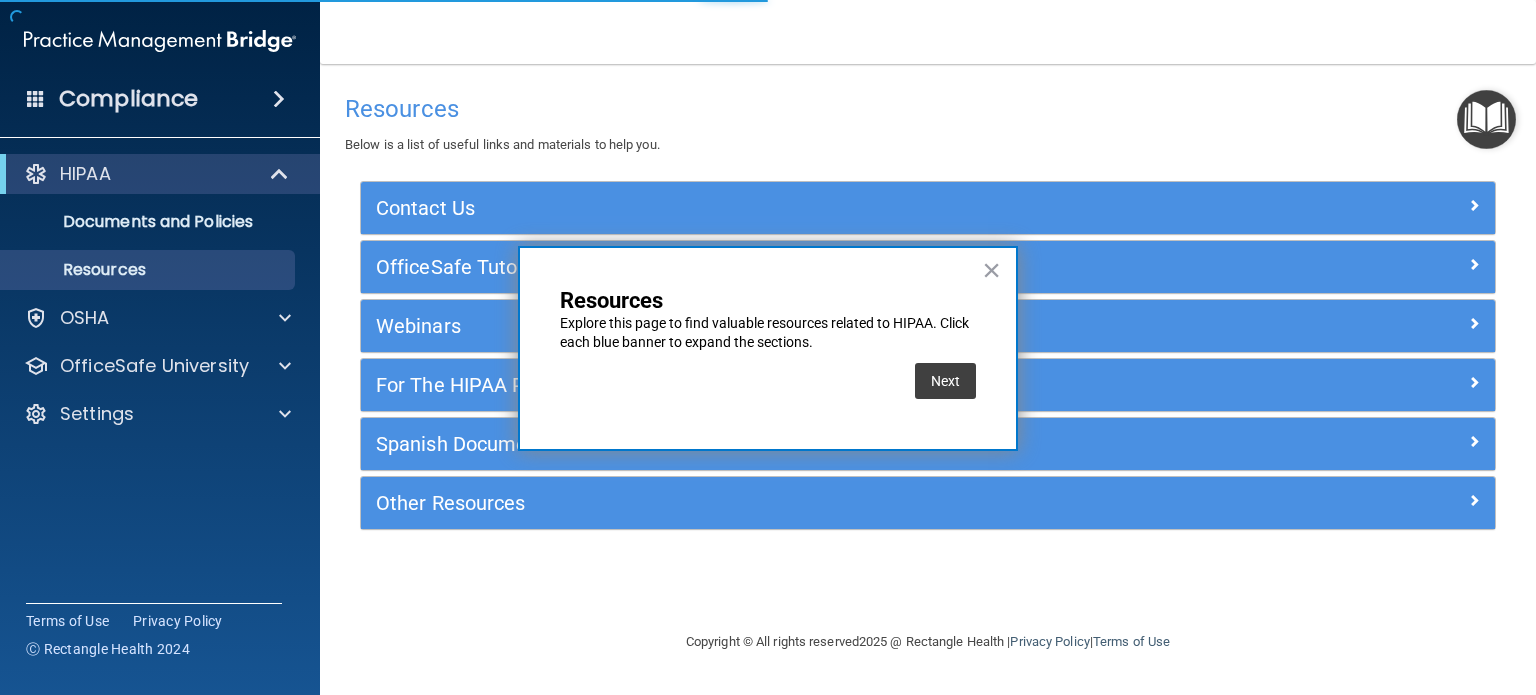 scroll, scrollTop: 0, scrollLeft: 0, axis: both 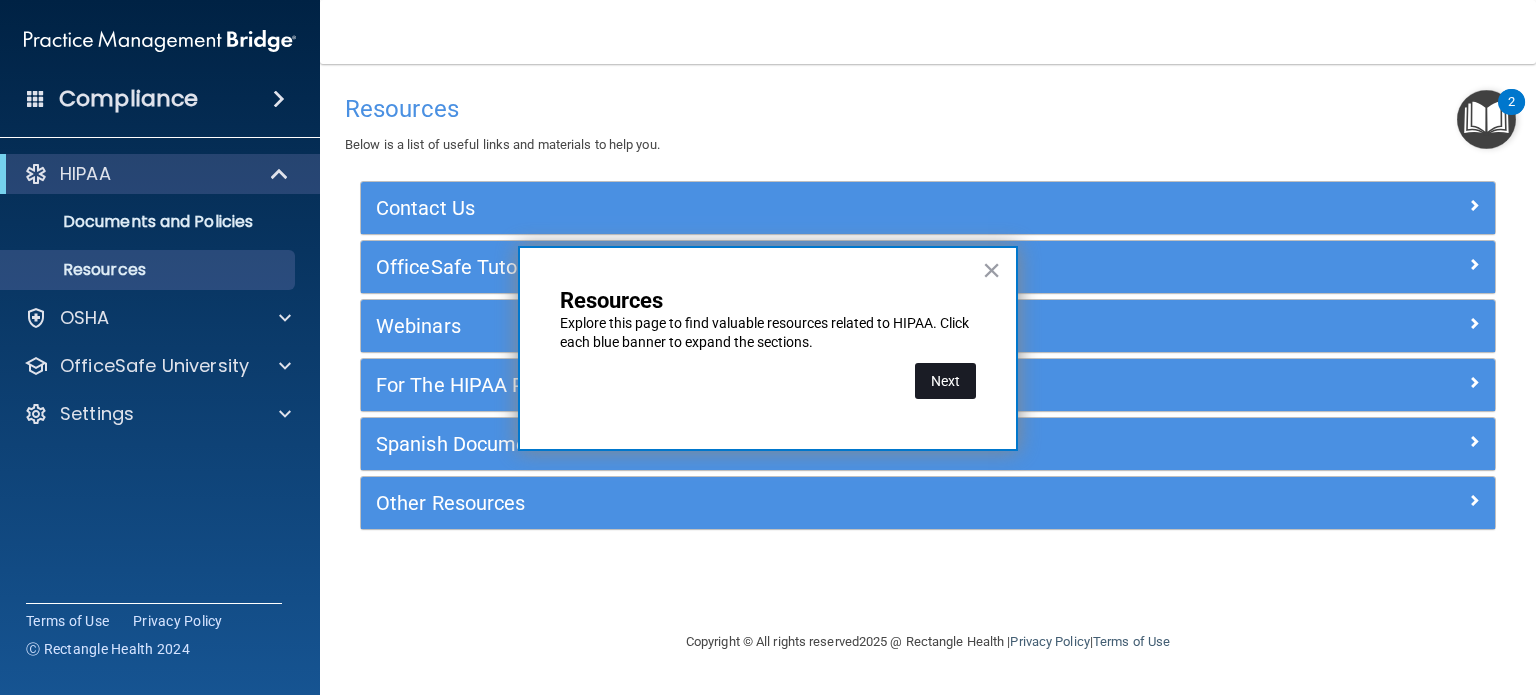 click on "Next" at bounding box center (945, 381) 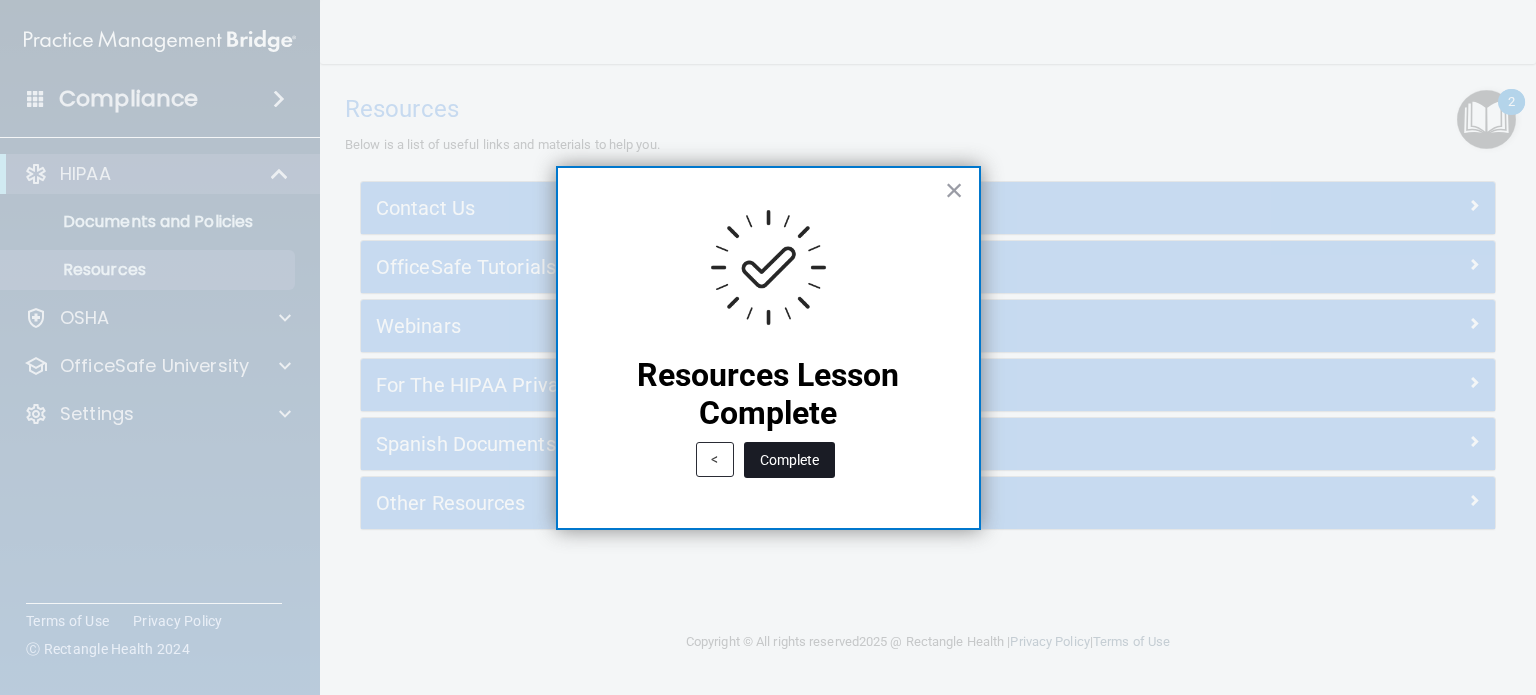click on "Complete" at bounding box center [789, 460] 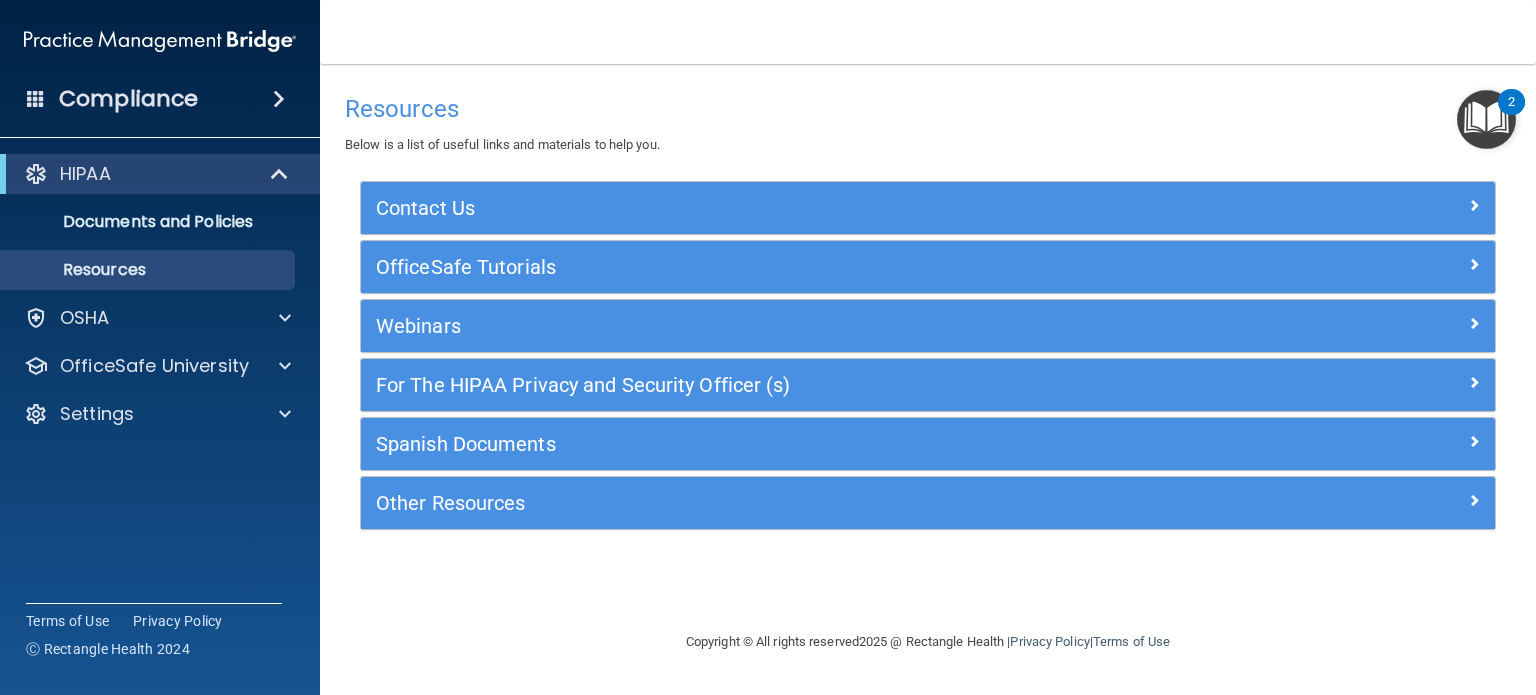 click at bounding box center [1486, 119] 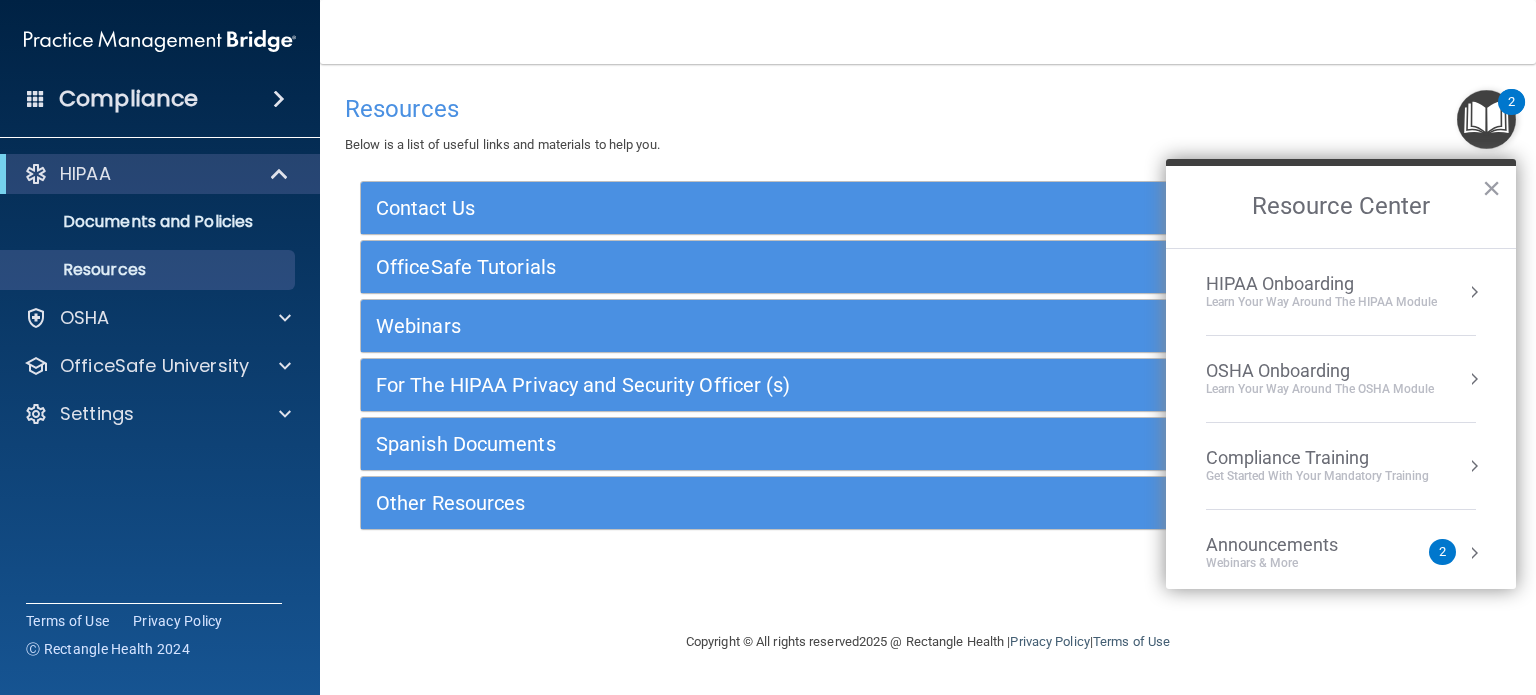 click on "Announcements" at bounding box center [1292, 545] 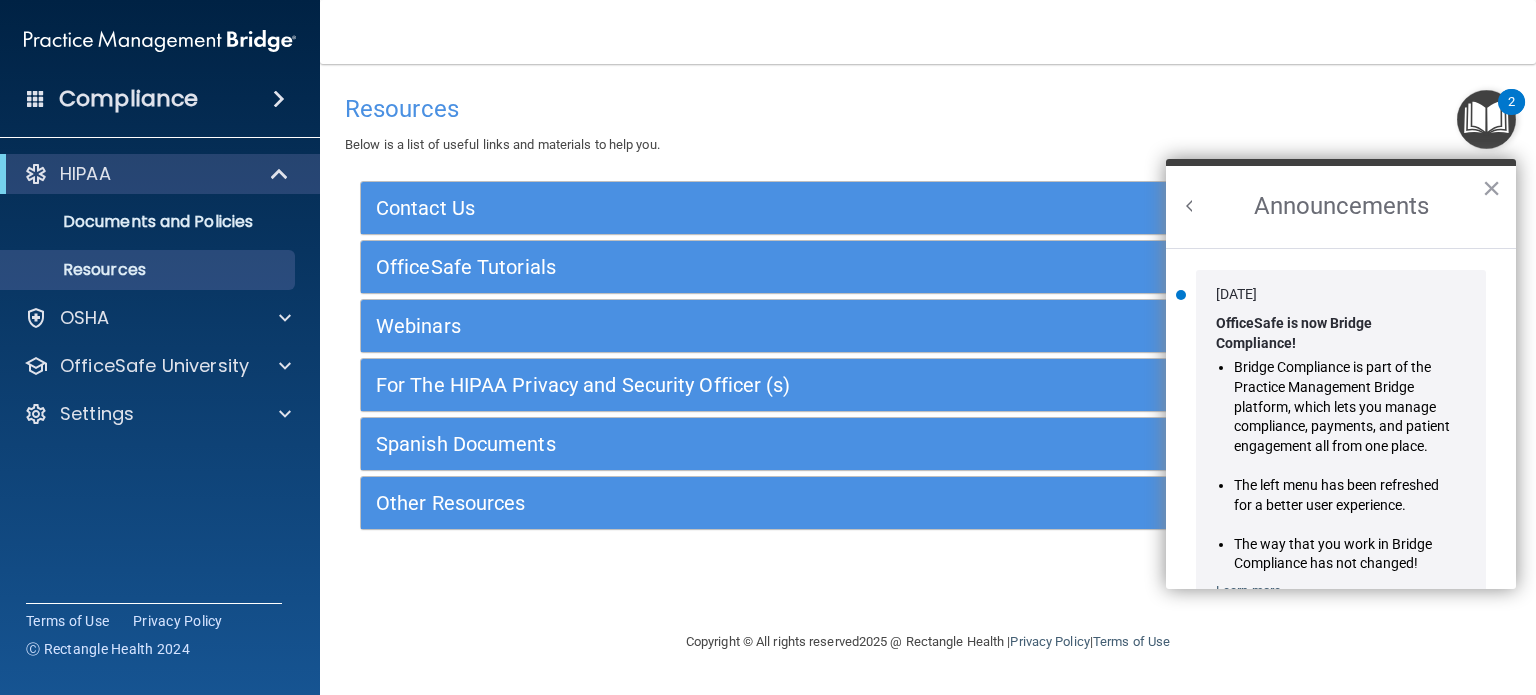 scroll, scrollTop: 0, scrollLeft: 0, axis: both 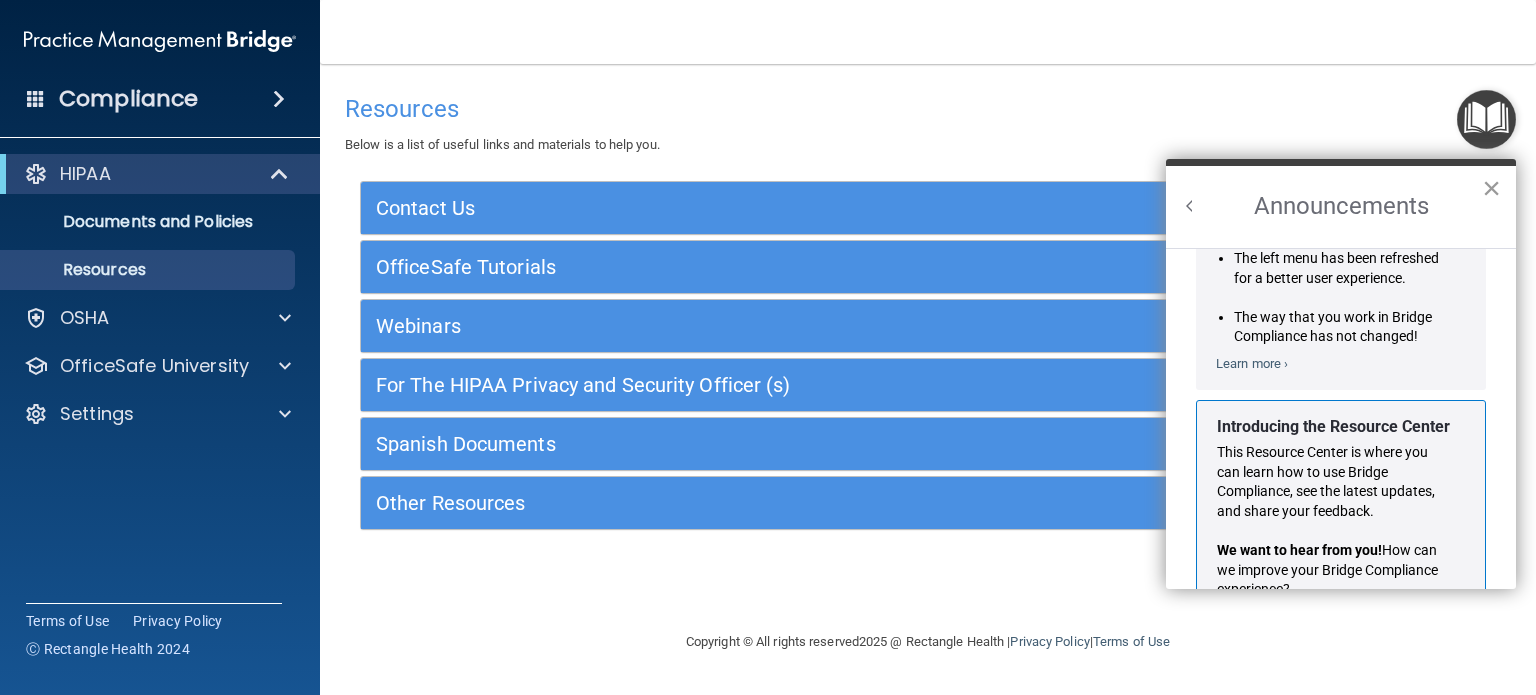 click on "×" at bounding box center [1491, 188] 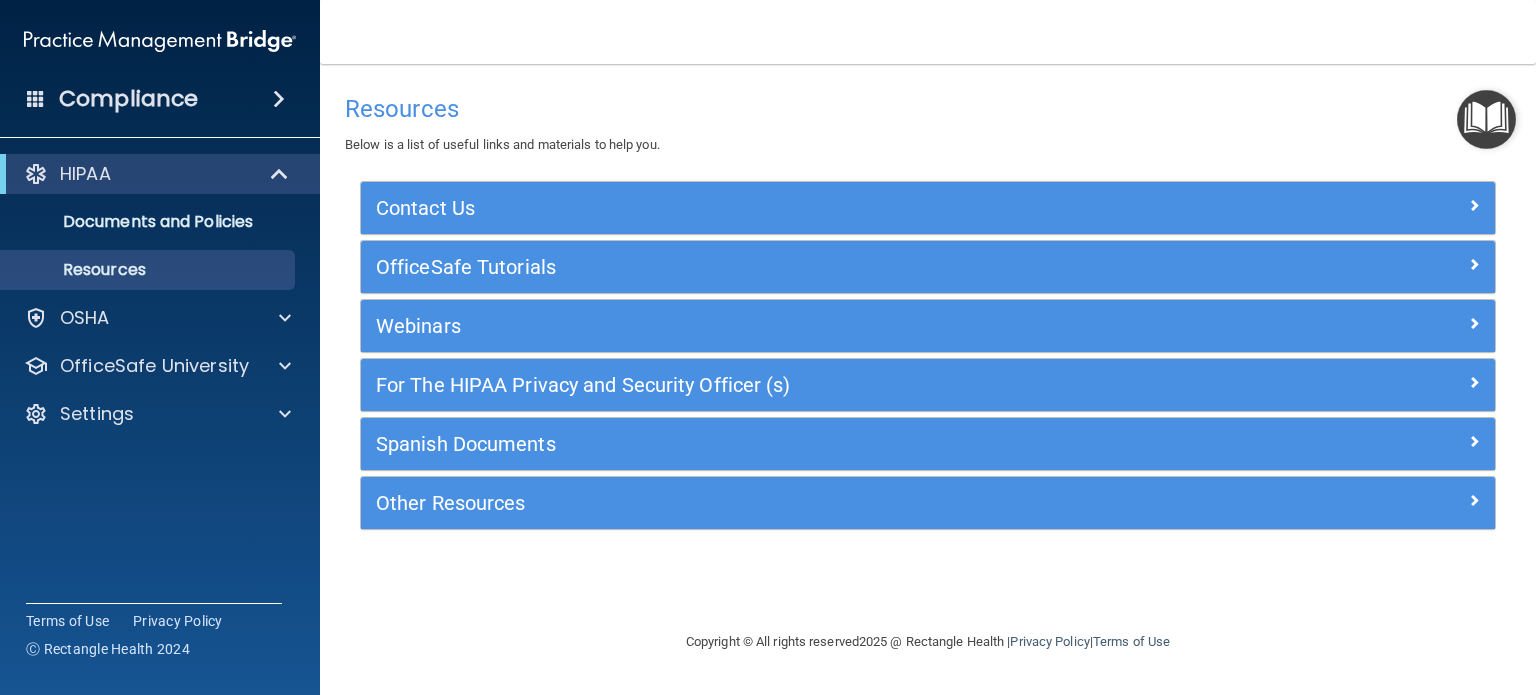 click at bounding box center (1486, 119) 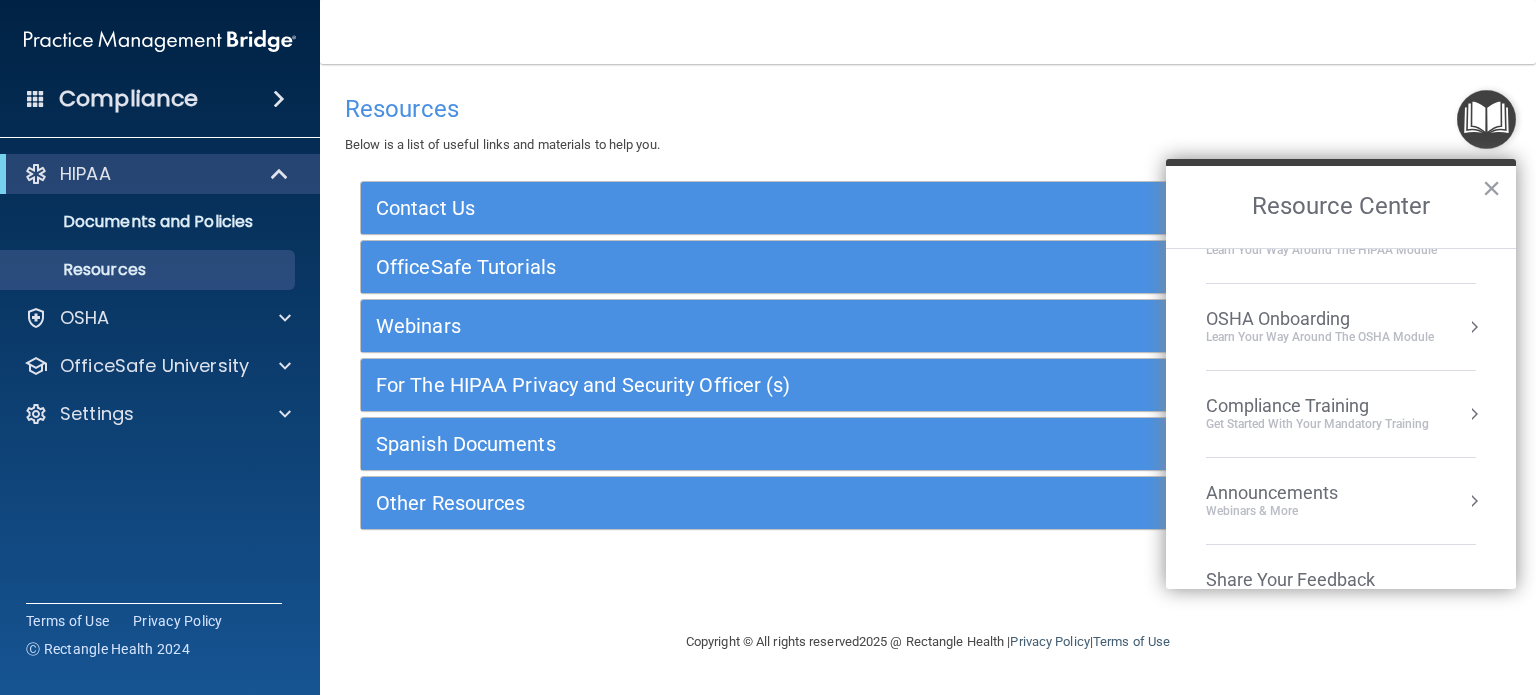 scroll, scrollTop: 0, scrollLeft: 0, axis: both 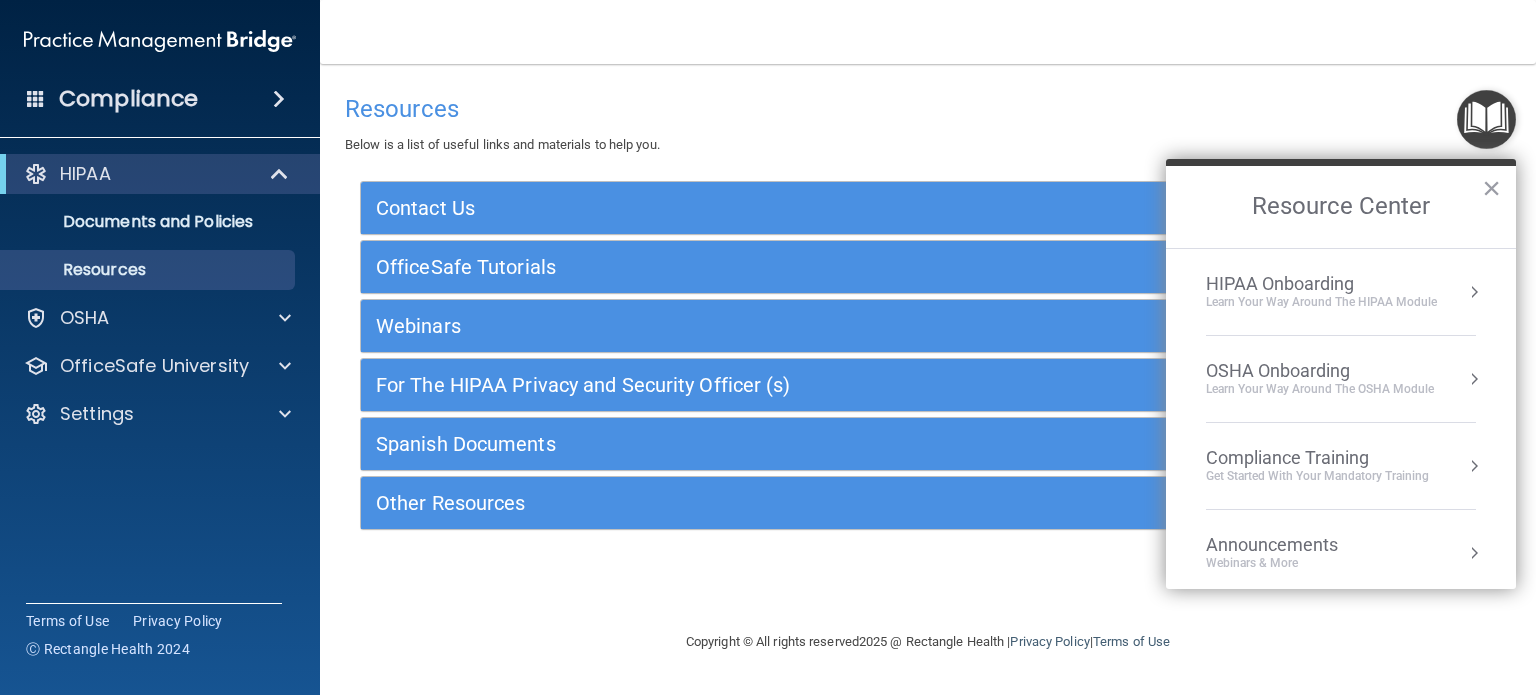click on "Learn Your Way around the HIPAA module" at bounding box center (1321, 302) 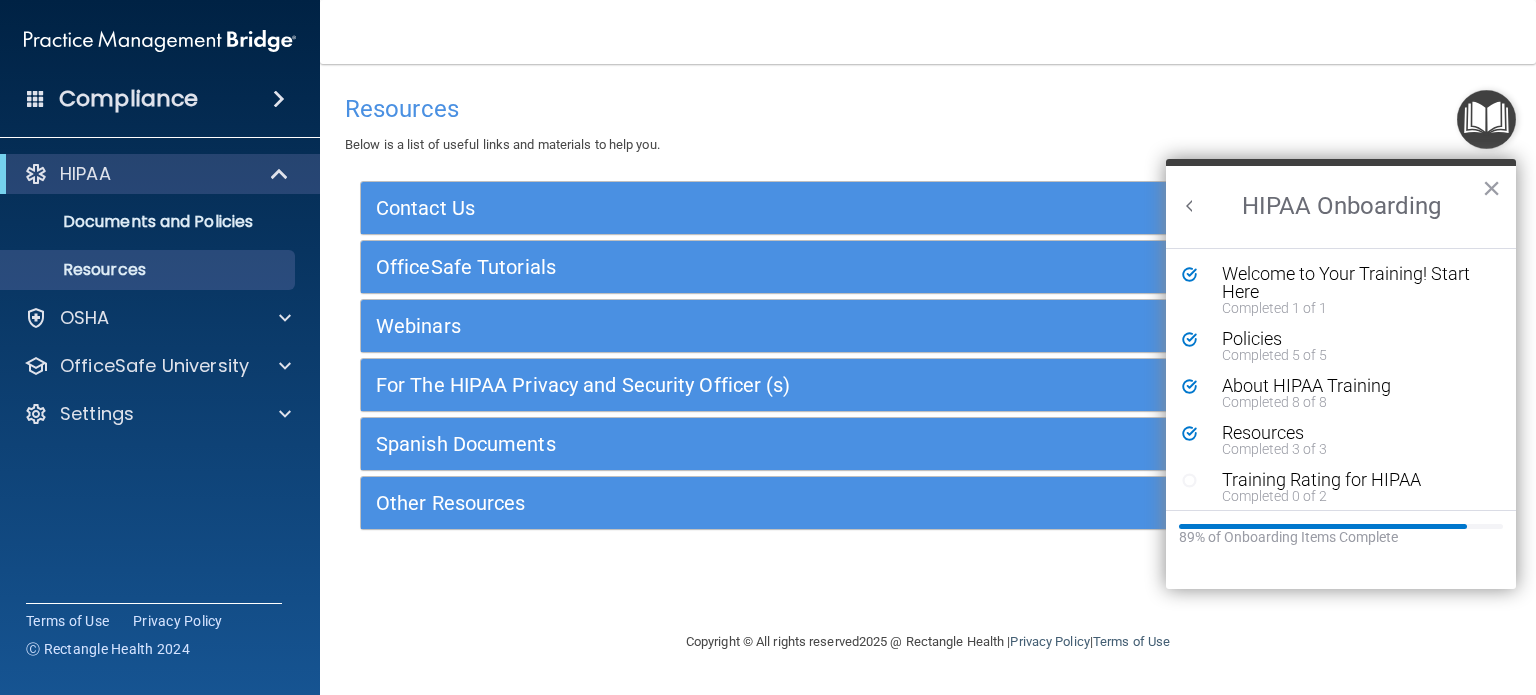 scroll, scrollTop: 0, scrollLeft: 0, axis: both 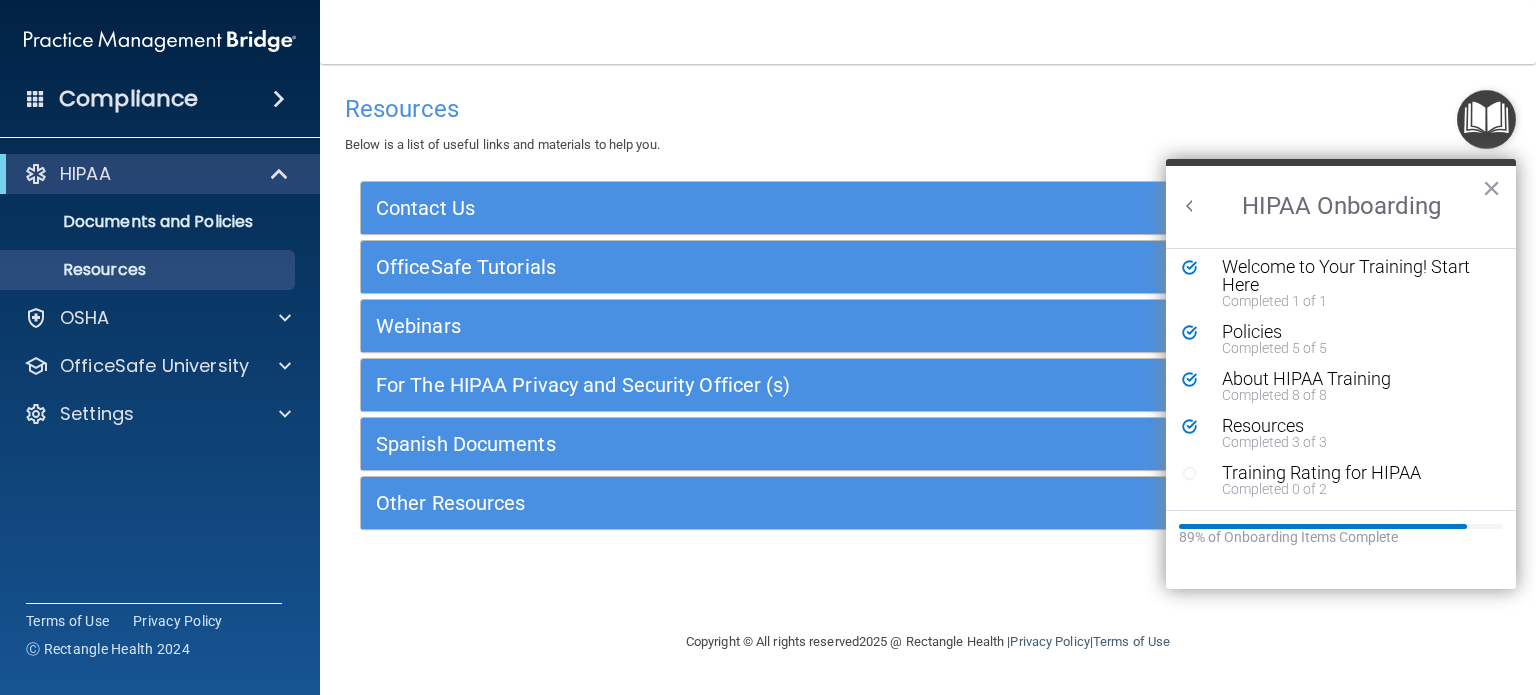 click 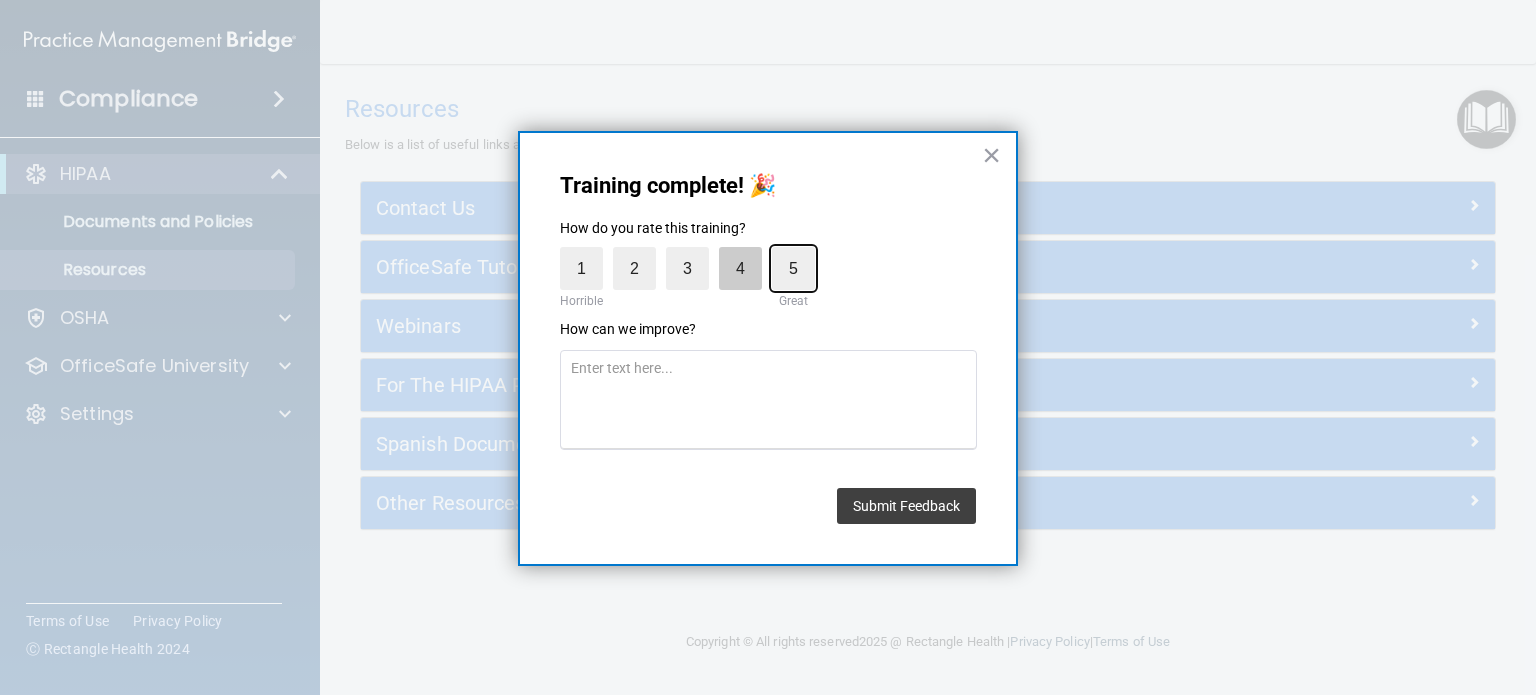 click on "5" at bounding box center [747, 252] 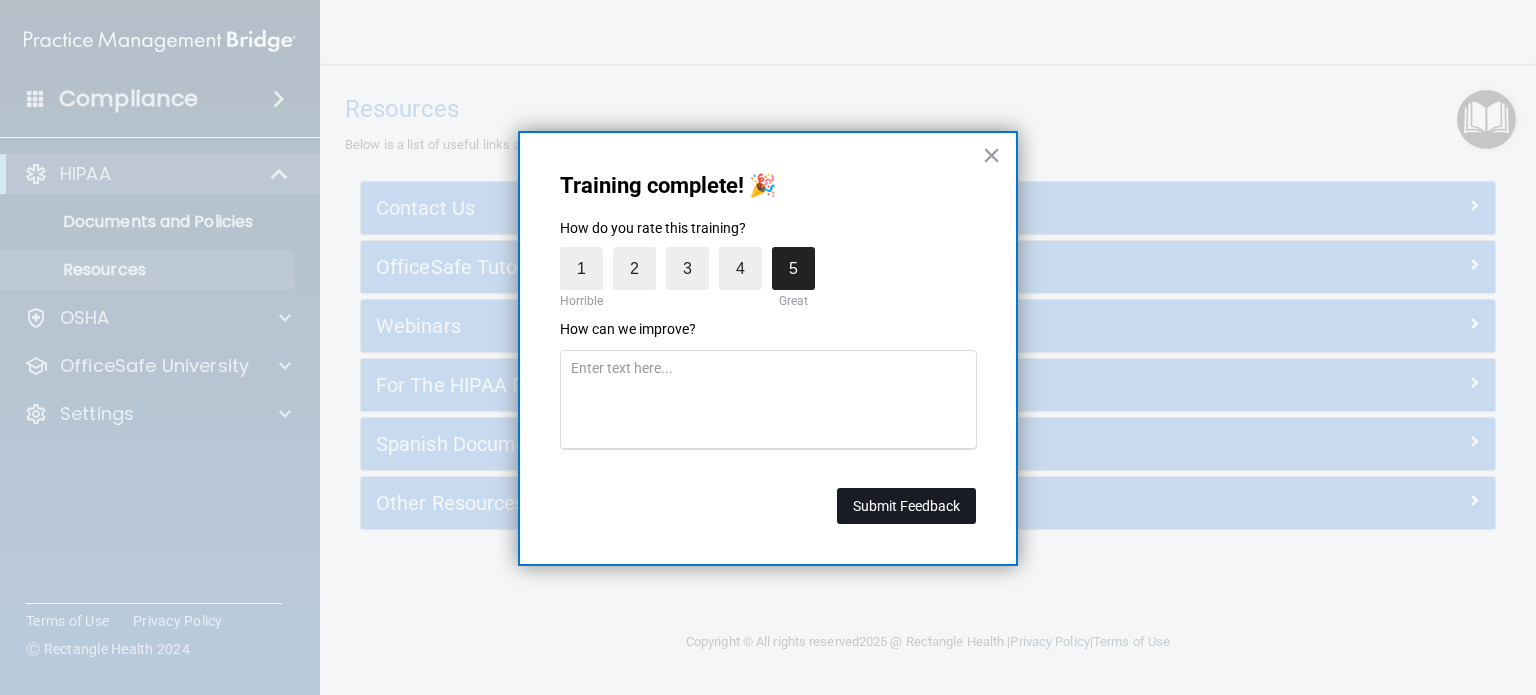 click on "Submit Feedback" at bounding box center [906, 506] 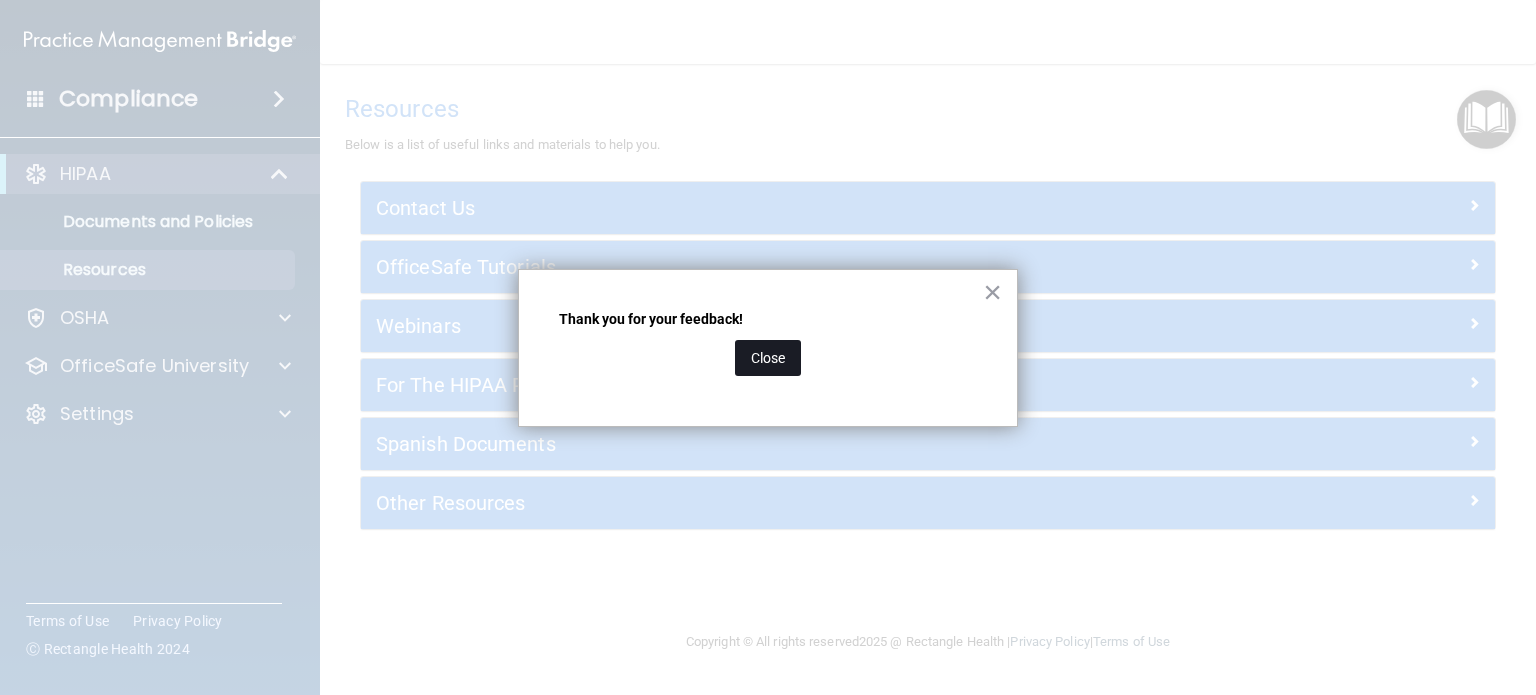 click on "Close" at bounding box center (768, 358) 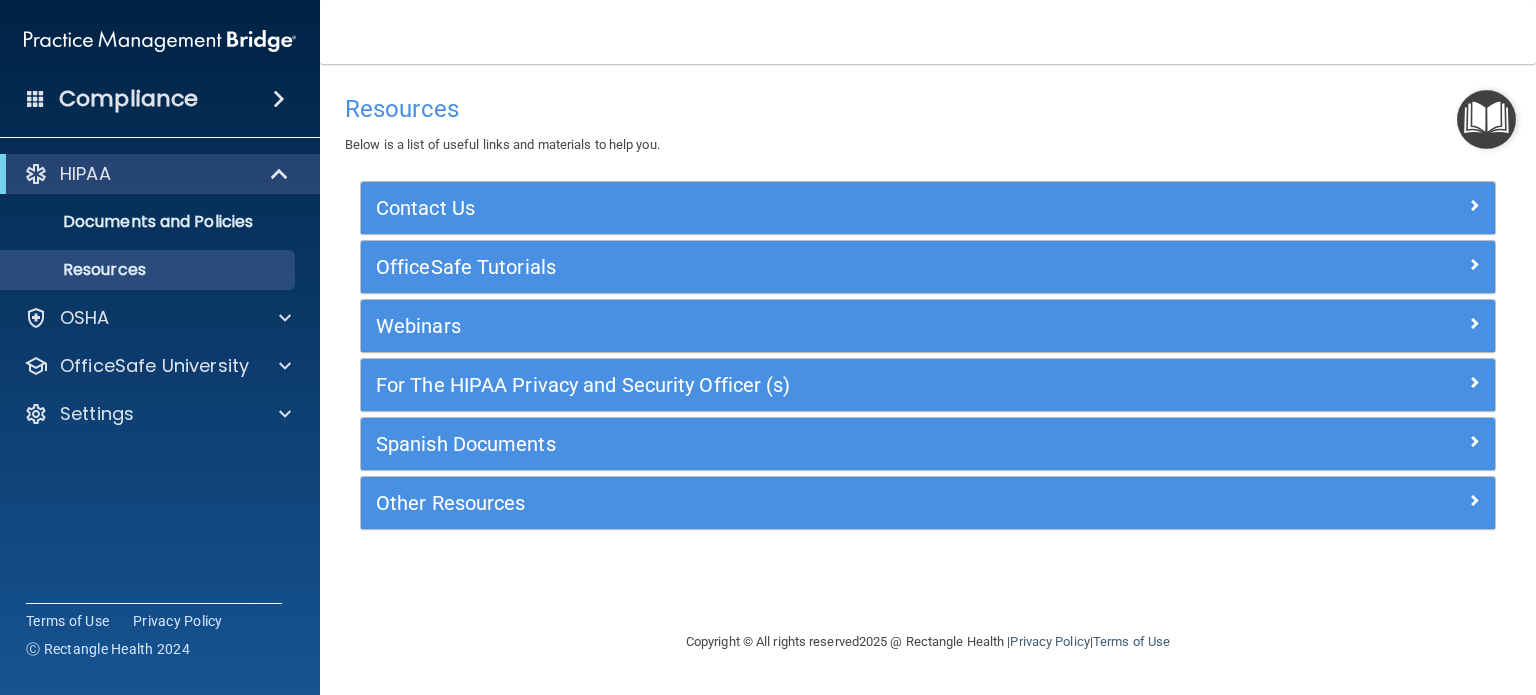 click at bounding box center [1486, 119] 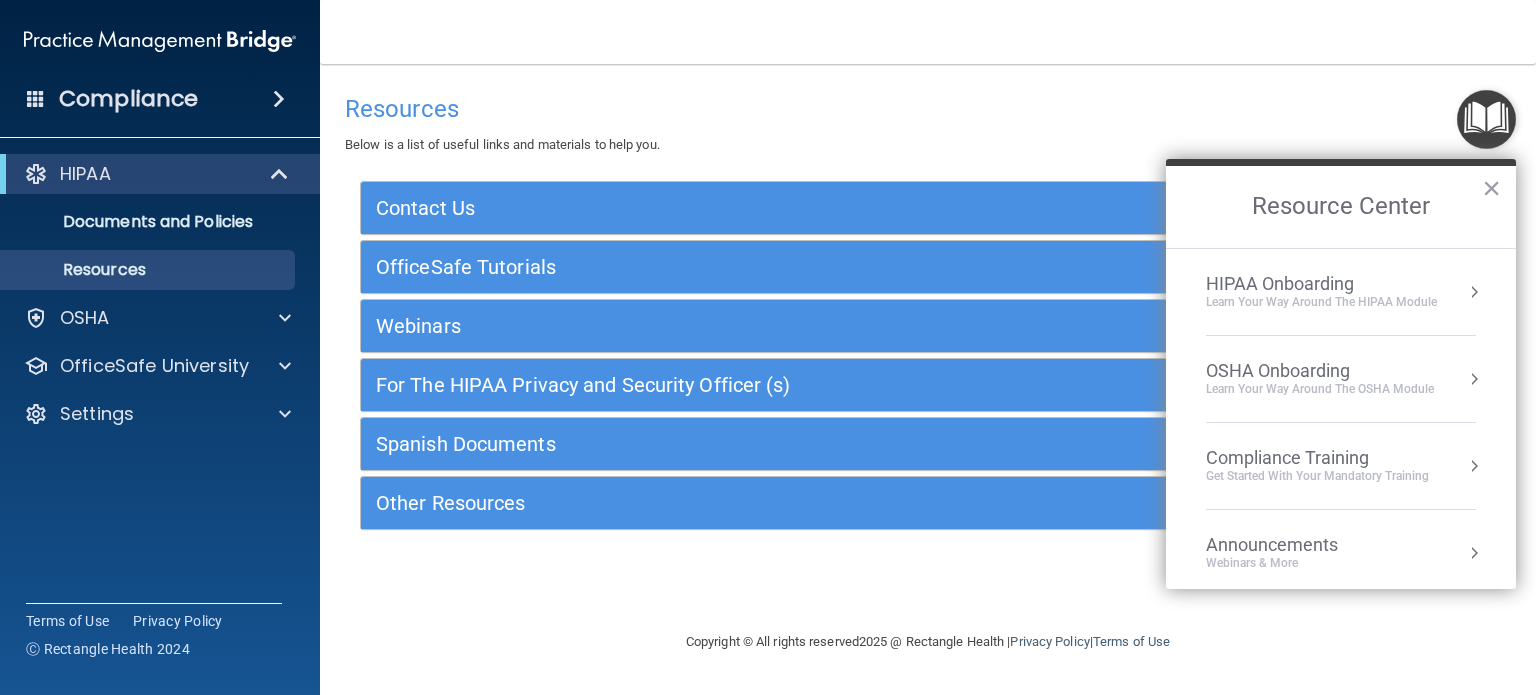 click on "Learn Your Way around the HIPAA module" at bounding box center [1321, 302] 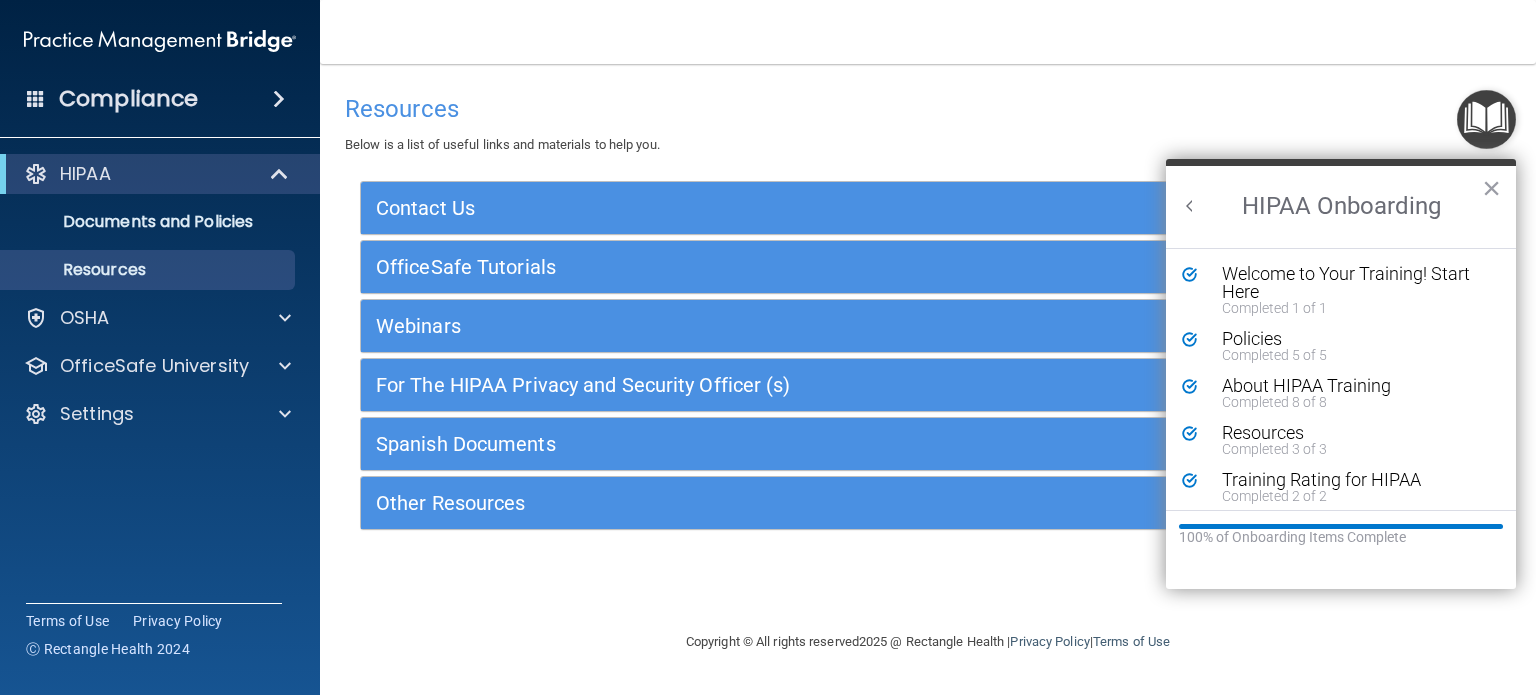 scroll, scrollTop: 0, scrollLeft: 0, axis: both 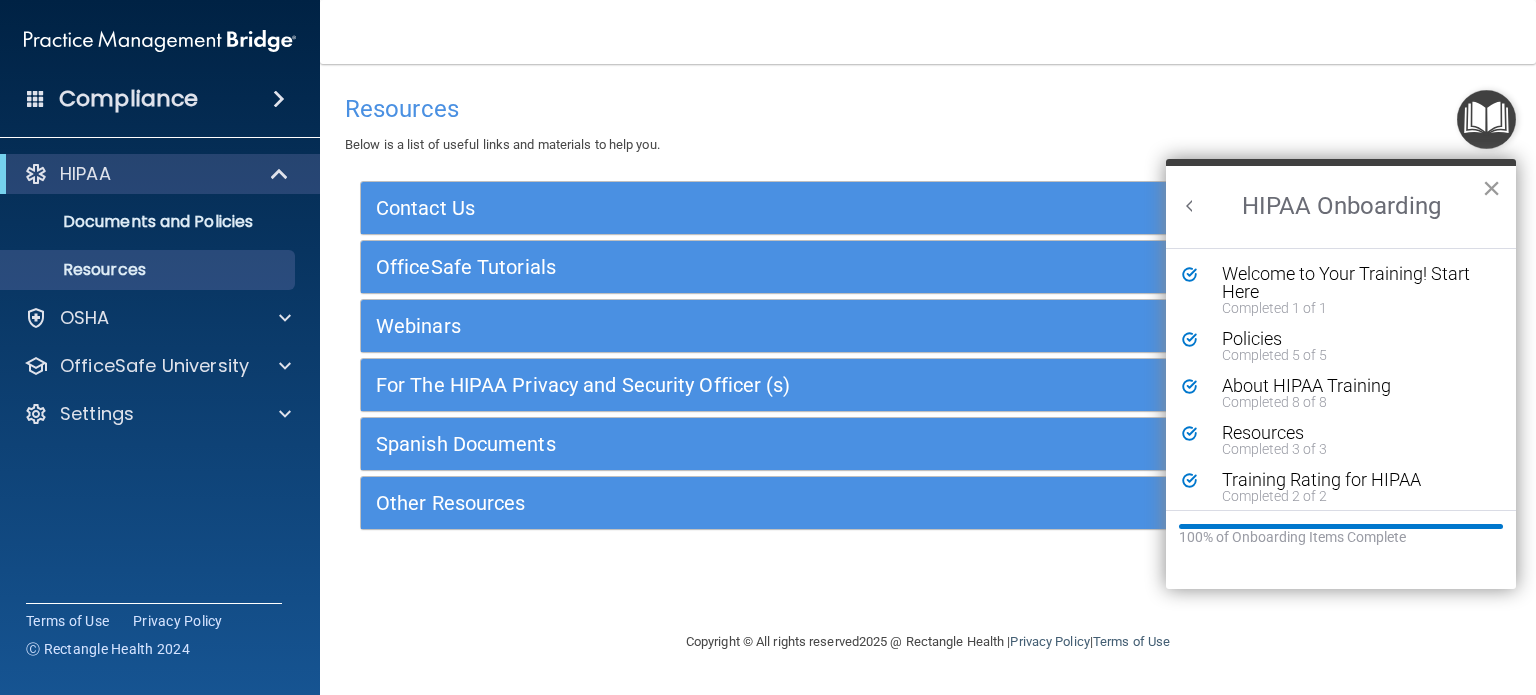 click on "×" at bounding box center [1491, 188] 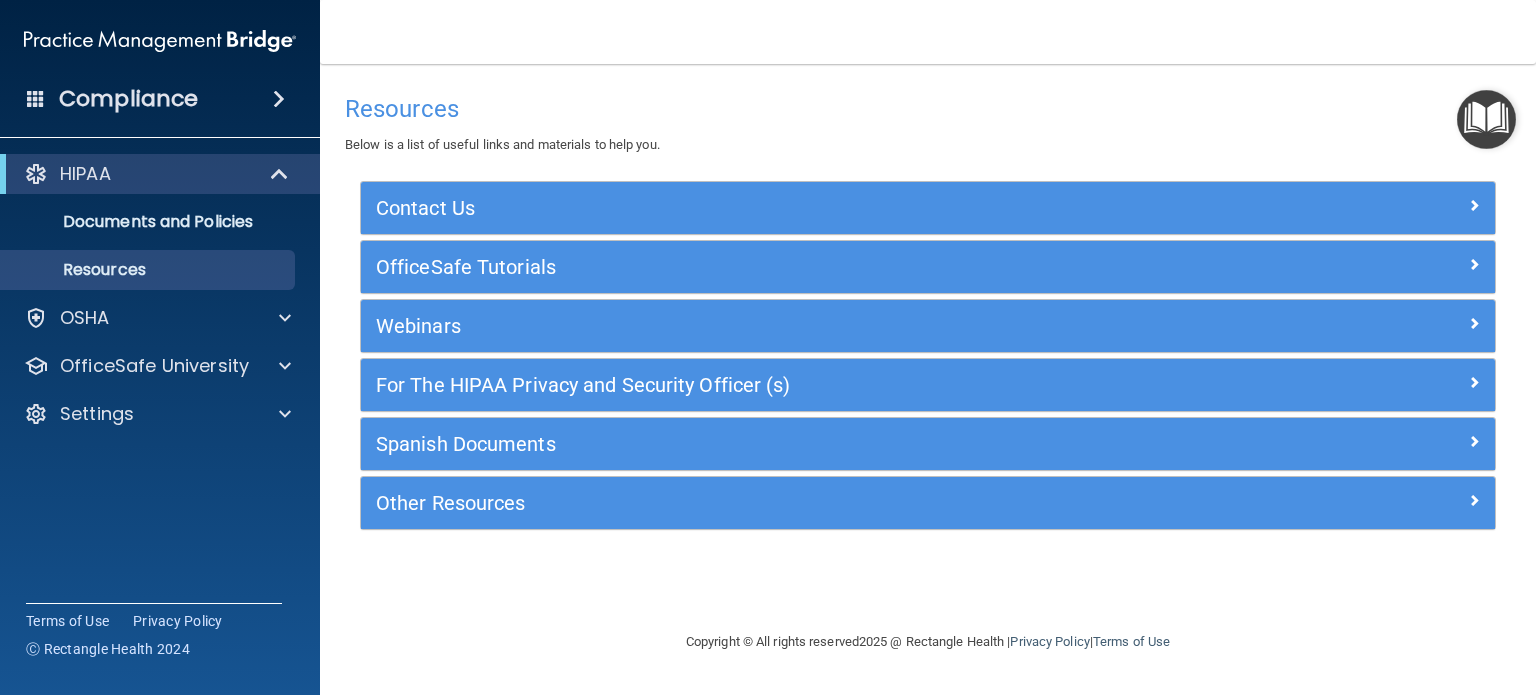 click on "OfficeSafe Tutorials" at bounding box center (928, 267) 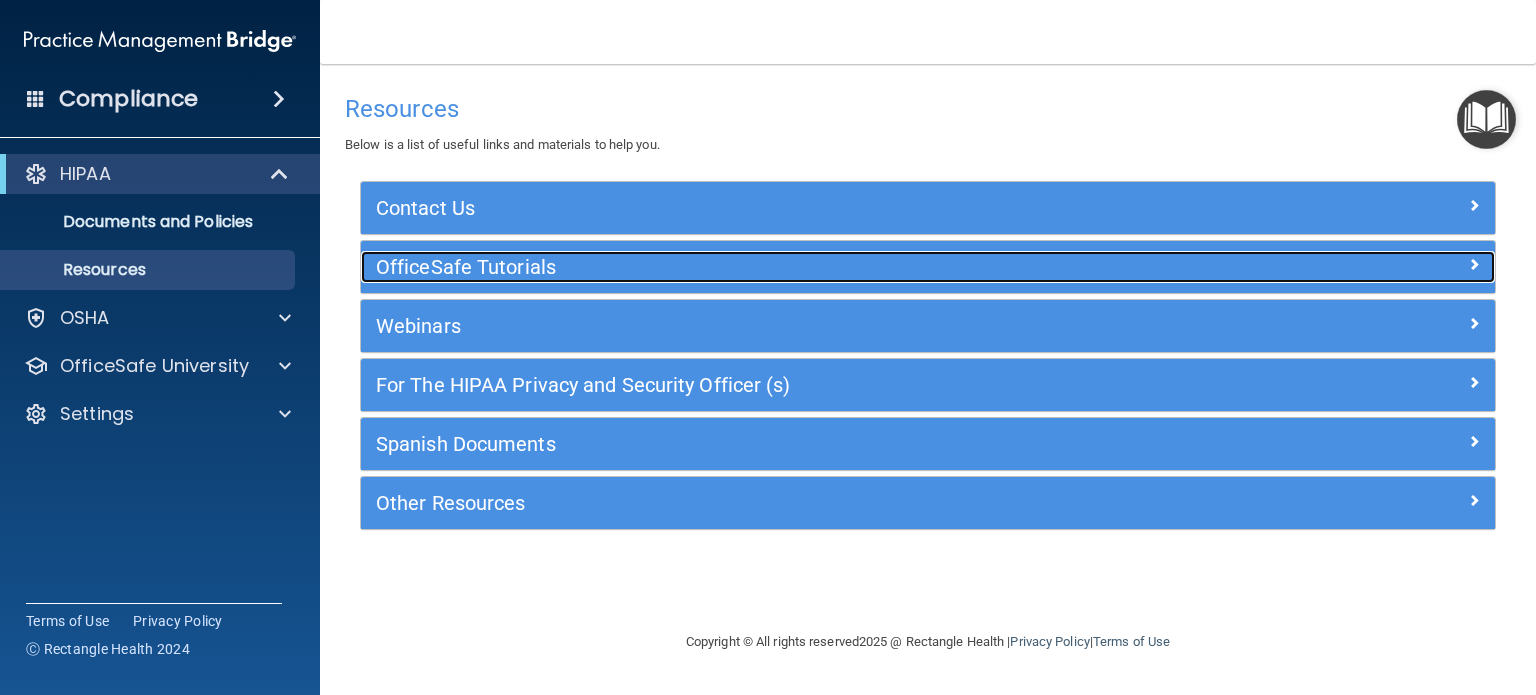 click on "OfficeSafe Tutorials" at bounding box center [786, 267] 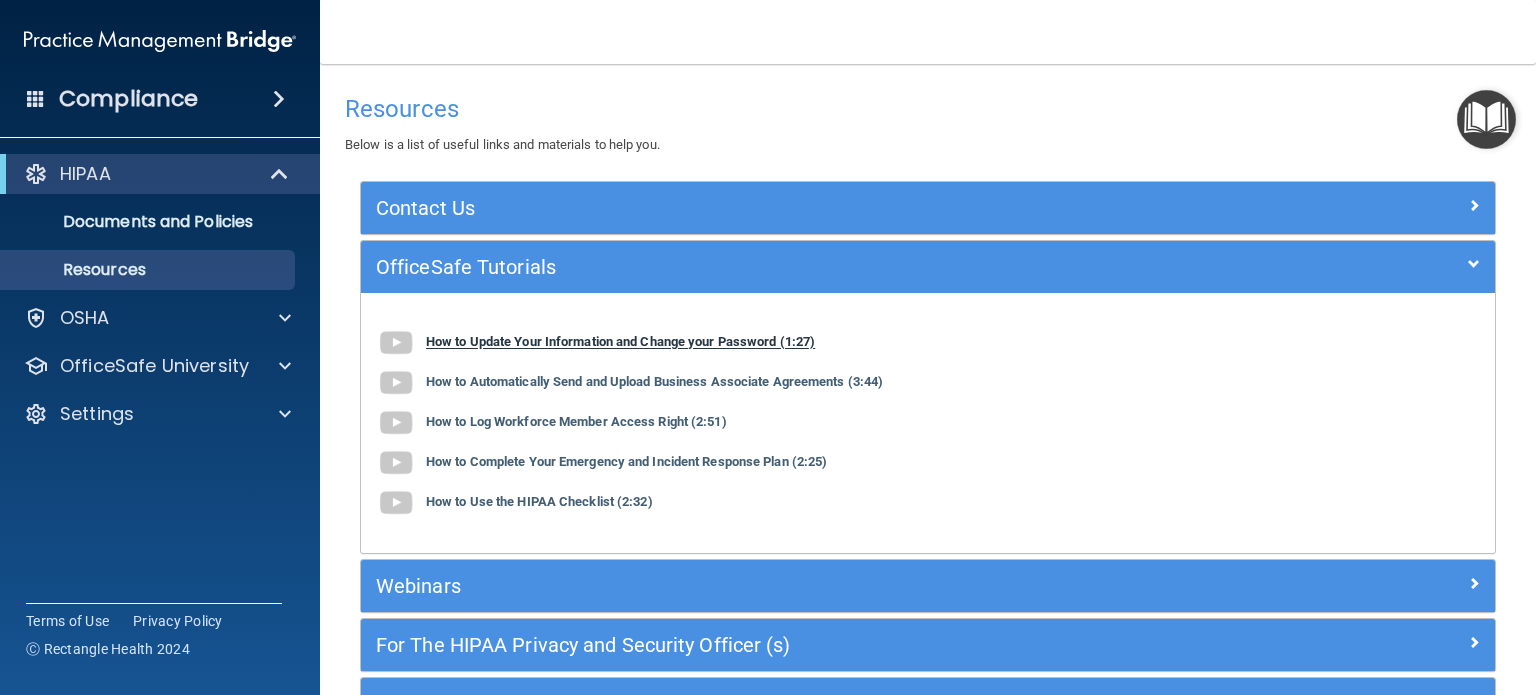 click on "How to Update Your Information and Change your Password  (1:27)" at bounding box center [620, 342] 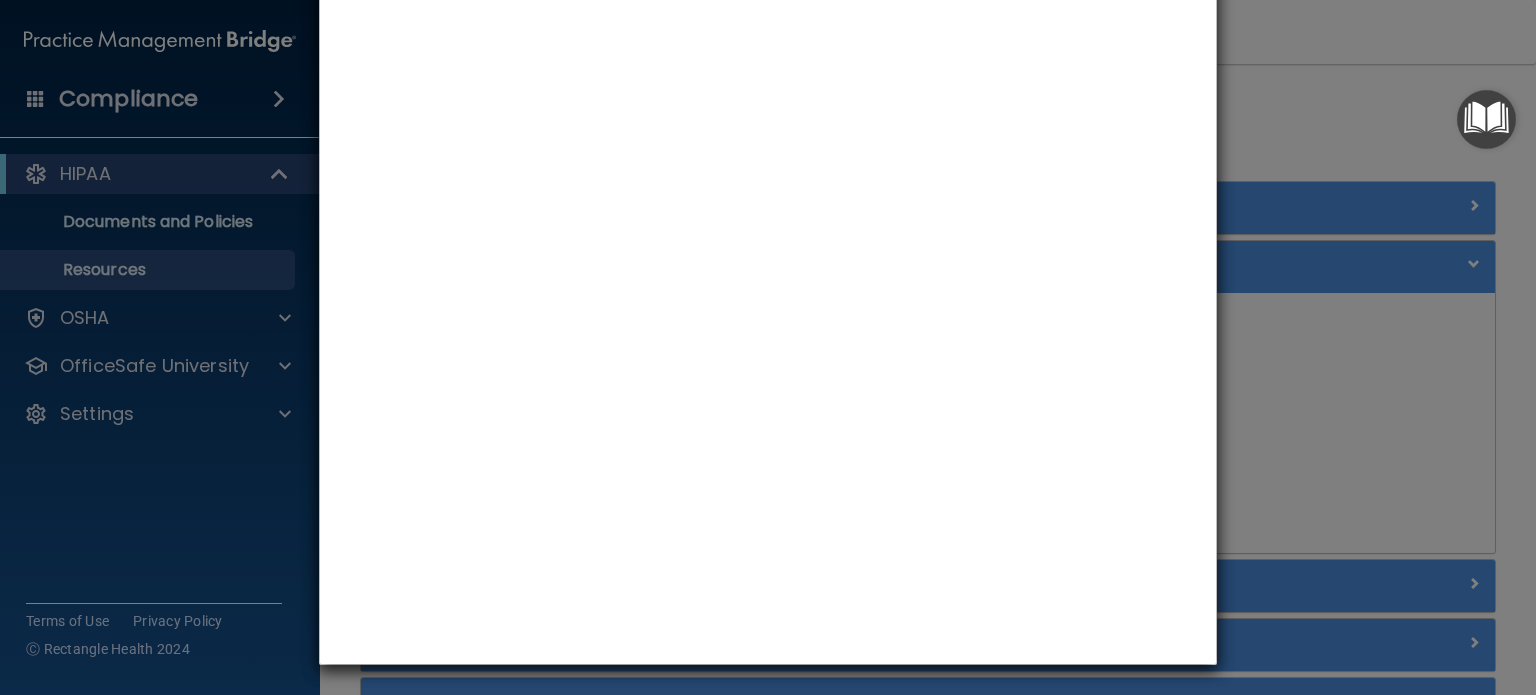 scroll, scrollTop: 0, scrollLeft: 0, axis: both 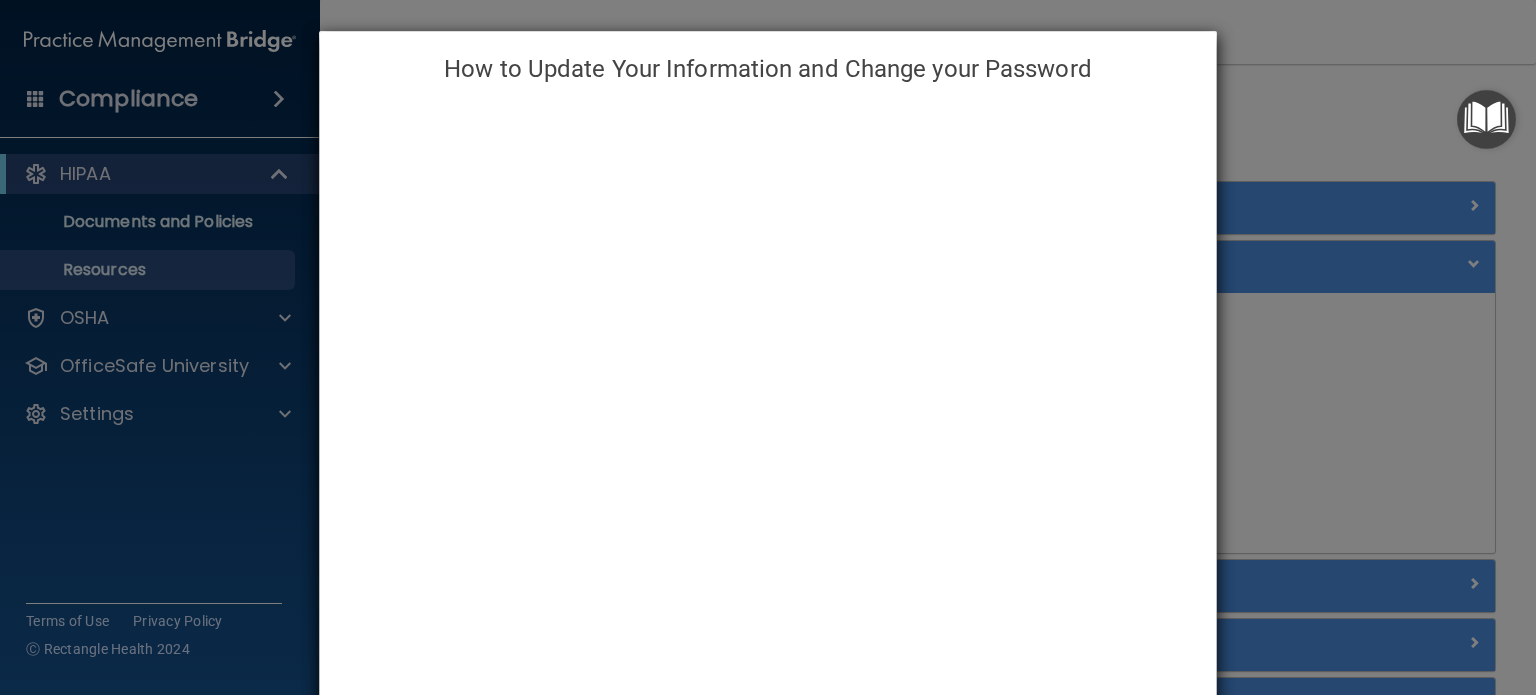 click on "How to Update Your Information and Change your Password" at bounding box center (768, 69) 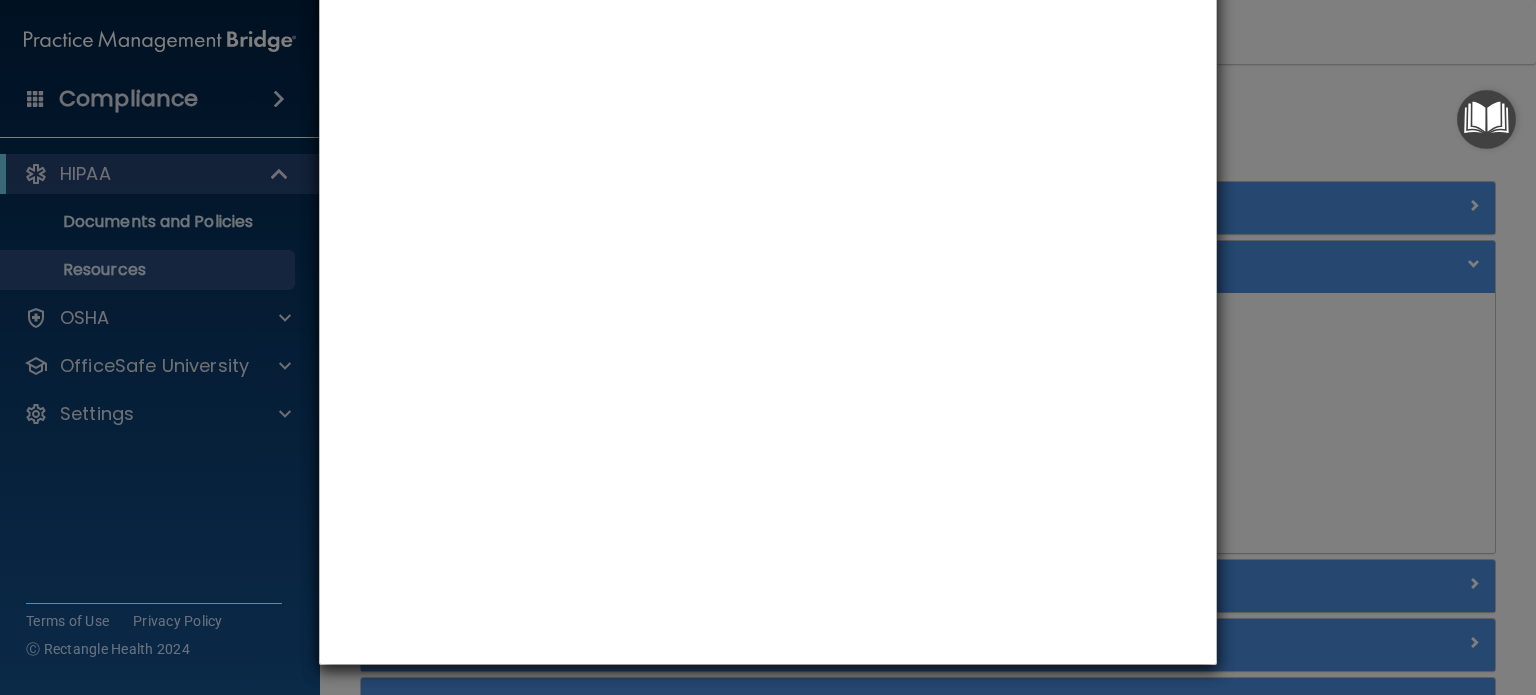scroll, scrollTop: 0, scrollLeft: 0, axis: both 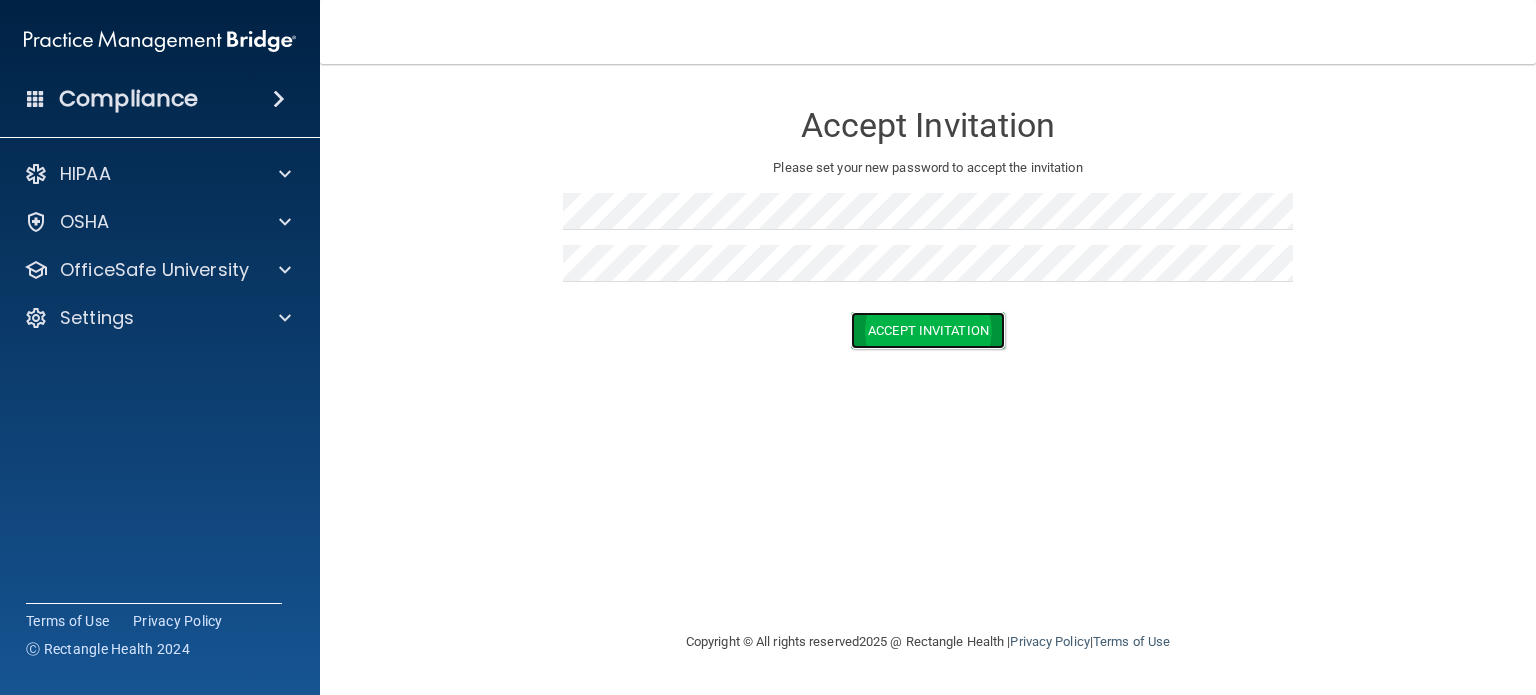 click on "Accept Invitation" at bounding box center [928, 330] 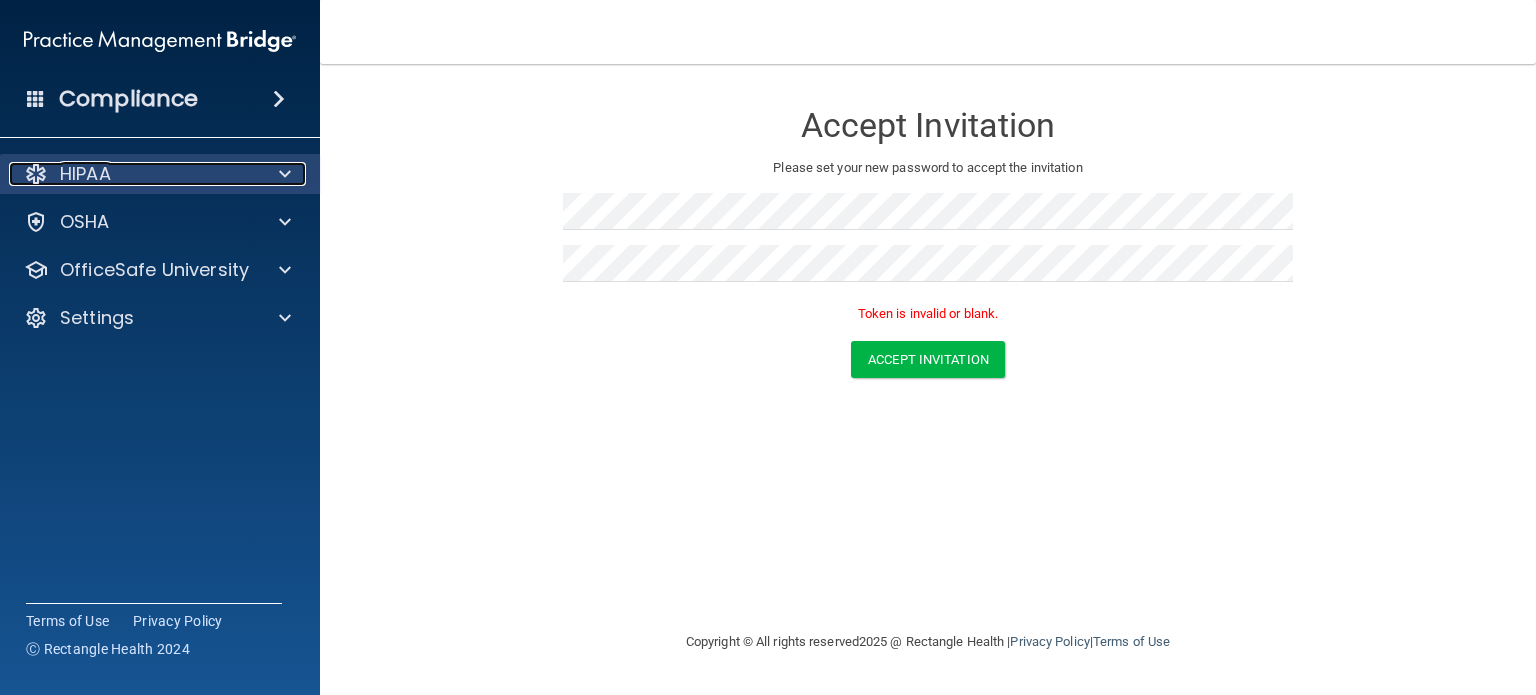click on "HIPAA" at bounding box center (85, 174) 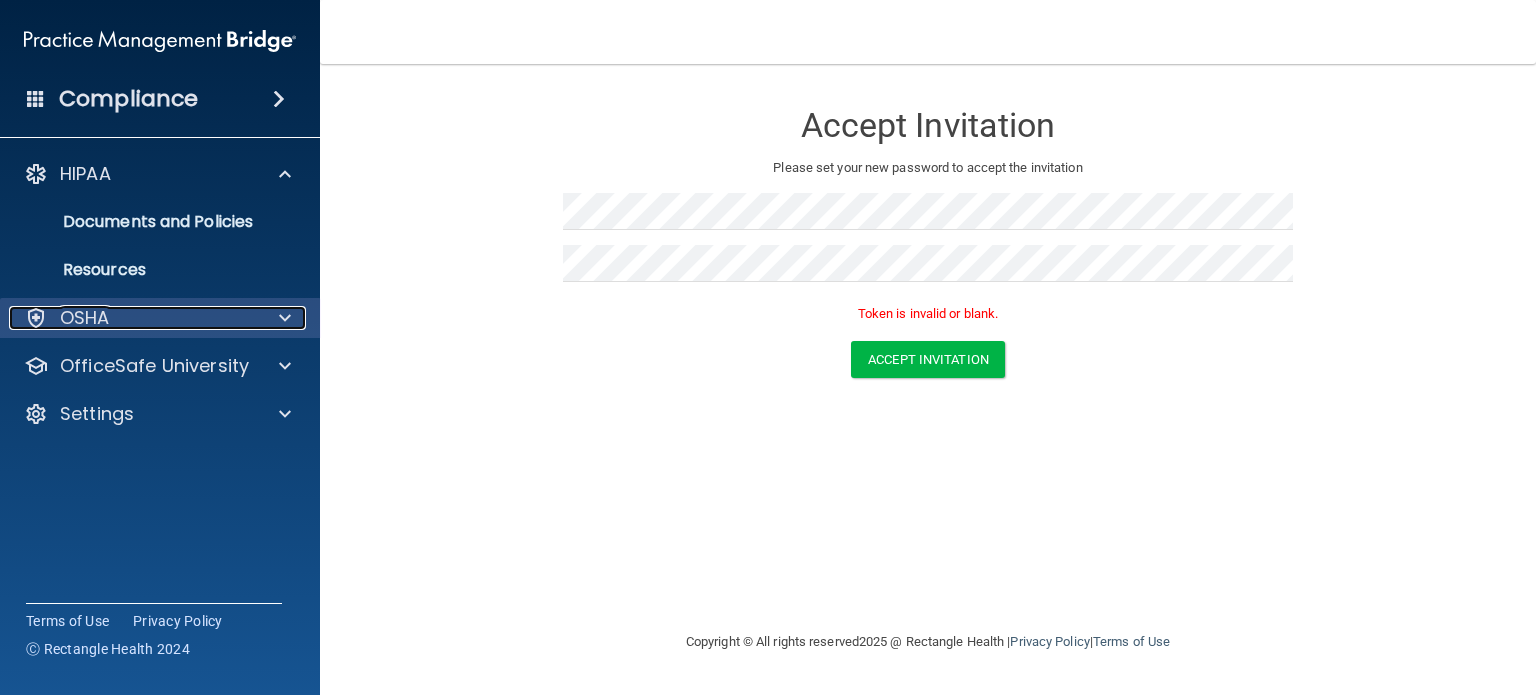 click on "OSHA" at bounding box center (85, 318) 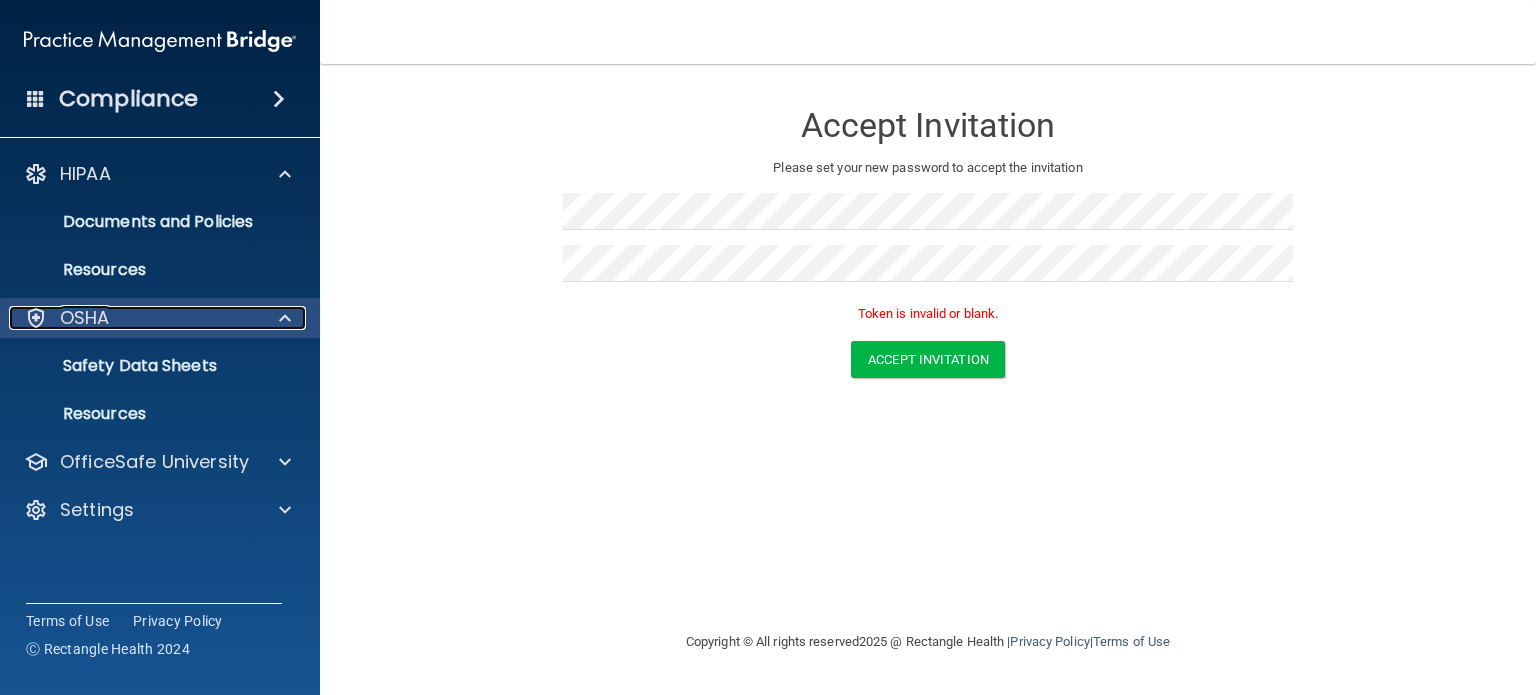 click at bounding box center [282, 318] 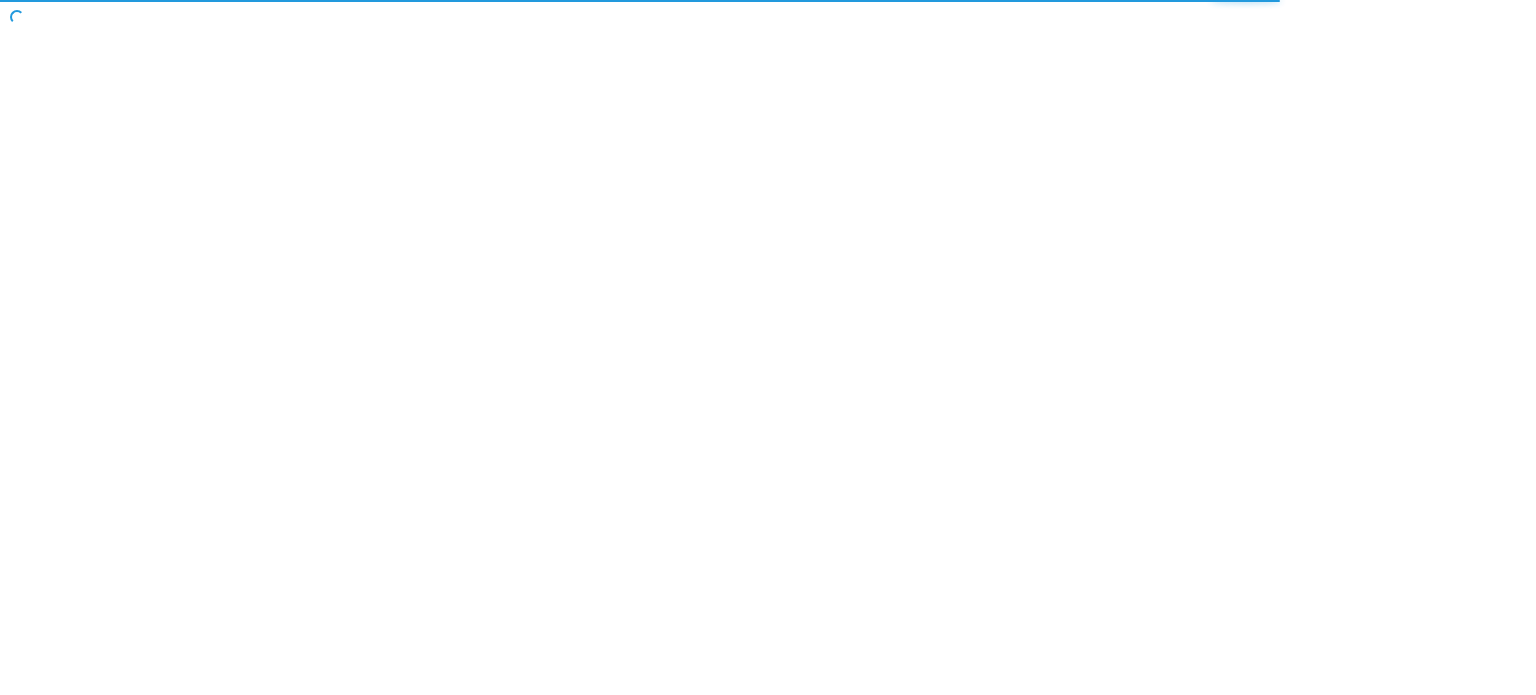 scroll, scrollTop: 0, scrollLeft: 0, axis: both 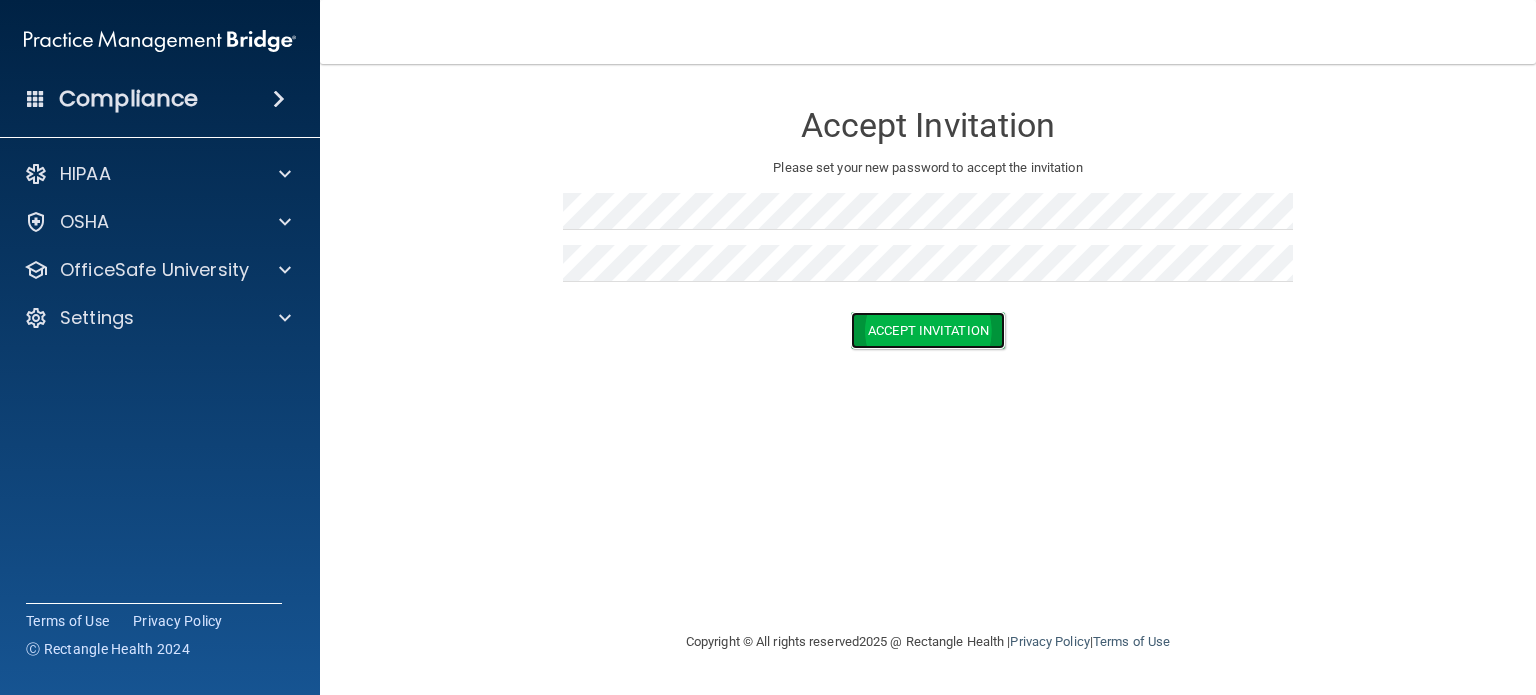 click on "Accept Invitation" at bounding box center [928, 330] 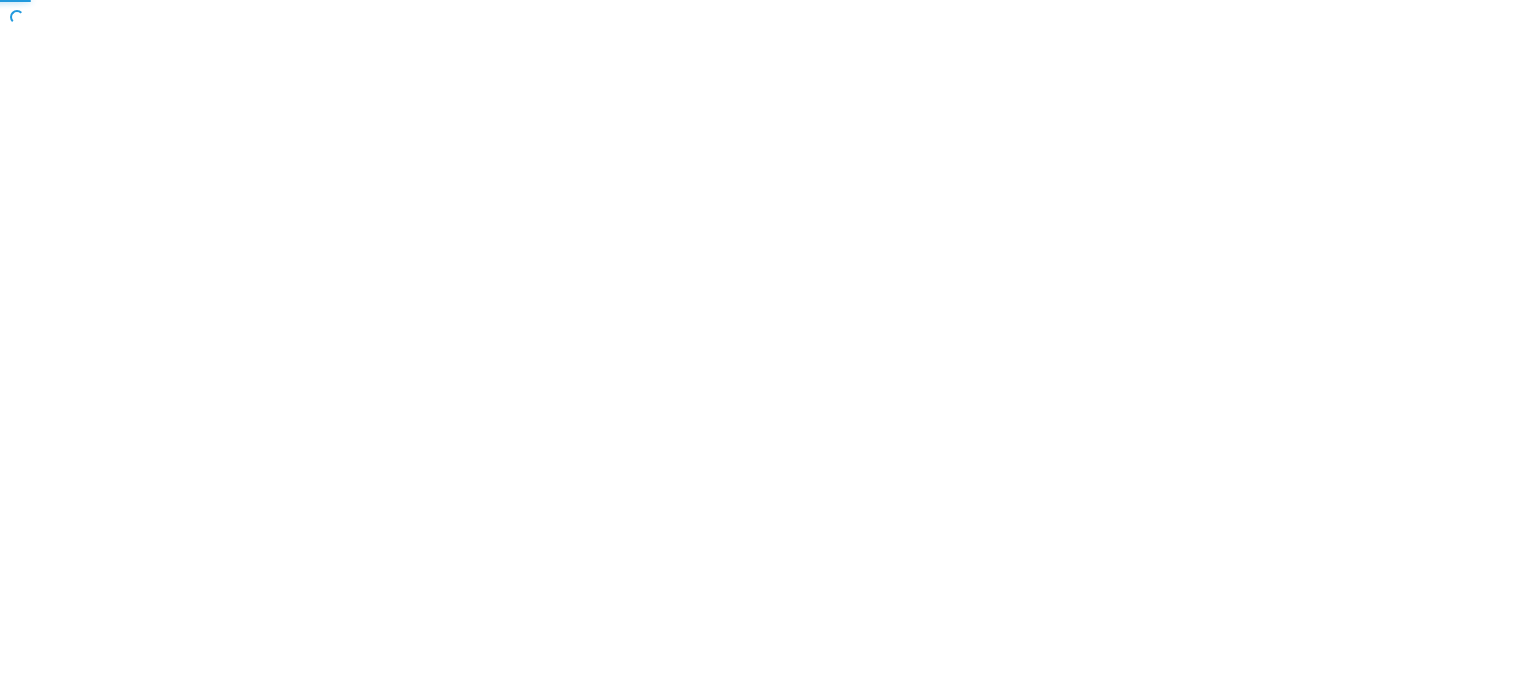 scroll, scrollTop: 0, scrollLeft: 0, axis: both 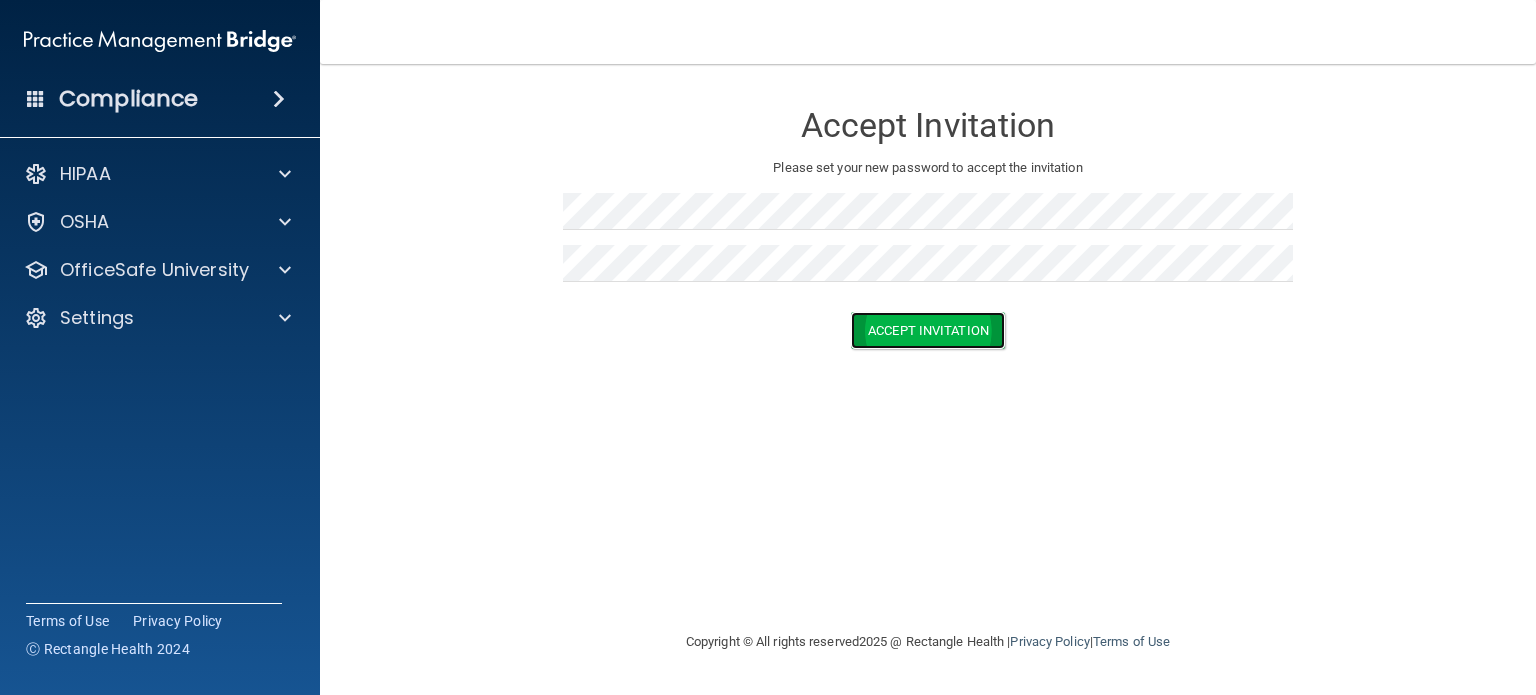 click on "Accept Invitation" at bounding box center (928, 330) 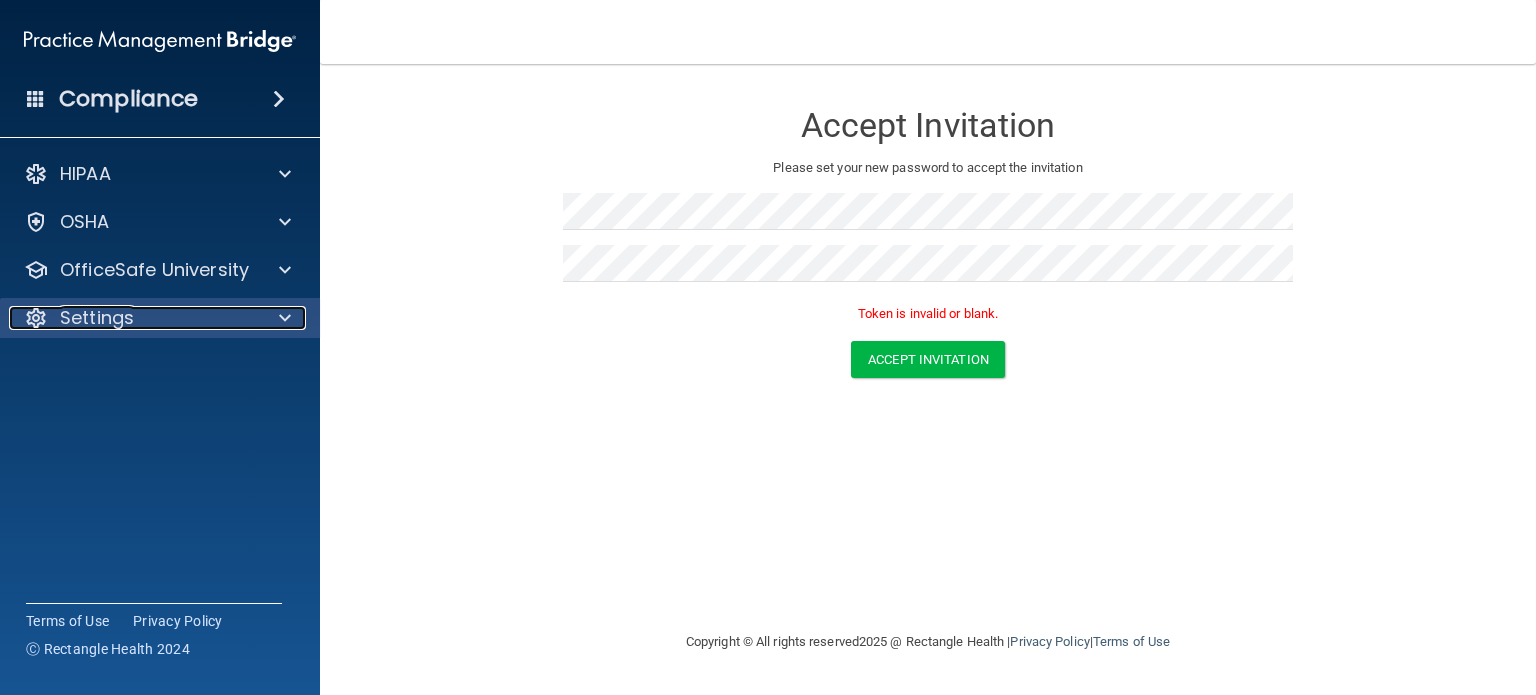 click at bounding box center [282, 318] 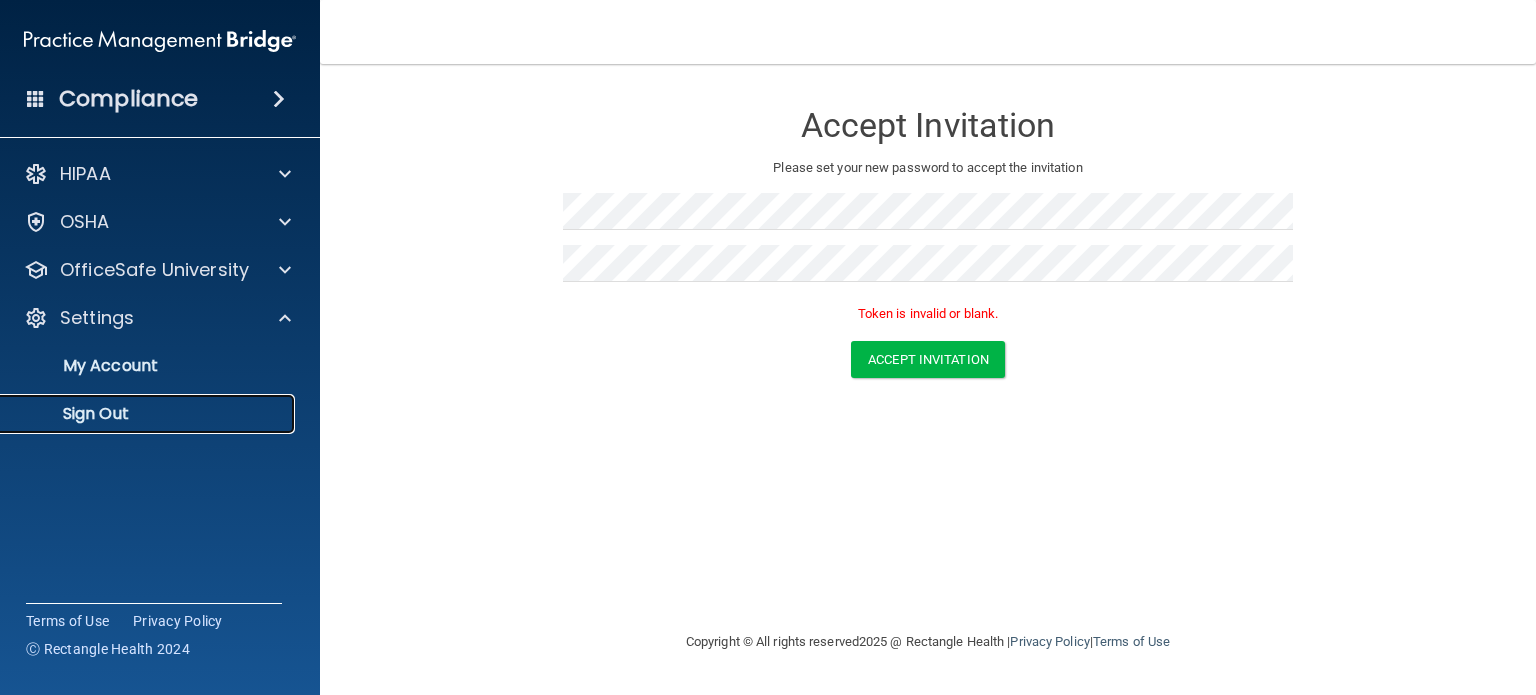 click on "Sign Out" at bounding box center (149, 414) 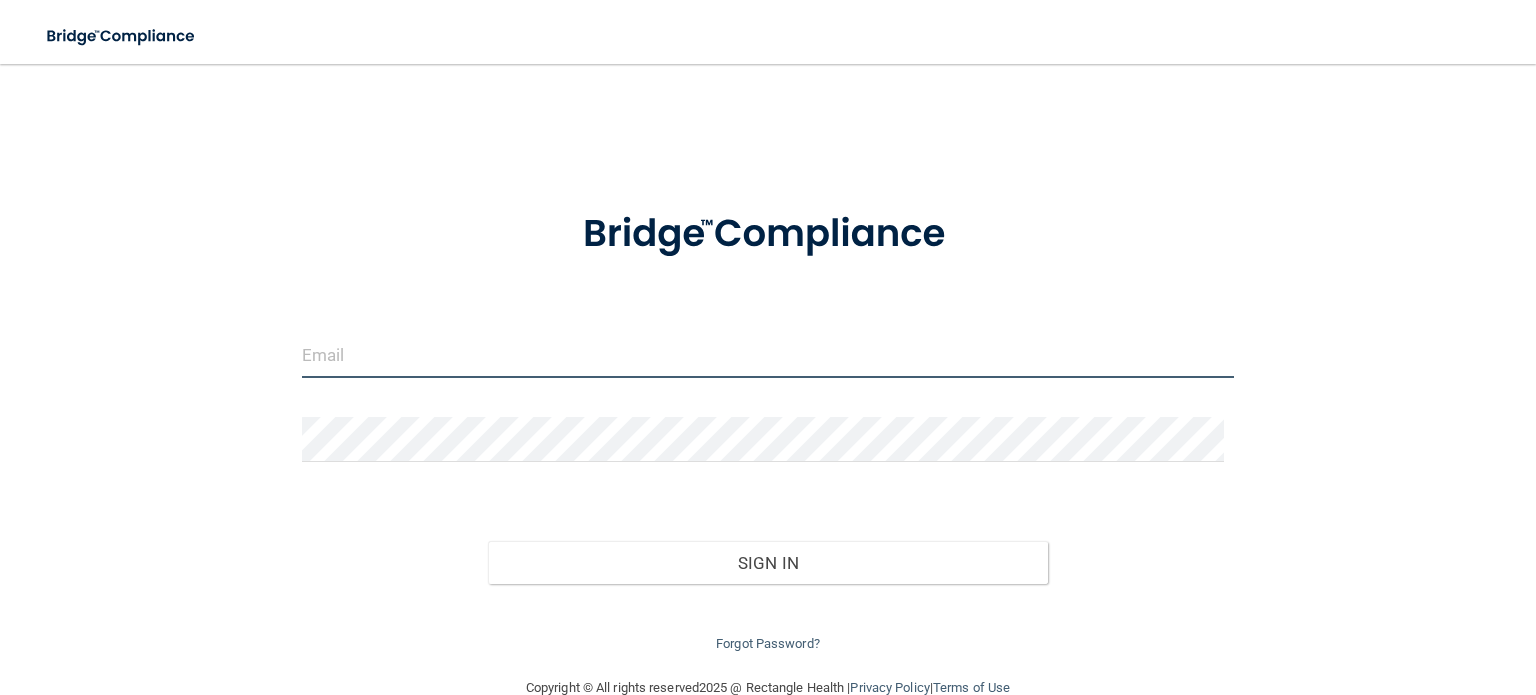 click at bounding box center [768, 355] 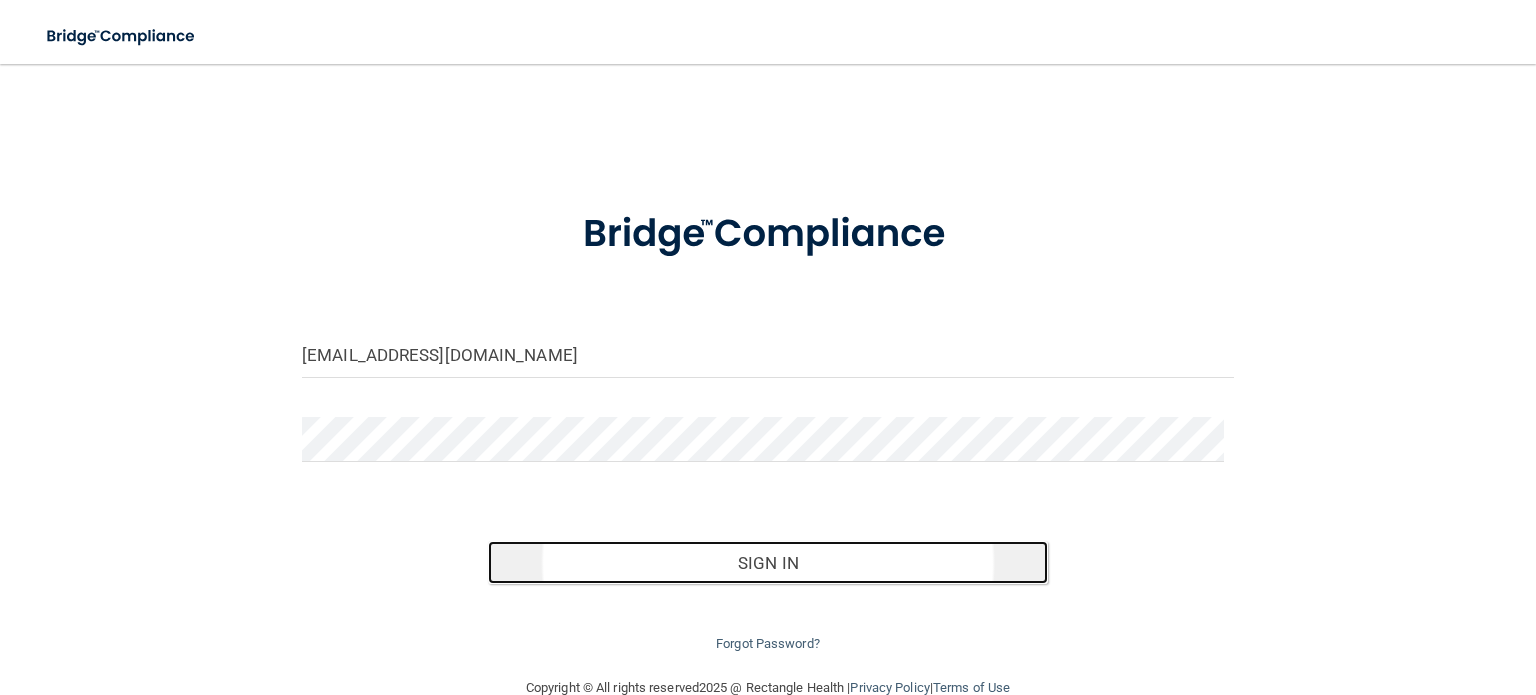 click on "Sign In" at bounding box center (767, 563) 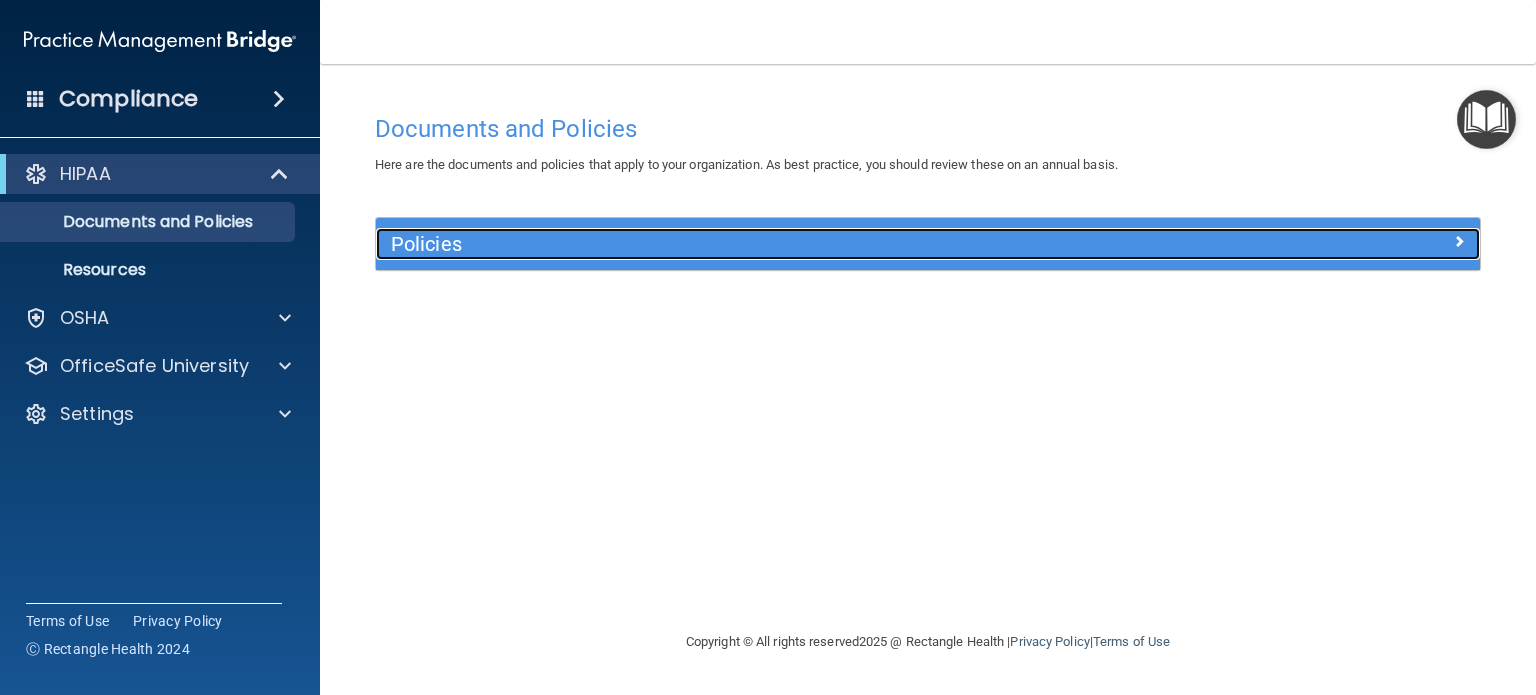 click on "Policies" at bounding box center [790, 244] 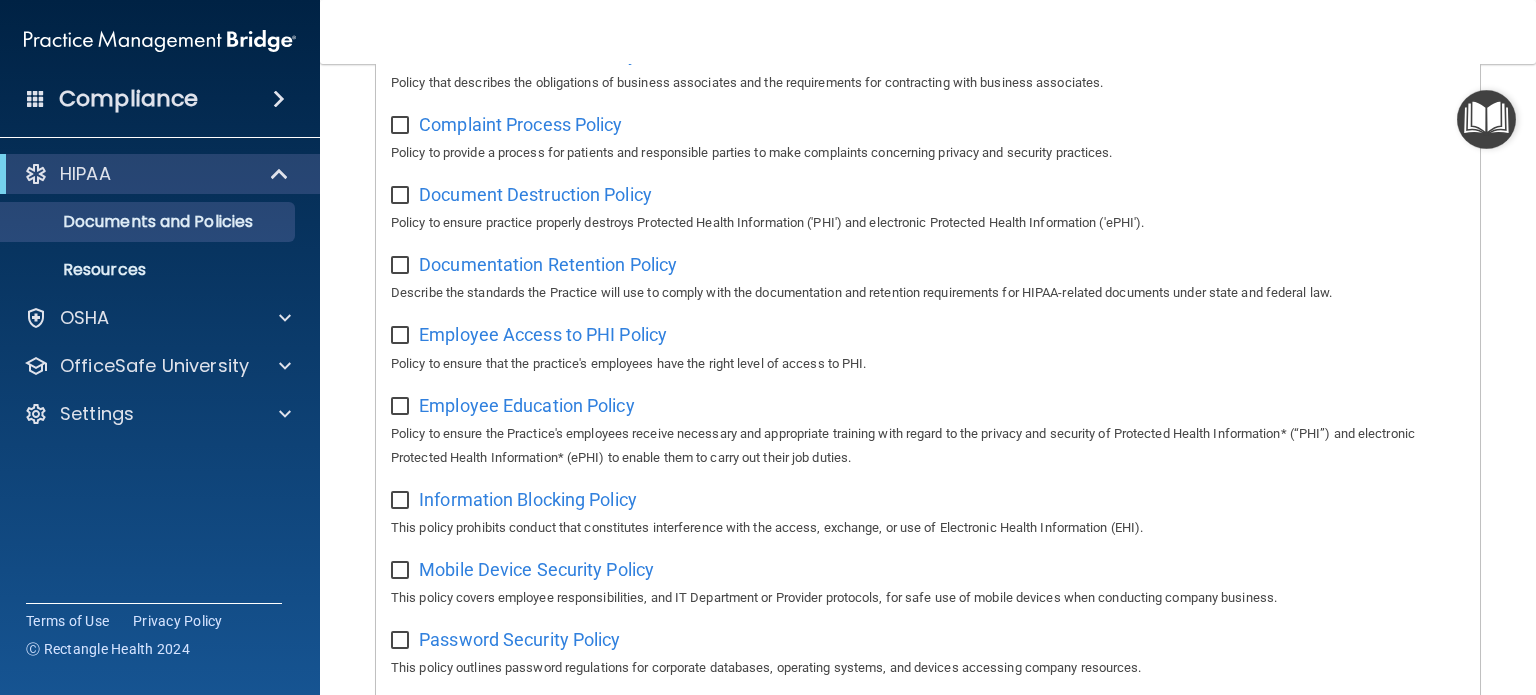 scroll, scrollTop: 0, scrollLeft: 0, axis: both 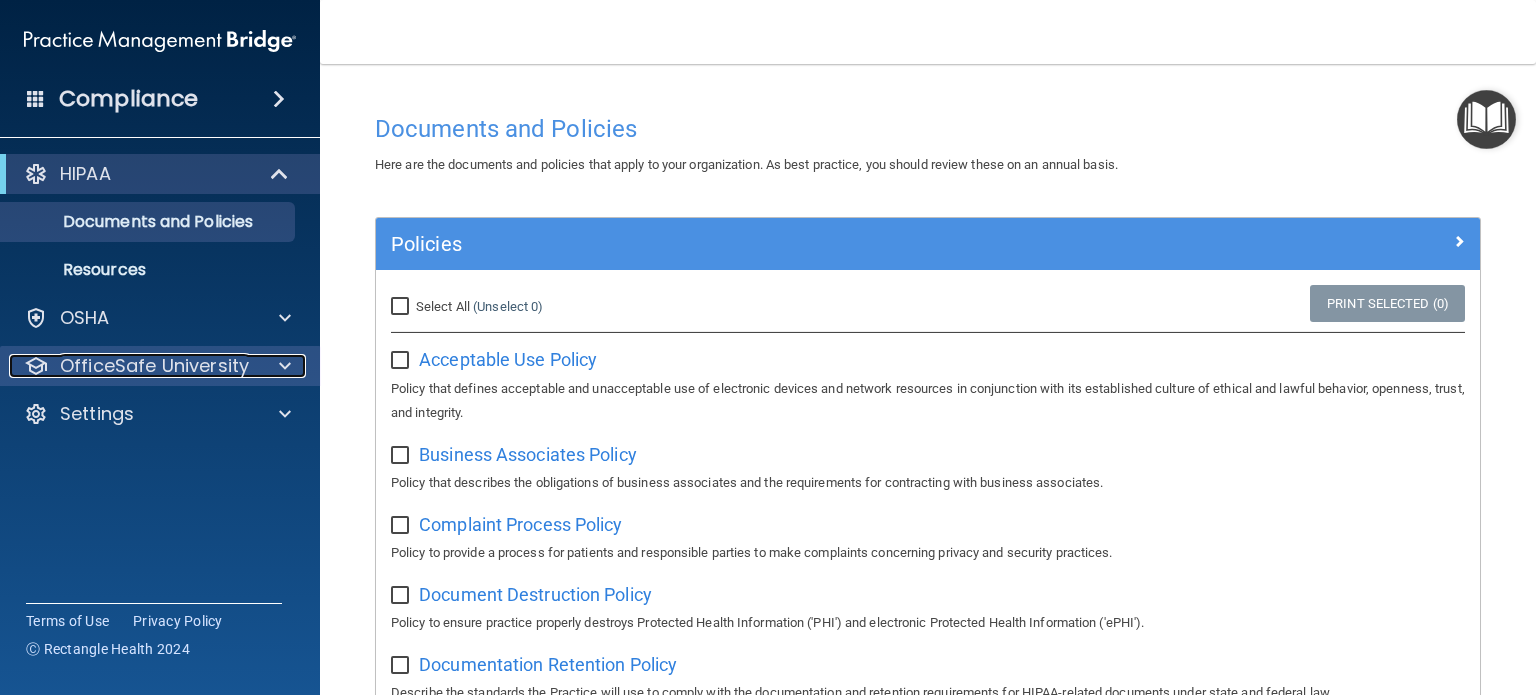 click on "OfficeSafe University" at bounding box center (154, 366) 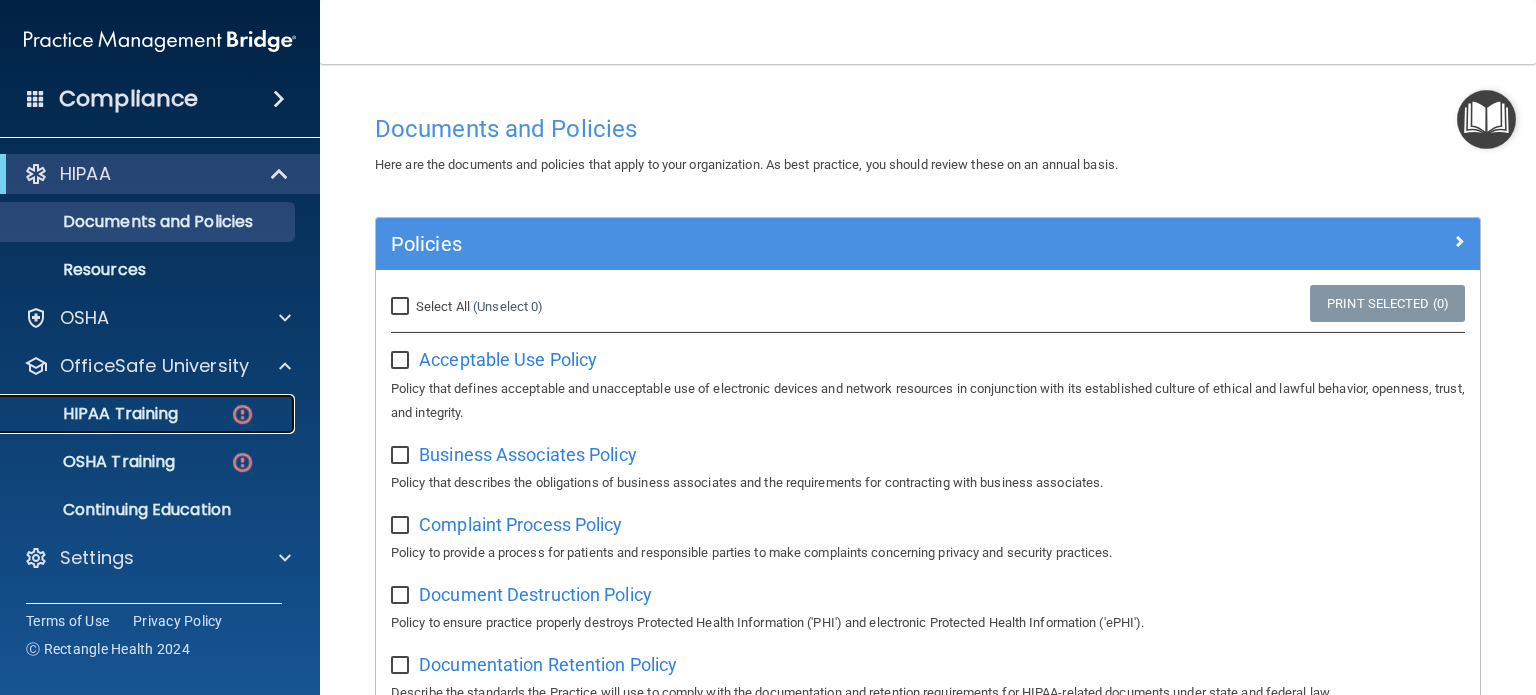 click on "HIPAA Training" at bounding box center [95, 414] 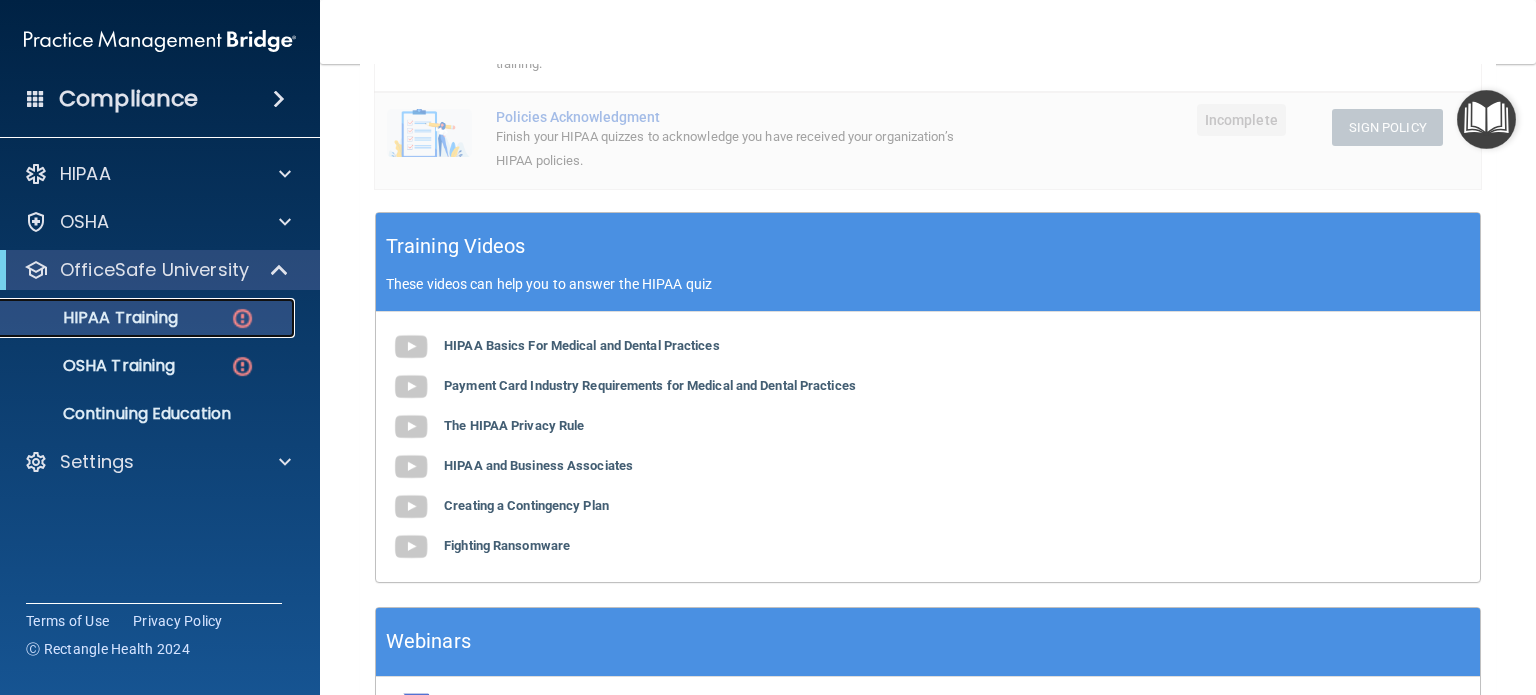 scroll, scrollTop: 0, scrollLeft: 0, axis: both 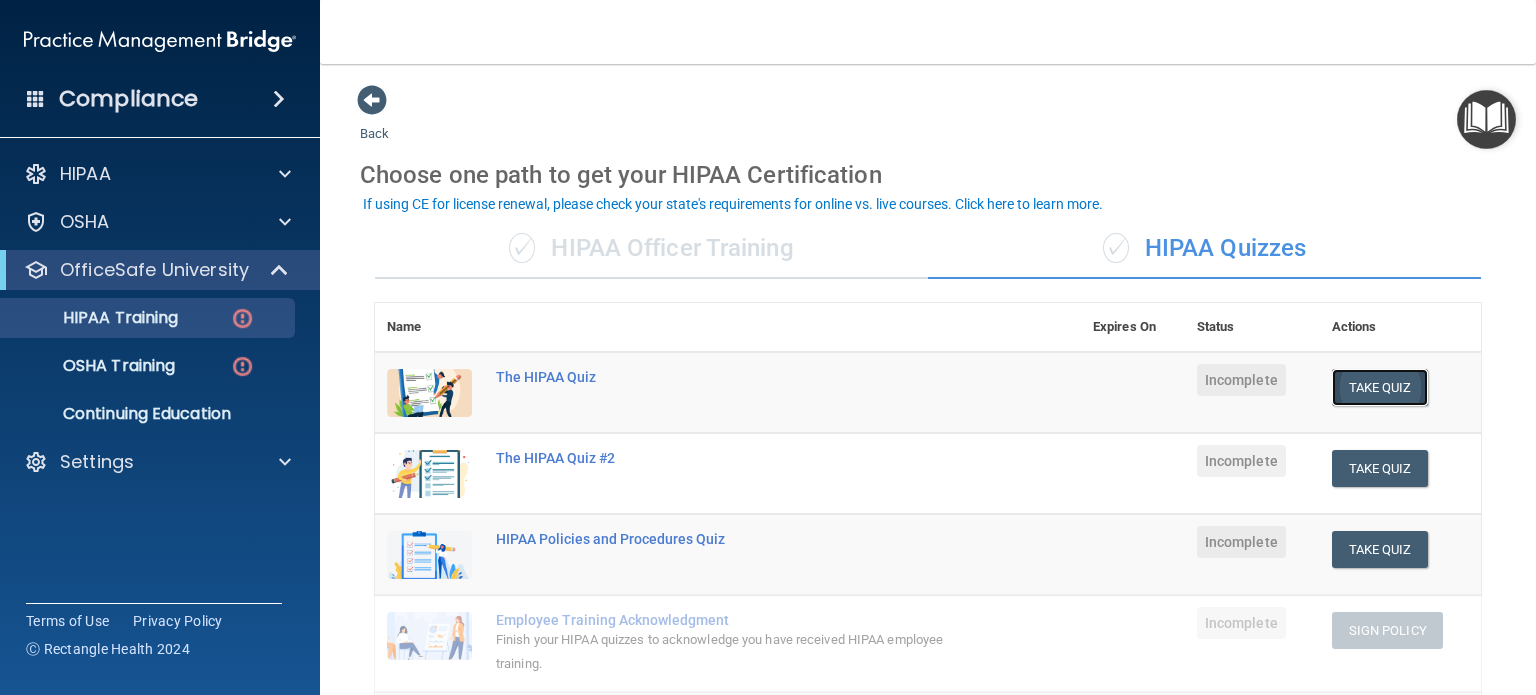 click on "Take Quiz" at bounding box center [1380, 387] 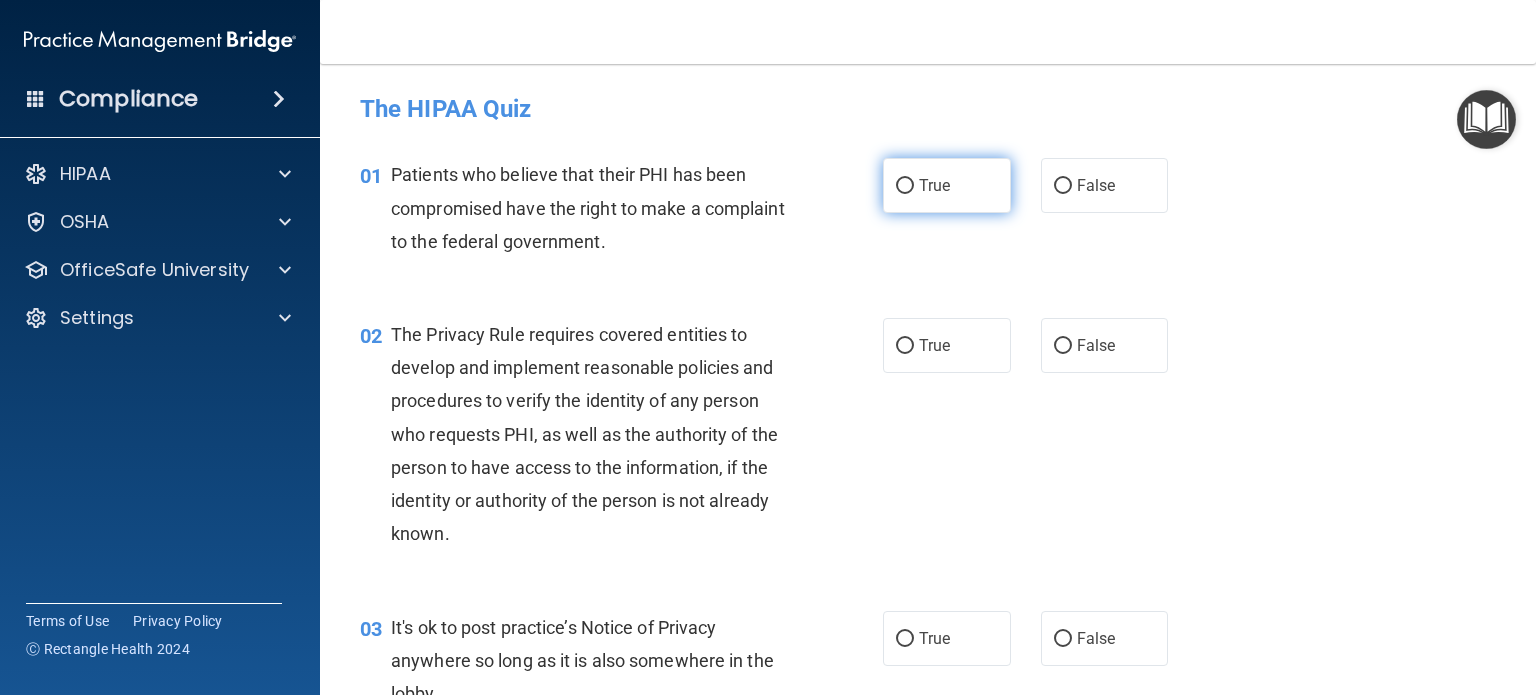 click on "True" at bounding box center (905, 186) 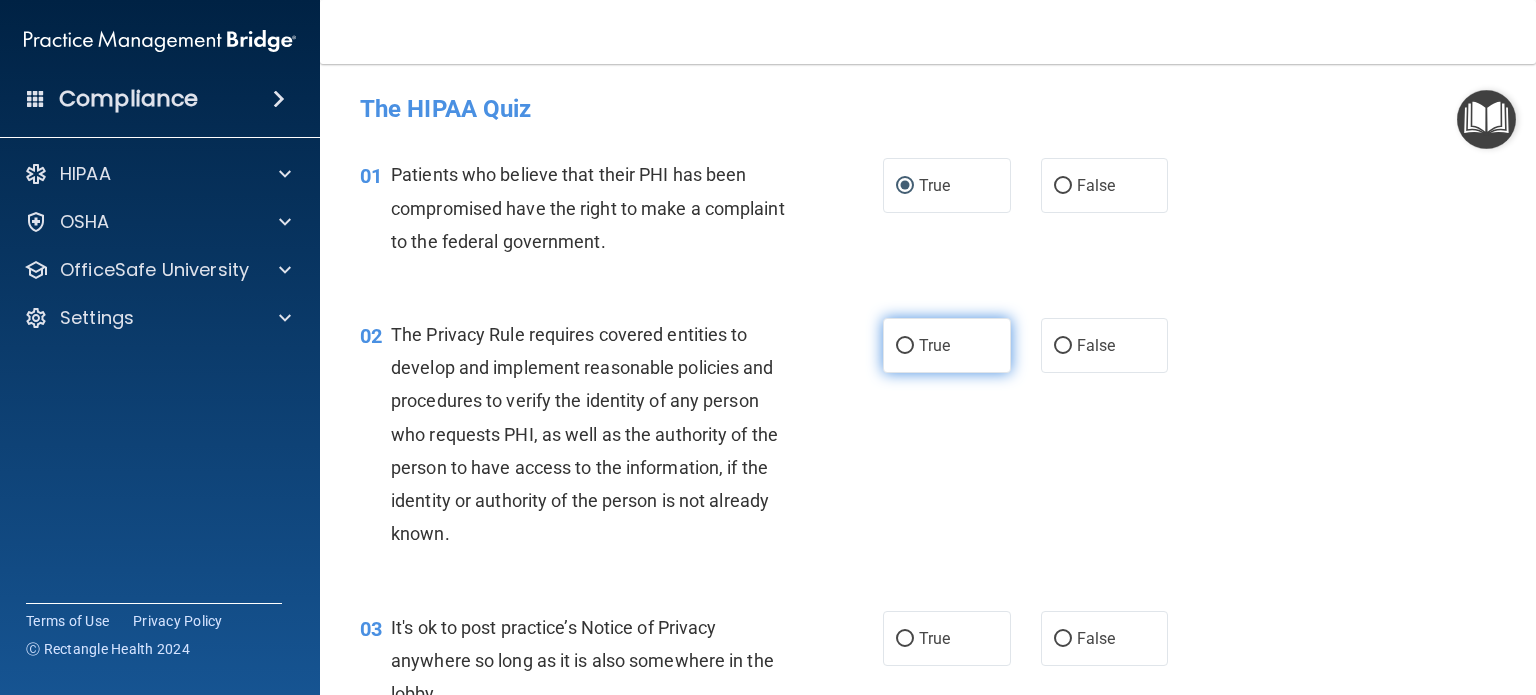 click on "True" at bounding box center [905, 346] 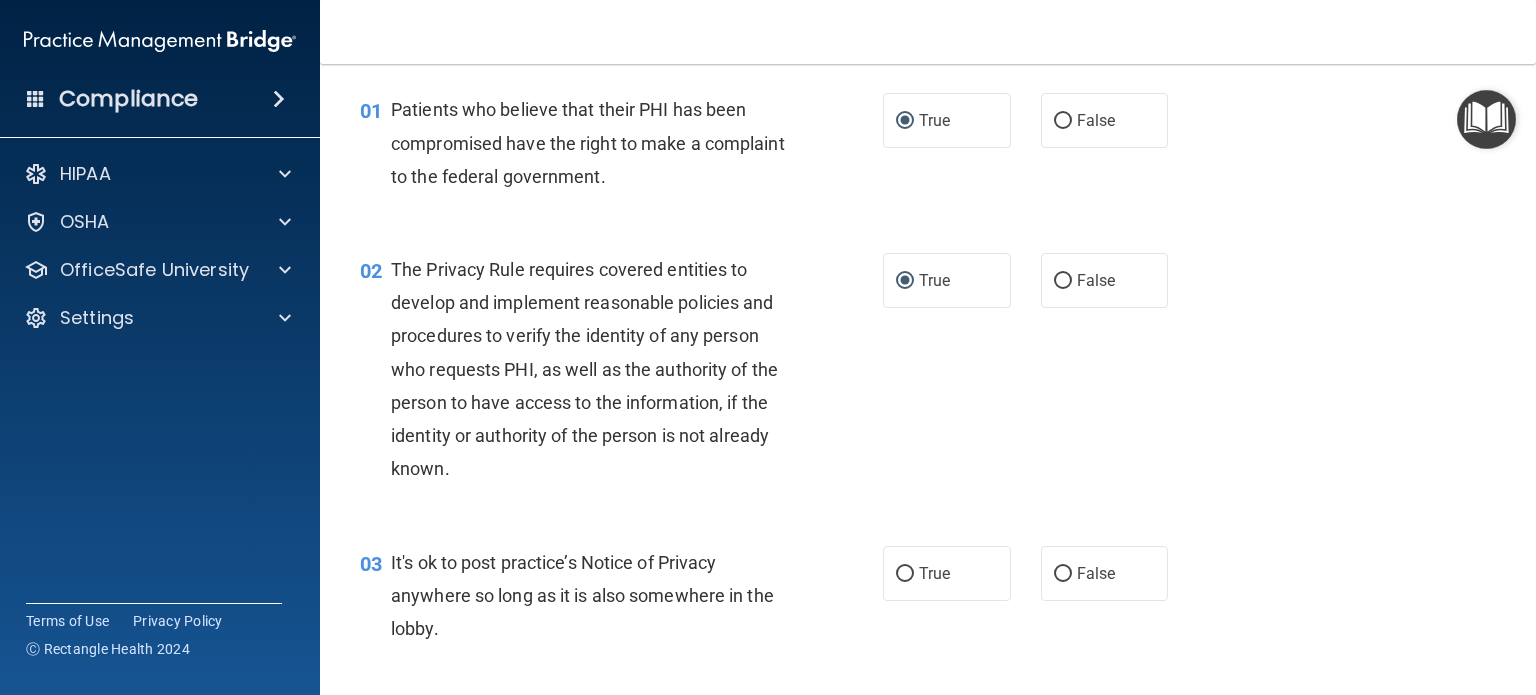 scroll, scrollTop: 200, scrollLeft: 0, axis: vertical 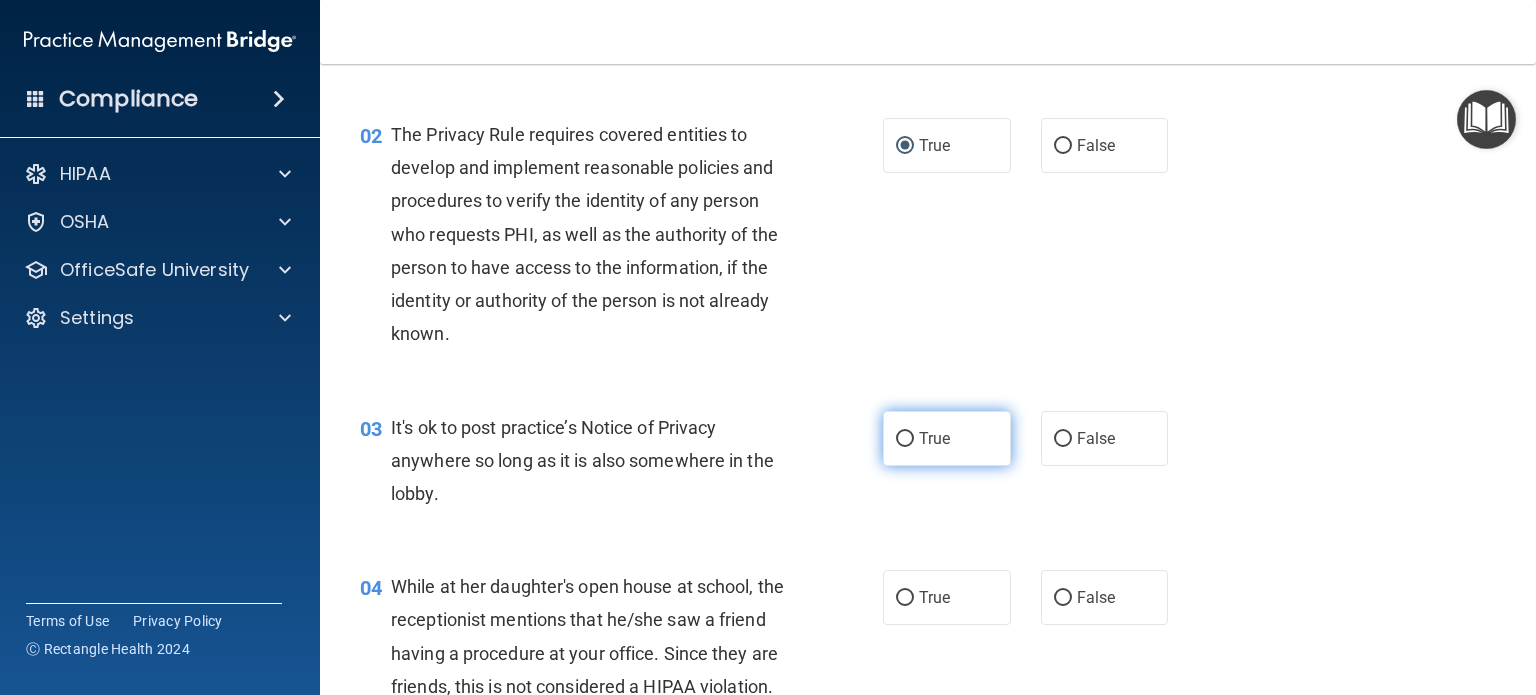 click on "True" at bounding box center [905, 439] 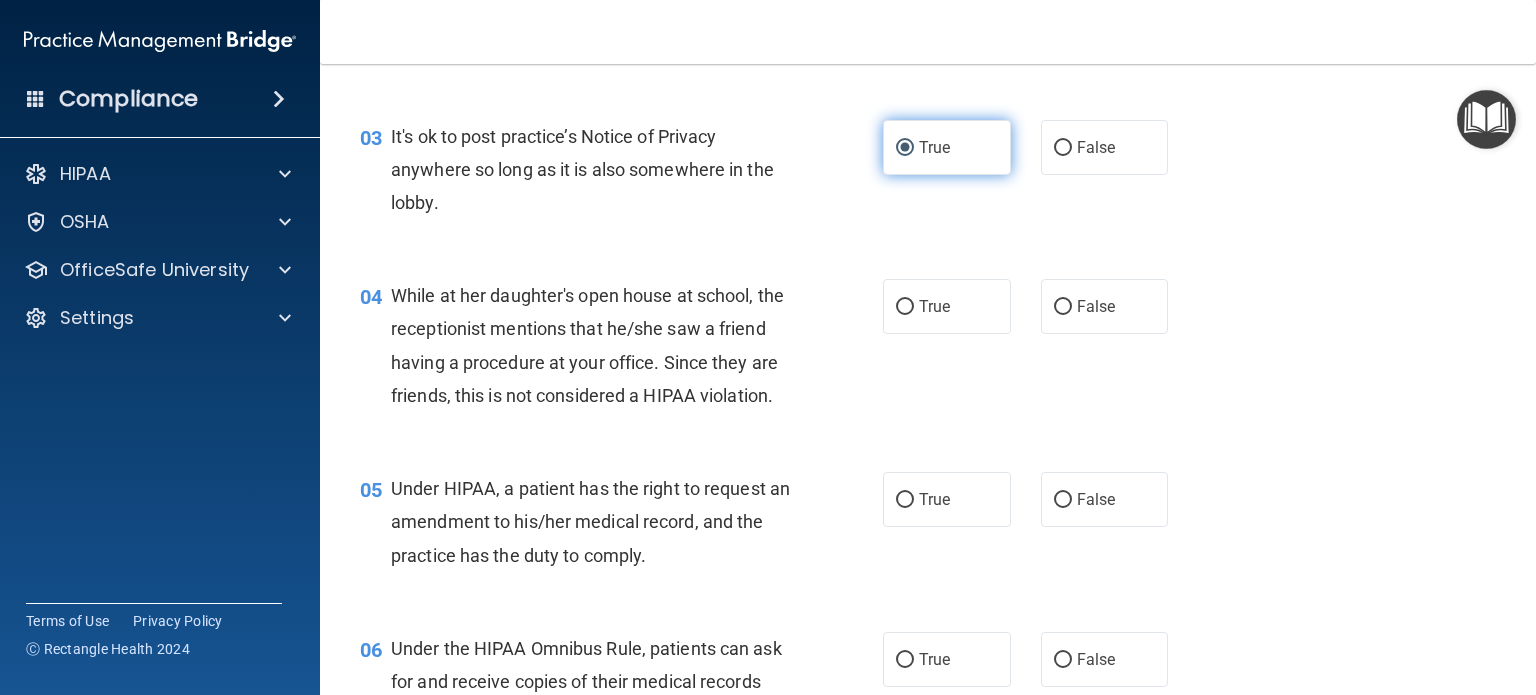scroll, scrollTop: 500, scrollLeft: 0, axis: vertical 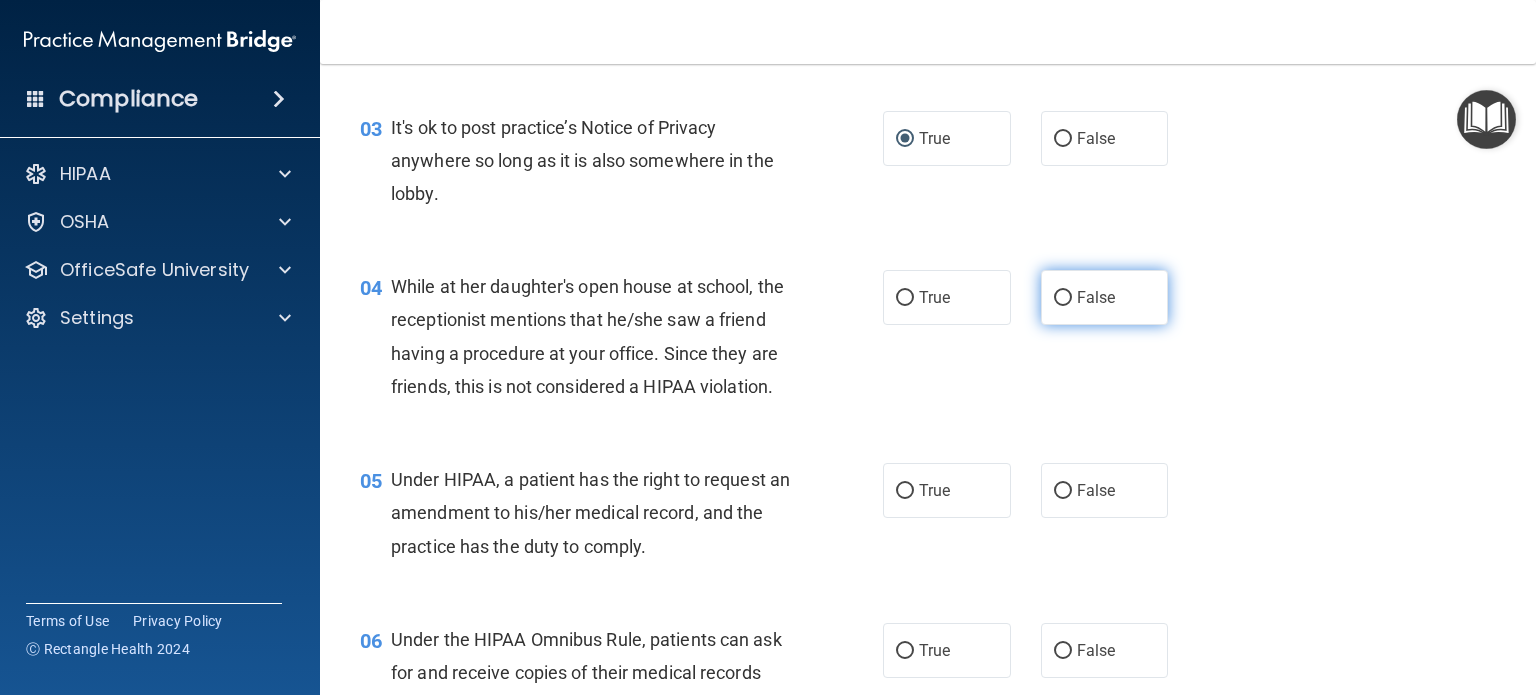 click on "False" at bounding box center (1063, 298) 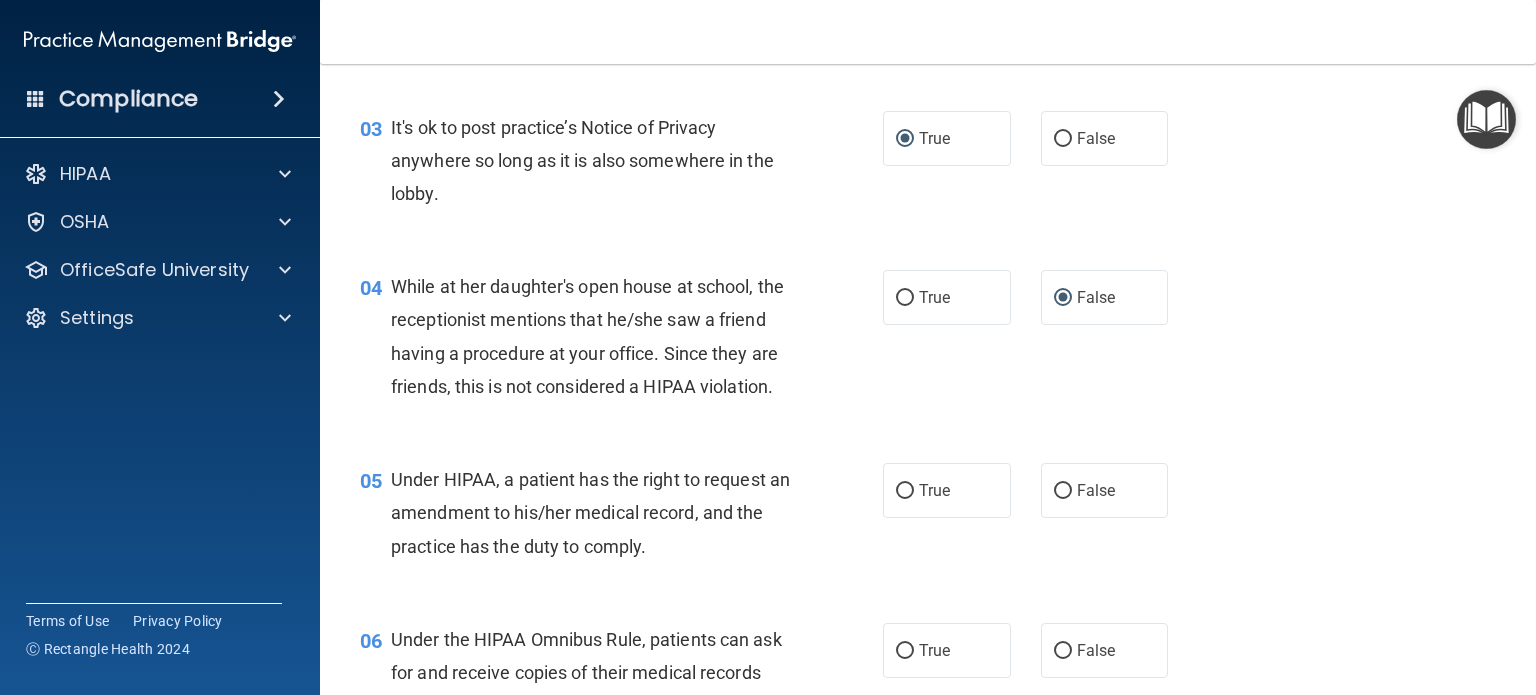 scroll, scrollTop: 600, scrollLeft: 0, axis: vertical 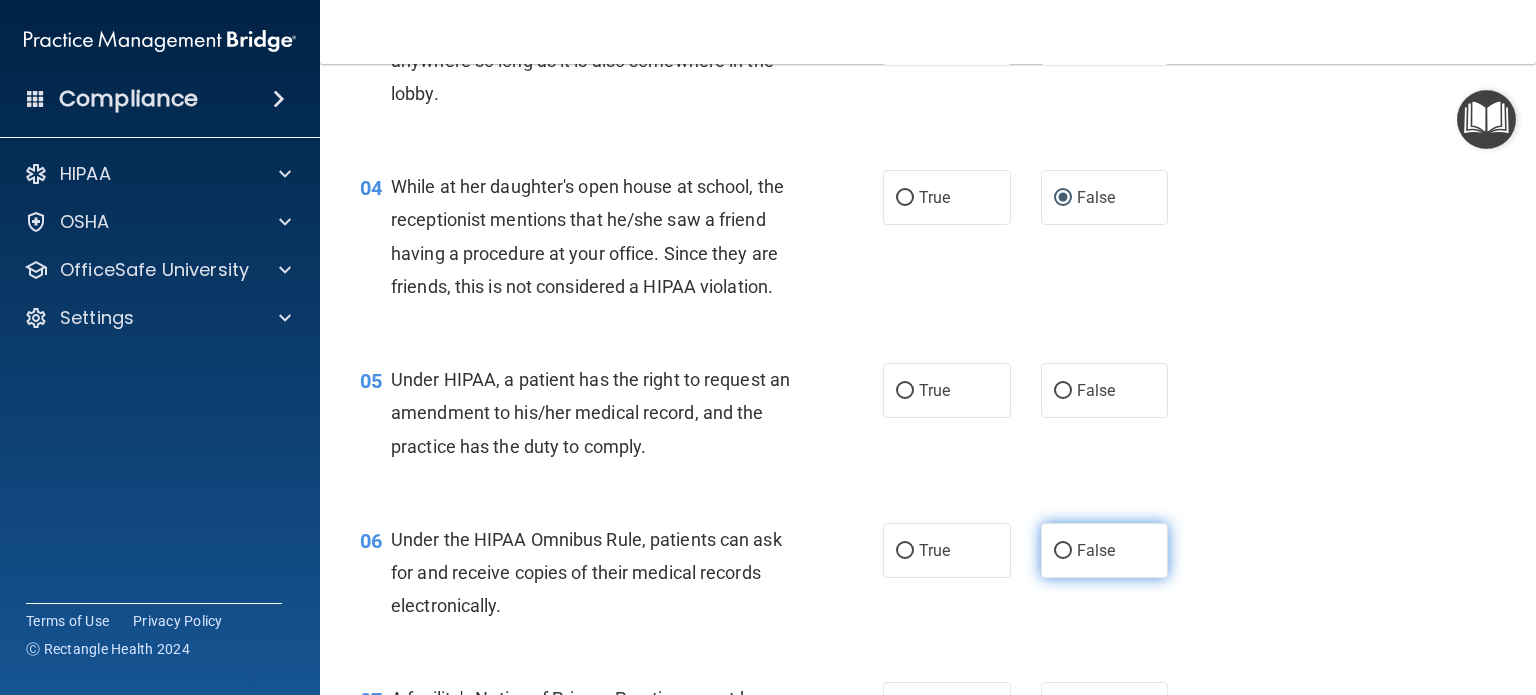 click on "False" at bounding box center (1063, 551) 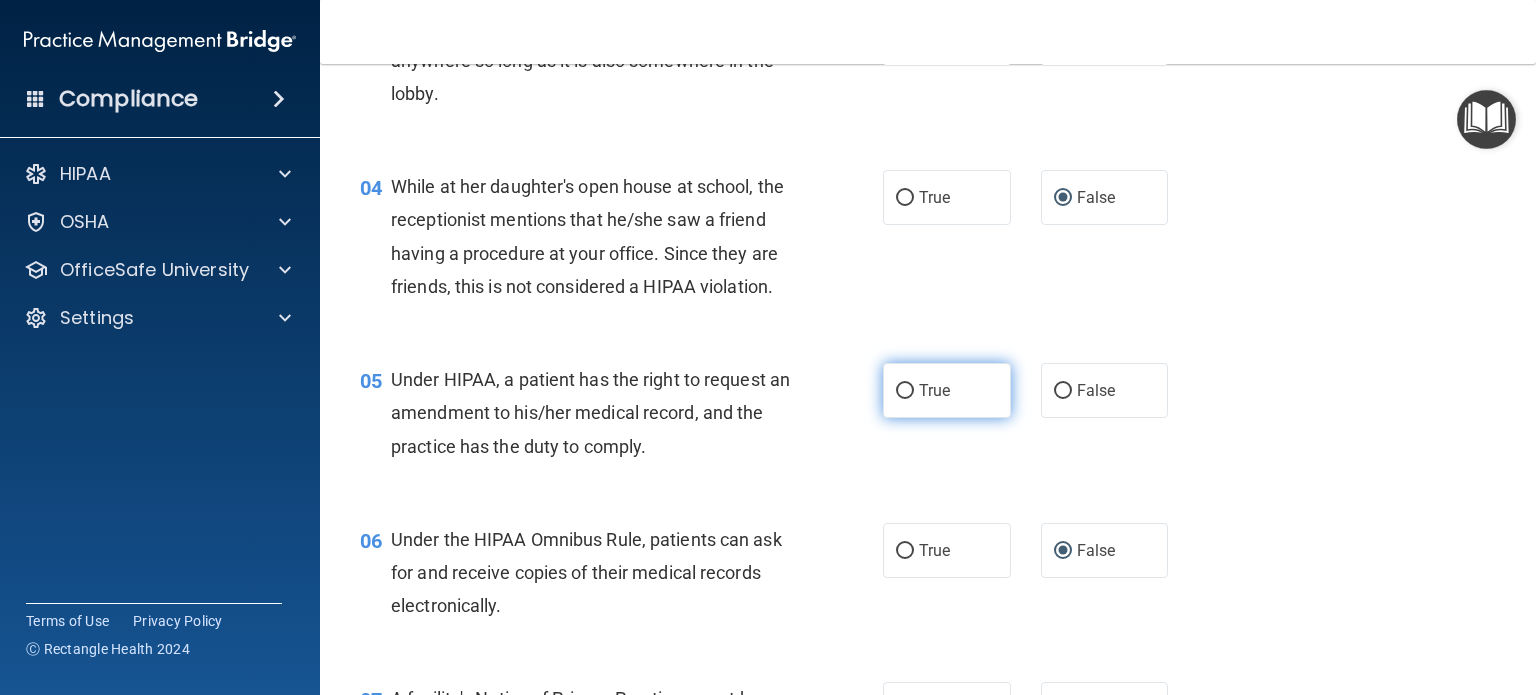 click on "True" at bounding box center (905, 391) 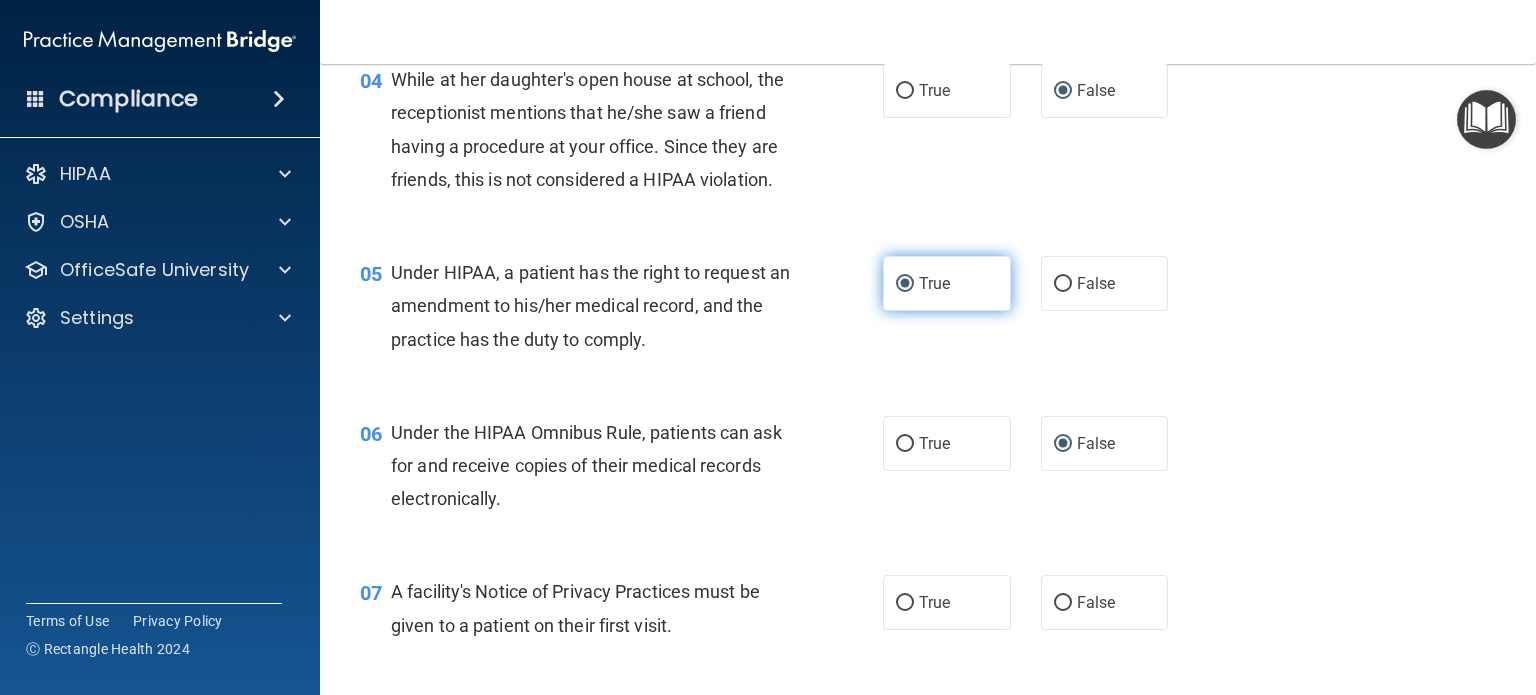 scroll, scrollTop: 900, scrollLeft: 0, axis: vertical 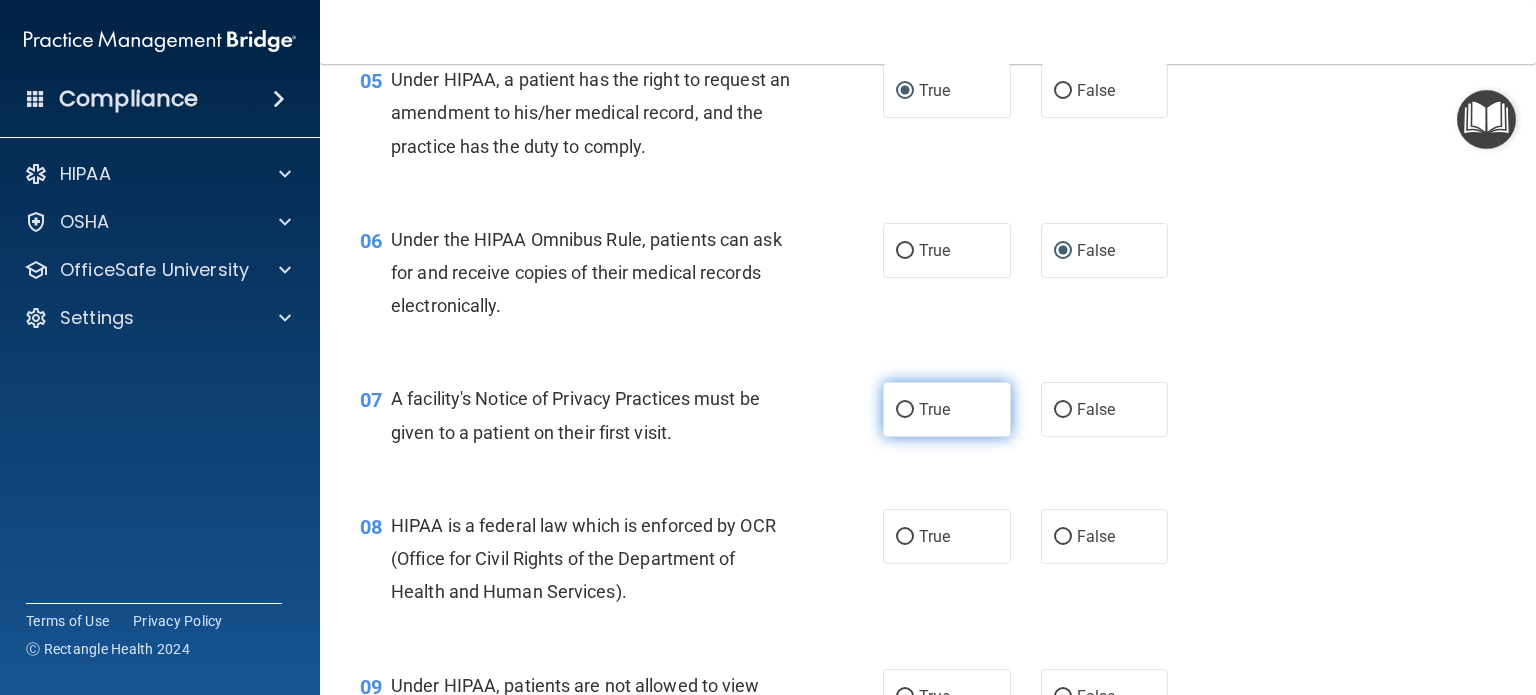 click on "True" at bounding box center [905, 410] 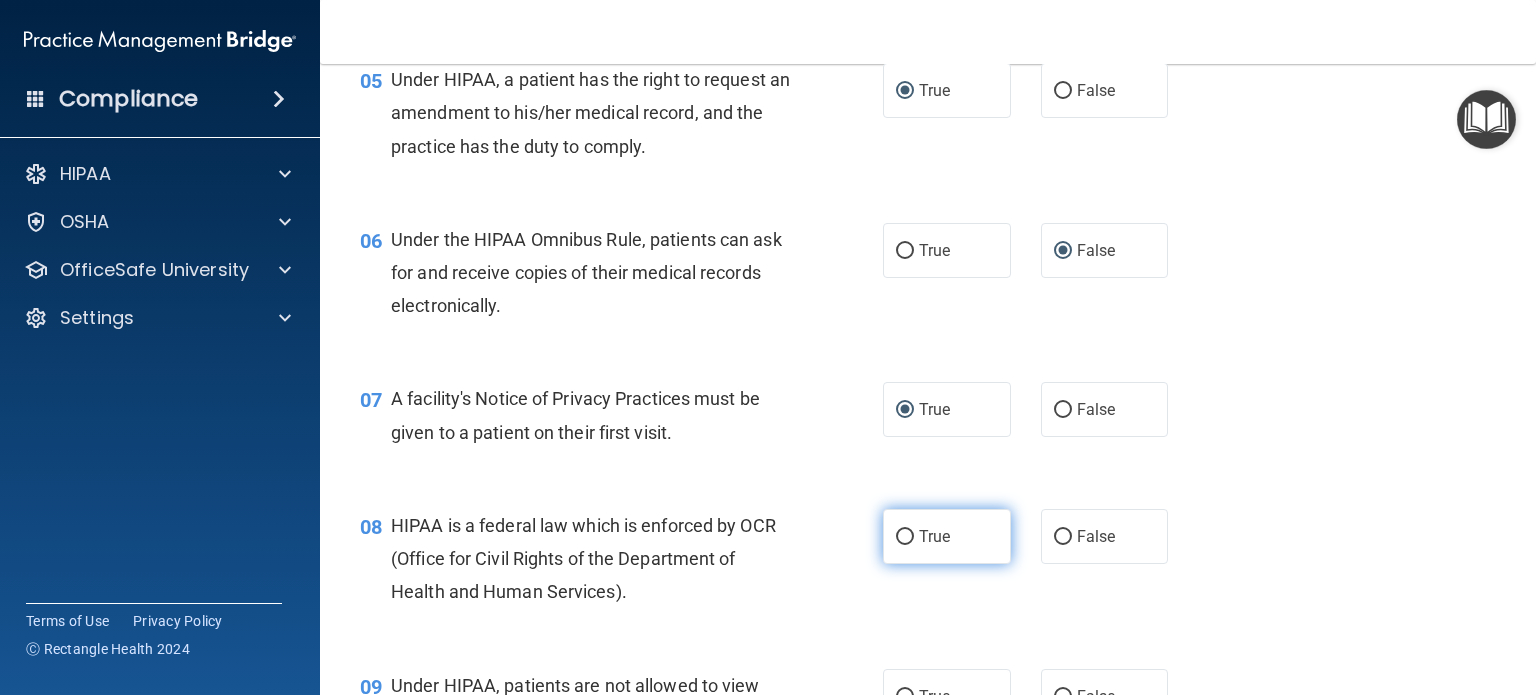 click on "True" at bounding box center [905, 537] 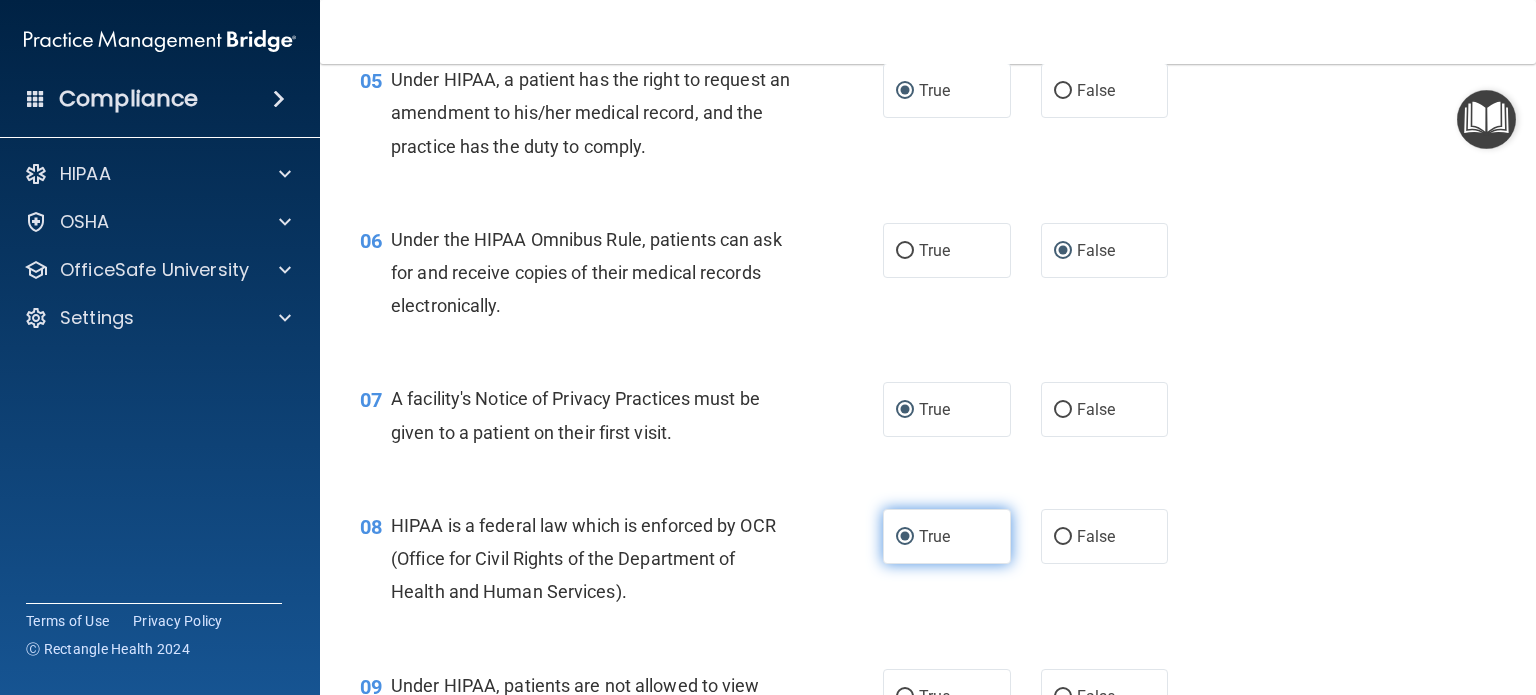 scroll, scrollTop: 1300, scrollLeft: 0, axis: vertical 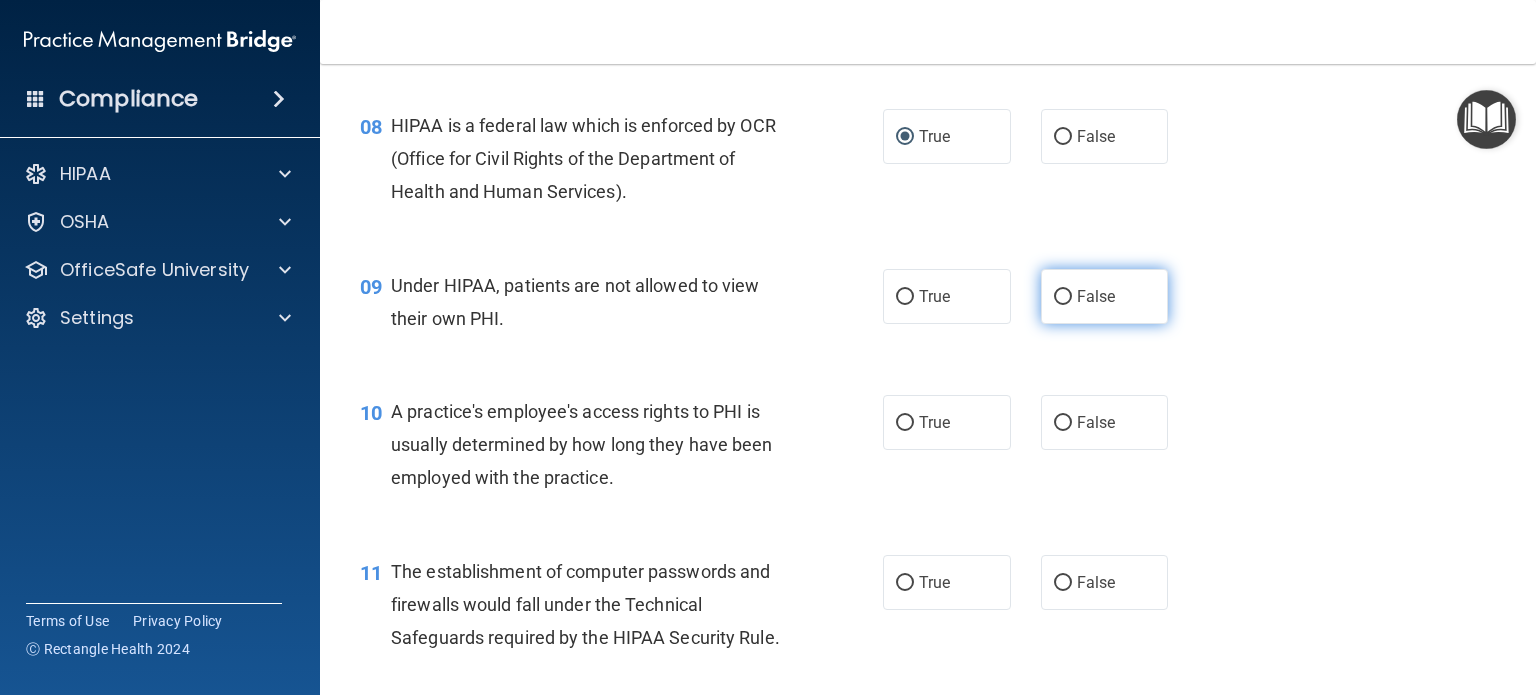 click on "False" at bounding box center [1105, 296] 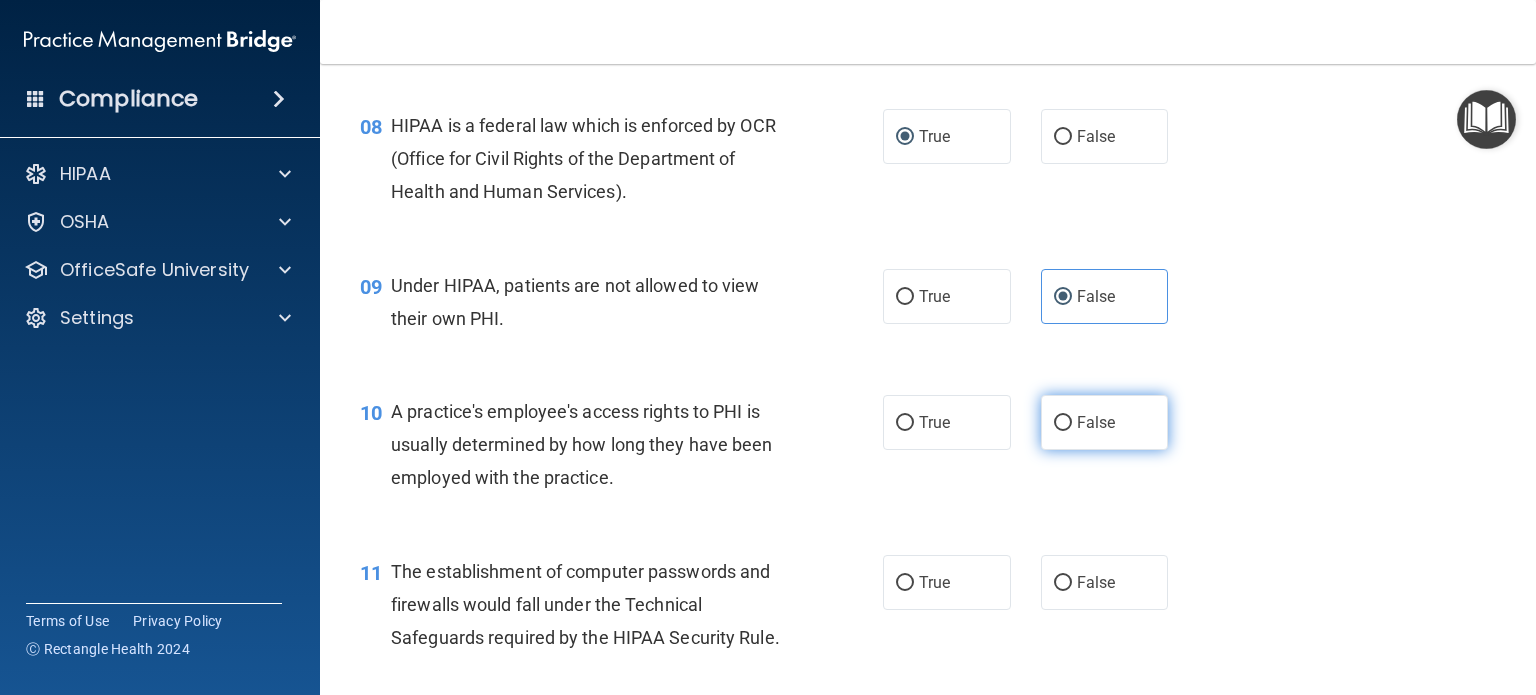 click on "False" at bounding box center (1063, 423) 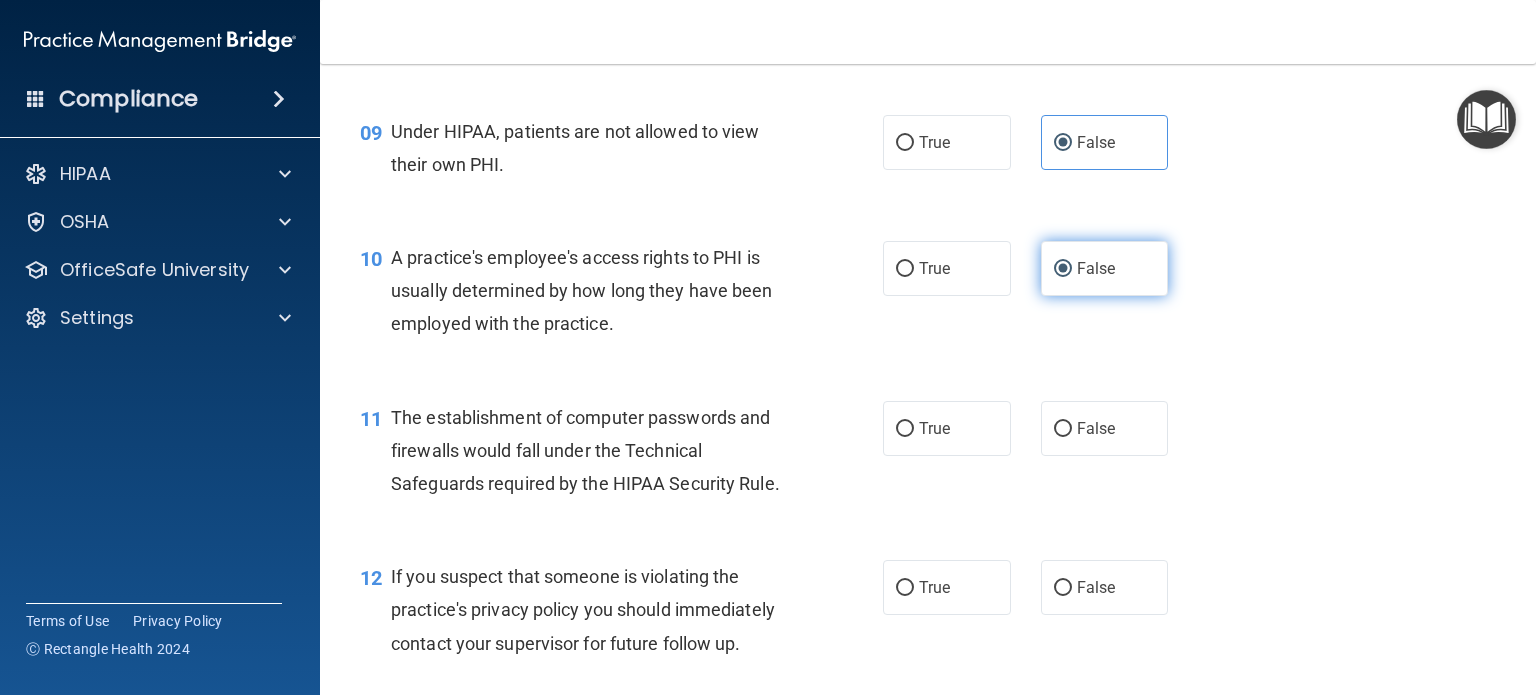 scroll, scrollTop: 1500, scrollLeft: 0, axis: vertical 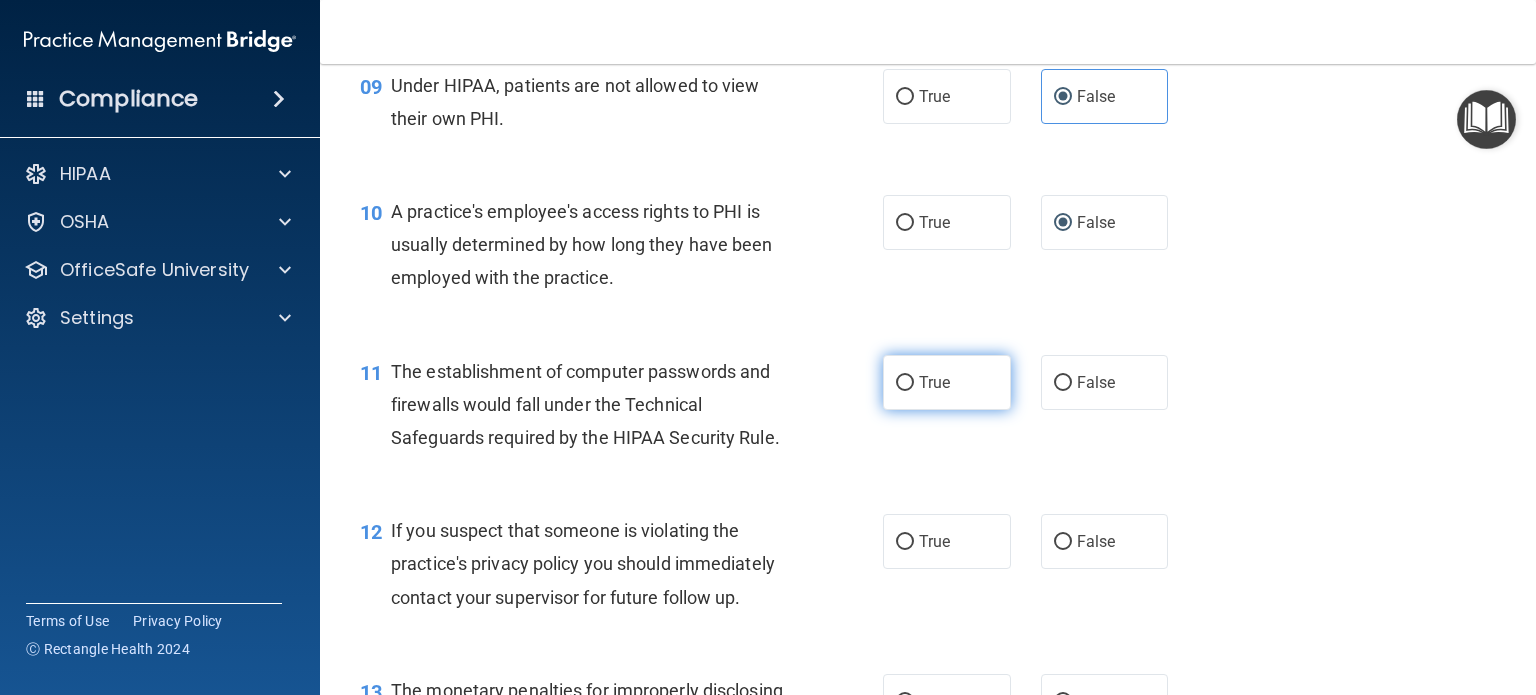 click on "True" at bounding box center [905, 383] 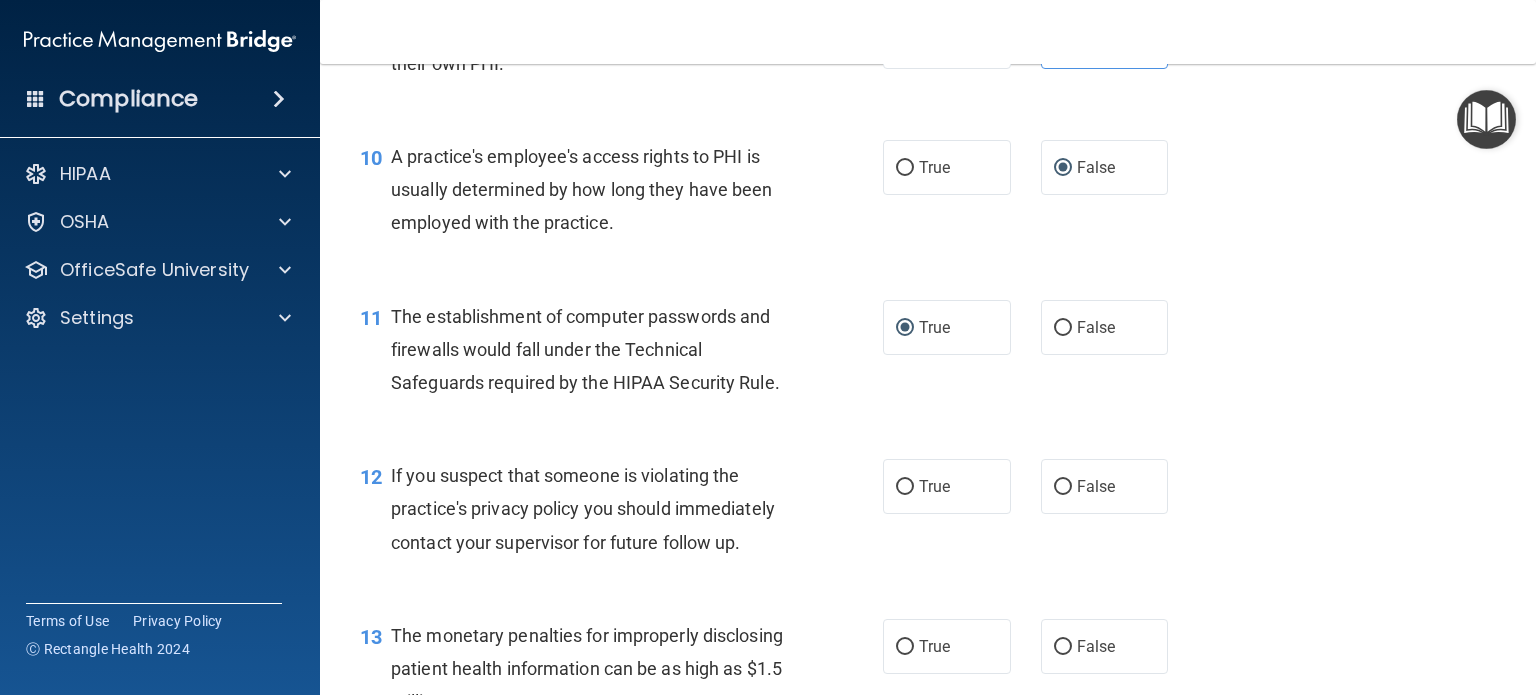 scroll, scrollTop: 1600, scrollLeft: 0, axis: vertical 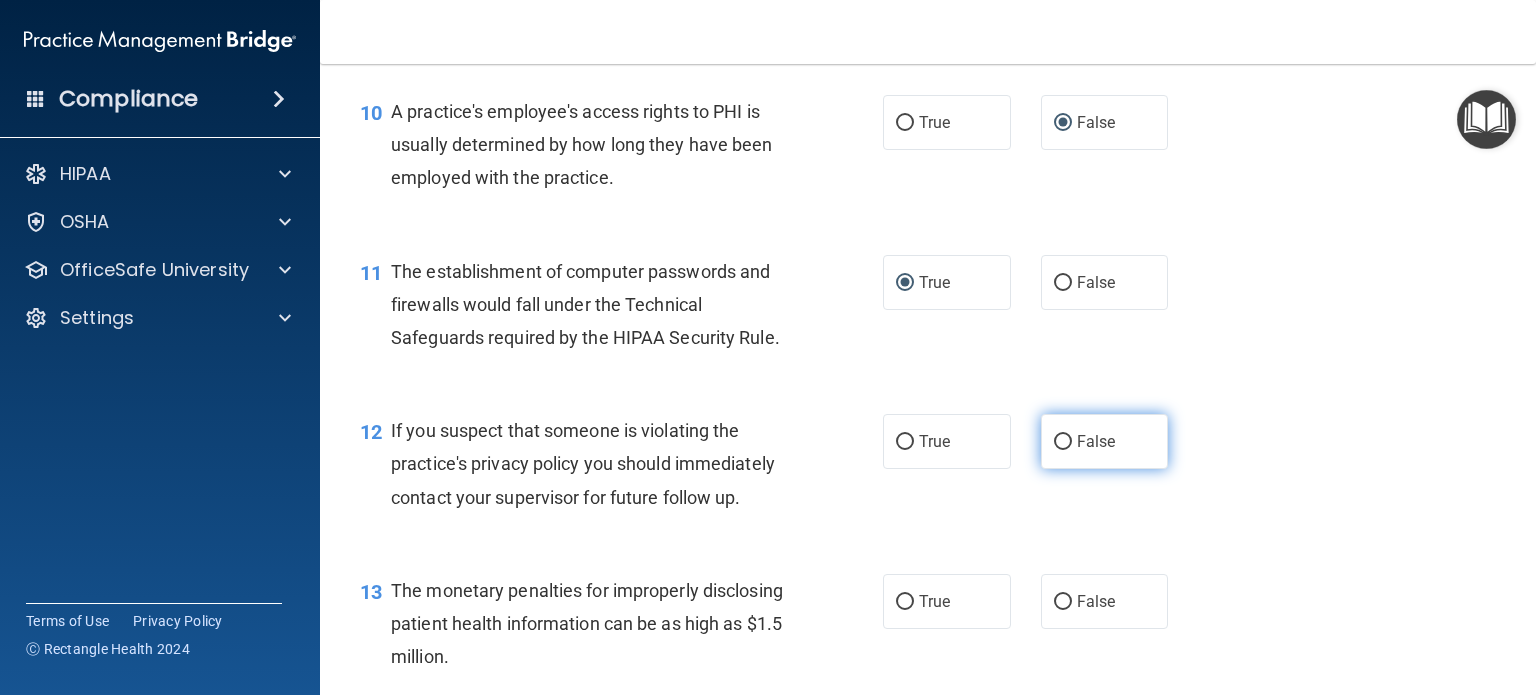 click on "False" at bounding box center [1063, 442] 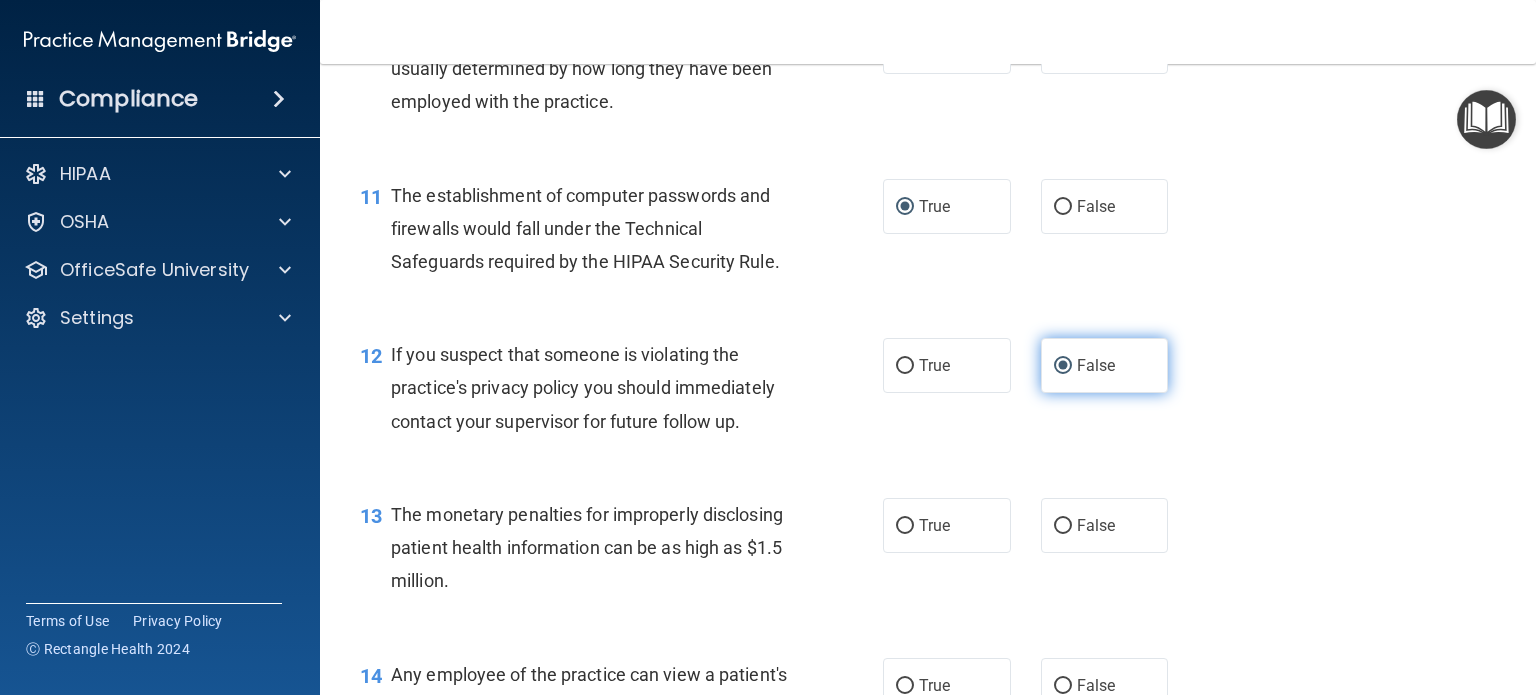 scroll, scrollTop: 1800, scrollLeft: 0, axis: vertical 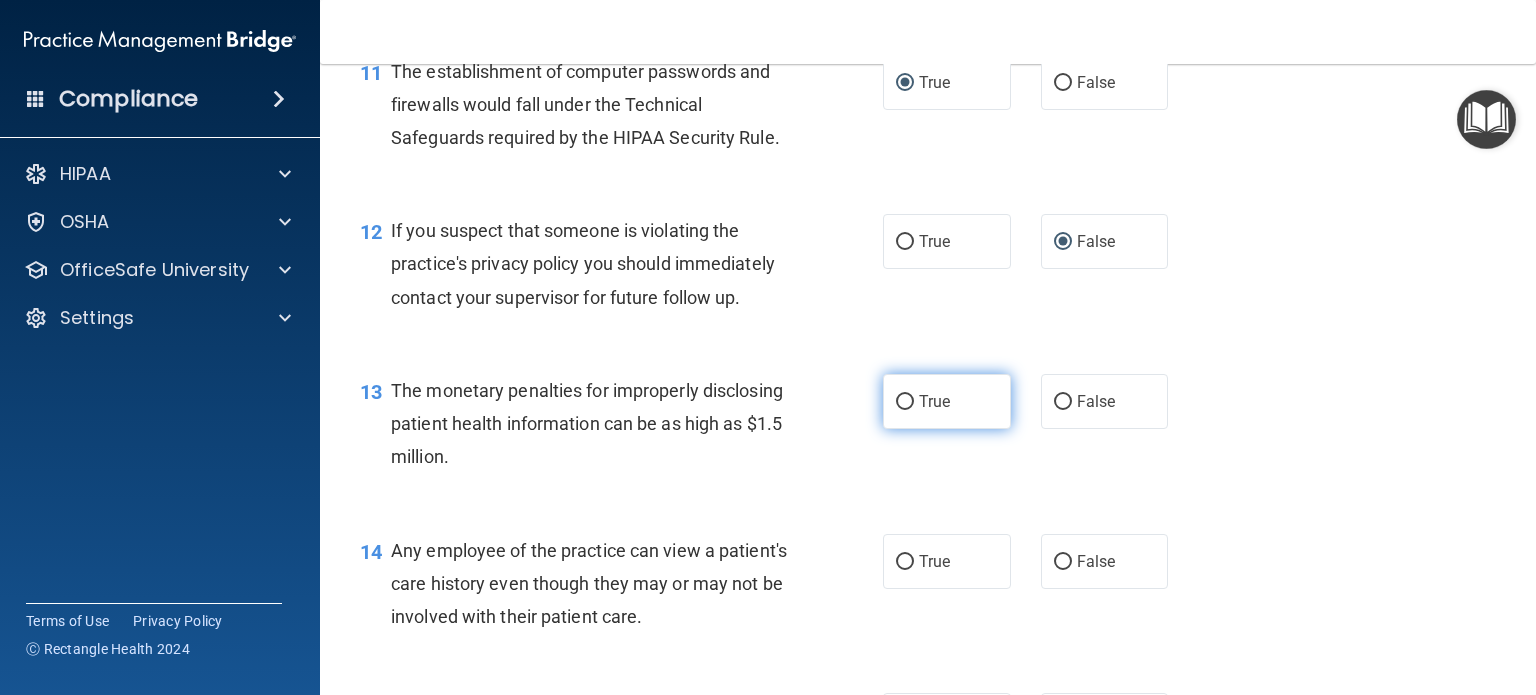 click on "True" at bounding box center (905, 402) 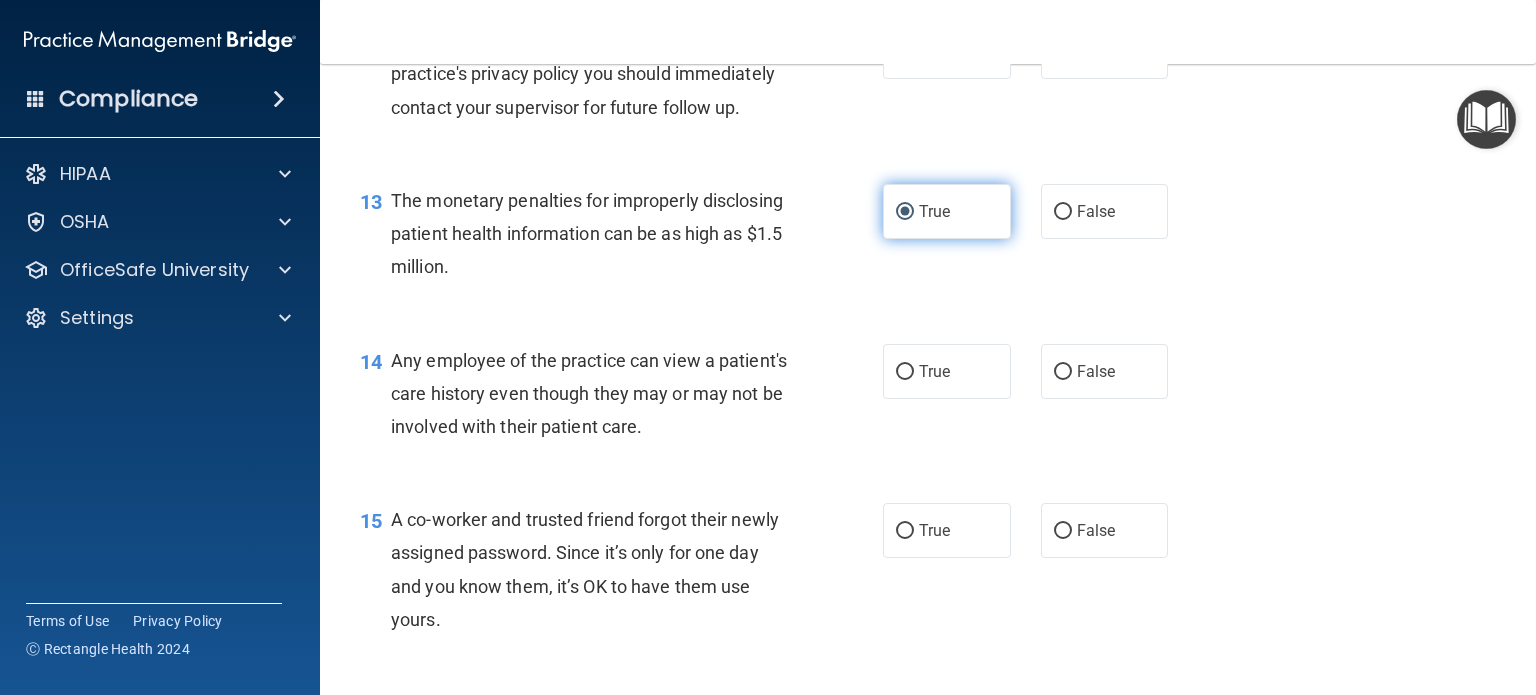 scroll, scrollTop: 2000, scrollLeft: 0, axis: vertical 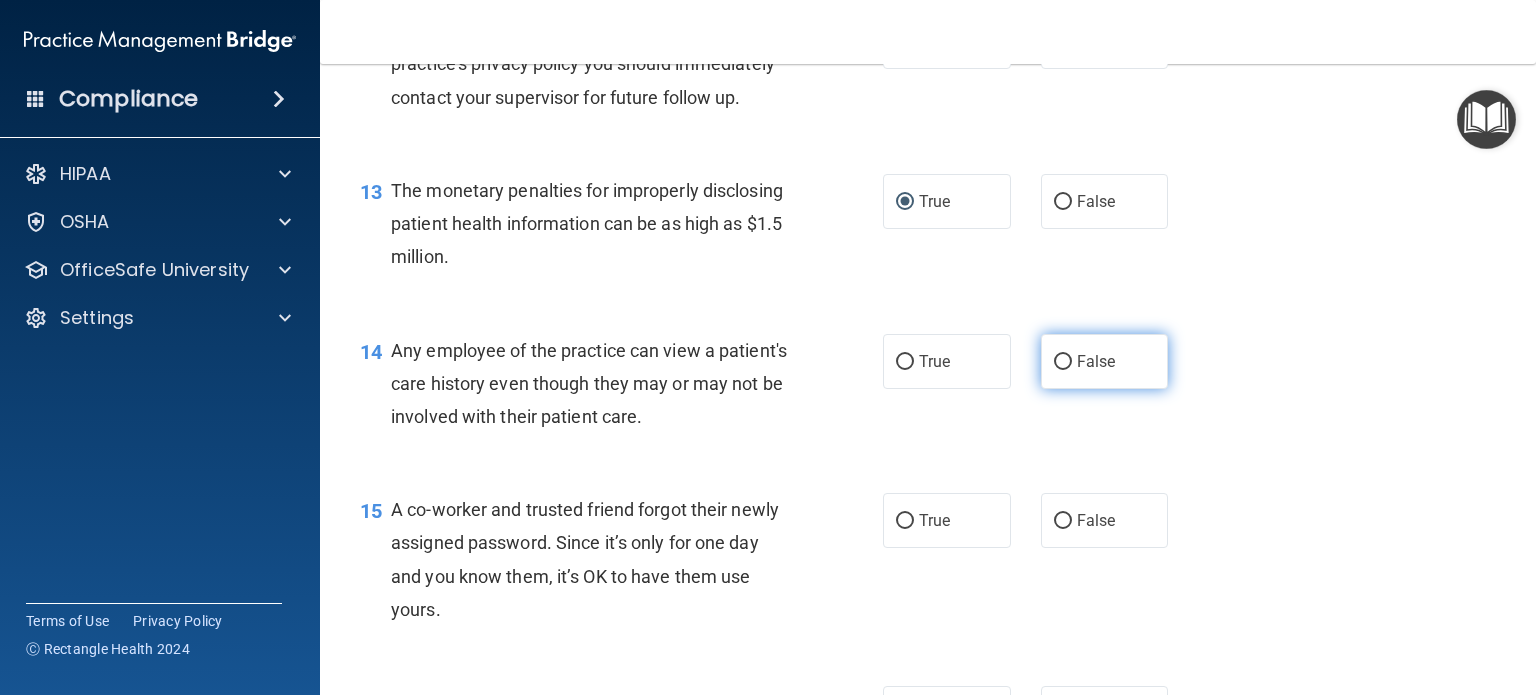 click on "False" at bounding box center [1063, 362] 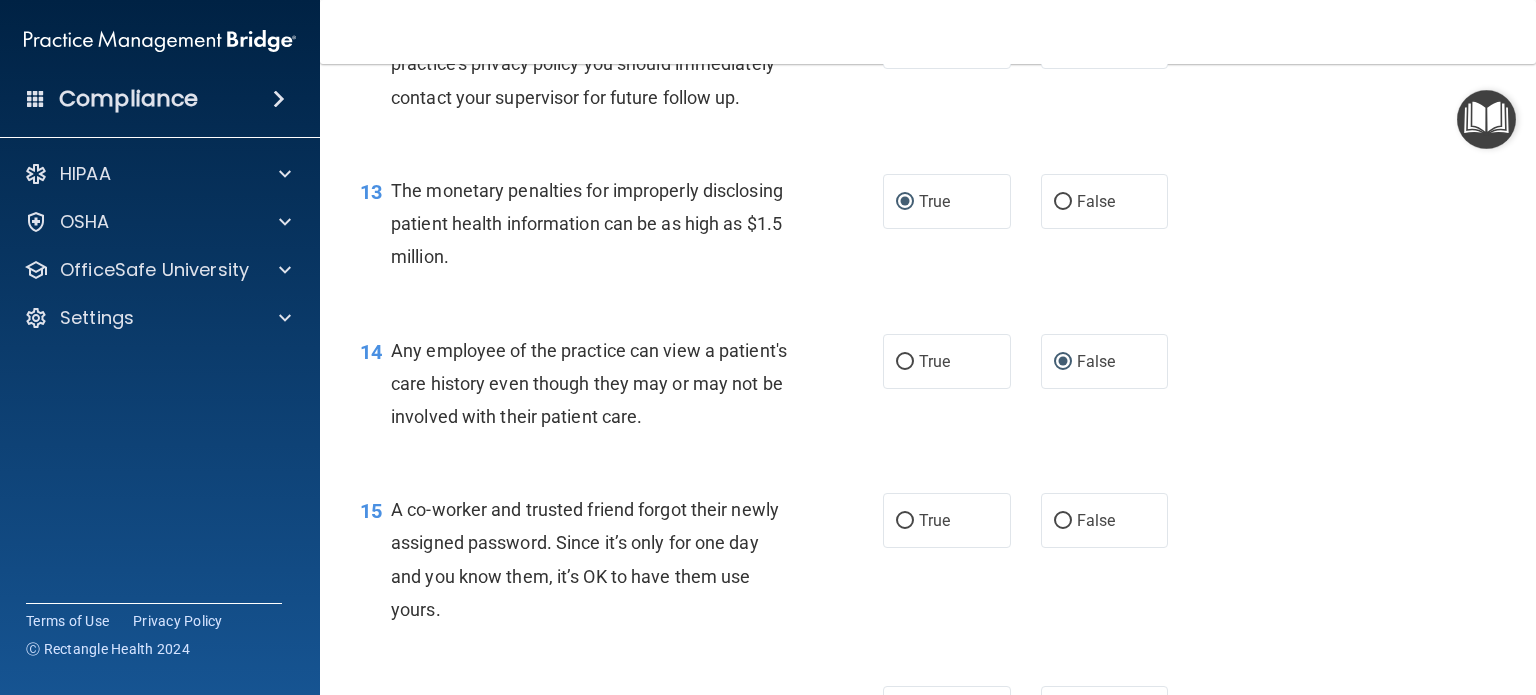 scroll, scrollTop: 2100, scrollLeft: 0, axis: vertical 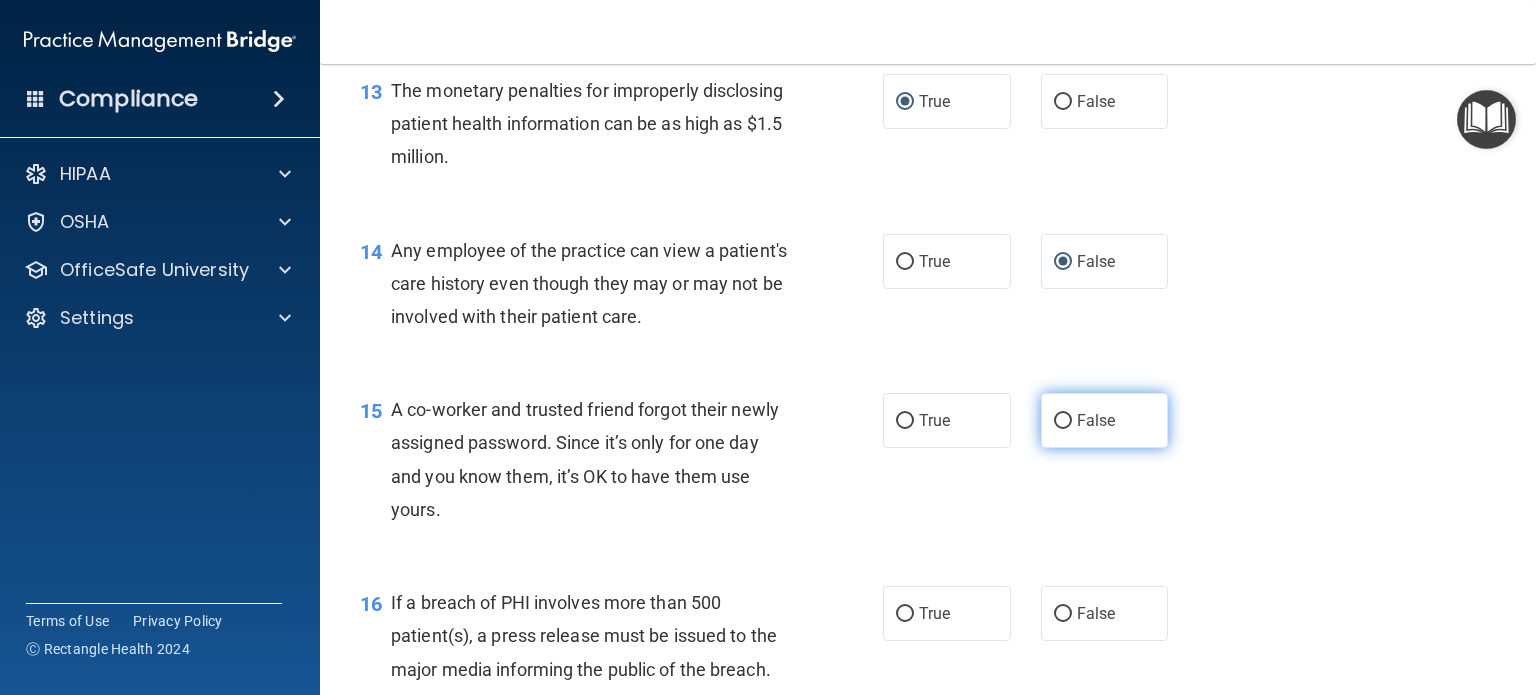 click on "False" at bounding box center [1063, 421] 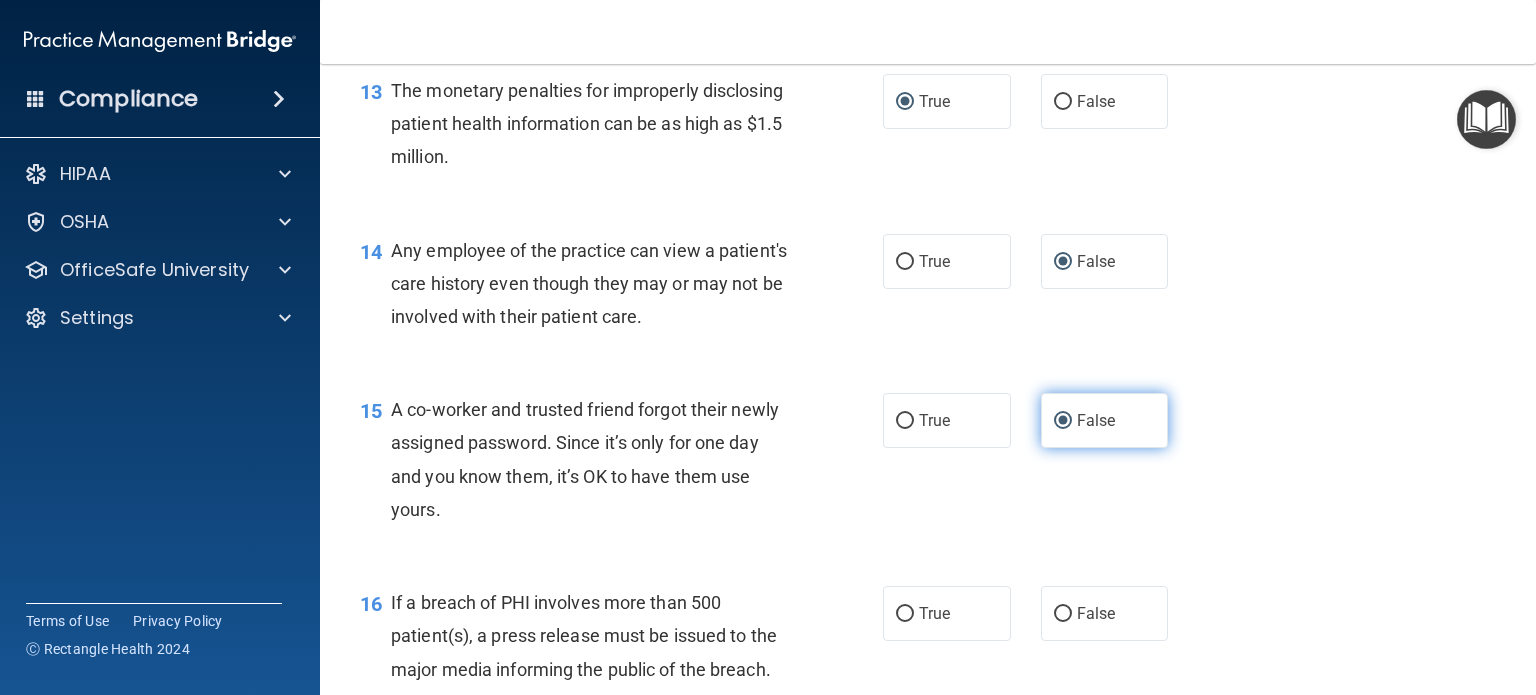 scroll, scrollTop: 2300, scrollLeft: 0, axis: vertical 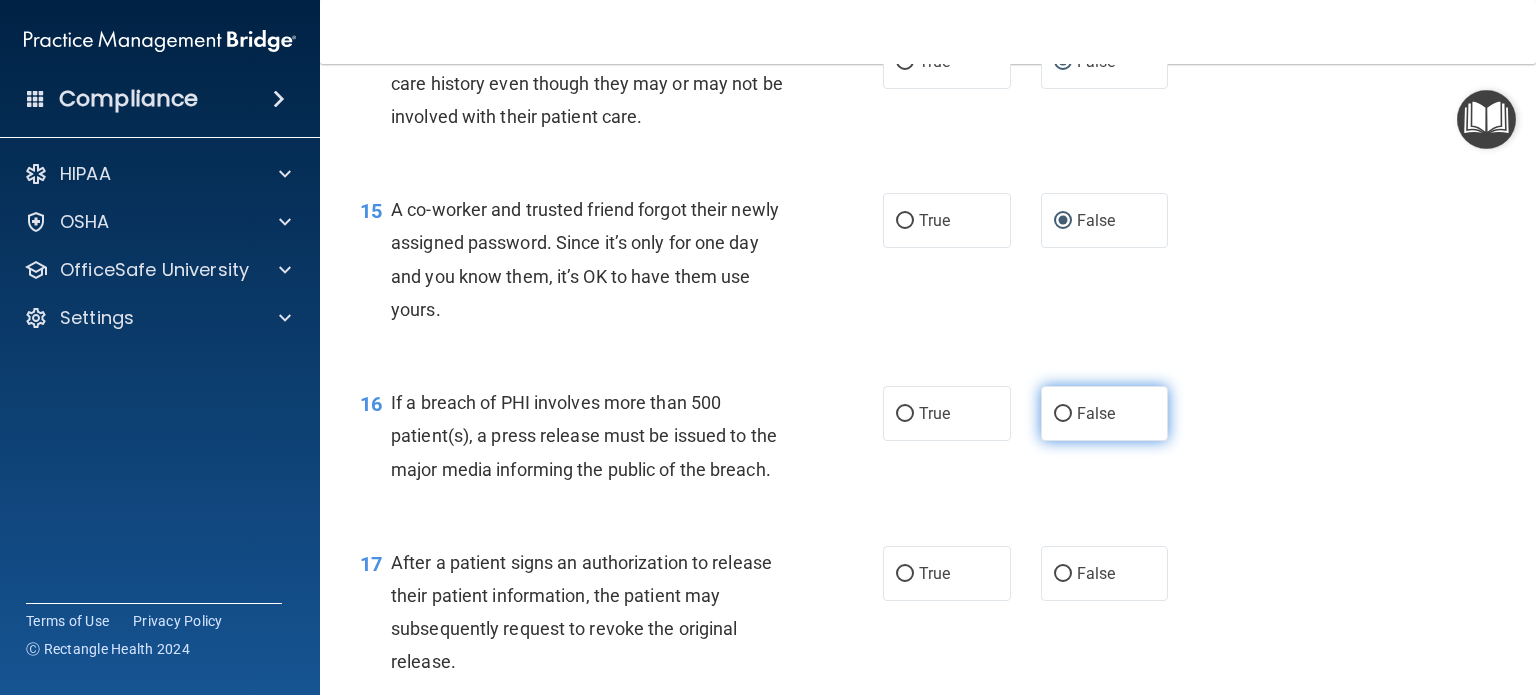 click on "False" at bounding box center (1063, 414) 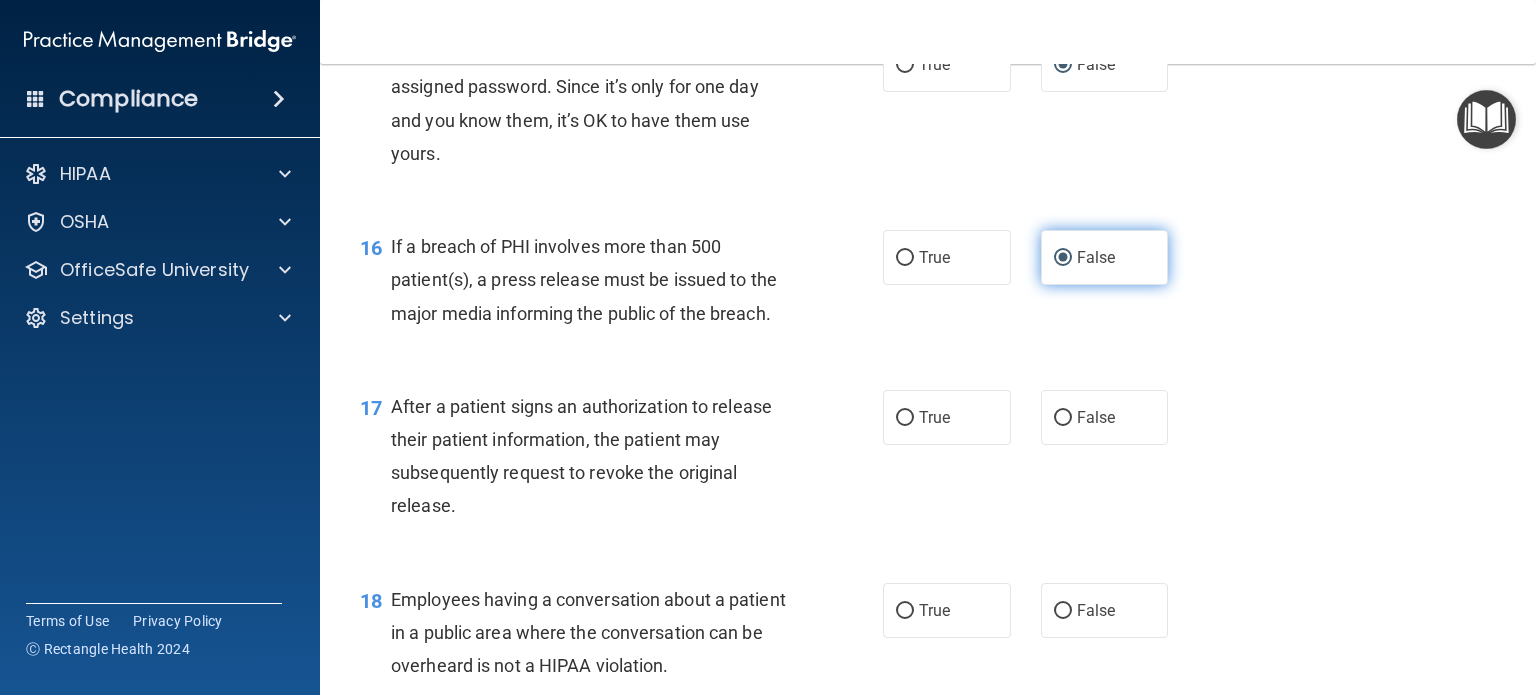 scroll, scrollTop: 2500, scrollLeft: 0, axis: vertical 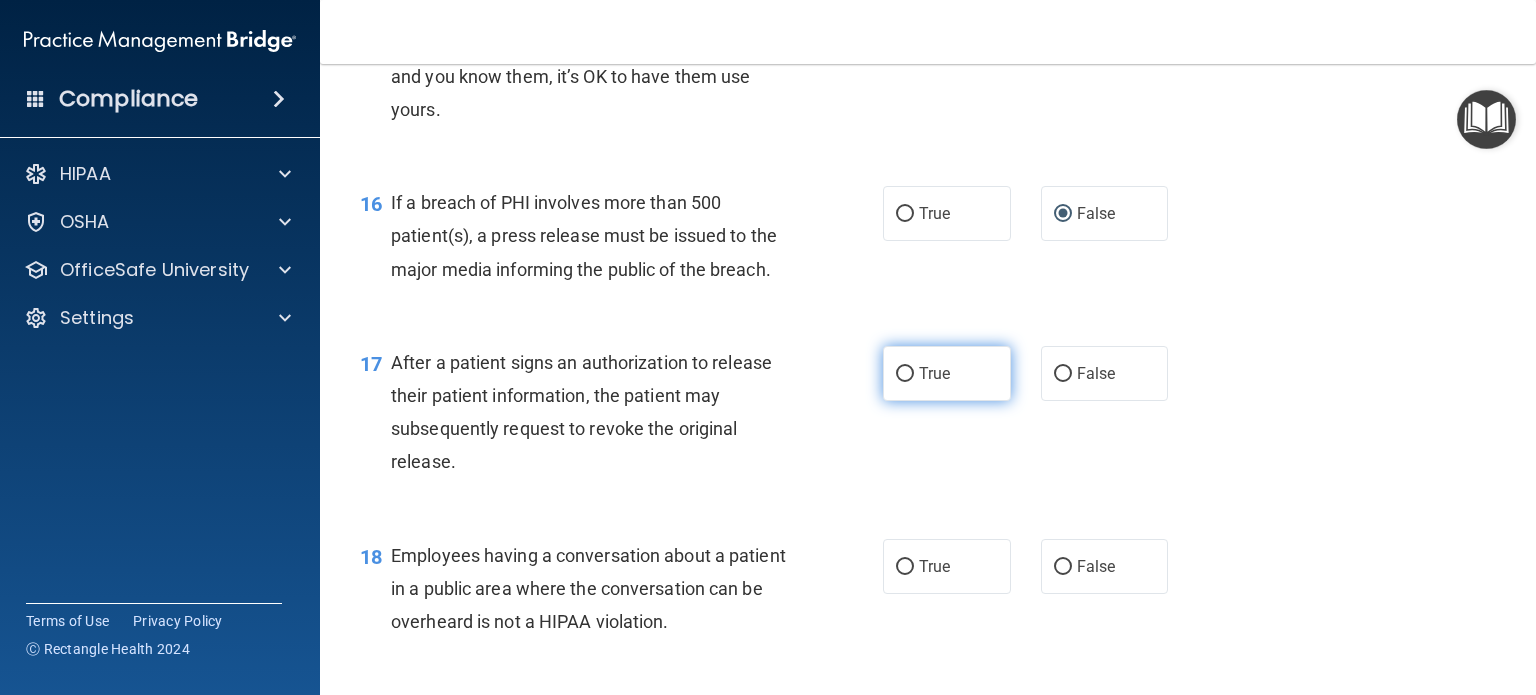 click on "True" at bounding box center (905, 374) 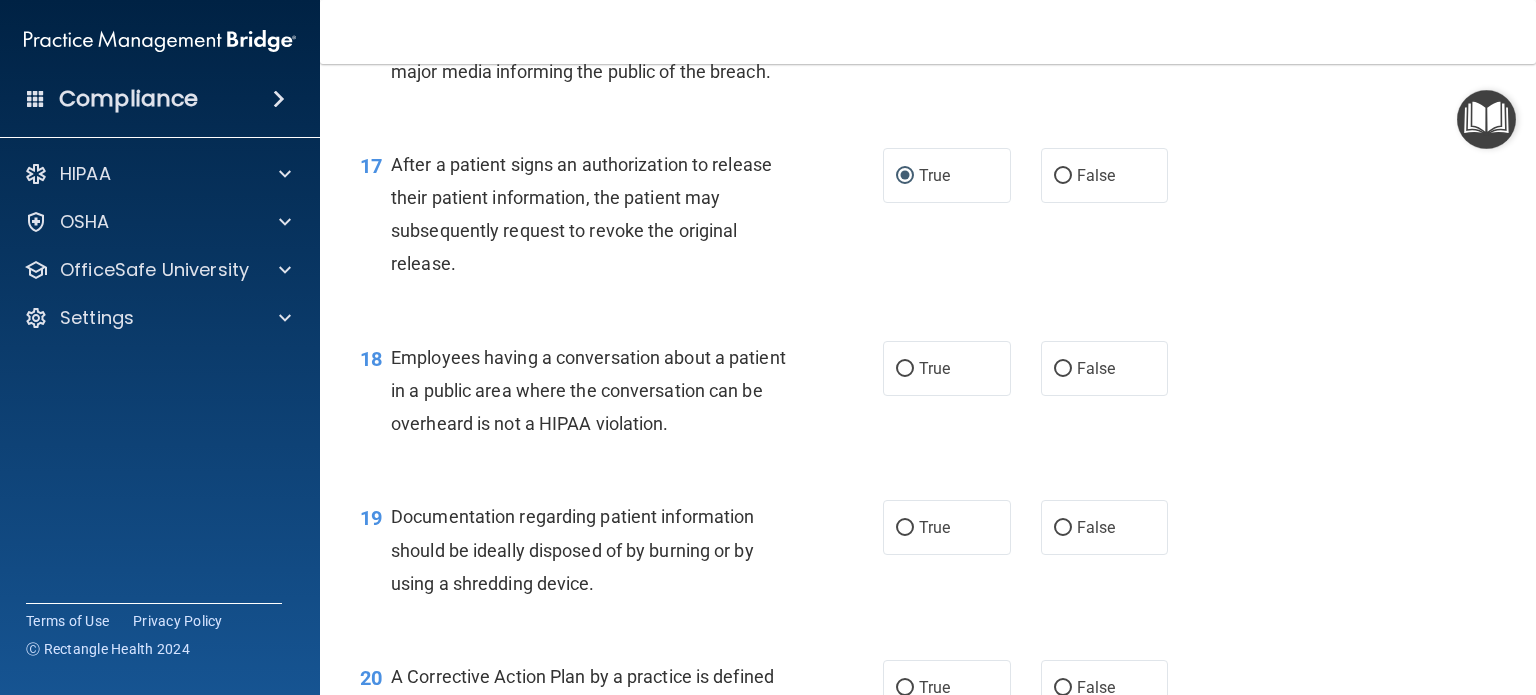 scroll, scrollTop: 2700, scrollLeft: 0, axis: vertical 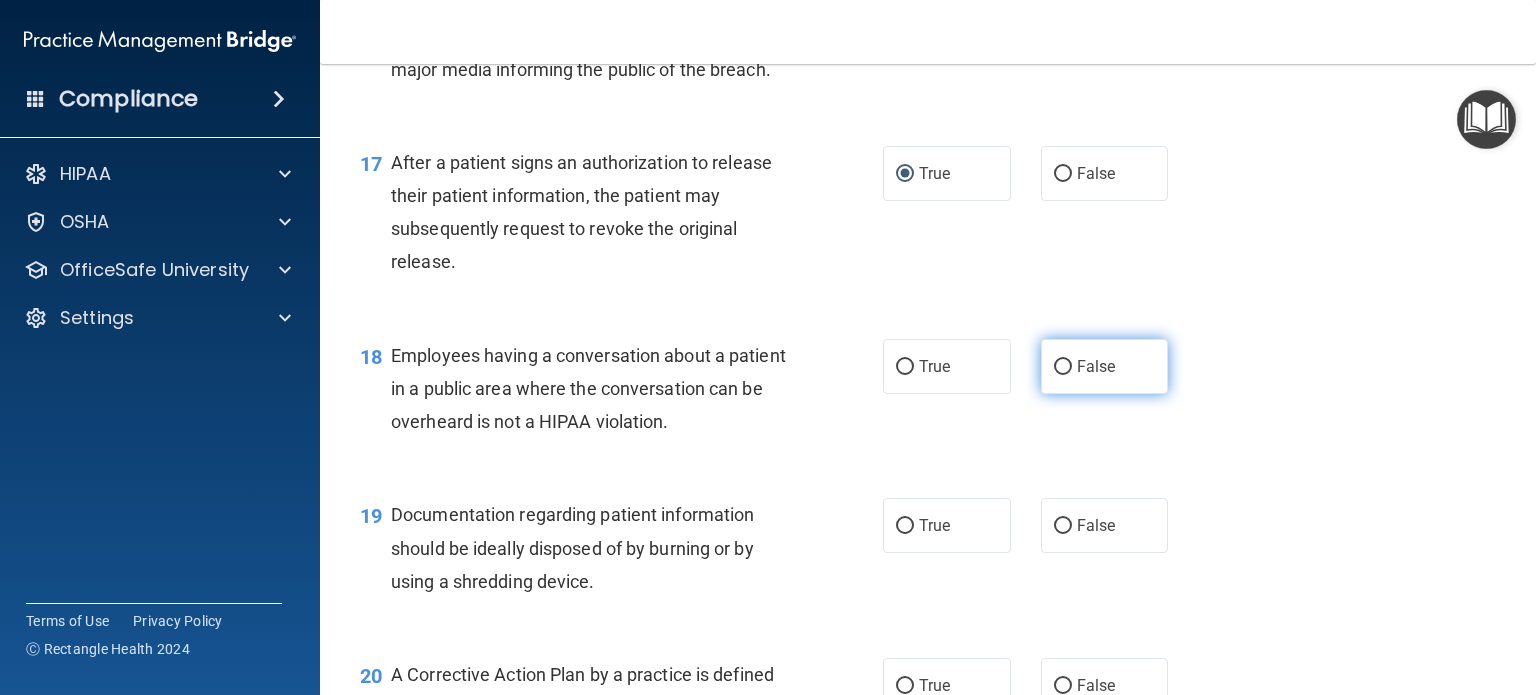 click on "False" at bounding box center [1063, 367] 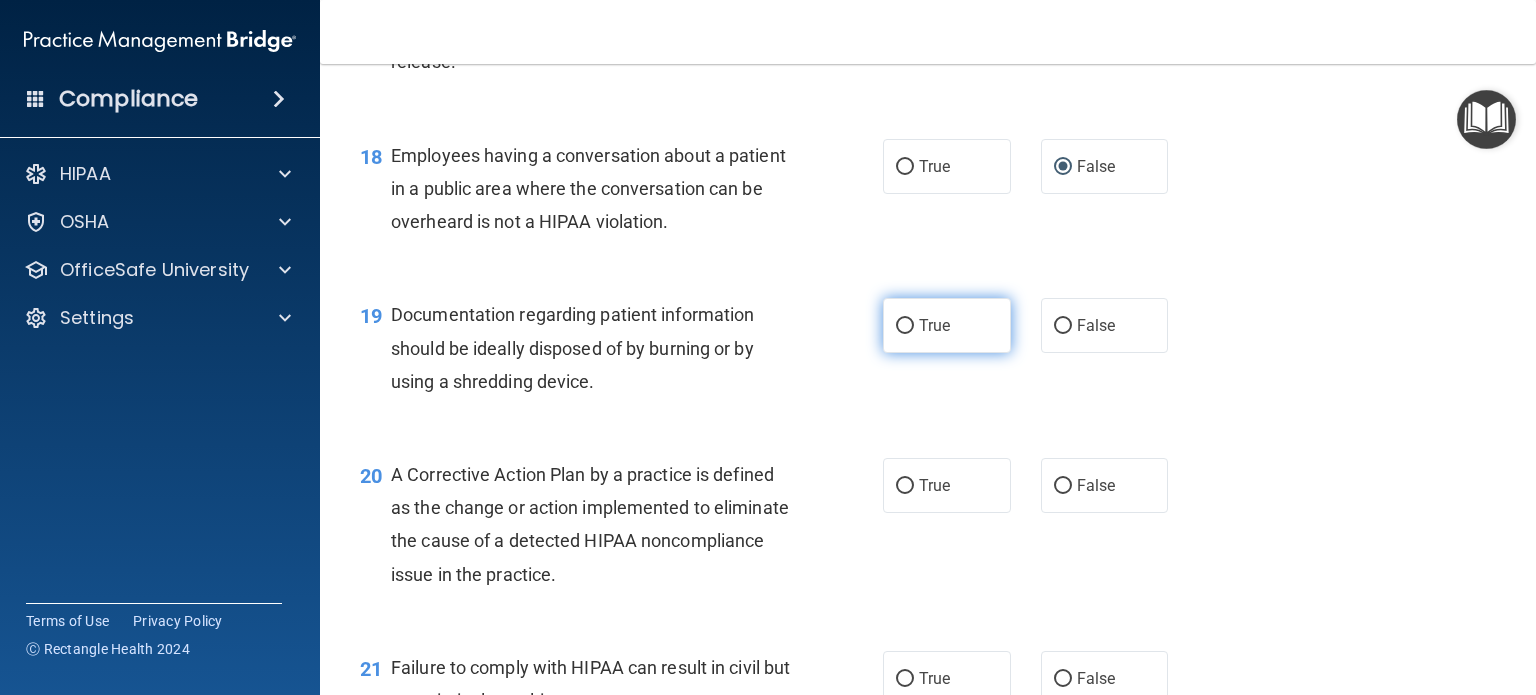 click on "True" at bounding box center (905, 326) 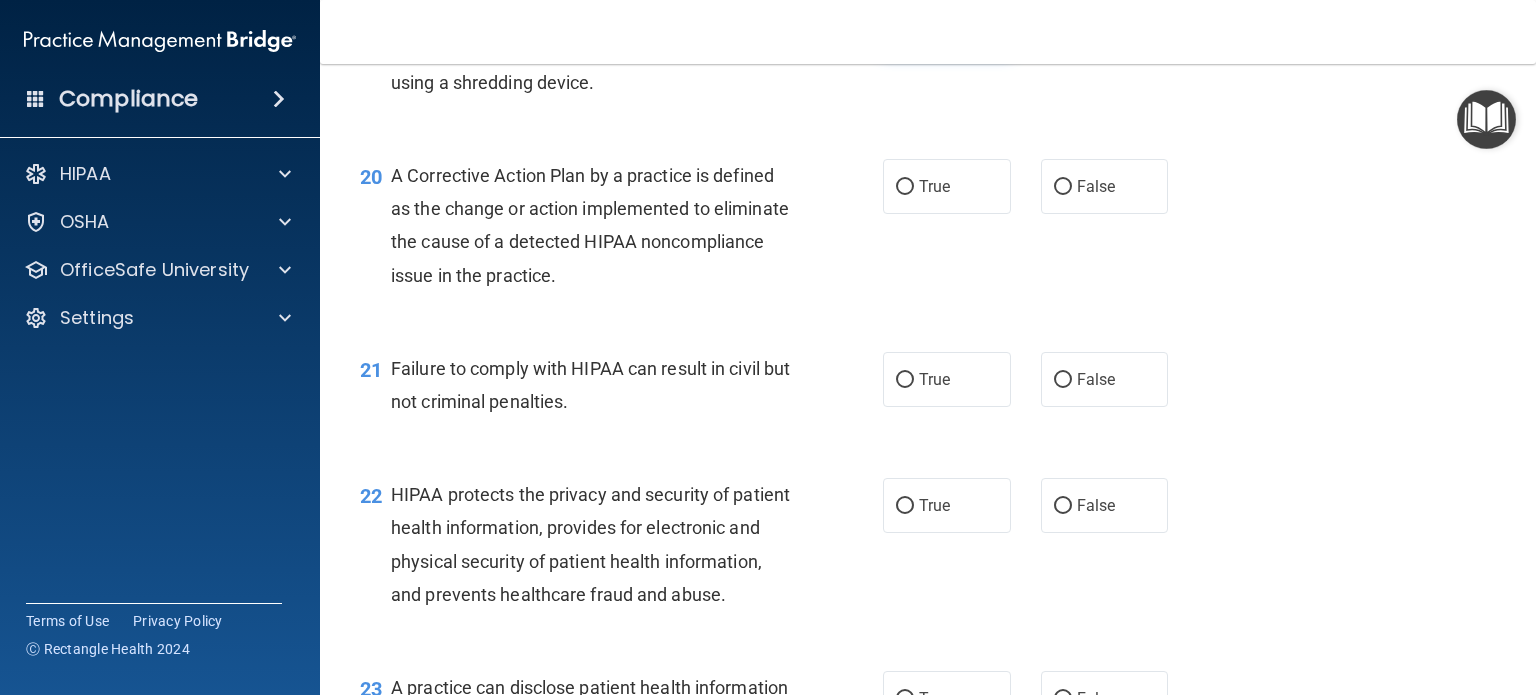 scroll, scrollTop: 3200, scrollLeft: 0, axis: vertical 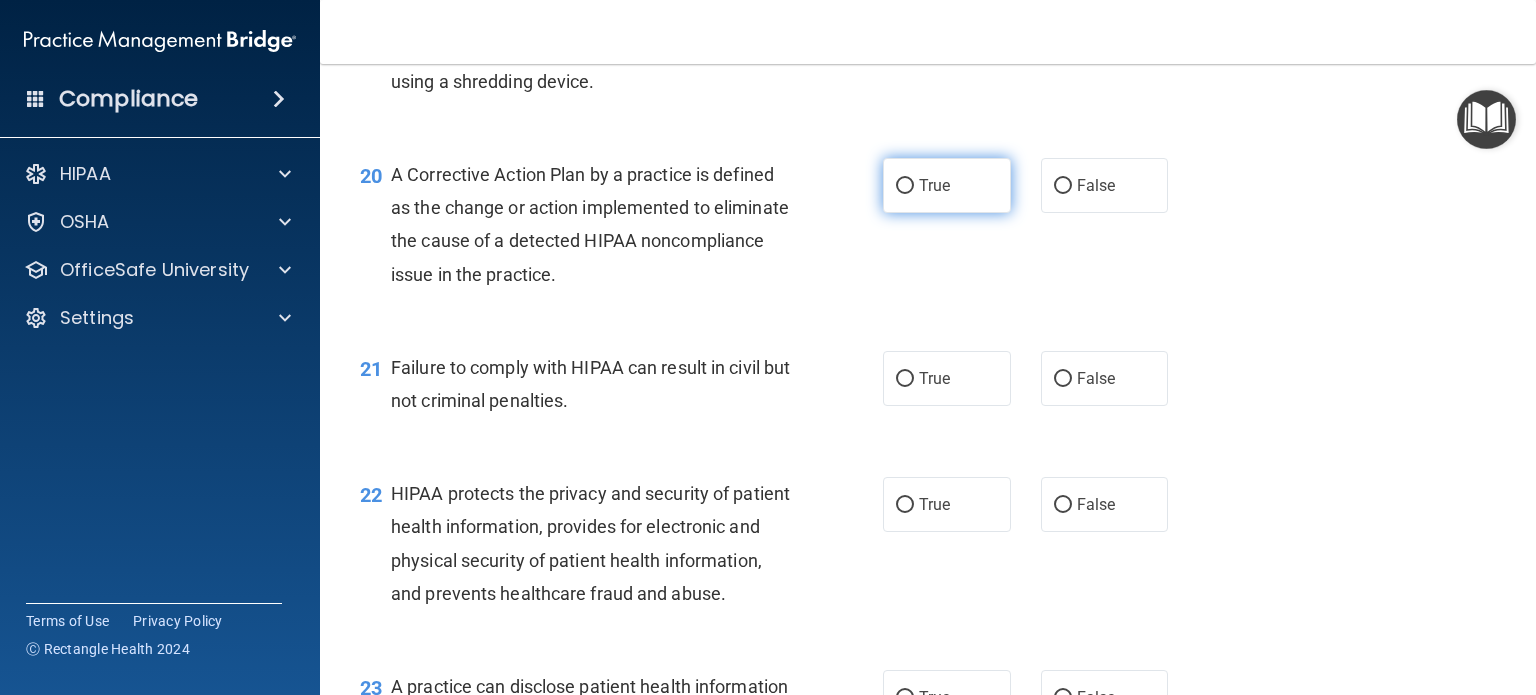 click on "True" at bounding box center (905, 186) 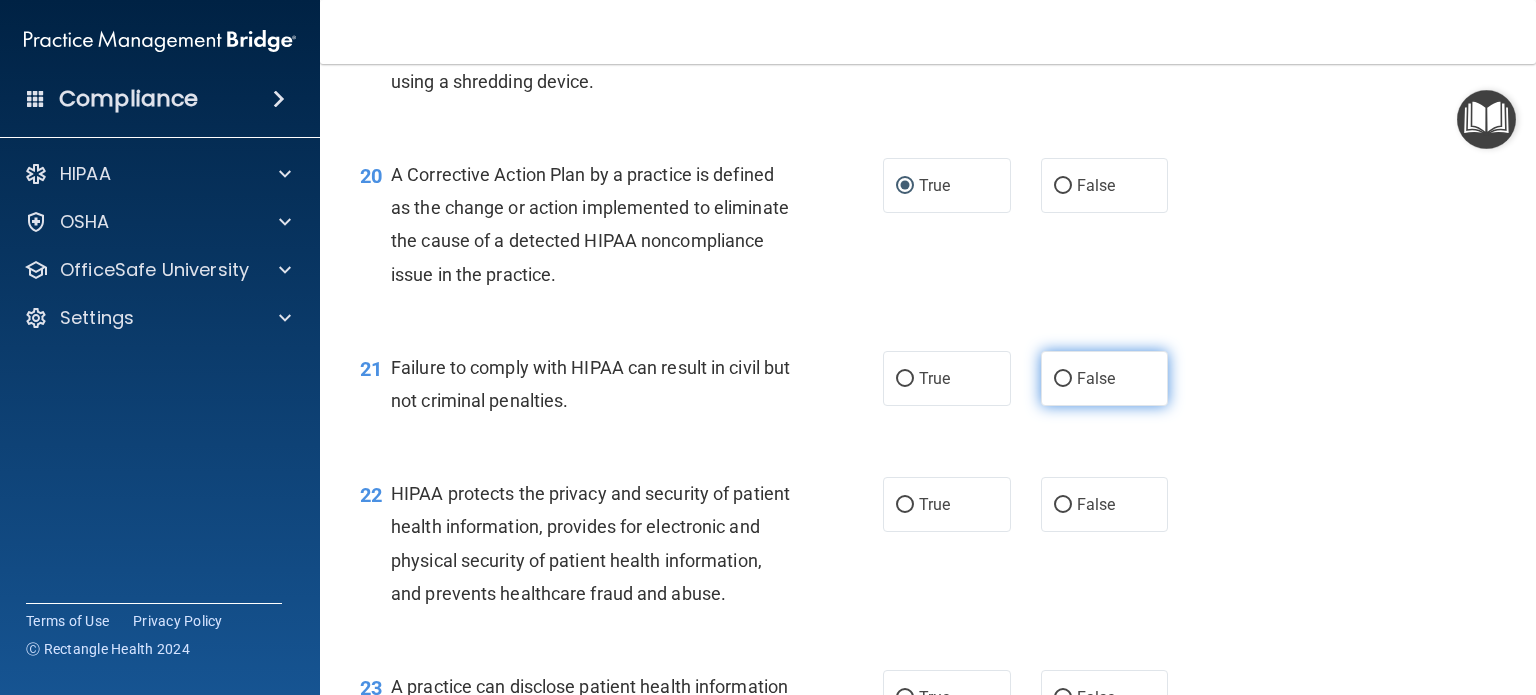 click on "False" at bounding box center [1063, 379] 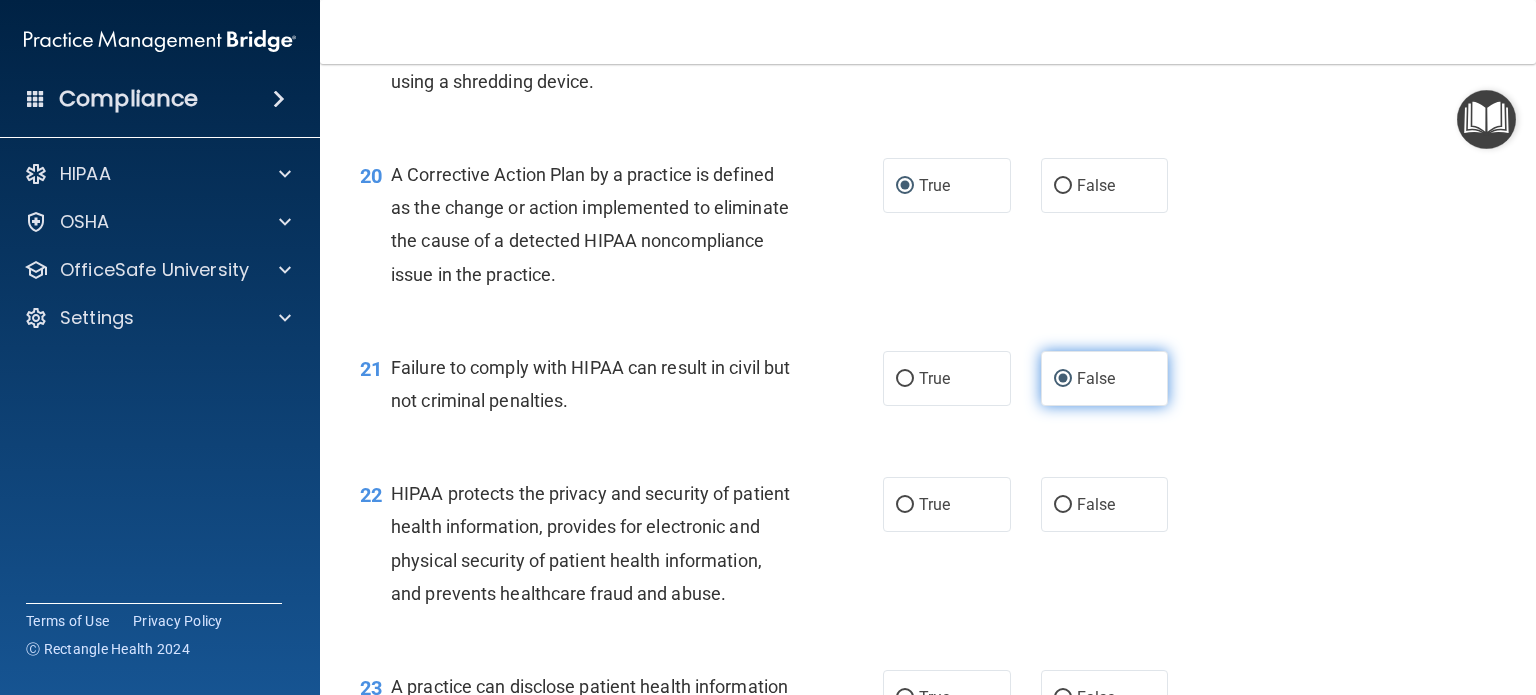 scroll, scrollTop: 3500, scrollLeft: 0, axis: vertical 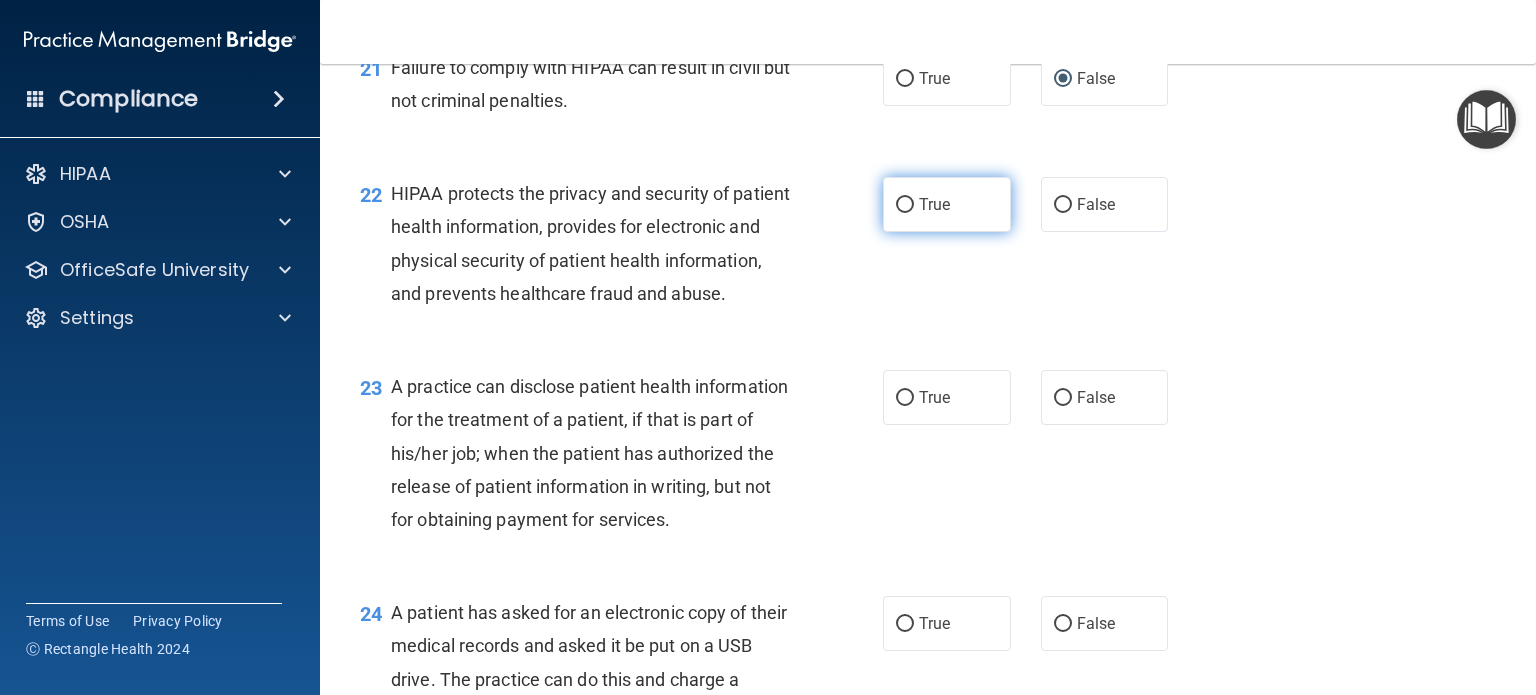 click on "True" at bounding box center (905, 205) 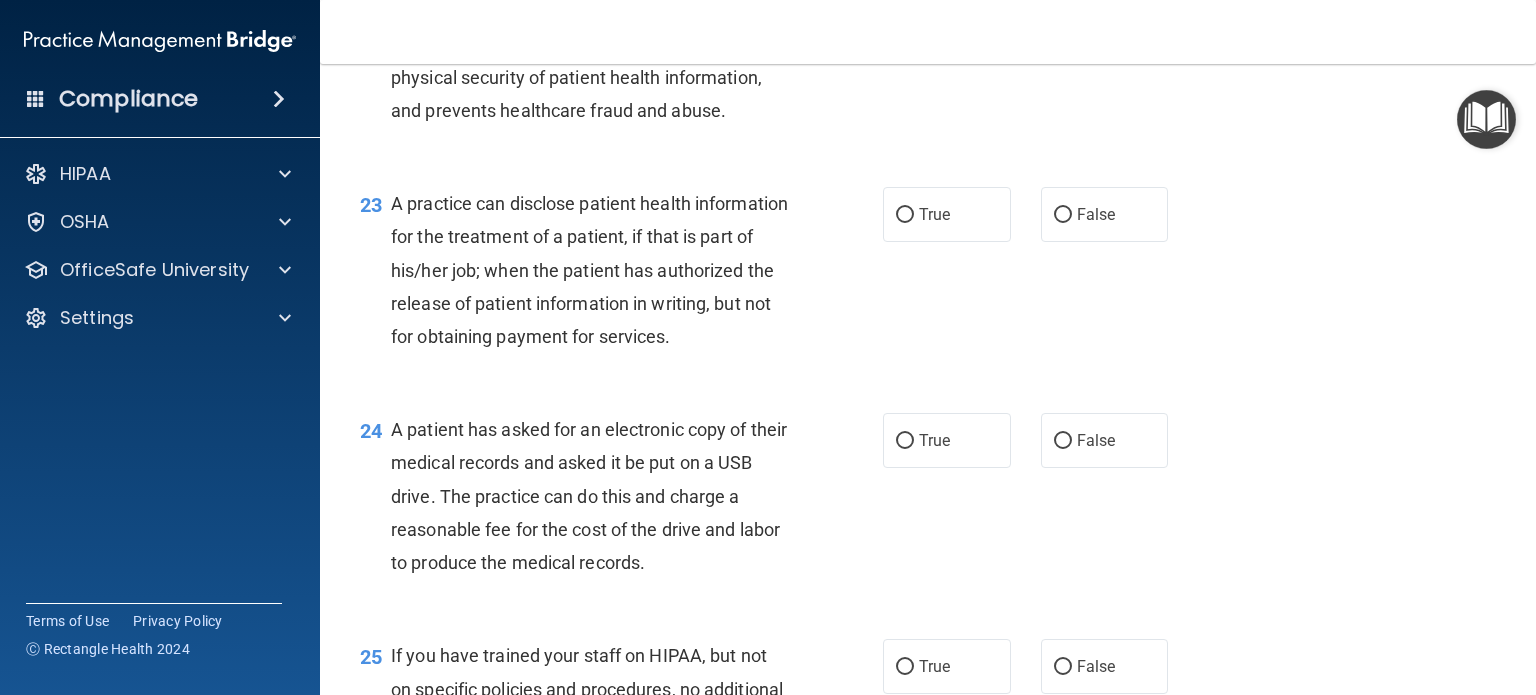 scroll, scrollTop: 3700, scrollLeft: 0, axis: vertical 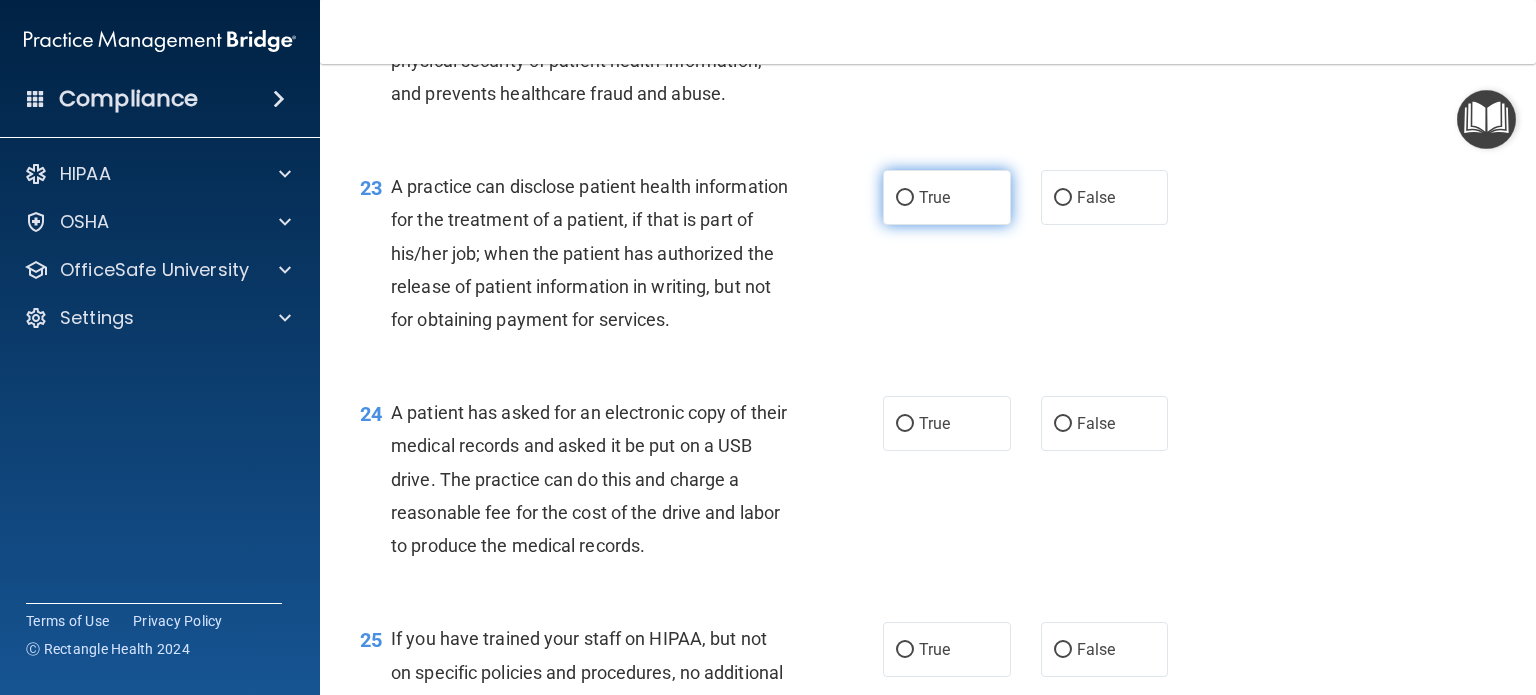 click on "True" at bounding box center (905, 198) 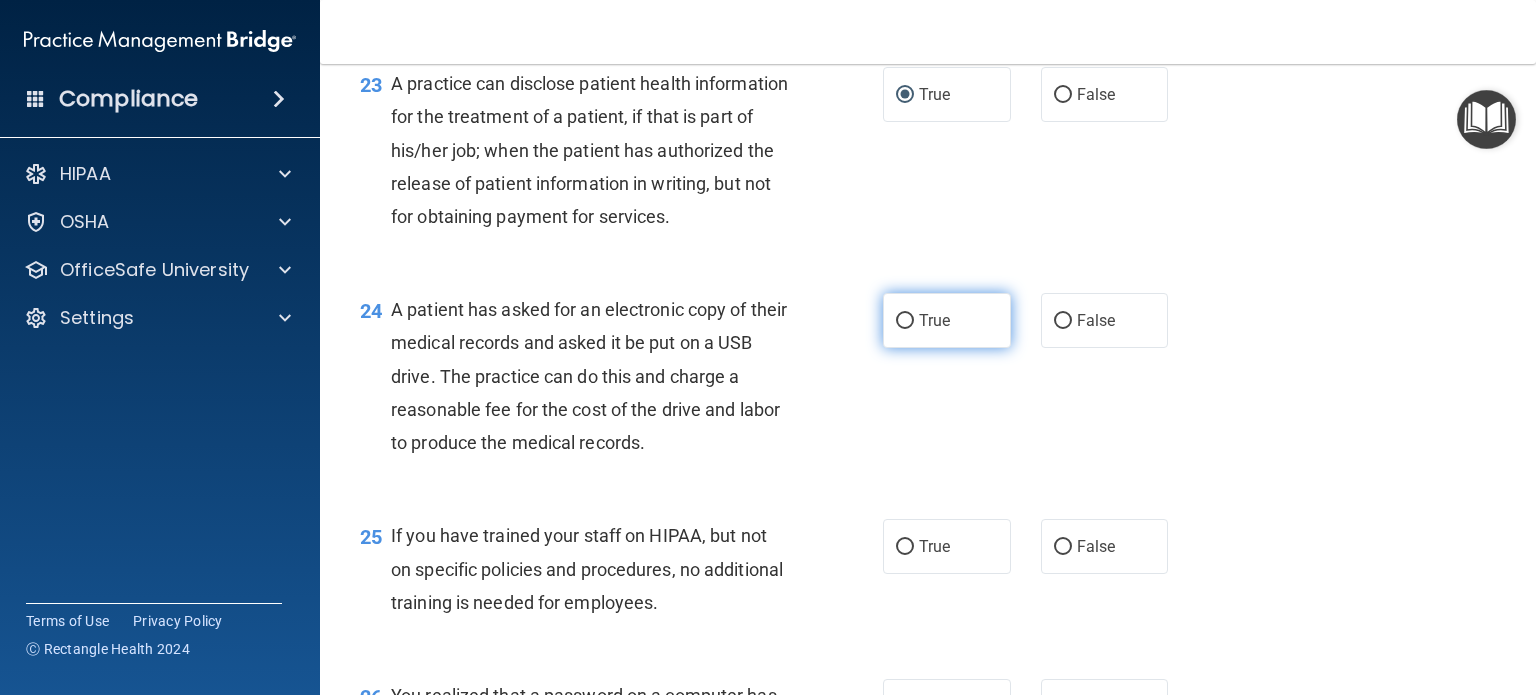 scroll, scrollTop: 3900, scrollLeft: 0, axis: vertical 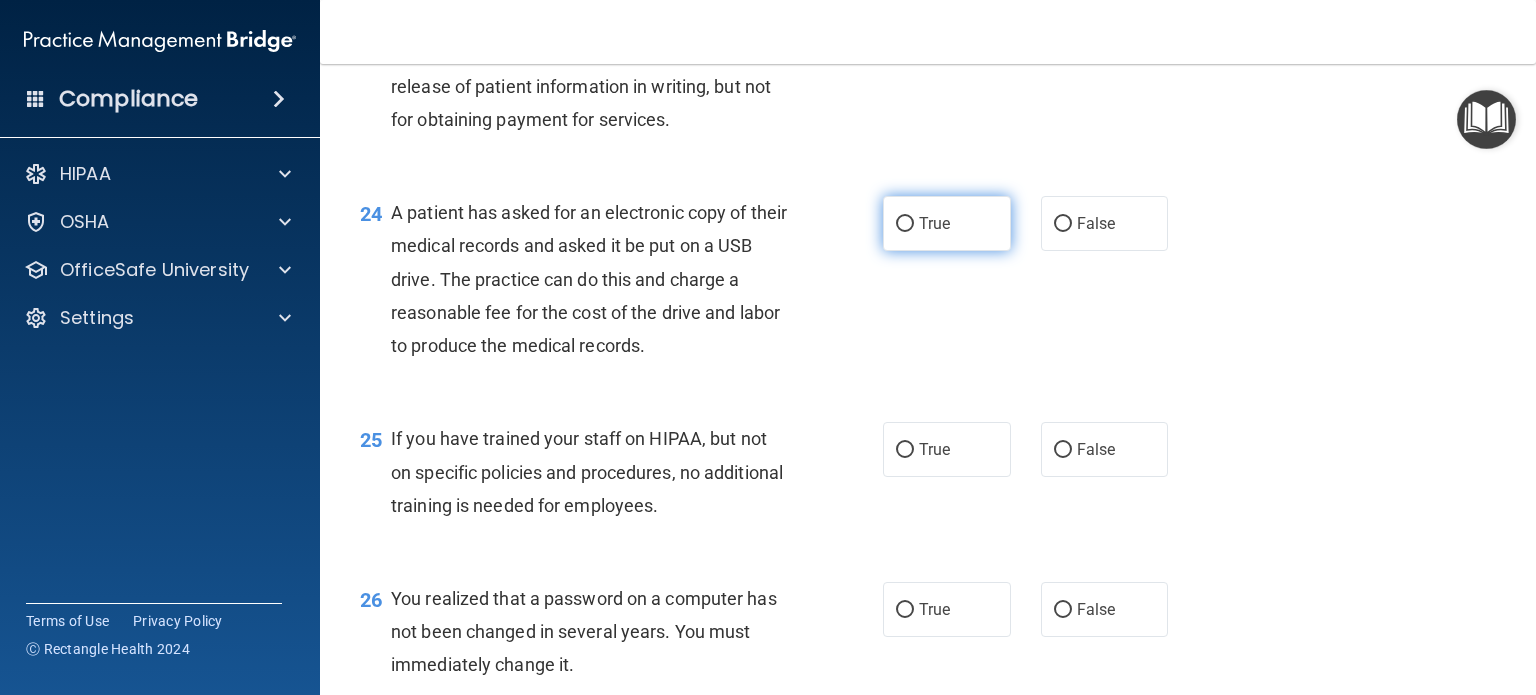 click on "True" at bounding box center [905, 224] 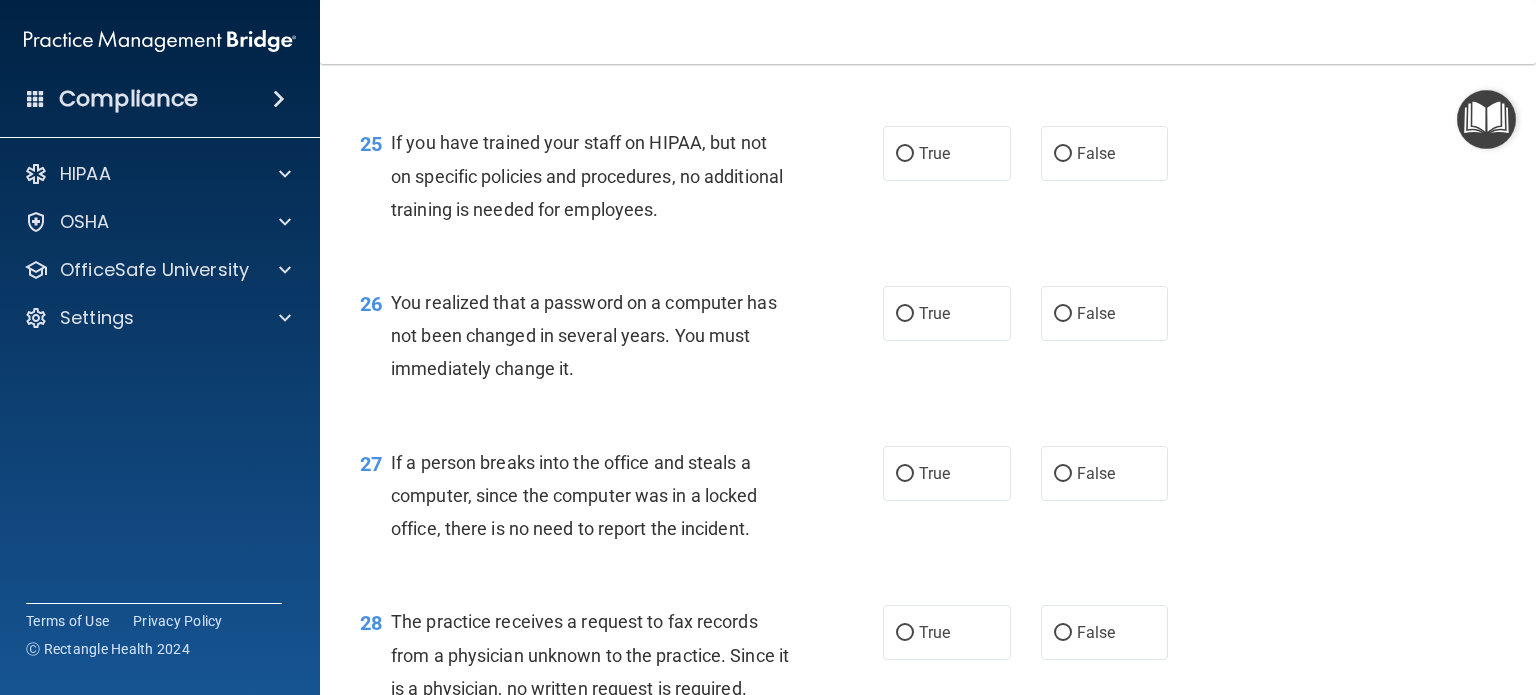 scroll, scrollTop: 4200, scrollLeft: 0, axis: vertical 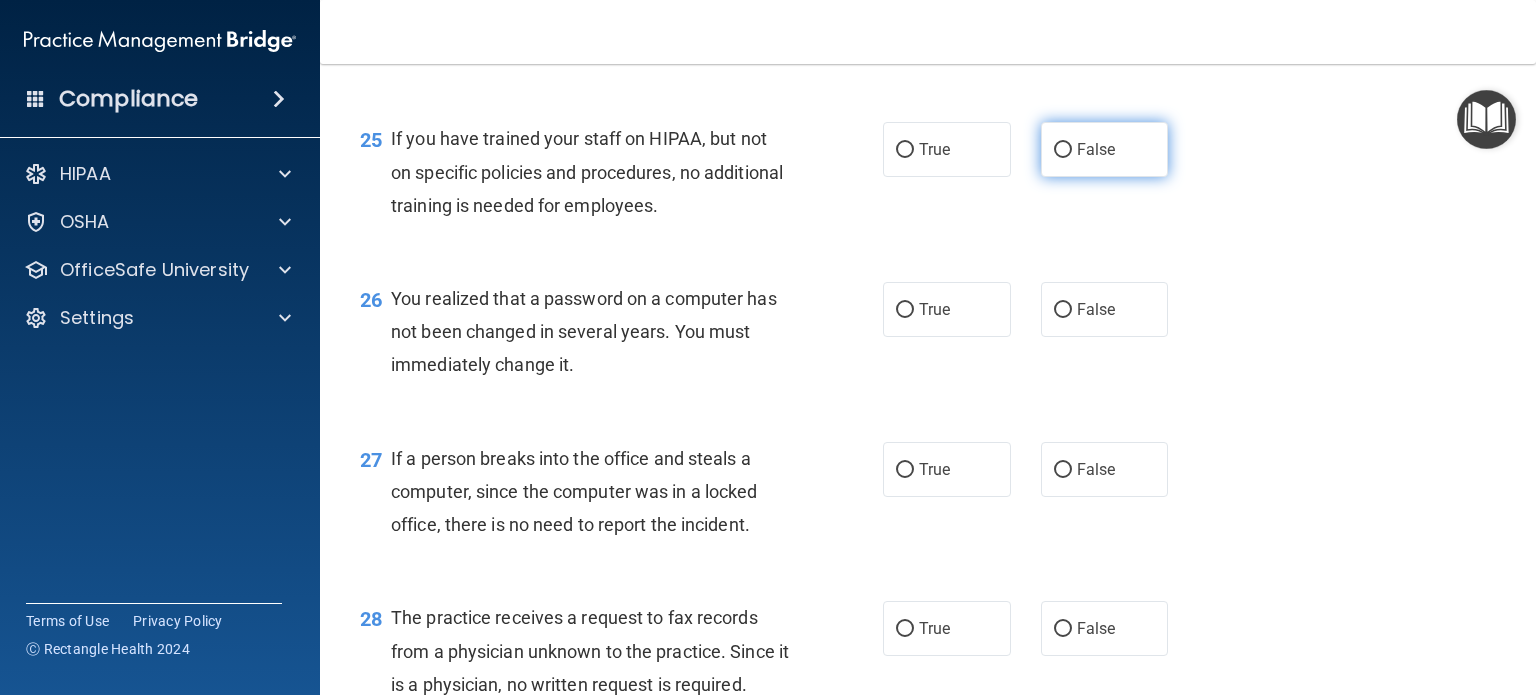 click on "False" at bounding box center (1063, 150) 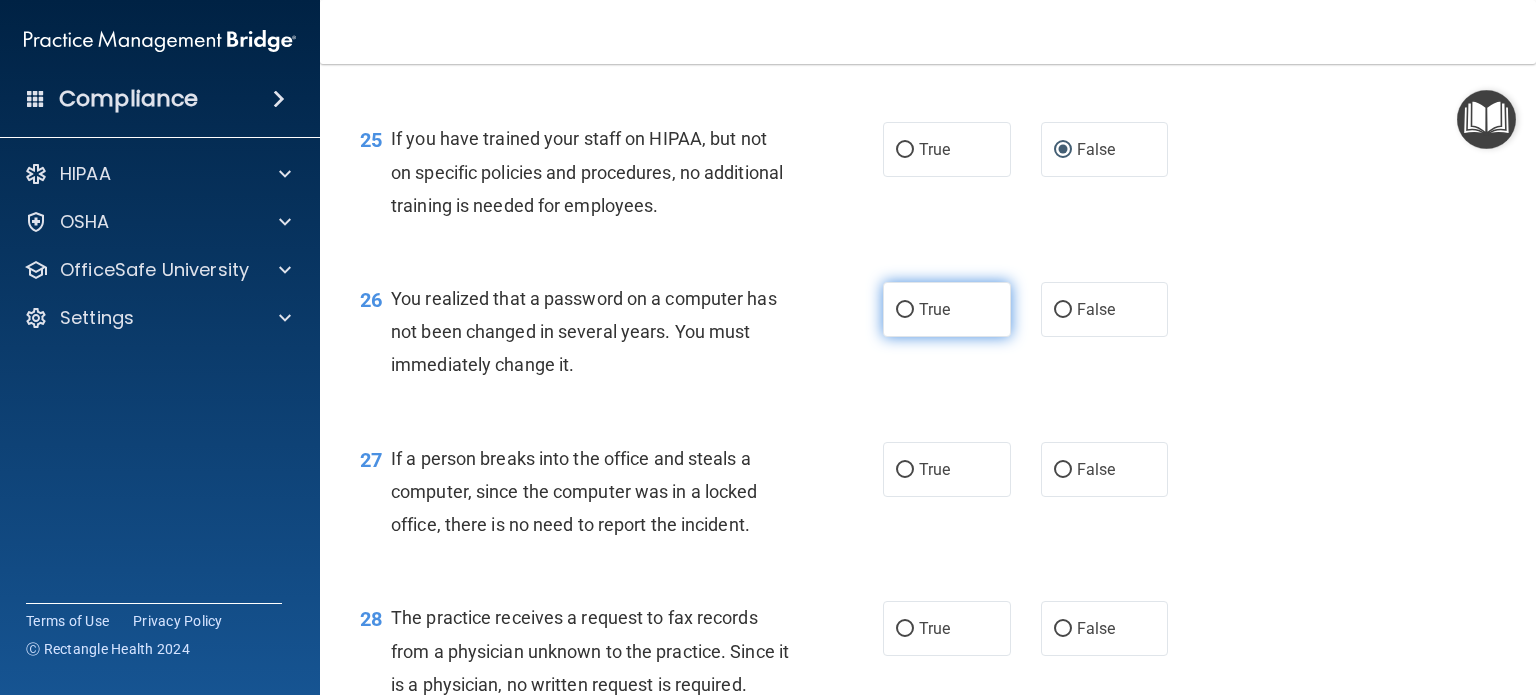 click on "True" at bounding box center [905, 310] 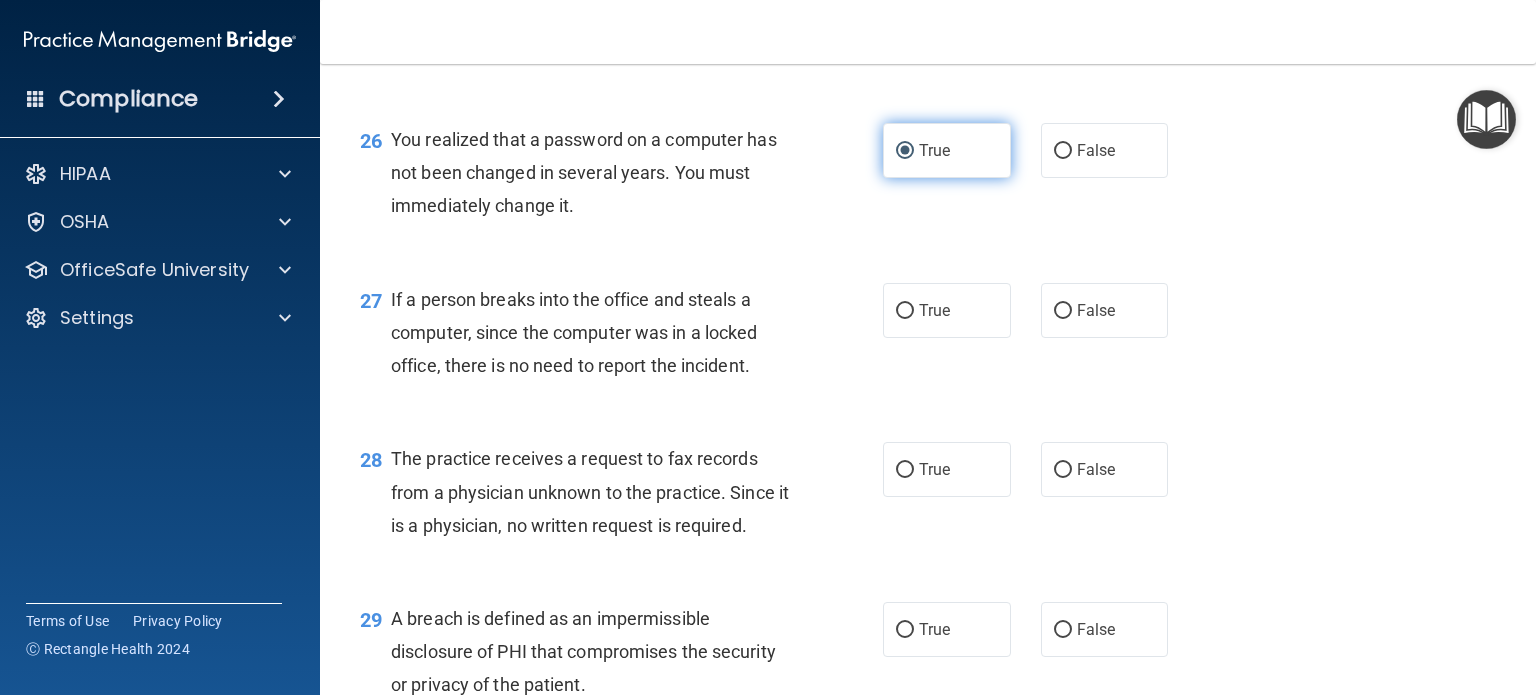 scroll, scrollTop: 4400, scrollLeft: 0, axis: vertical 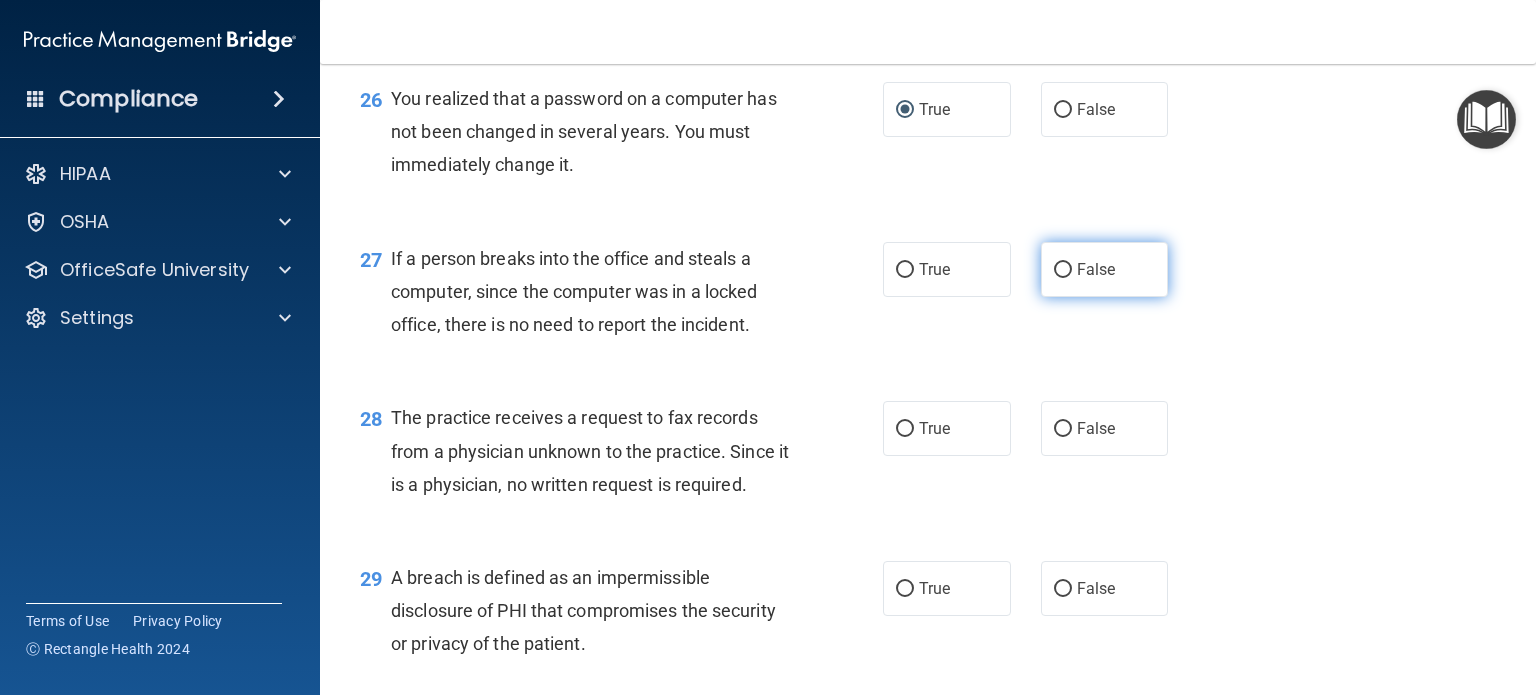 click on "False" at bounding box center [1063, 270] 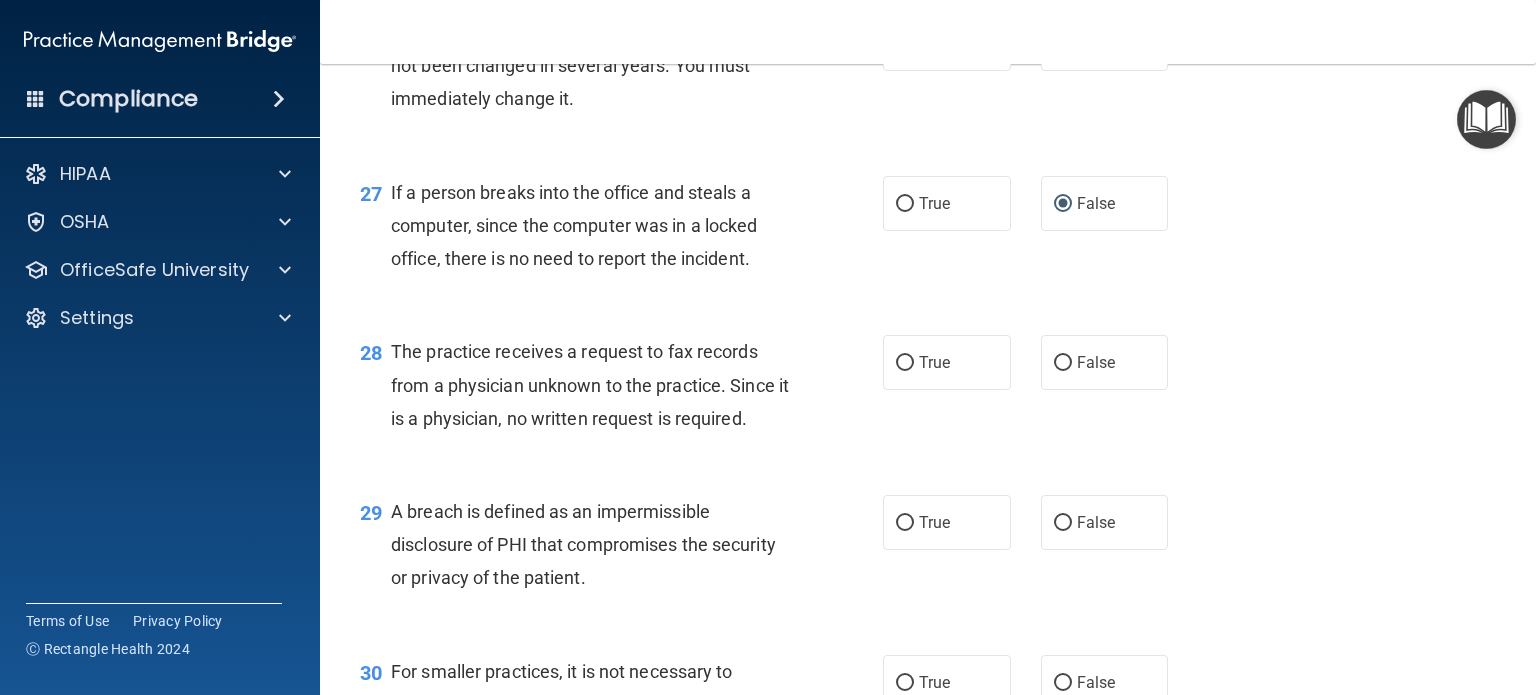scroll, scrollTop: 4600, scrollLeft: 0, axis: vertical 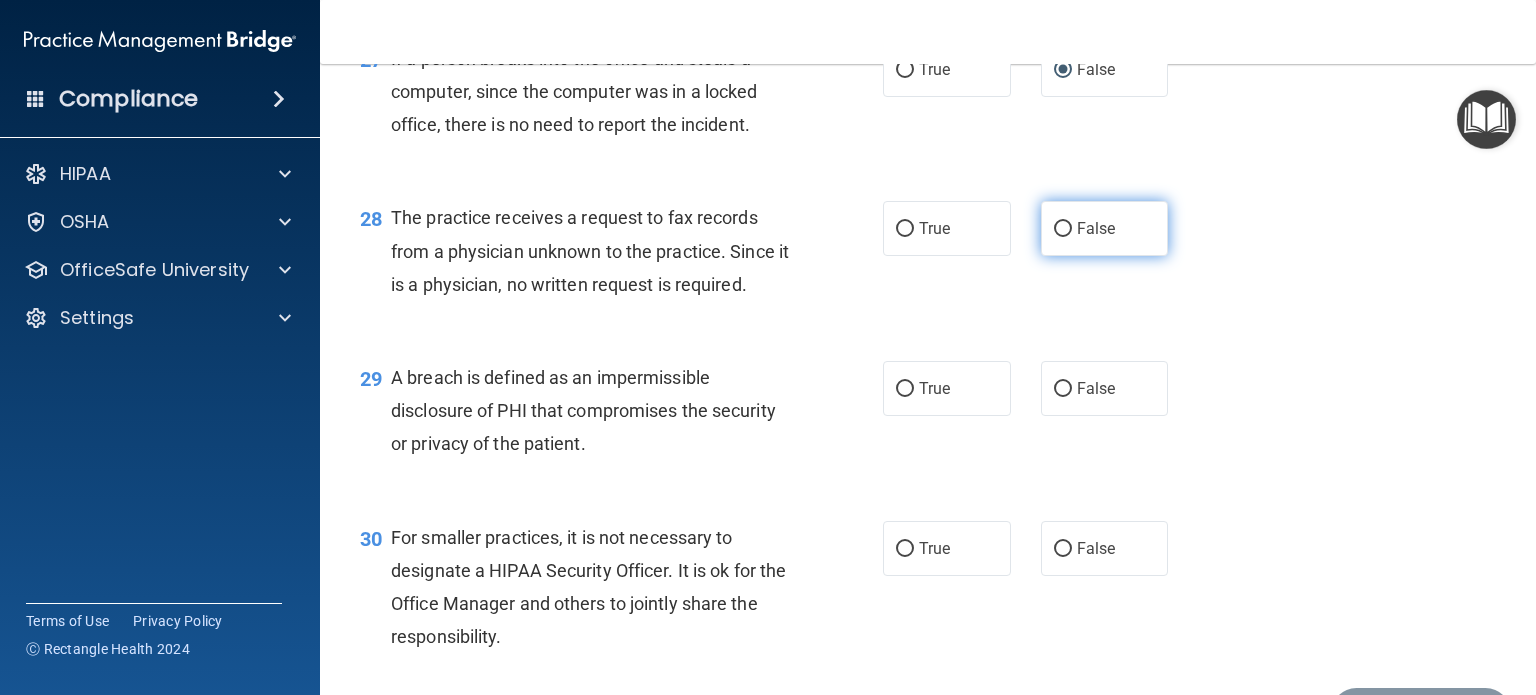 click on "False" at bounding box center [1063, 229] 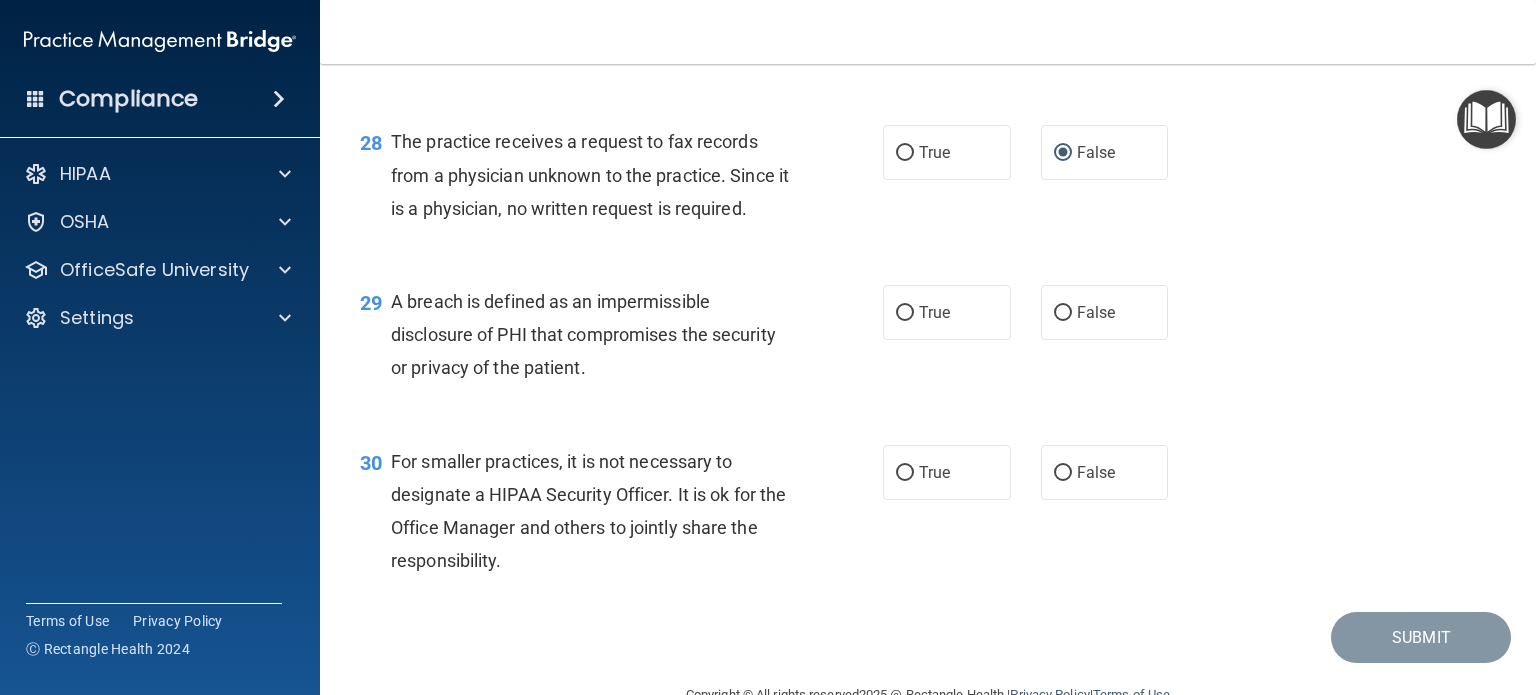 scroll, scrollTop: 4800, scrollLeft: 0, axis: vertical 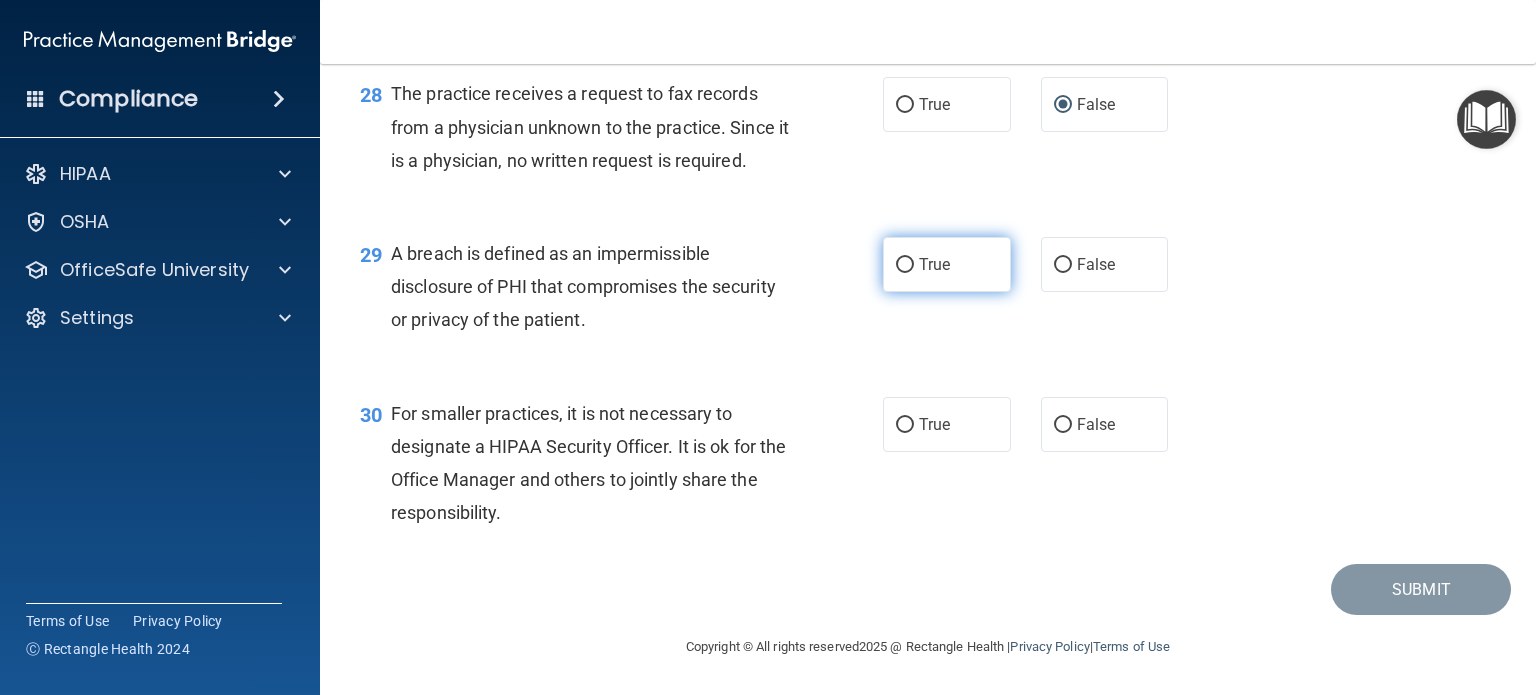 click on "True" at bounding box center (905, 265) 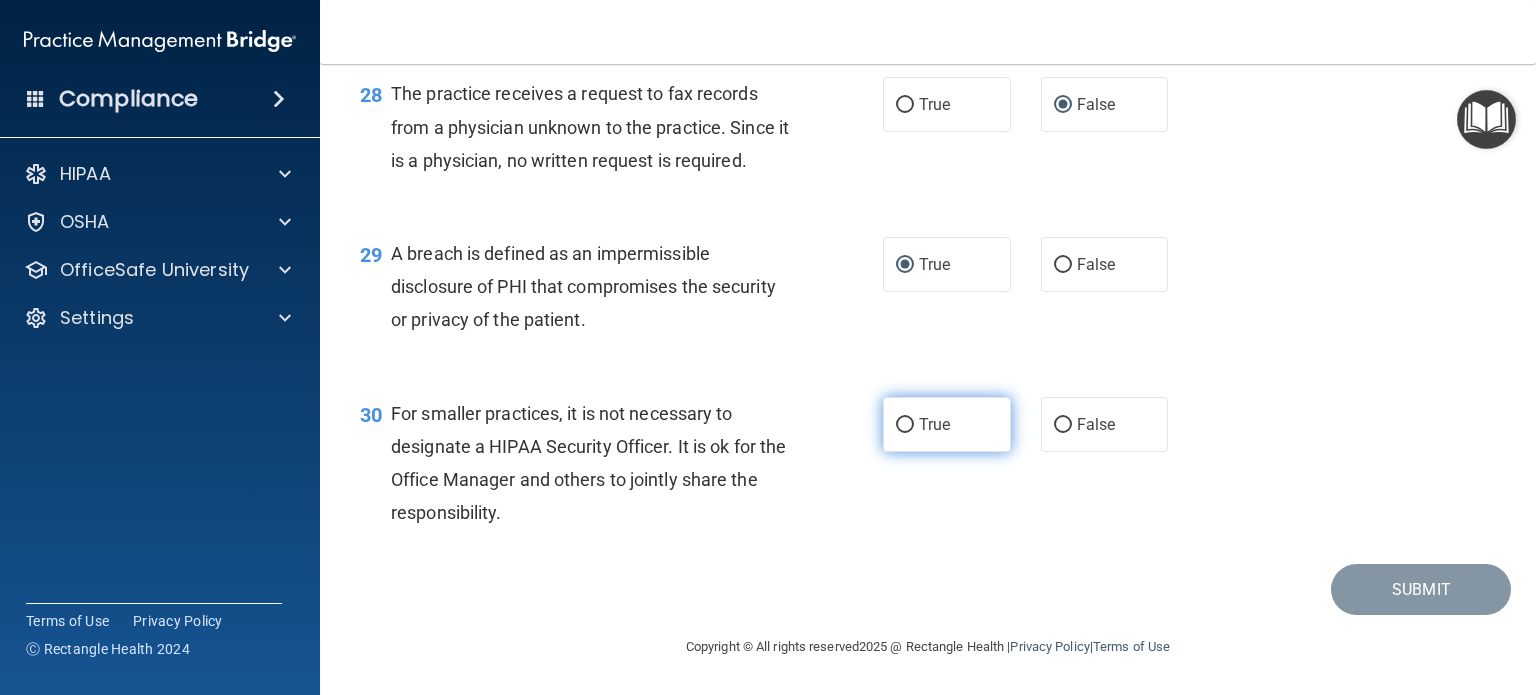 click on "True" at bounding box center [905, 425] 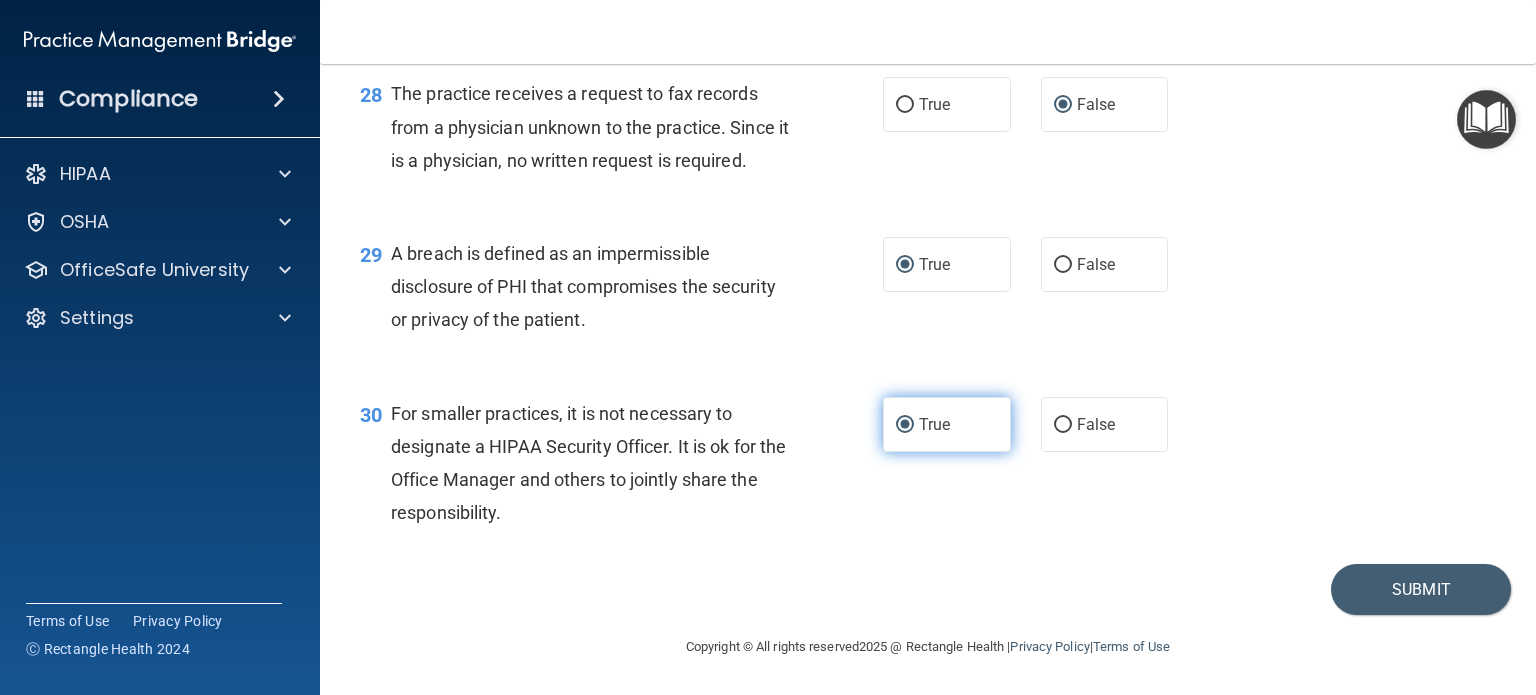 scroll, scrollTop: 4824, scrollLeft: 0, axis: vertical 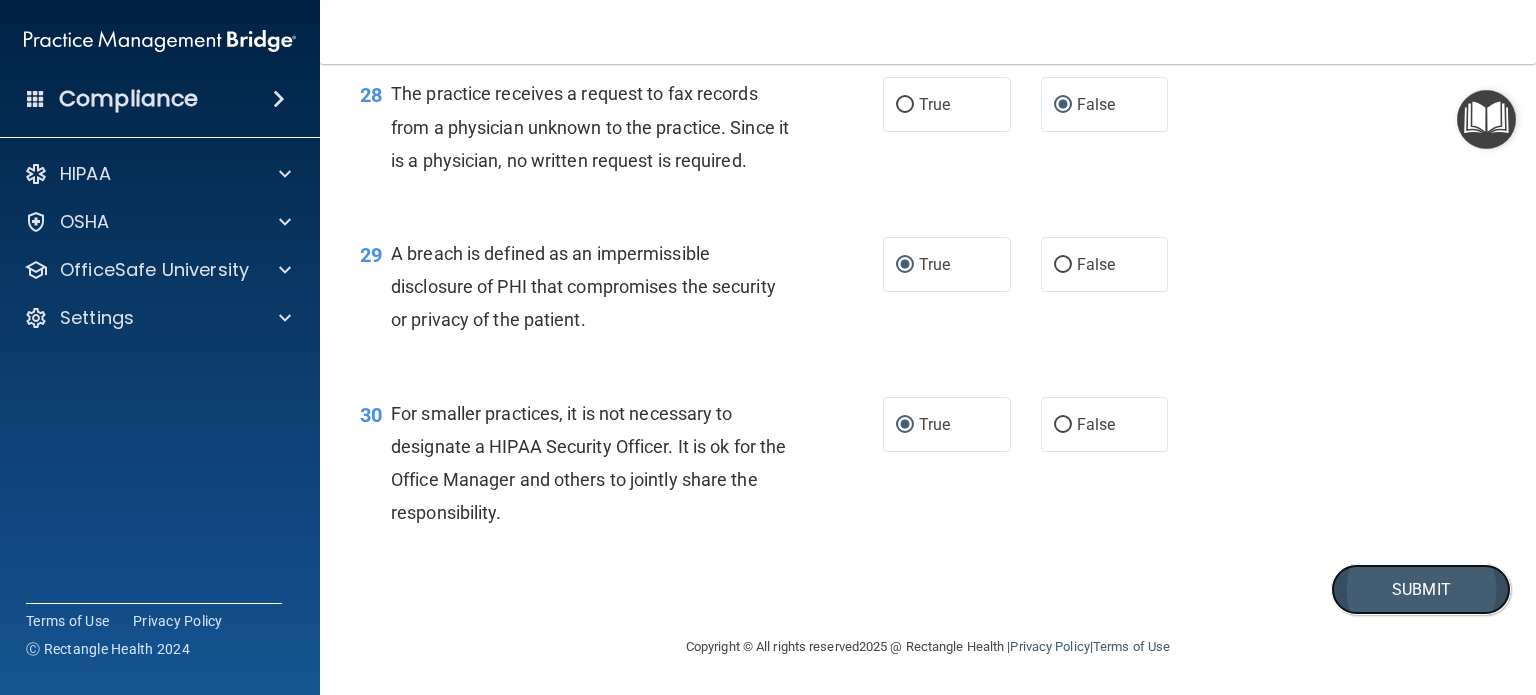 click on "Submit" at bounding box center (1421, 589) 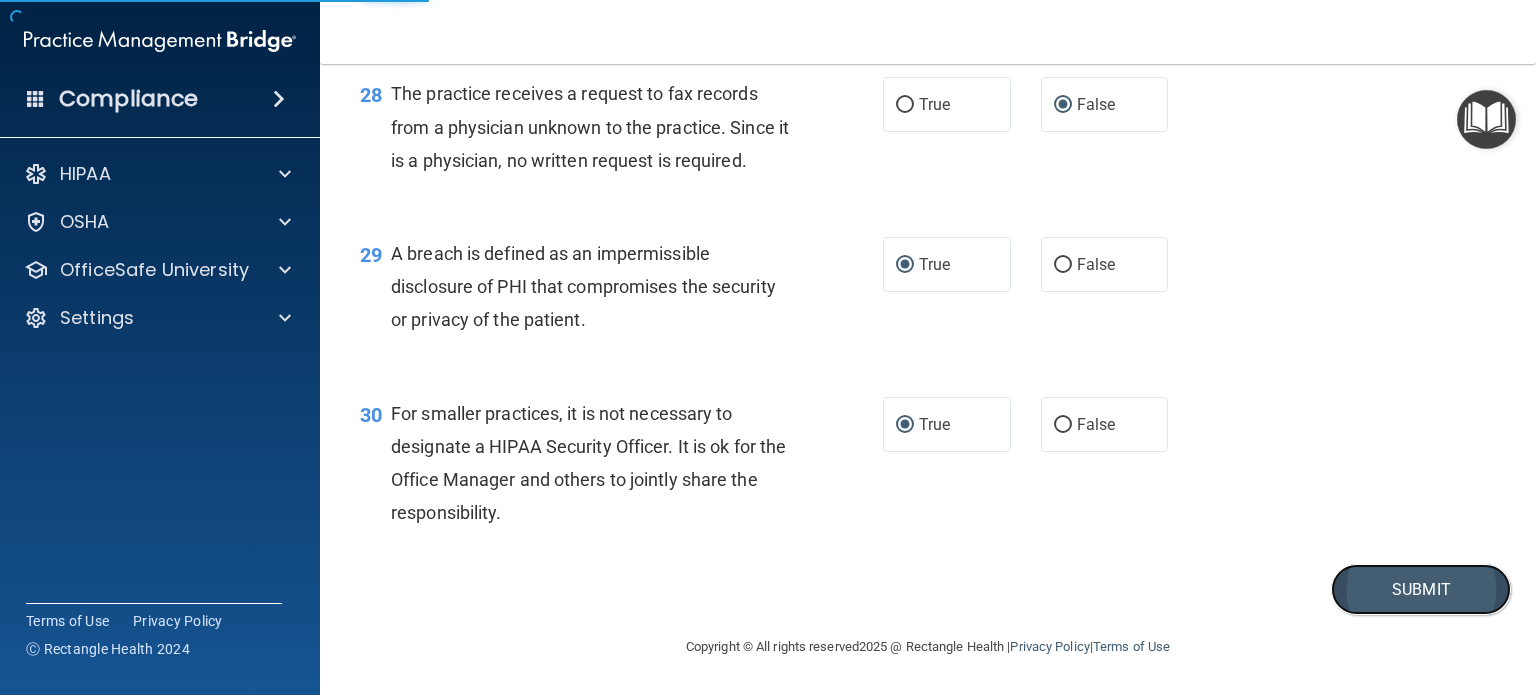 click on "Submit" at bounding box center (1421, 589) 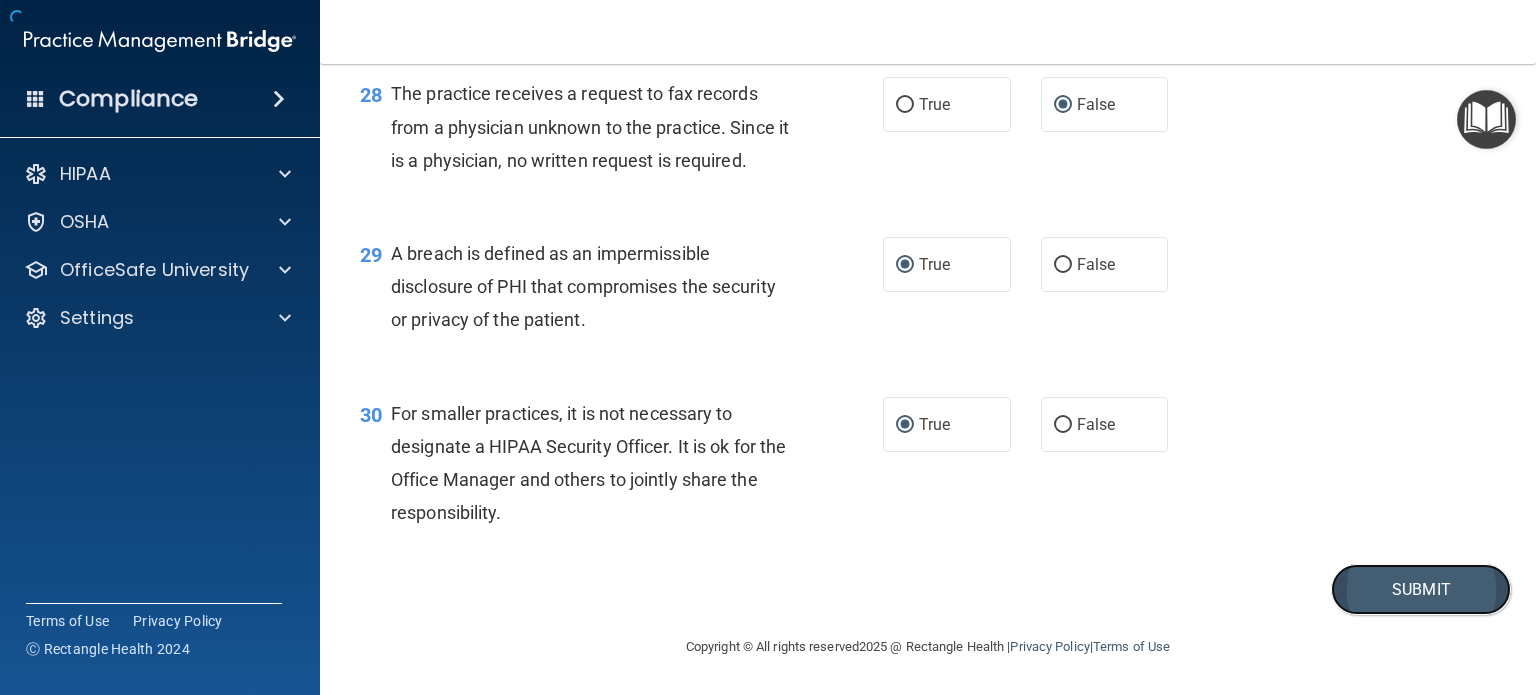 click on "Submit" at bounding box center (1421, 589) 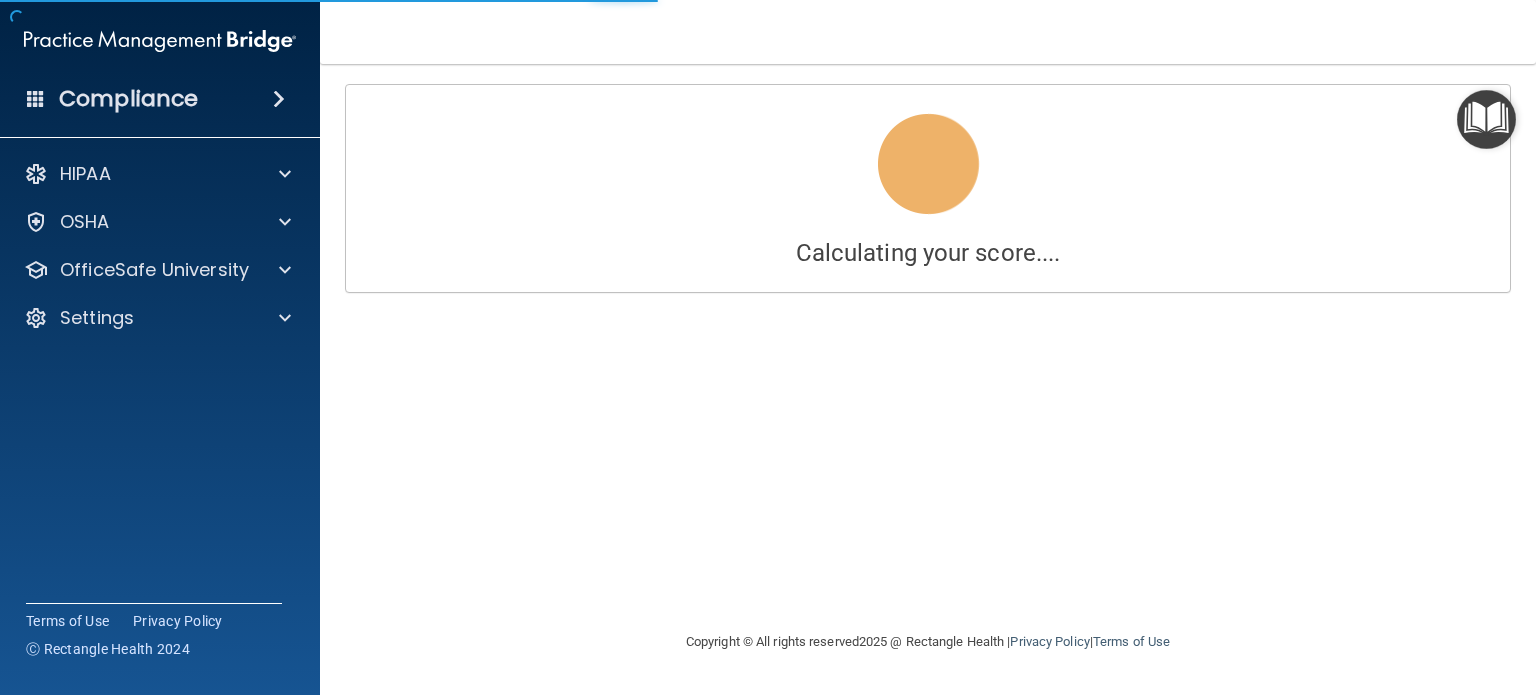 scroll, scrollTop: 0, scrollLeft: 0, axis: both 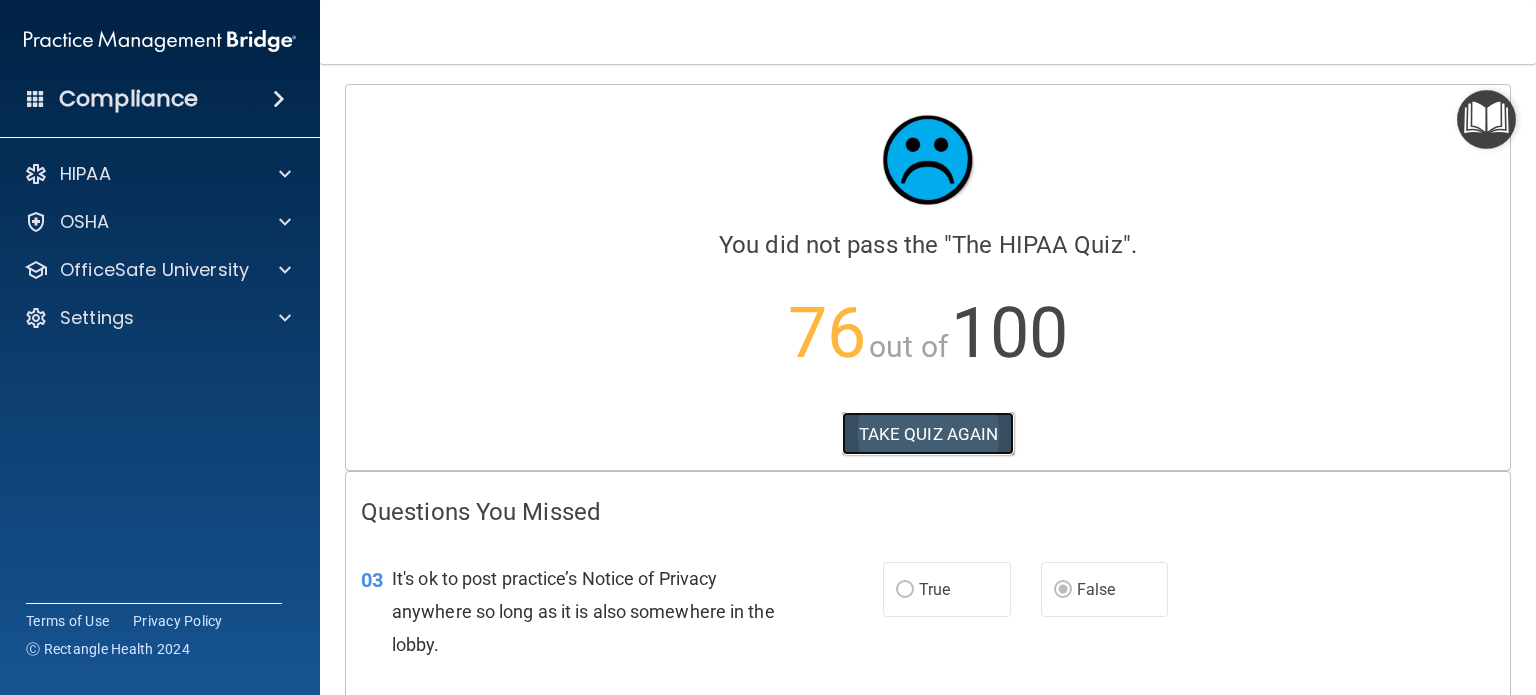 click on "TAKE QUIZ AGAIN" at bounding box center (928, 434) 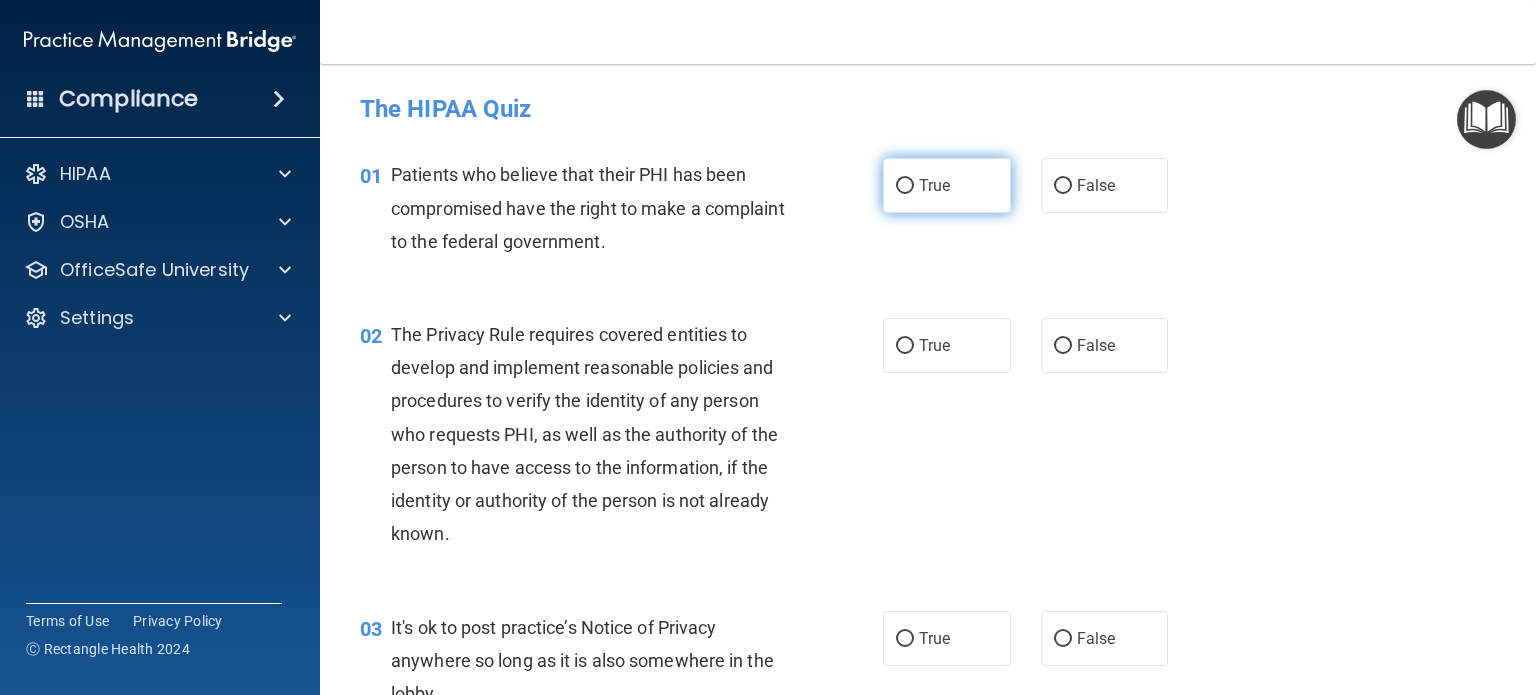 click on "True" at bounding box center (905, 186) 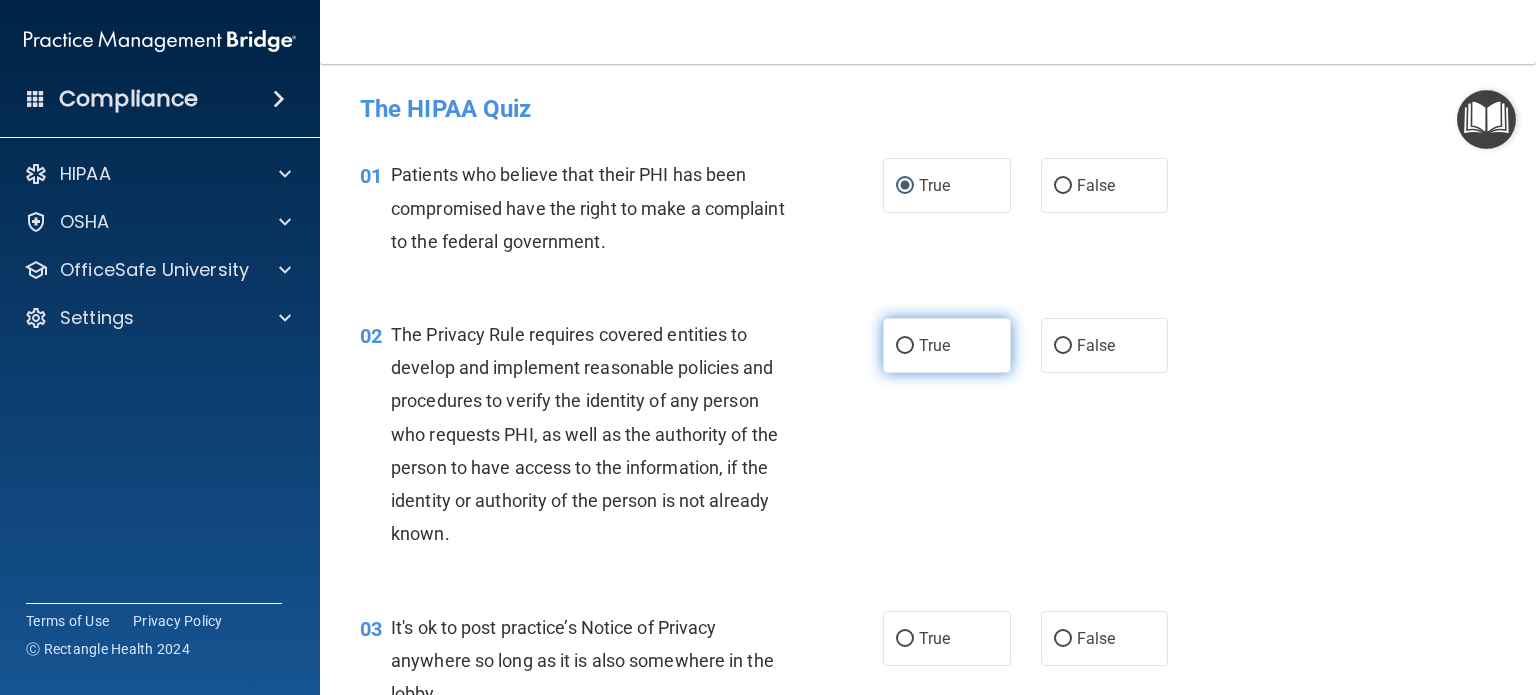 drag, startPoint x: 894, startPoint y: 343, endPoint x: 908, endPoint y: 342, distance: 14.035668 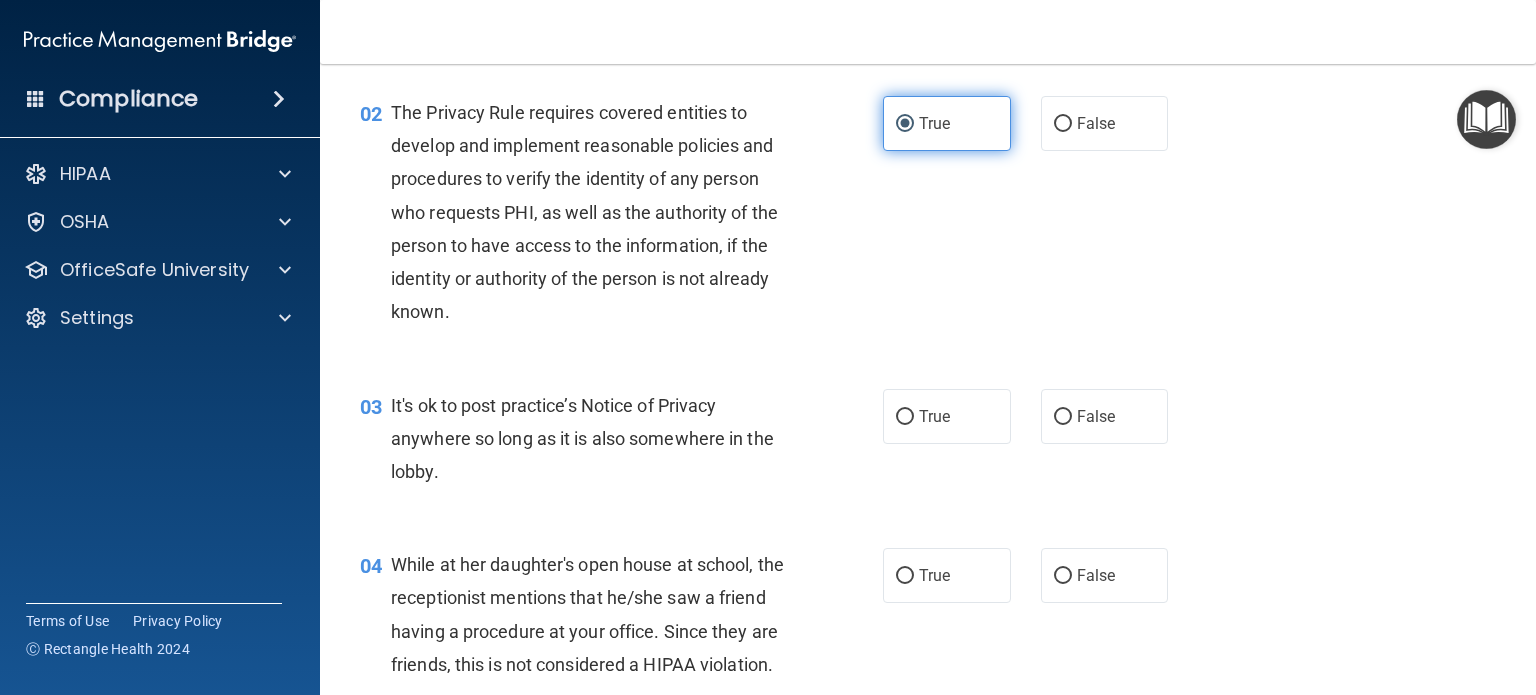scroll, scrollTop: 300, scrollLeft: 0, axis: vertical 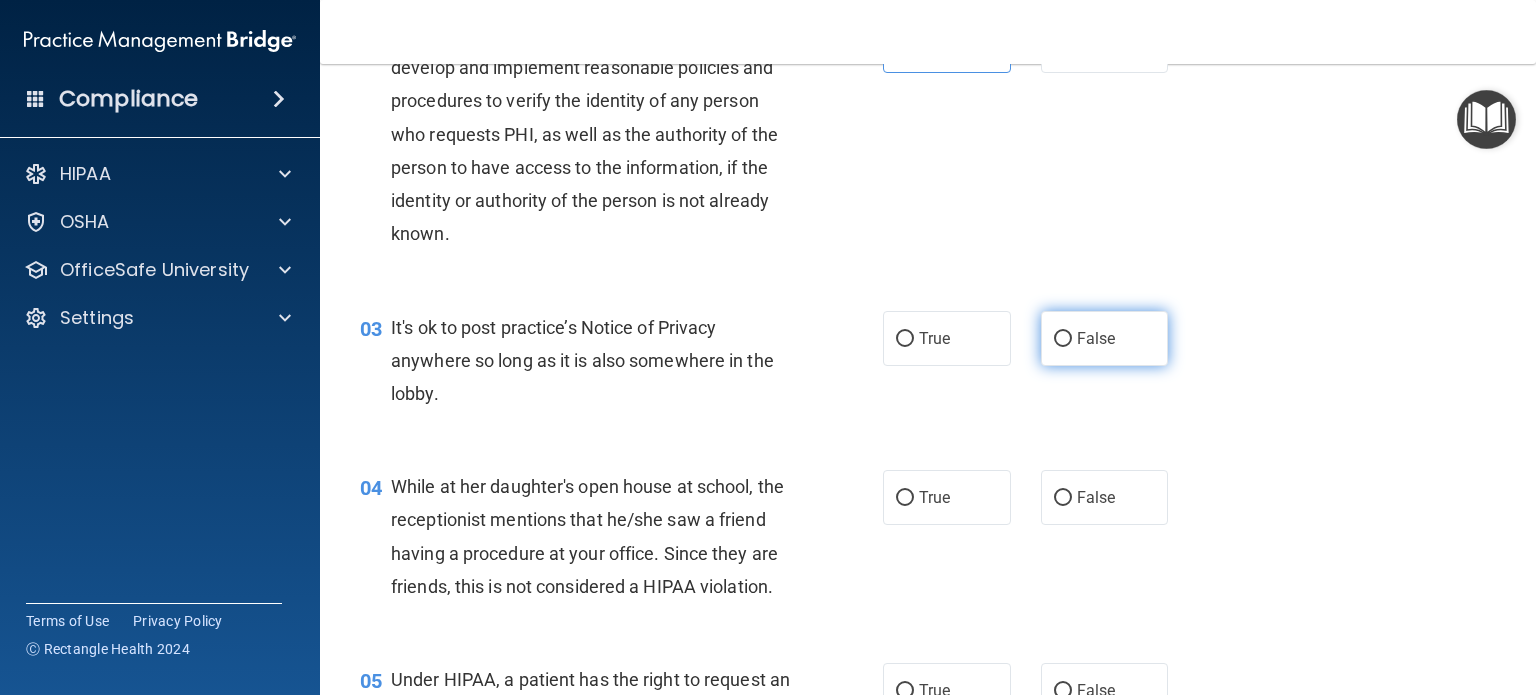 click on "False" at bounding box center (1063, 339) 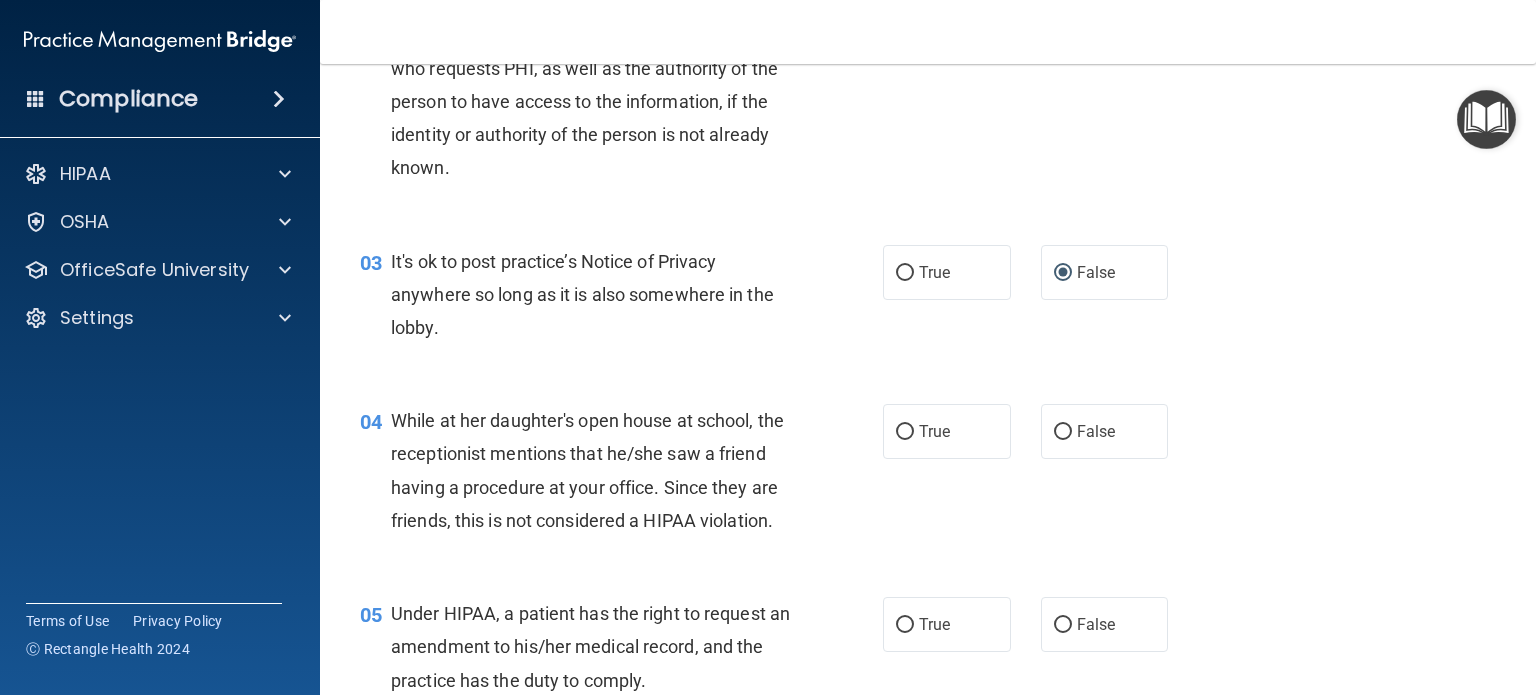 scroll, scrollTop: 400, scrollLeft: 0, axis: vertical 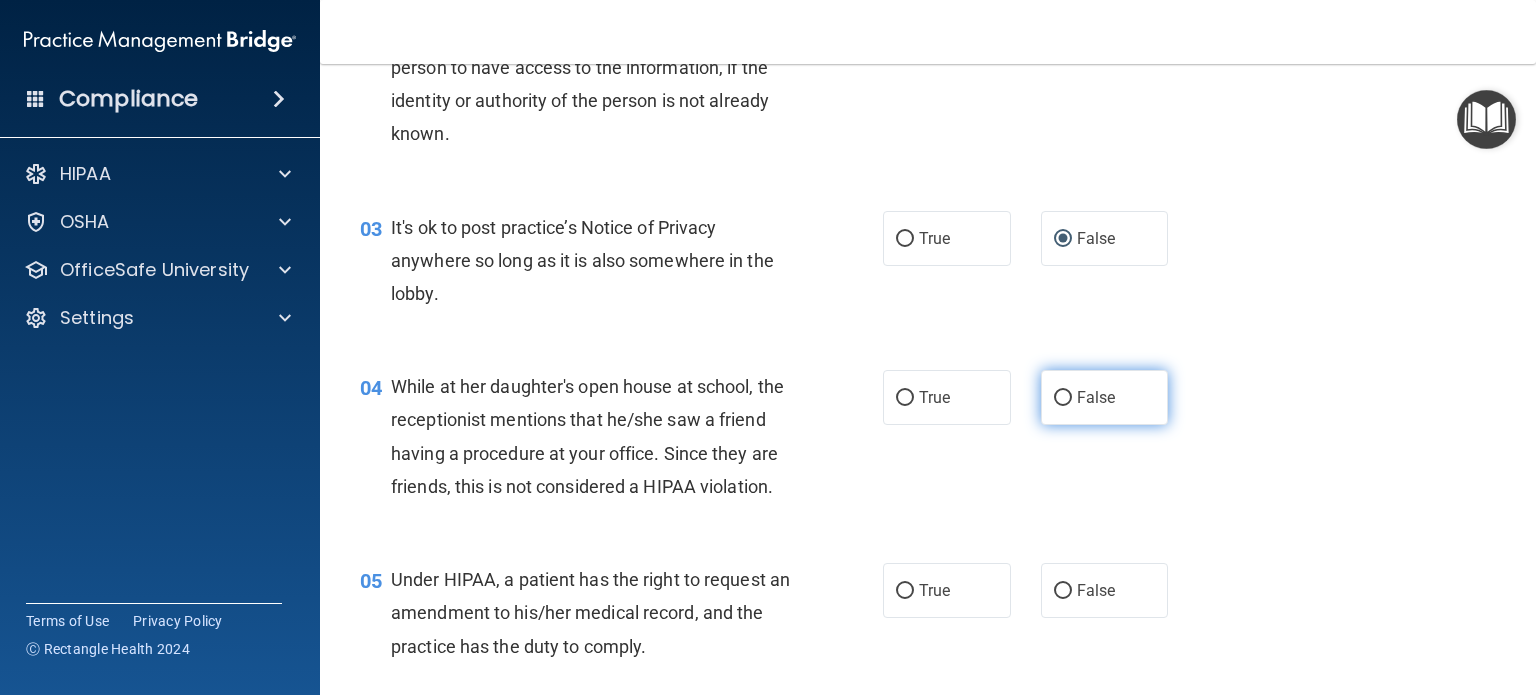 click on "False" at bounding box center [1063, 398] 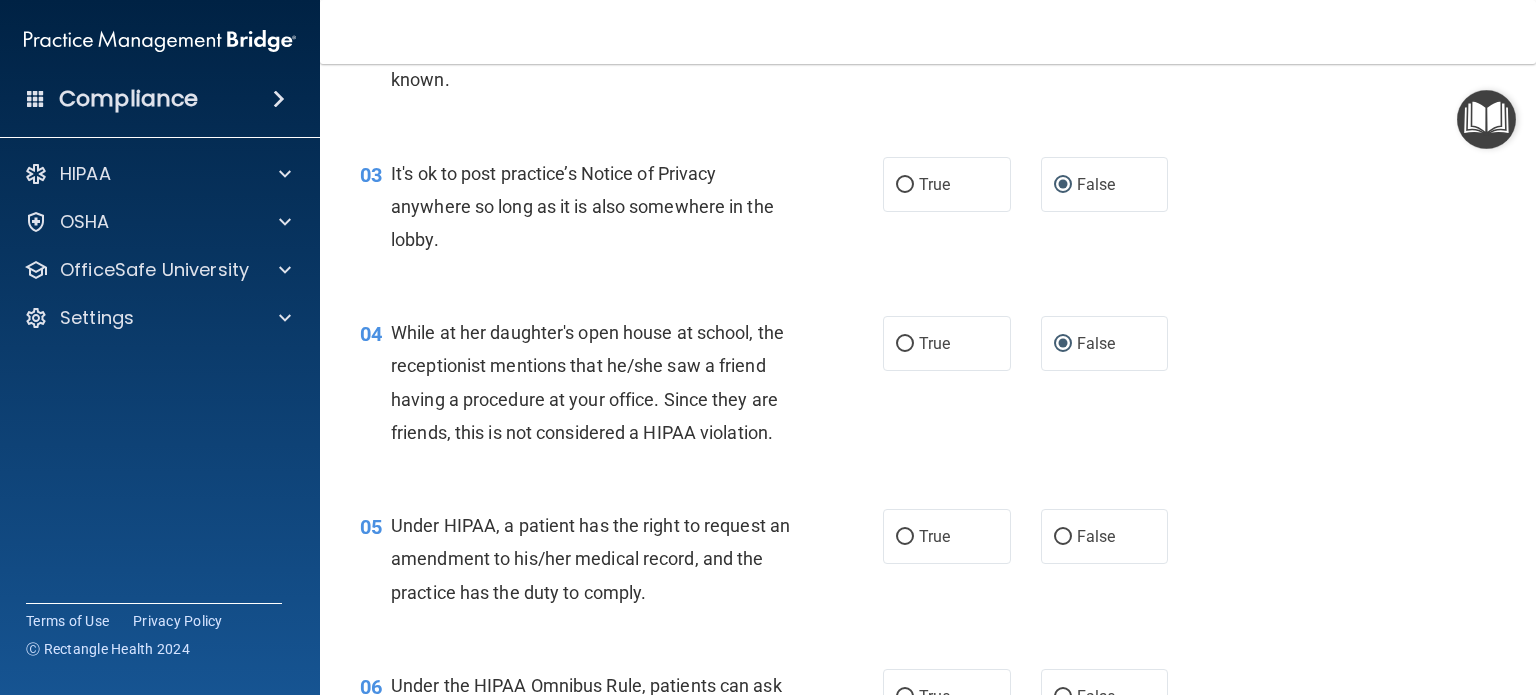 scroll, scrollTop: 600, scrollLeft: 0, axis: vertical 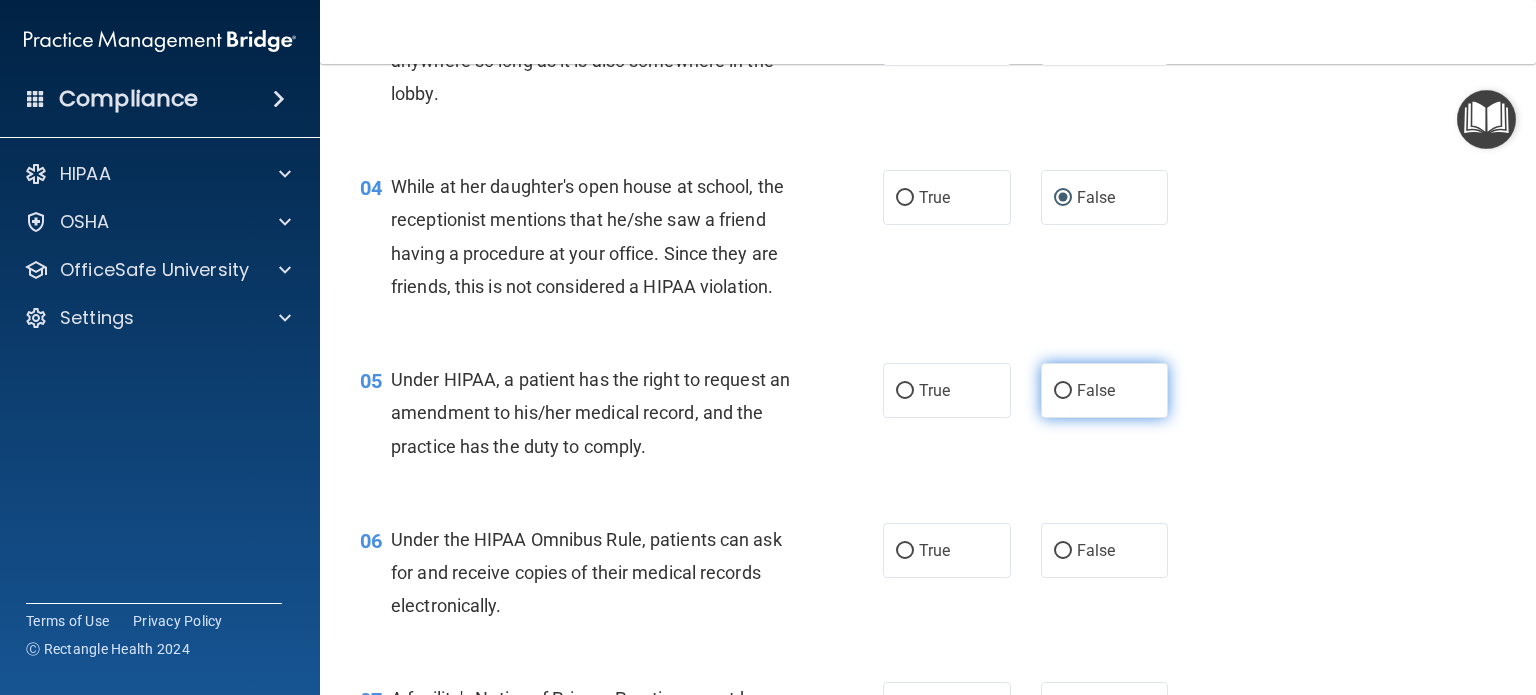 click on "False" at bounding box center [1063, 391] 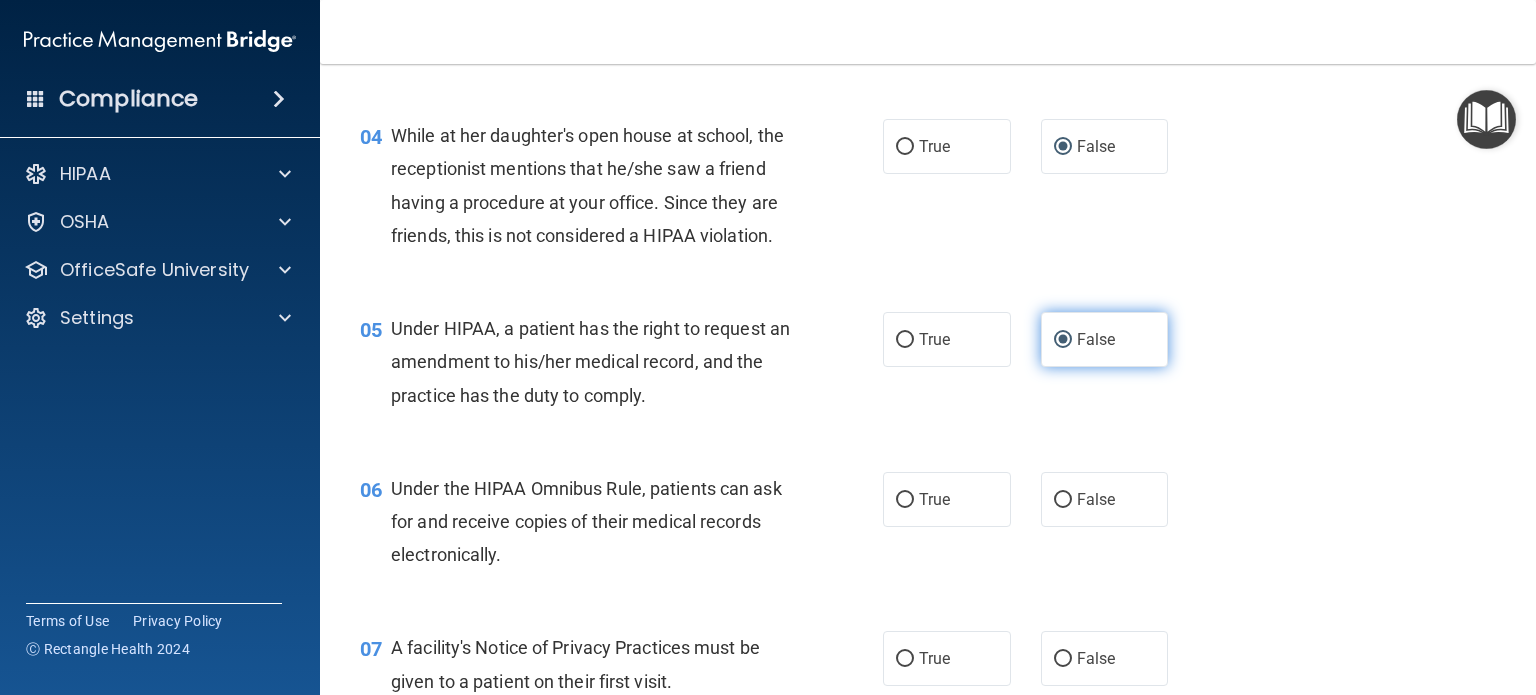 scroll, scrollTop: 700, scrollLeft: 0, axis: vertical 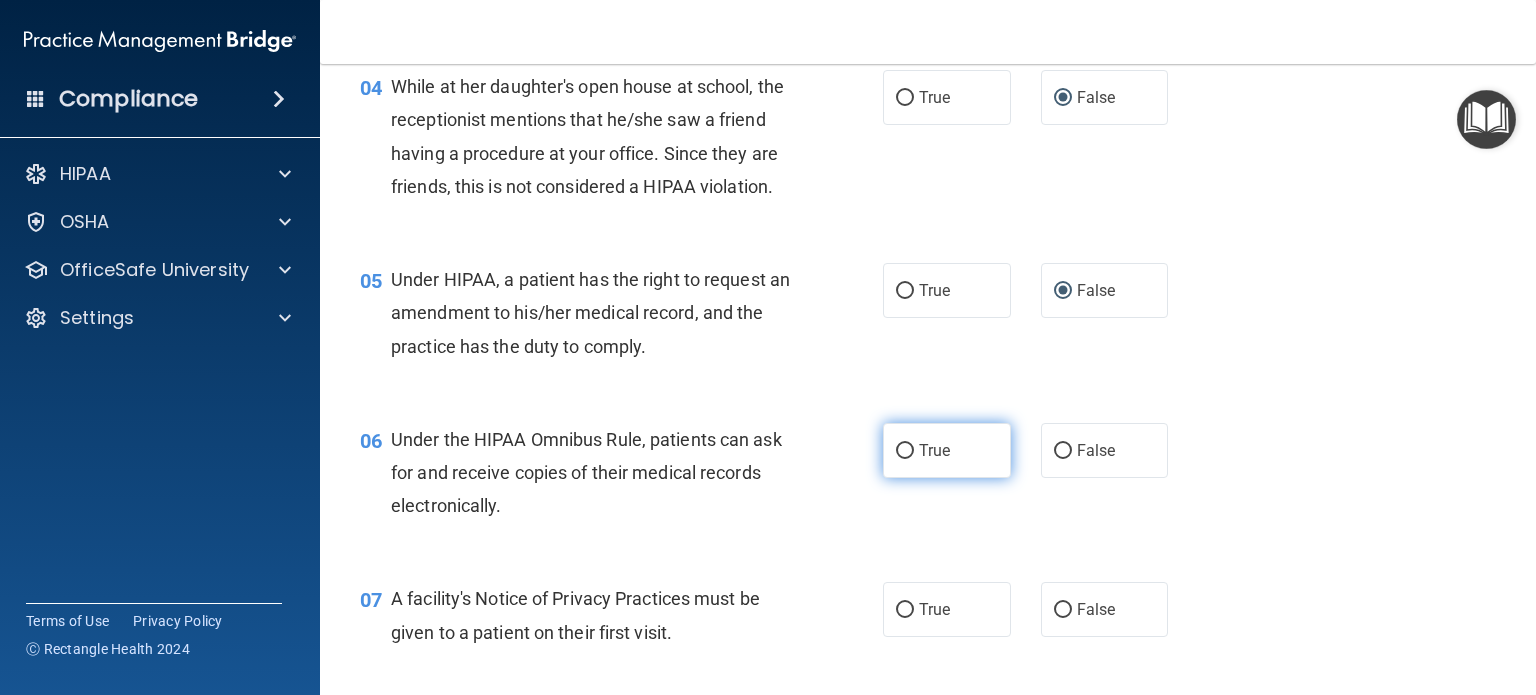 click on "True" at bounding box center [905, 451] 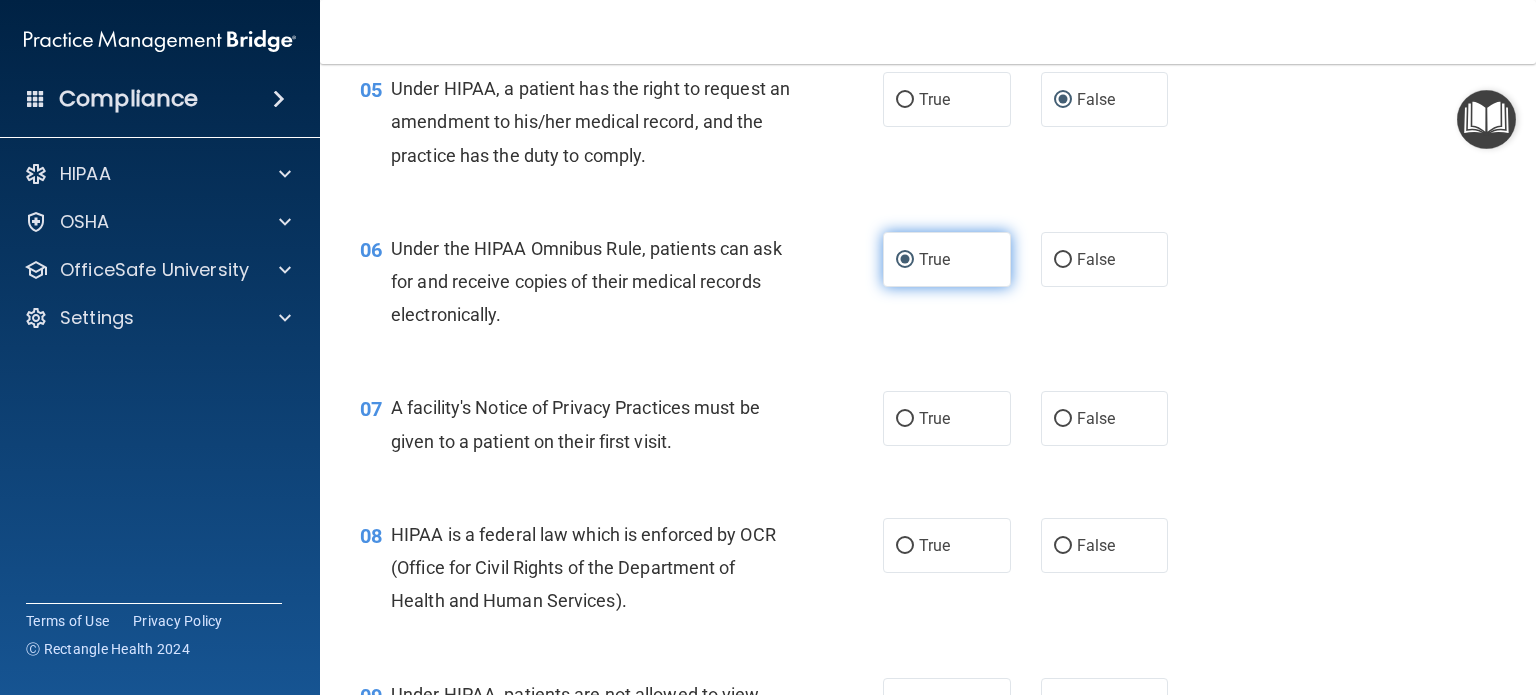 scroll, scrollTop: 900, scrollLeft: 0, axis: vertical 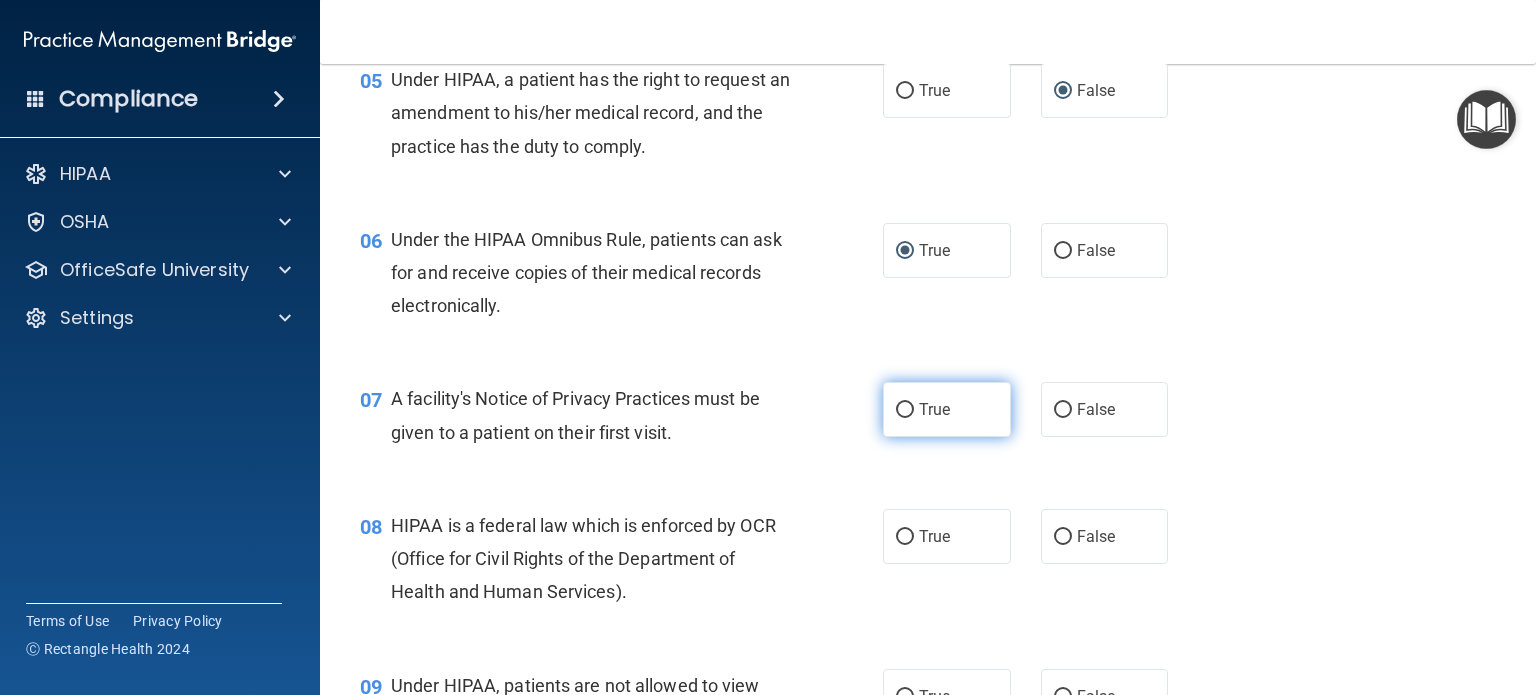 click on "True" at bounding box center [905, 410] 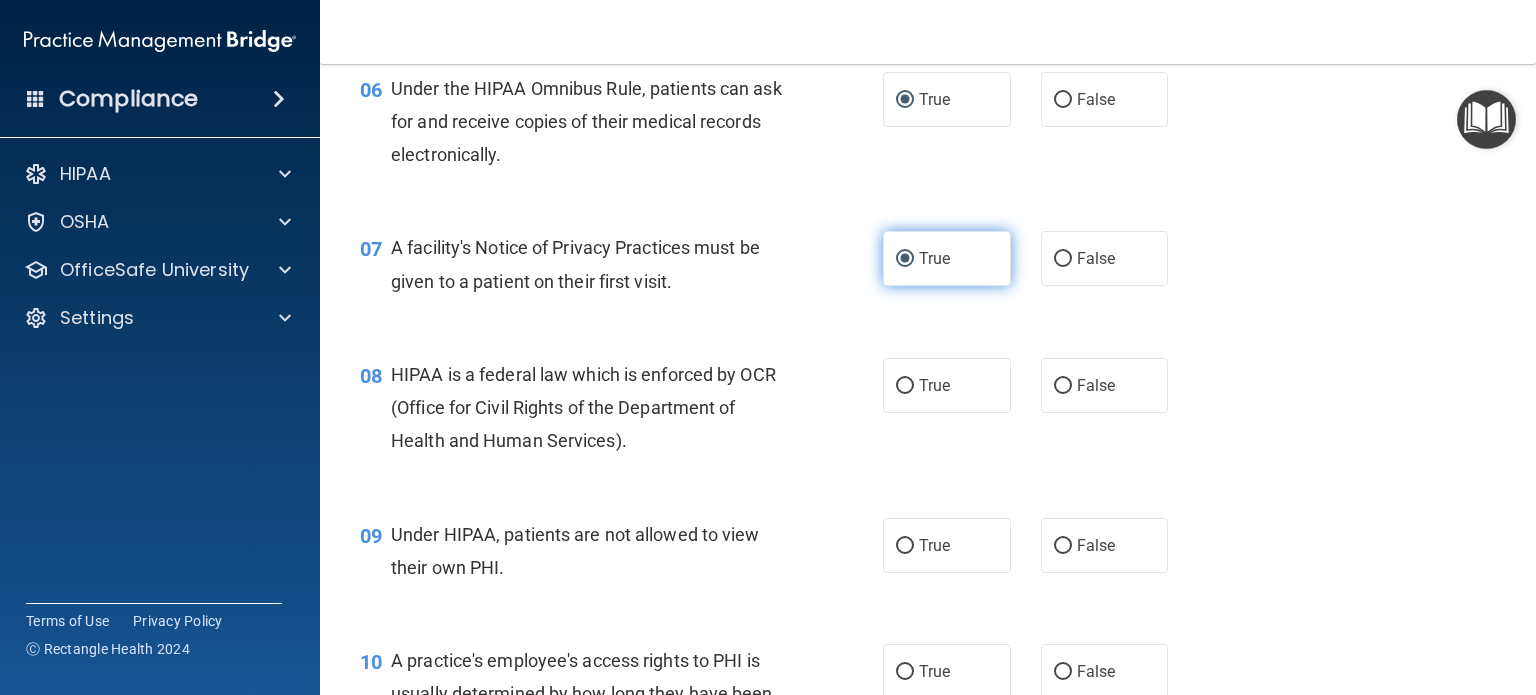 scroll, scrollTop: 1100, scrollLeft: 0, axis: vertical 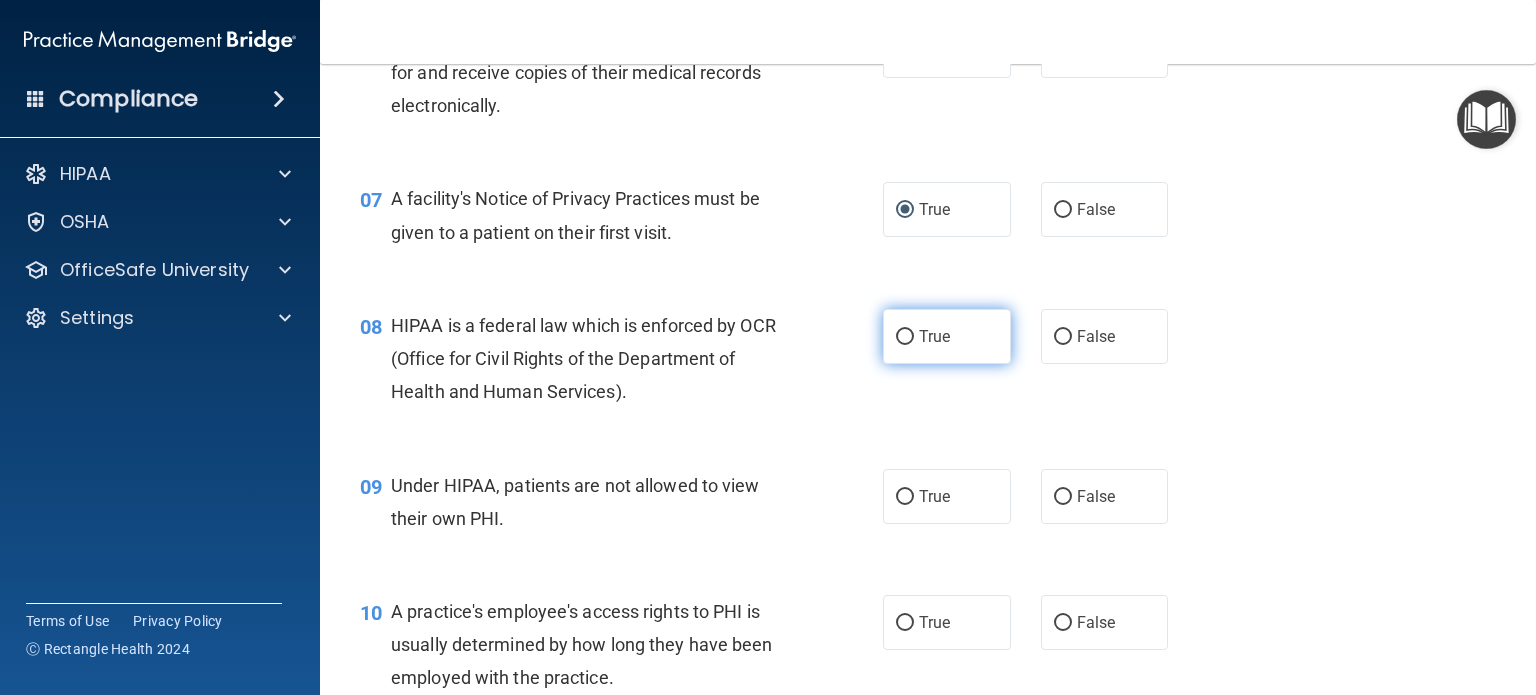 click on "True" at bounding box center [905, 337] 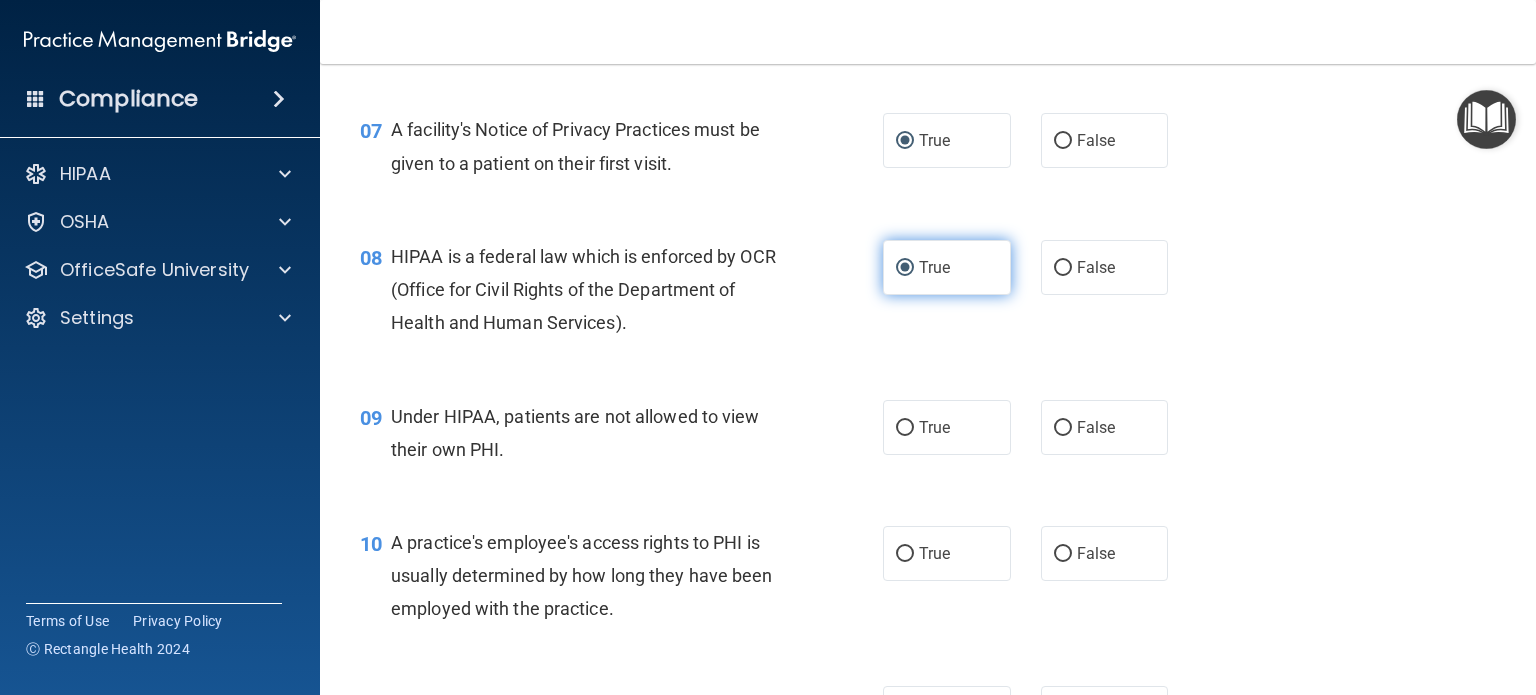 scroll, scrollTop: 1300, scrollLeft: 0, axis: vertical 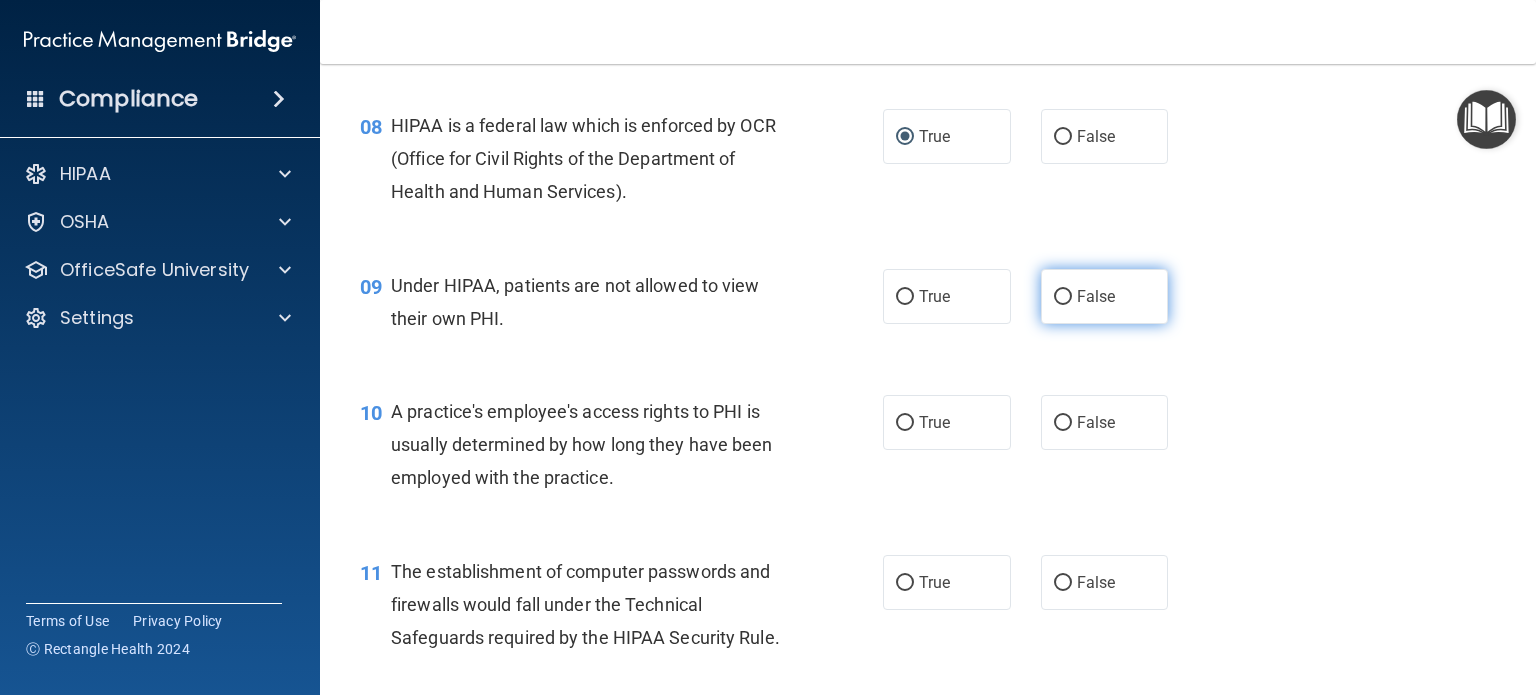 click on "False" at bounding box center (1063, 297) 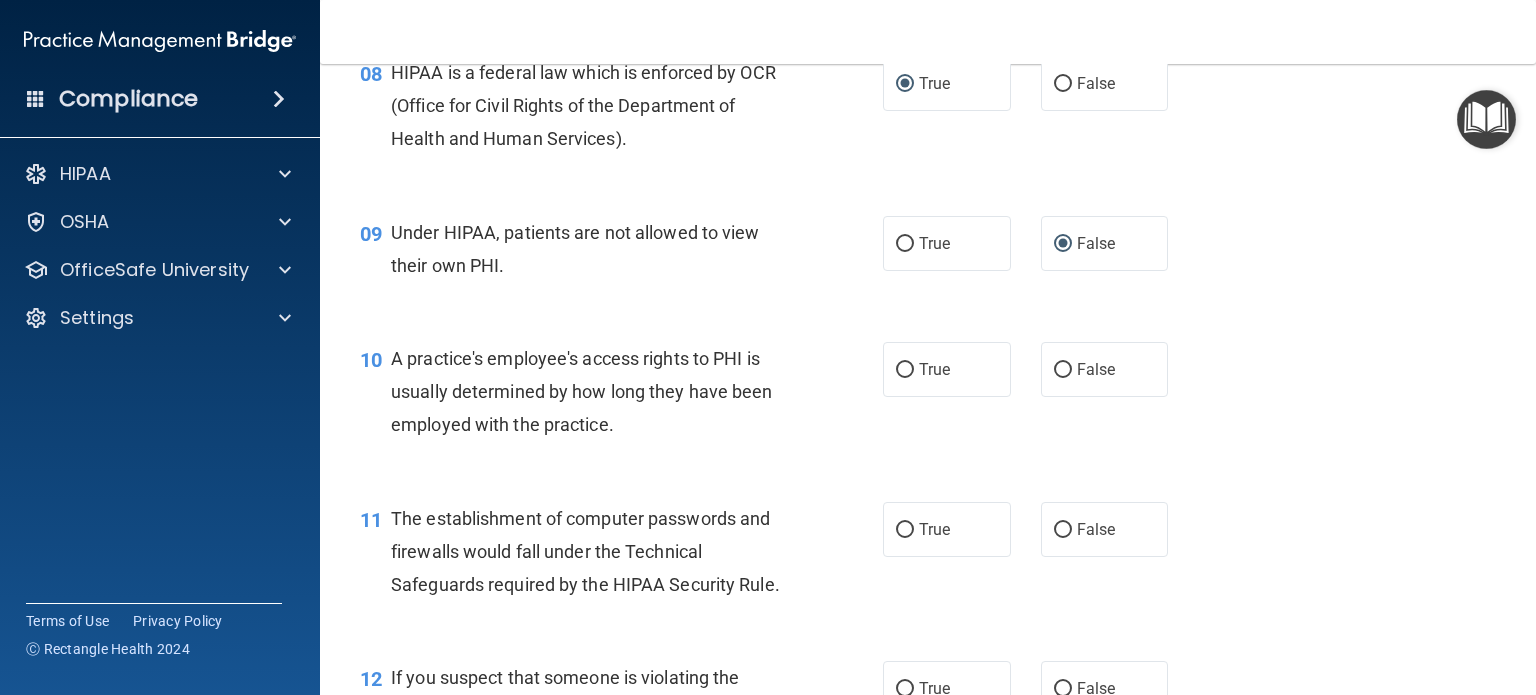 scroll, scrollTop: 1400, scrollLeft: 0, axis: vertical 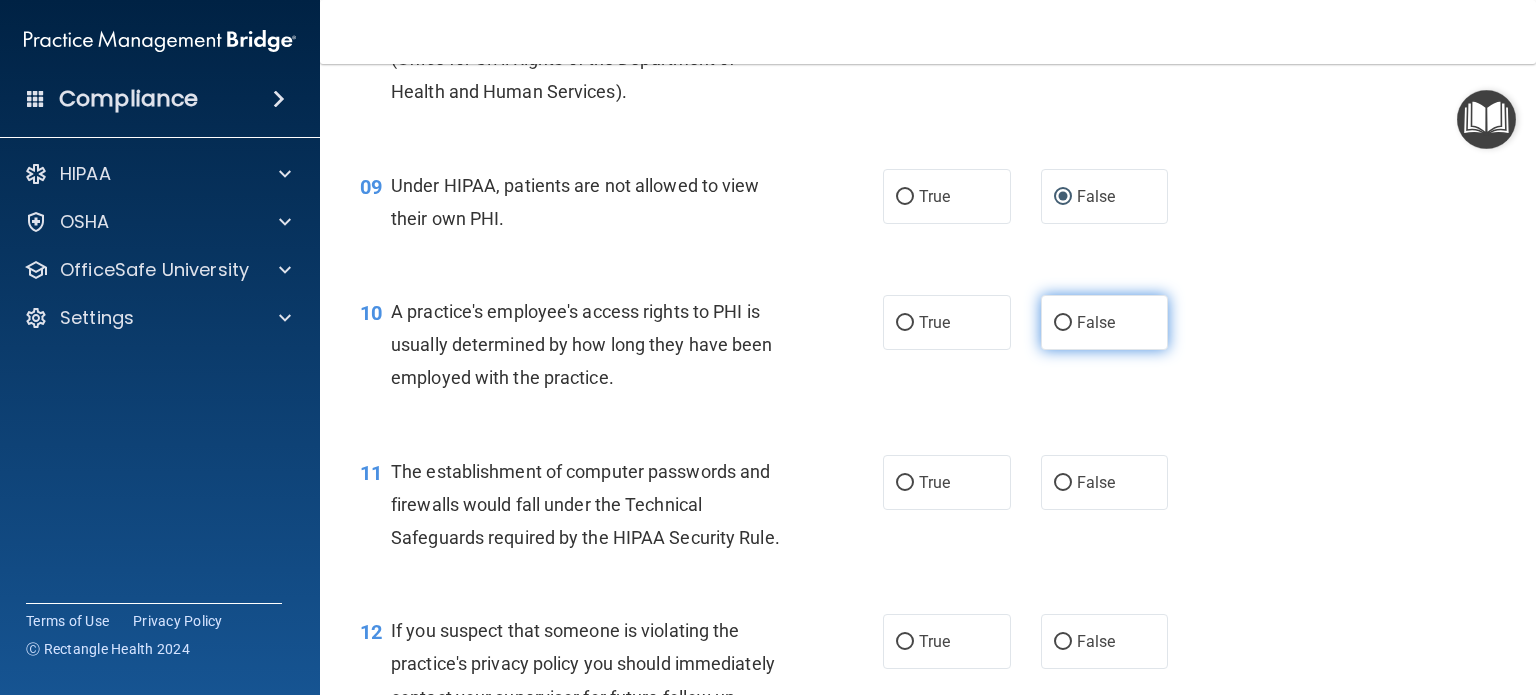 click on "False" at bounding box center (1063, 323) 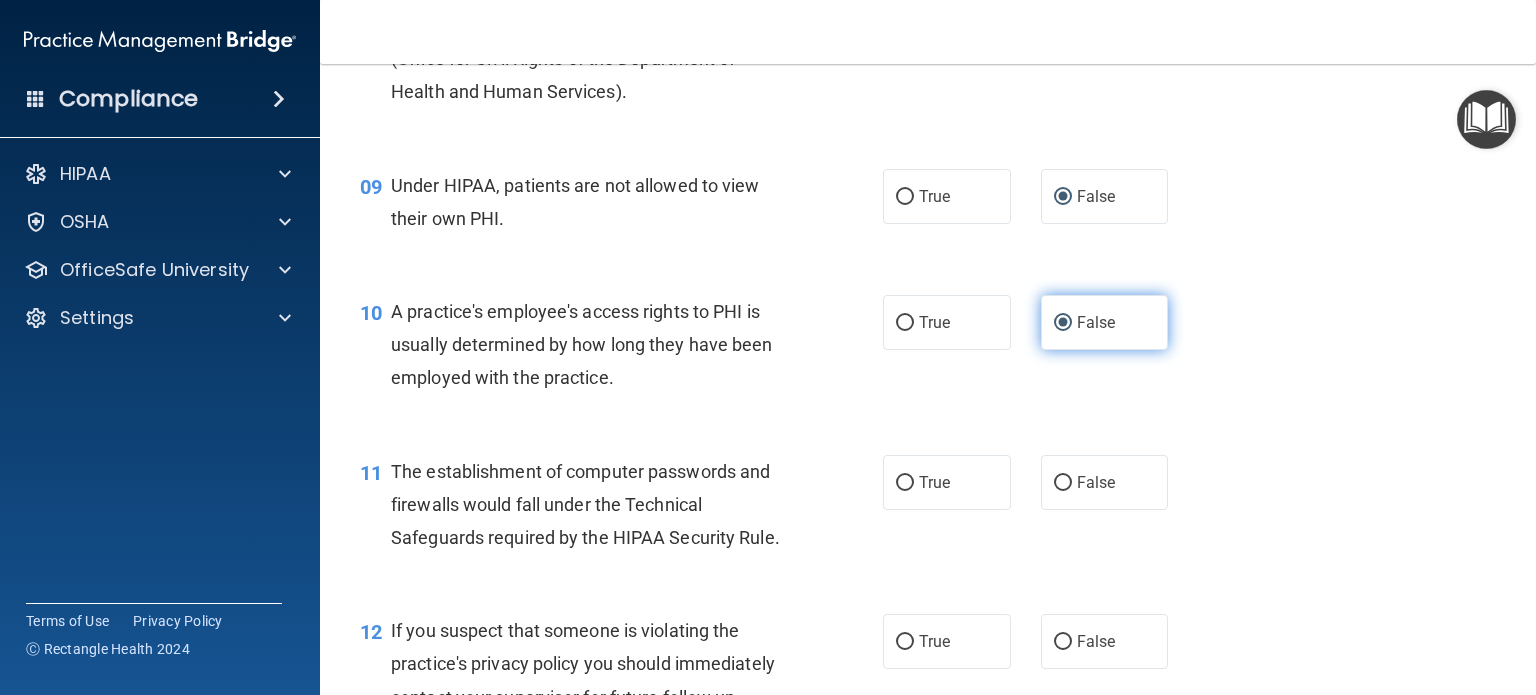 scroll, scrollTop: 1500, scrollLeft: 0, axis: vertical 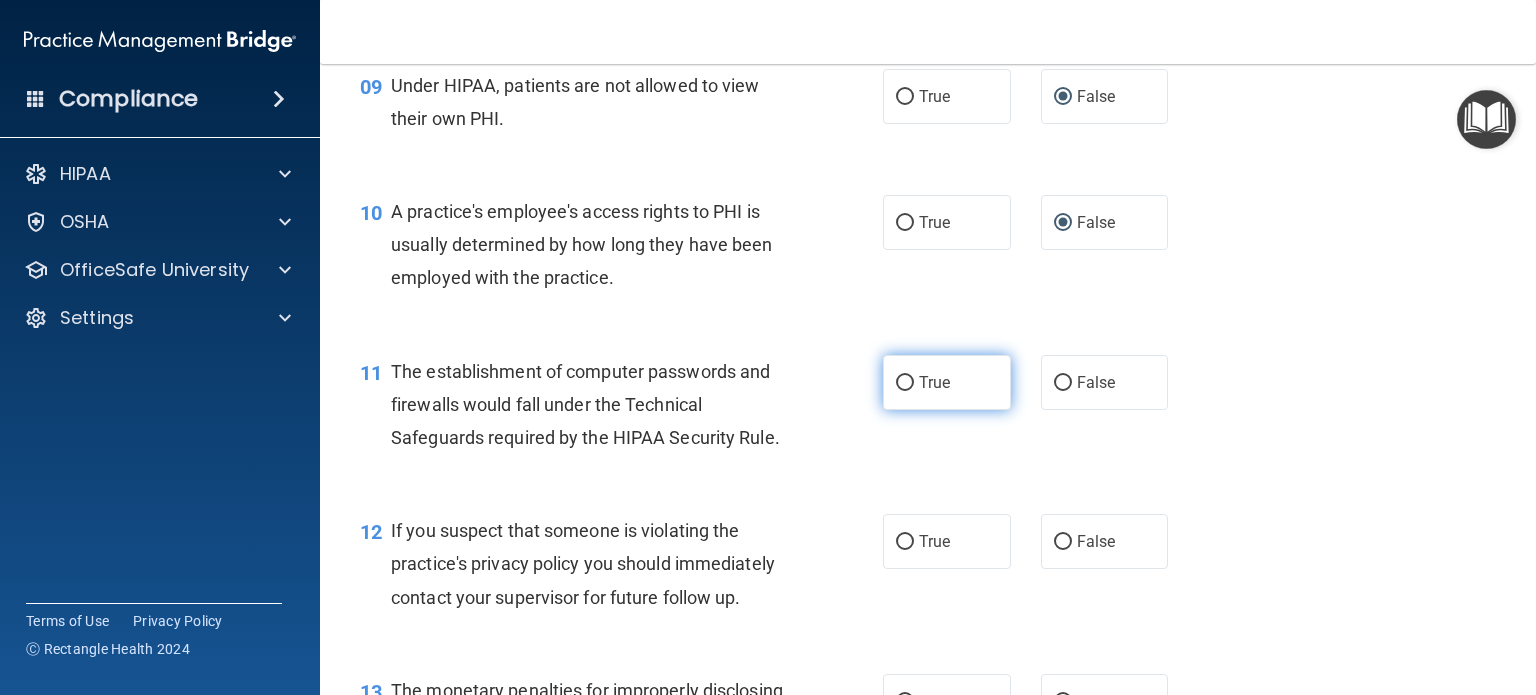 click on "True" at bounding box center (905, 383) 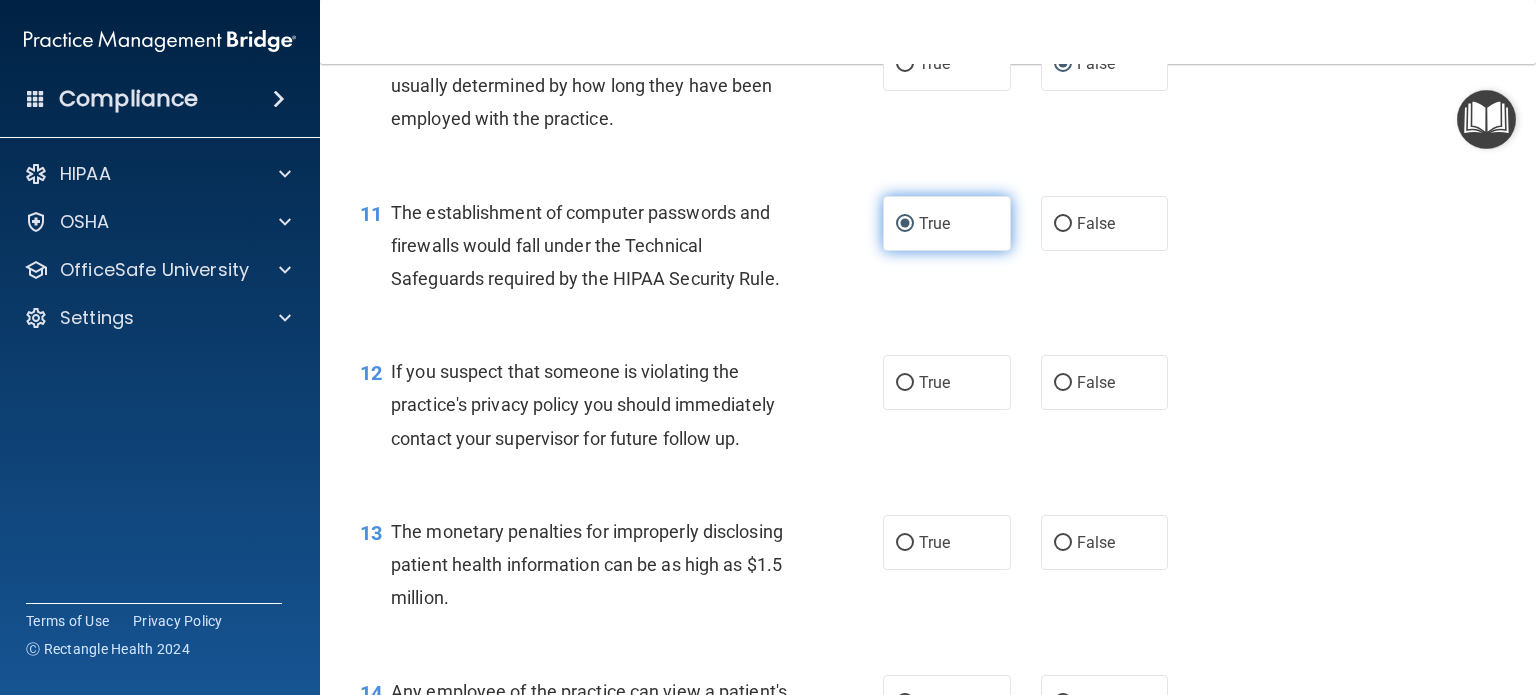 scroll, scrollTop: 1700, scrollLeft: 0, axis: vertical 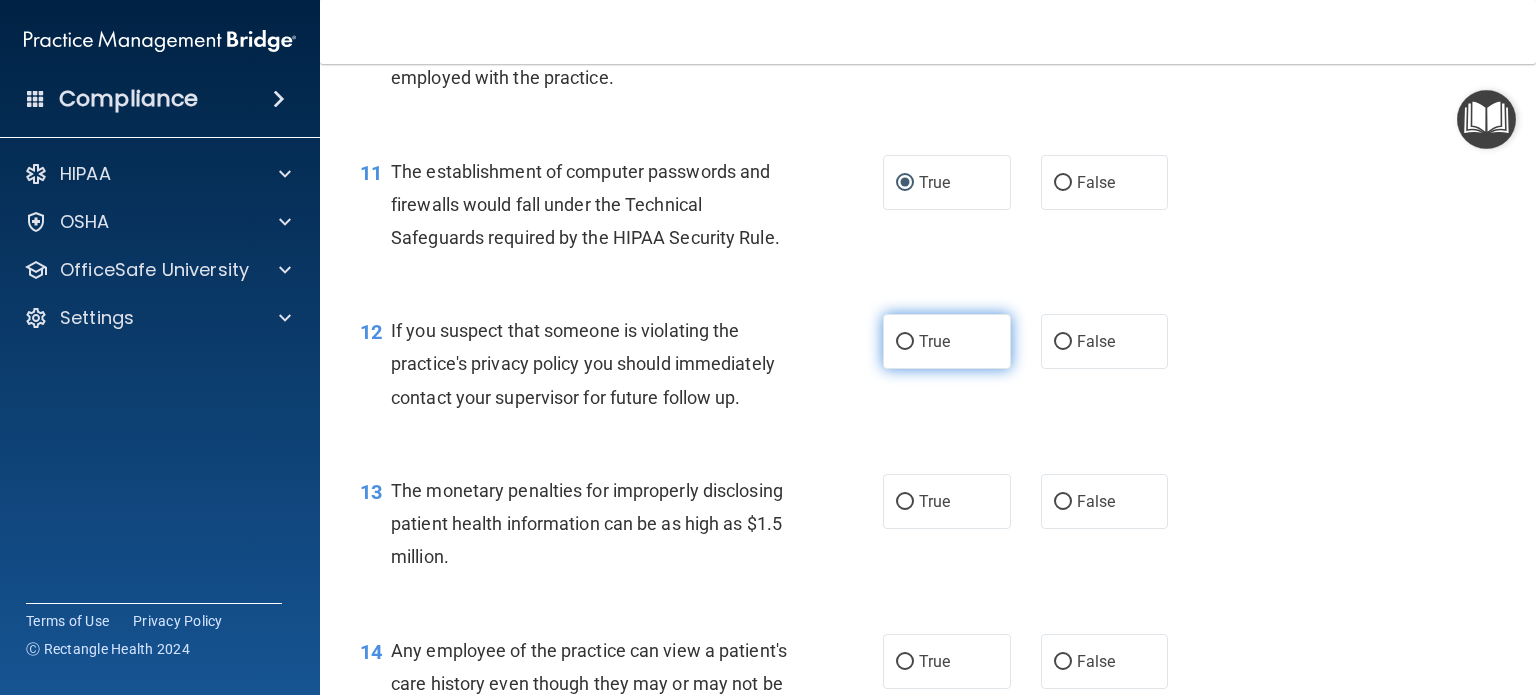 click on "True" at bounding box center [905, 342] 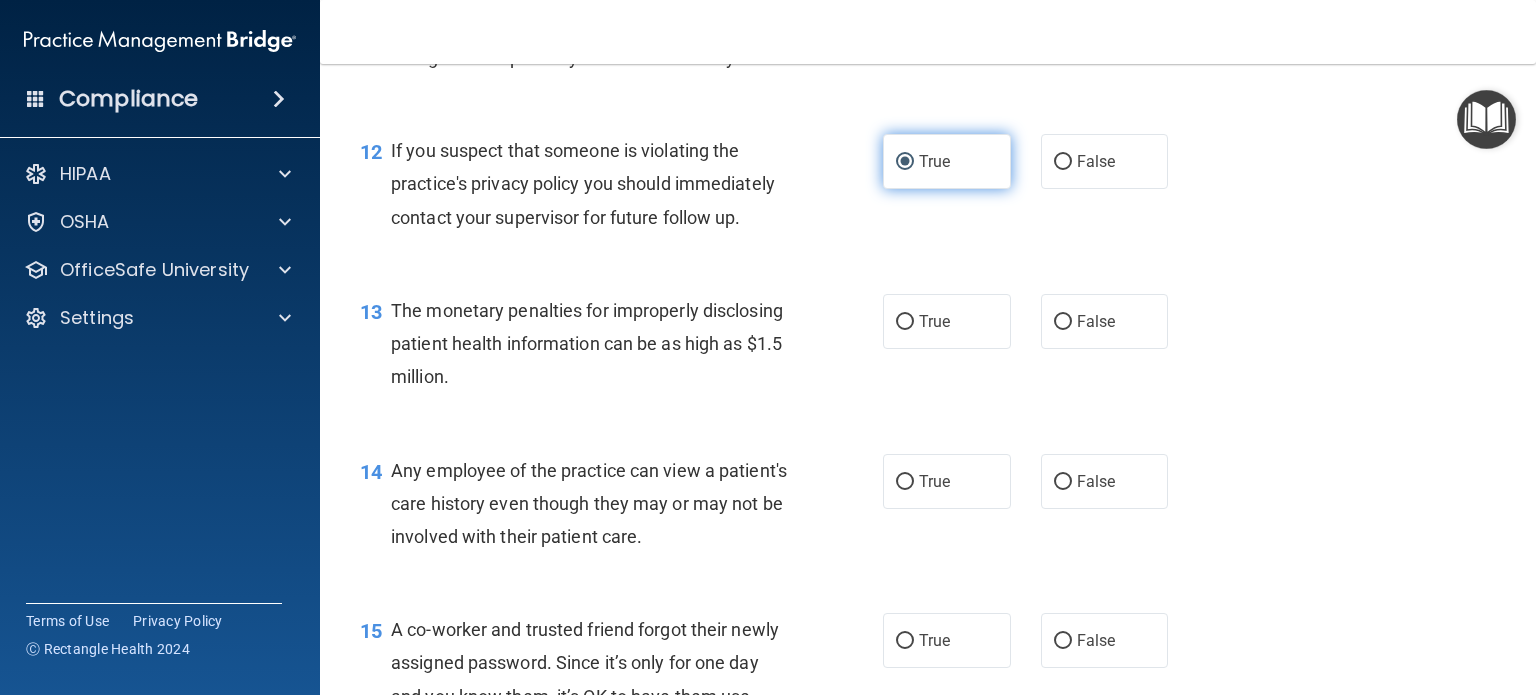 scroll, scrollTop: 1900, scrollLeft: 0, axis: vertical 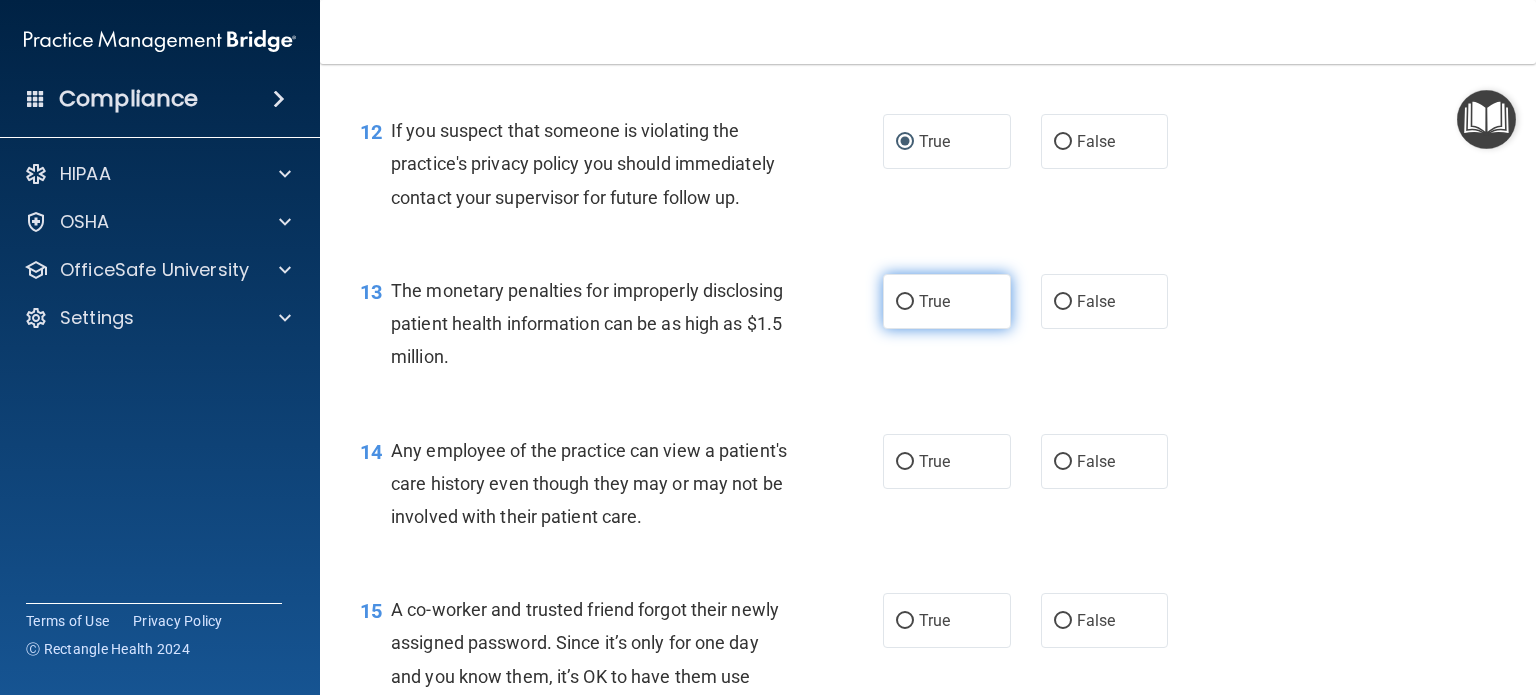 click on "True" at bounding box center (905, 302) 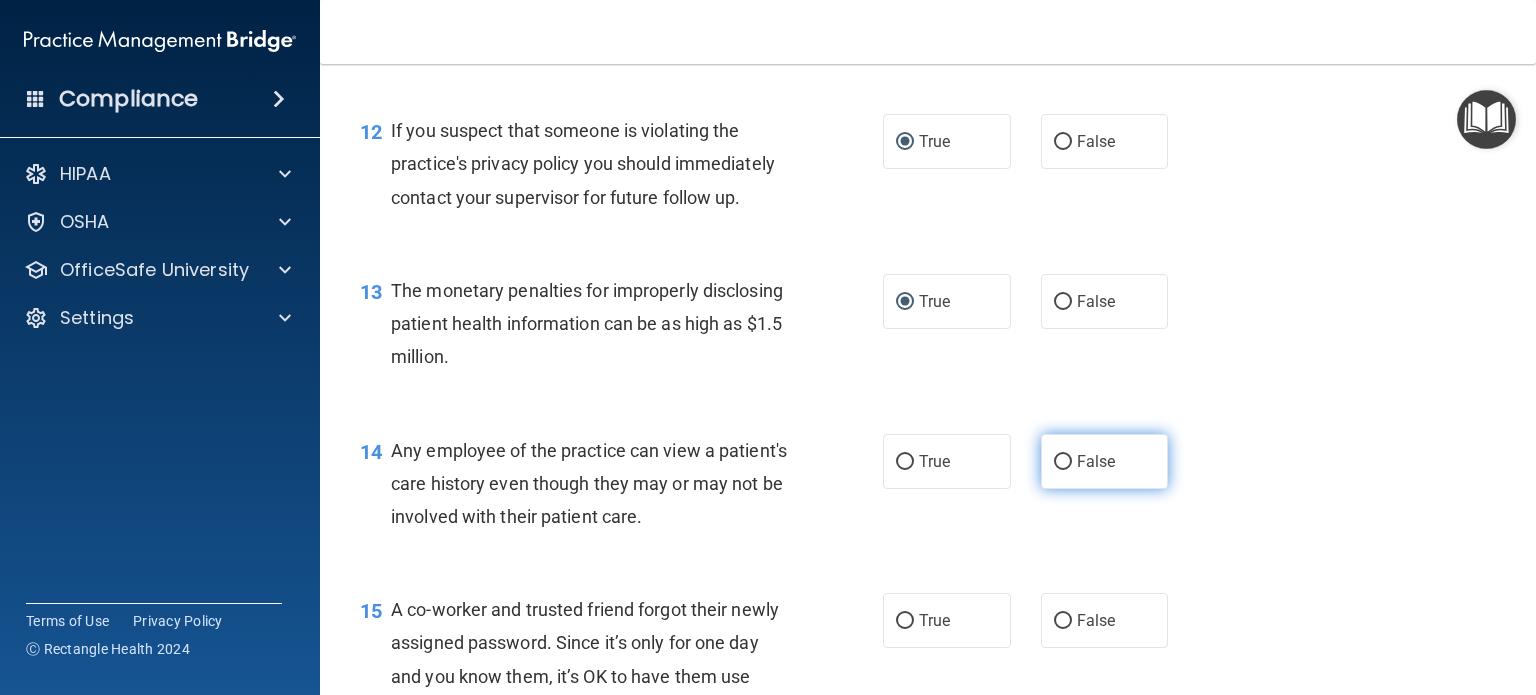 click on "False" at bounding box center [1063, 462] 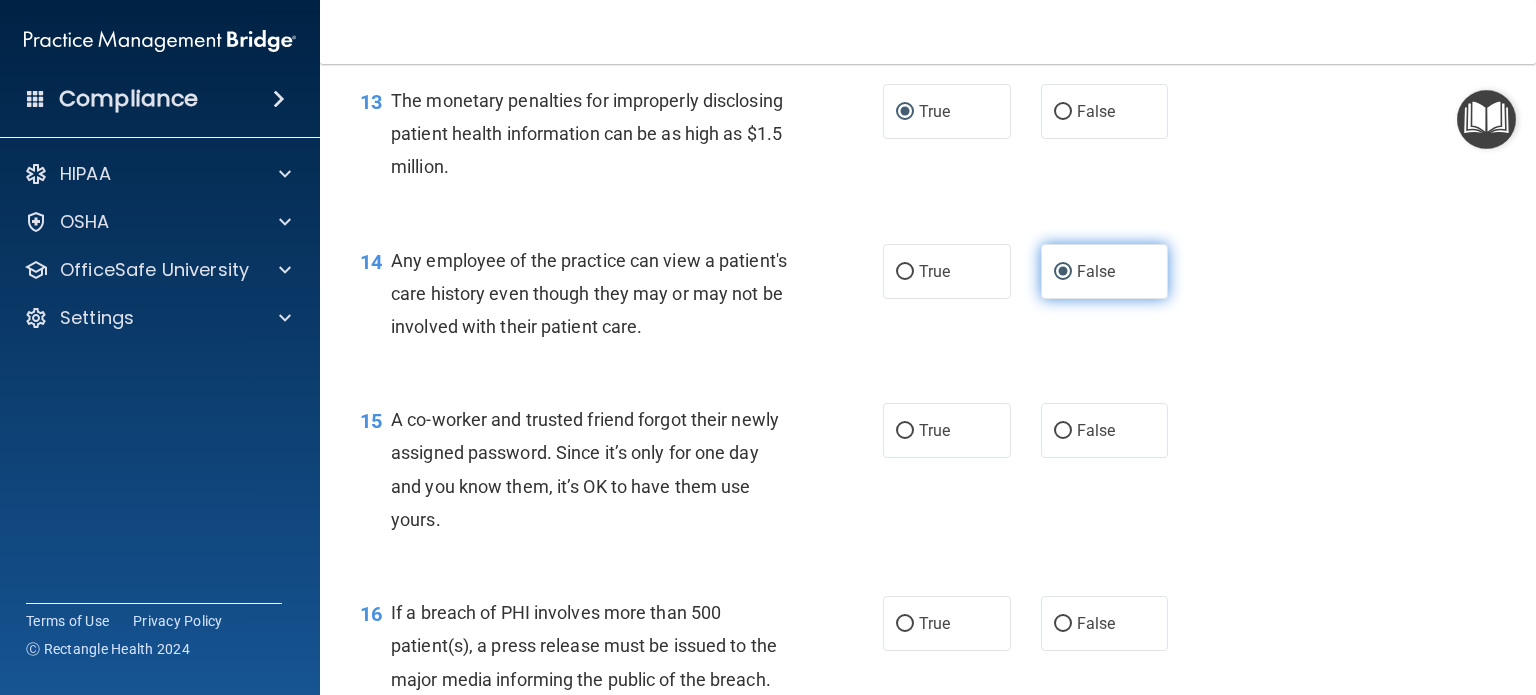 scroll, scrollTop: 2100, scrollLeft: 0, axis: vertical 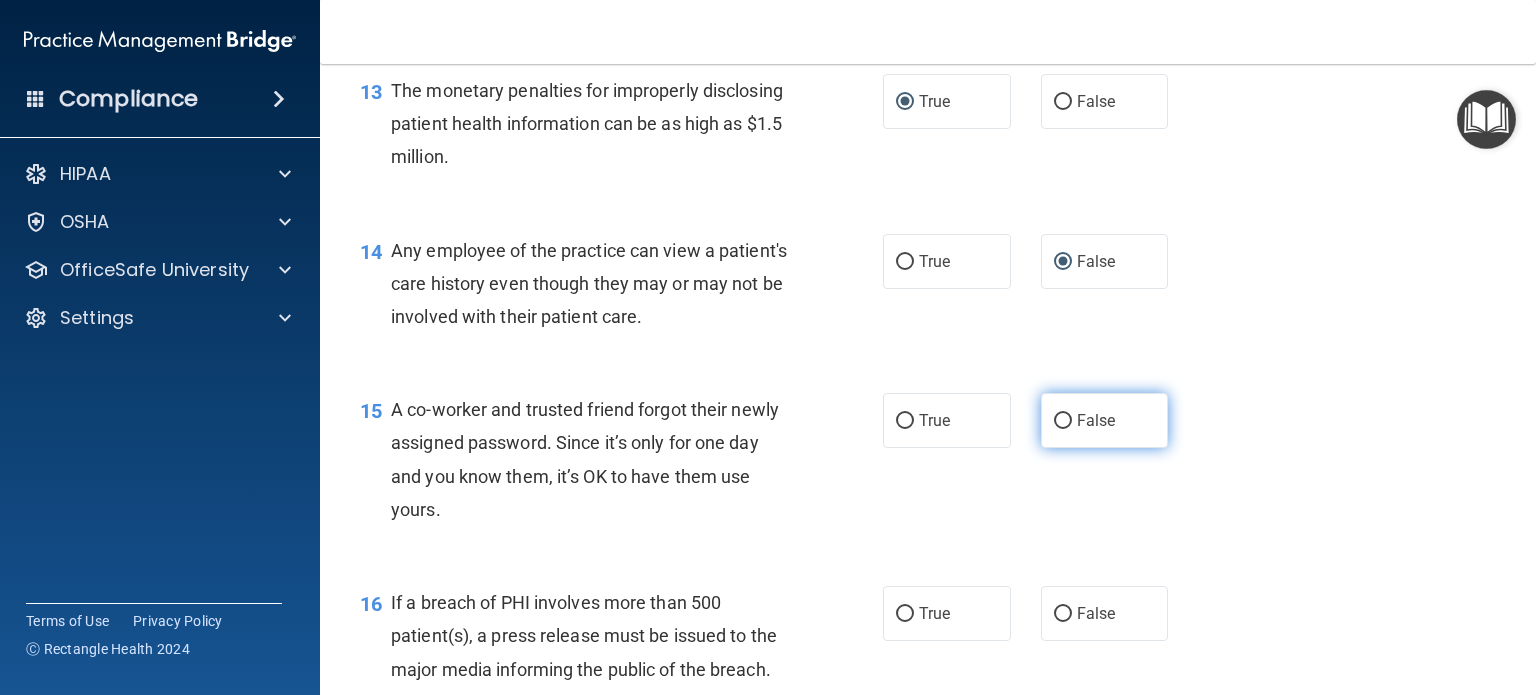 click on "False" at bounding box center (1063, 421) 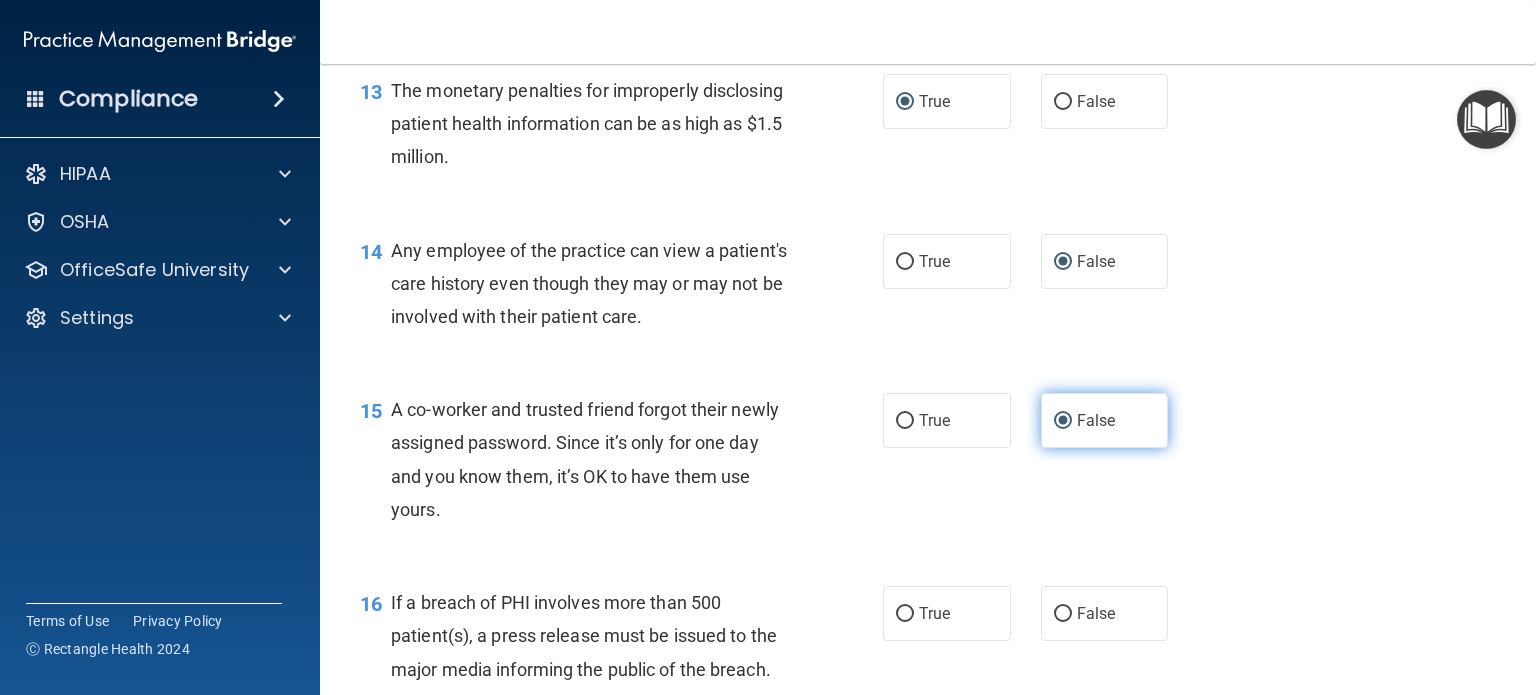 scroll, scrollTop: 2300, scrollLeft: 0, axis: vertical 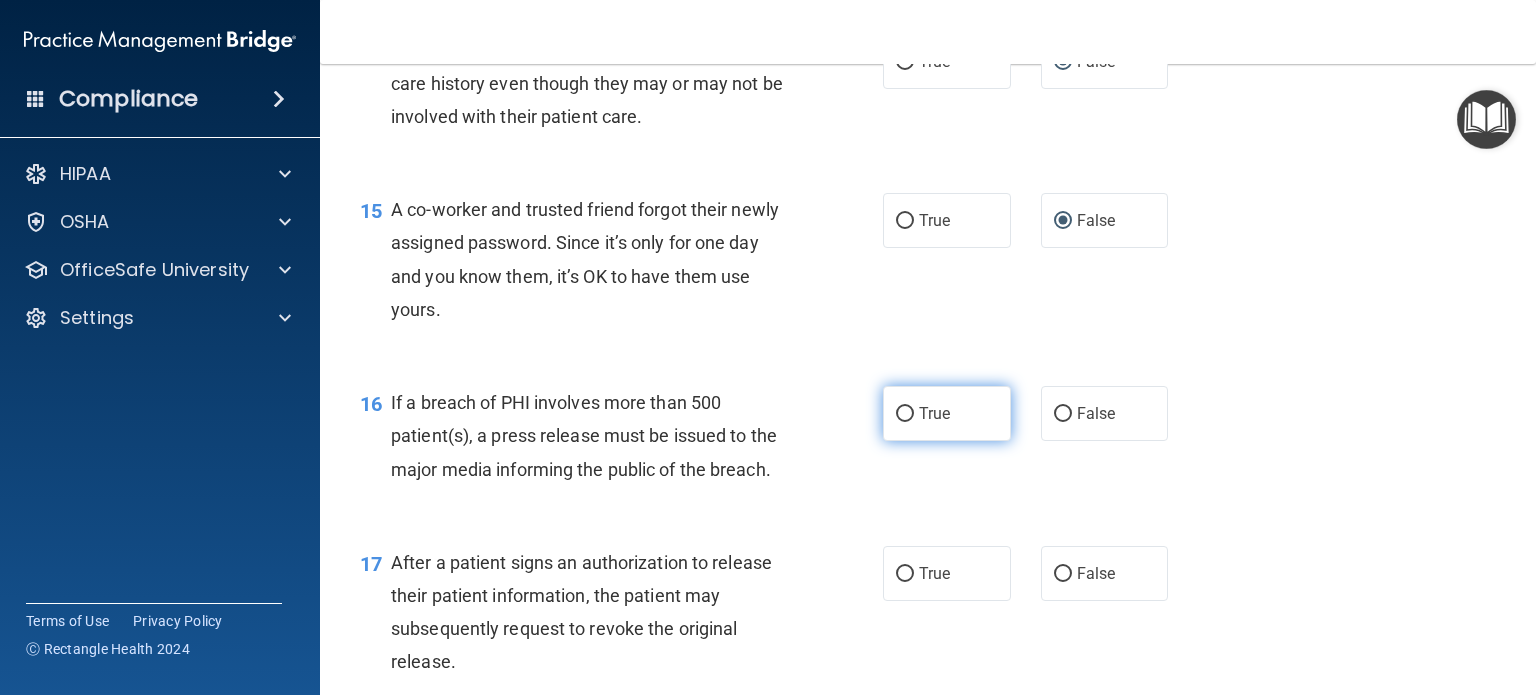 click on "True" at bounding box center [905, 414] 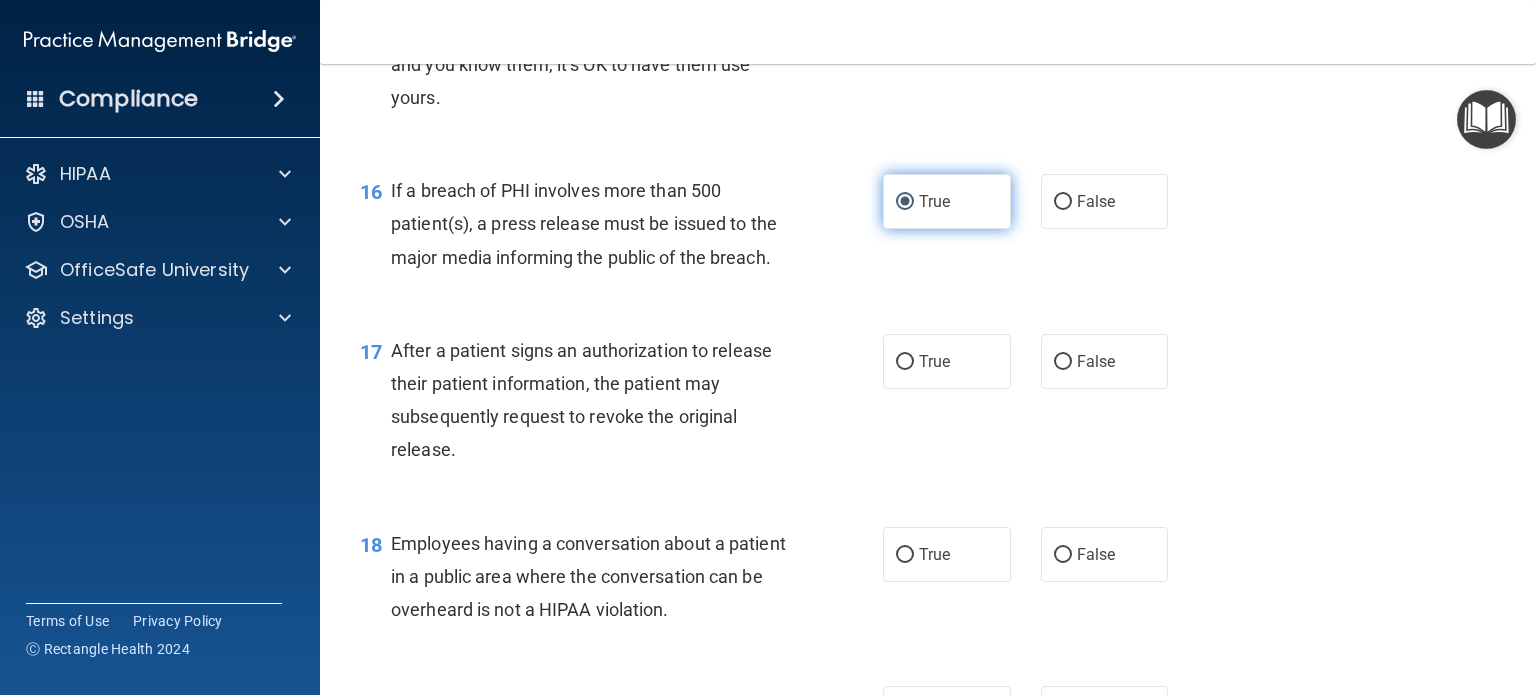 scroll, scrollTop: 2600, scrollLeft: 0, axis: vertical 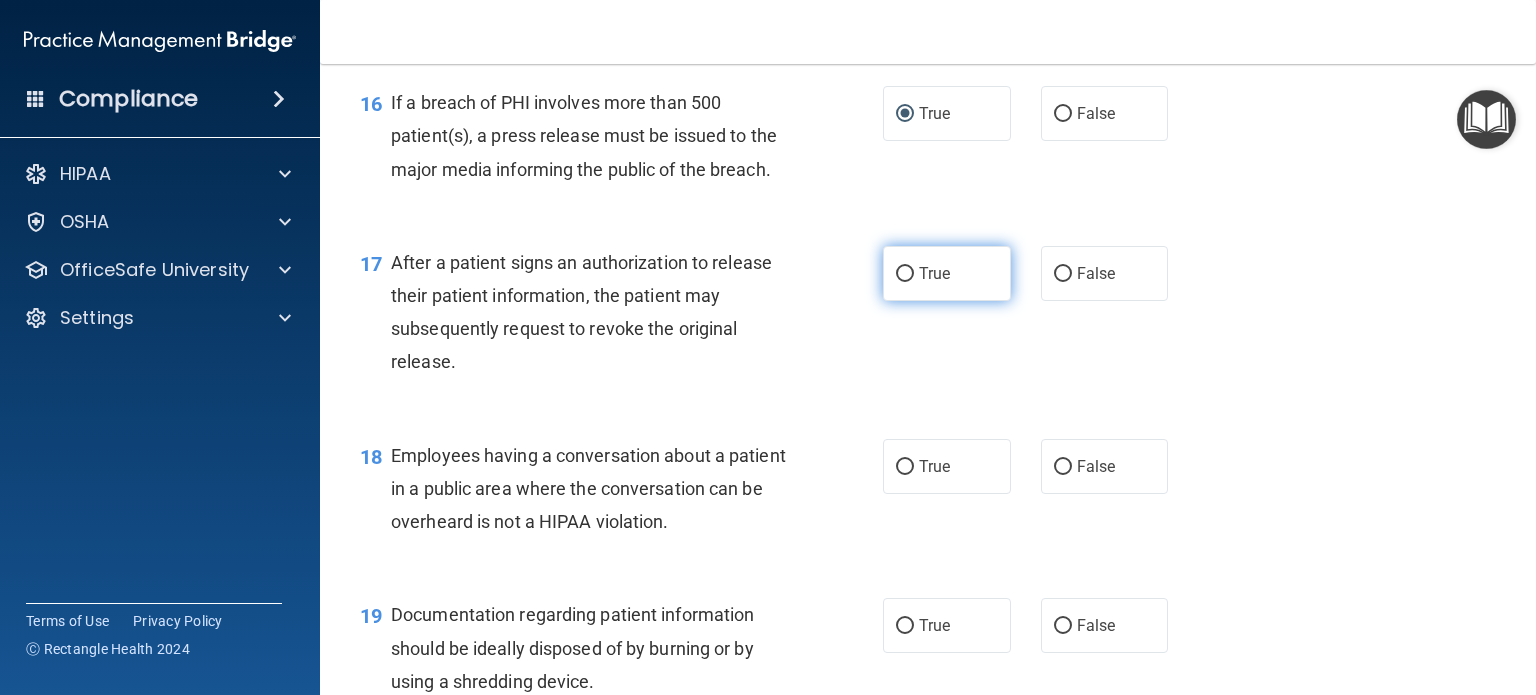 click on "True" at bounding box center (905, 274) 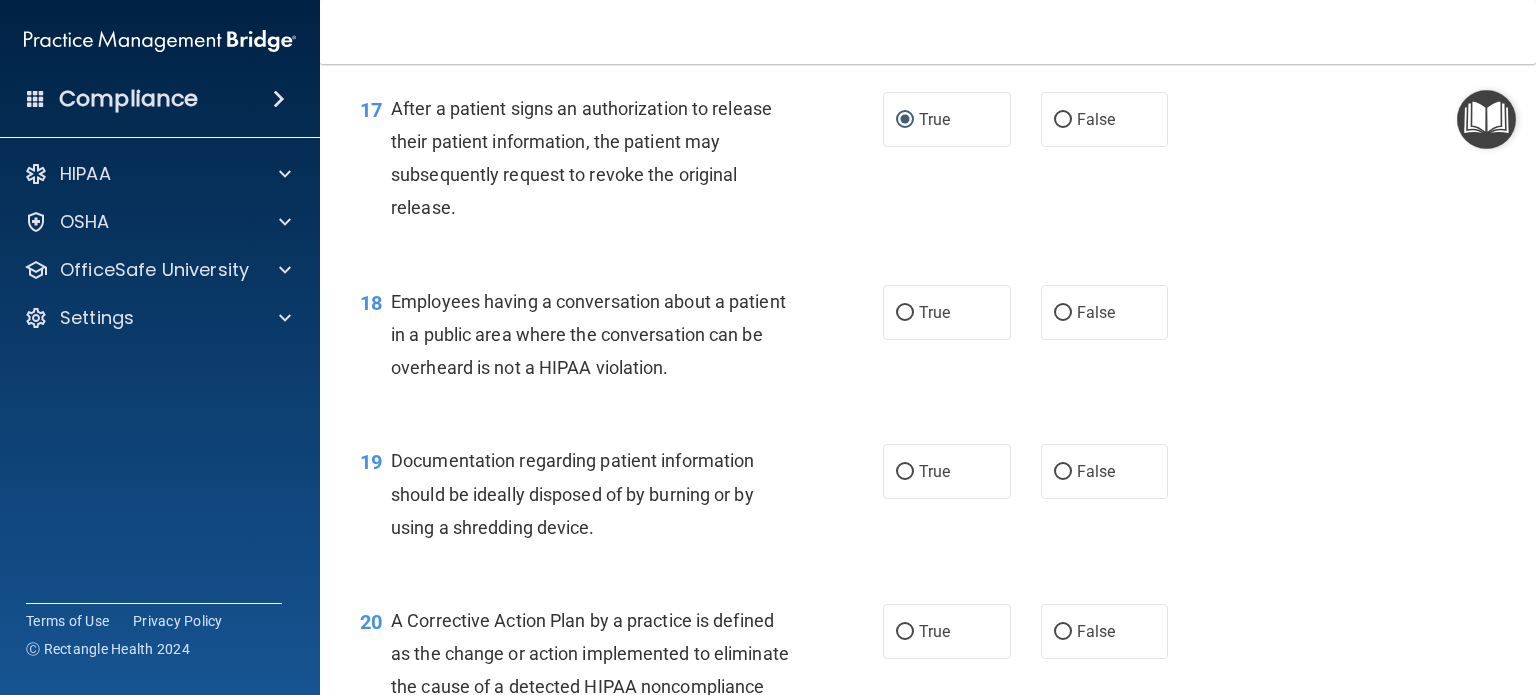 scroll, scrollTop: 2800, scrollLeft: 0, axis: vertical 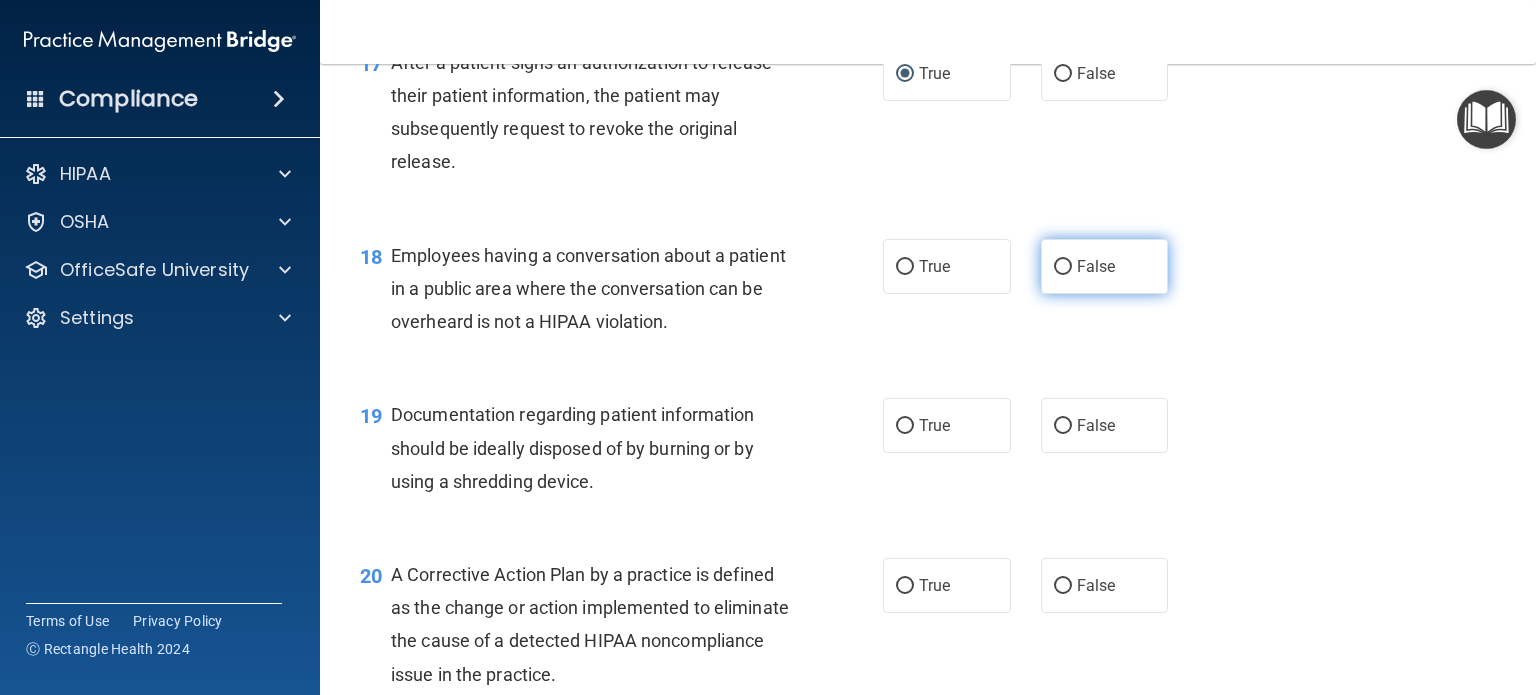 click on "False" at bounding box center (1063, 267) 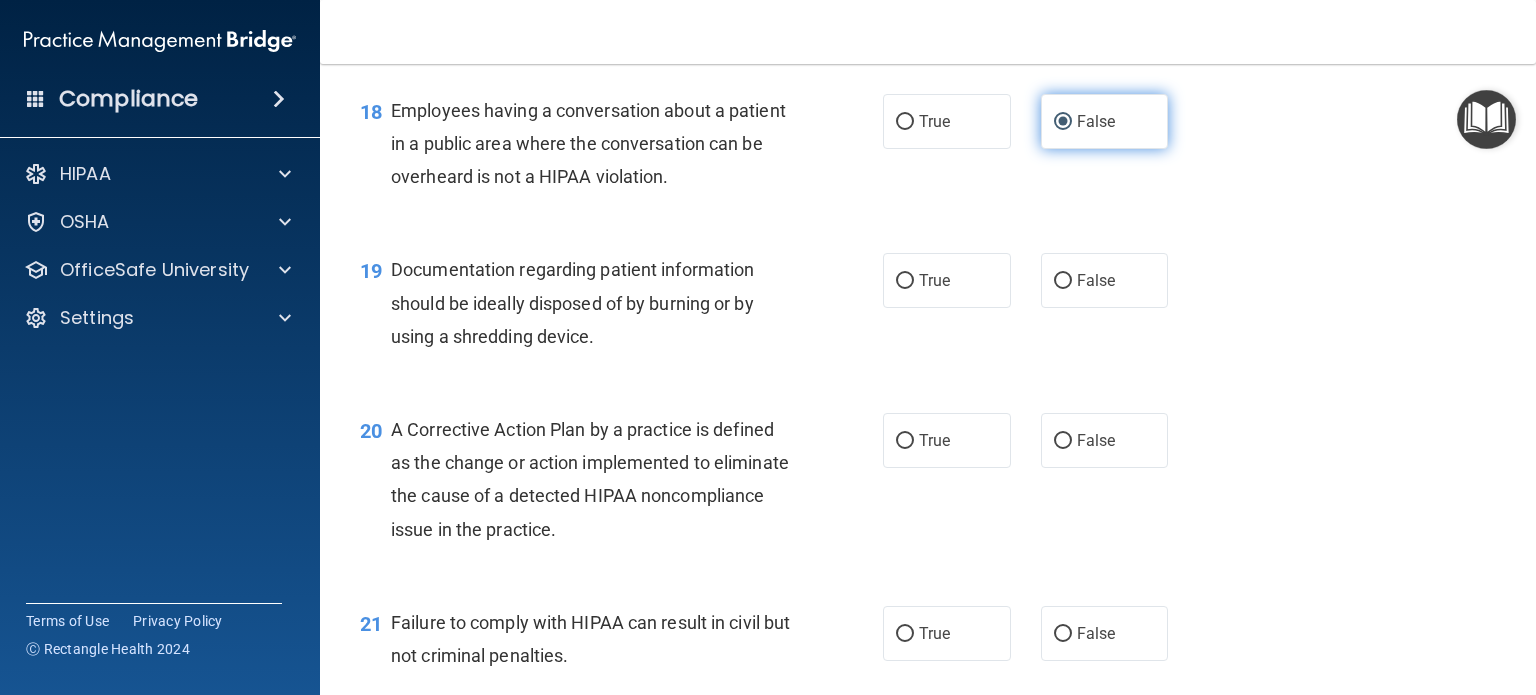 scroll, scrollTop: 3000, scrollLeft: 0, axis: vertical 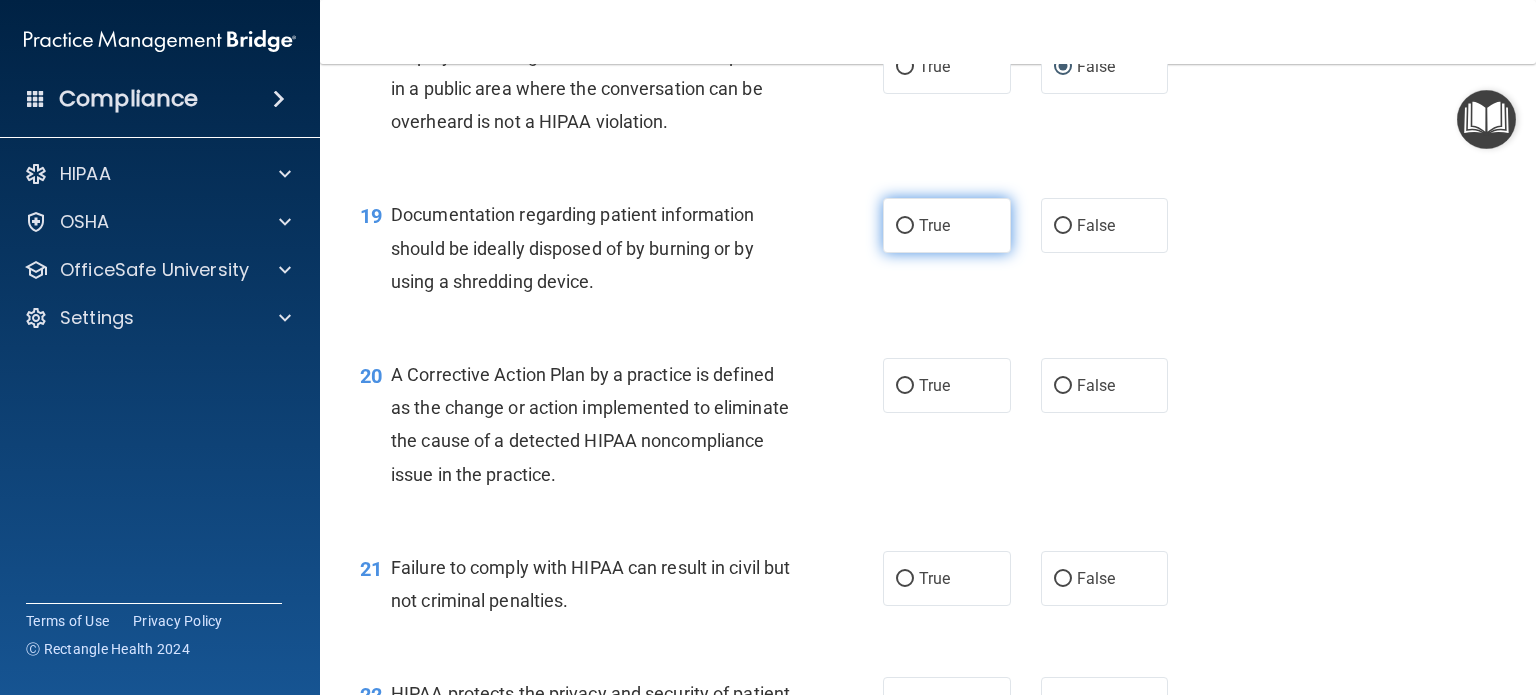 click on "True" at bounding box center (905, 226) 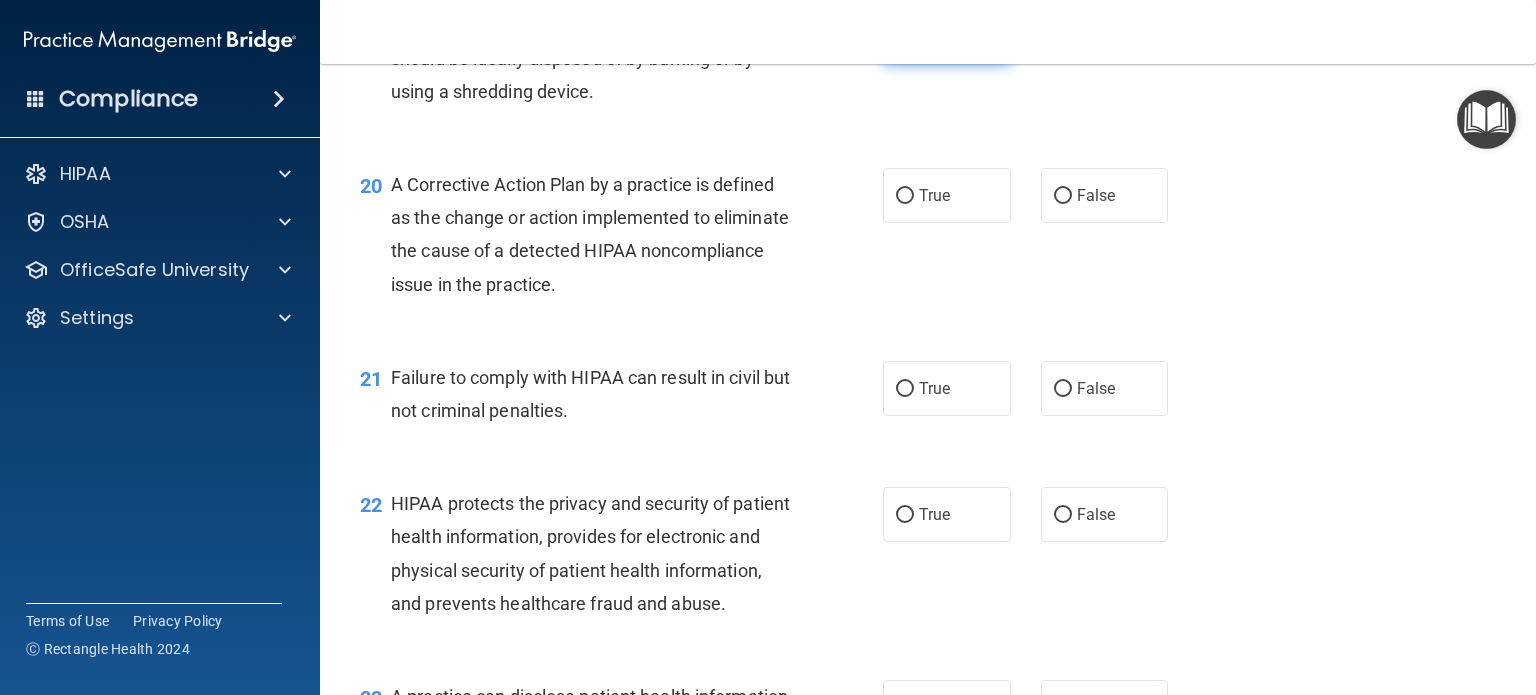 scroll, scrollTop: 3200, scrollLeft: 0, axis: vertical 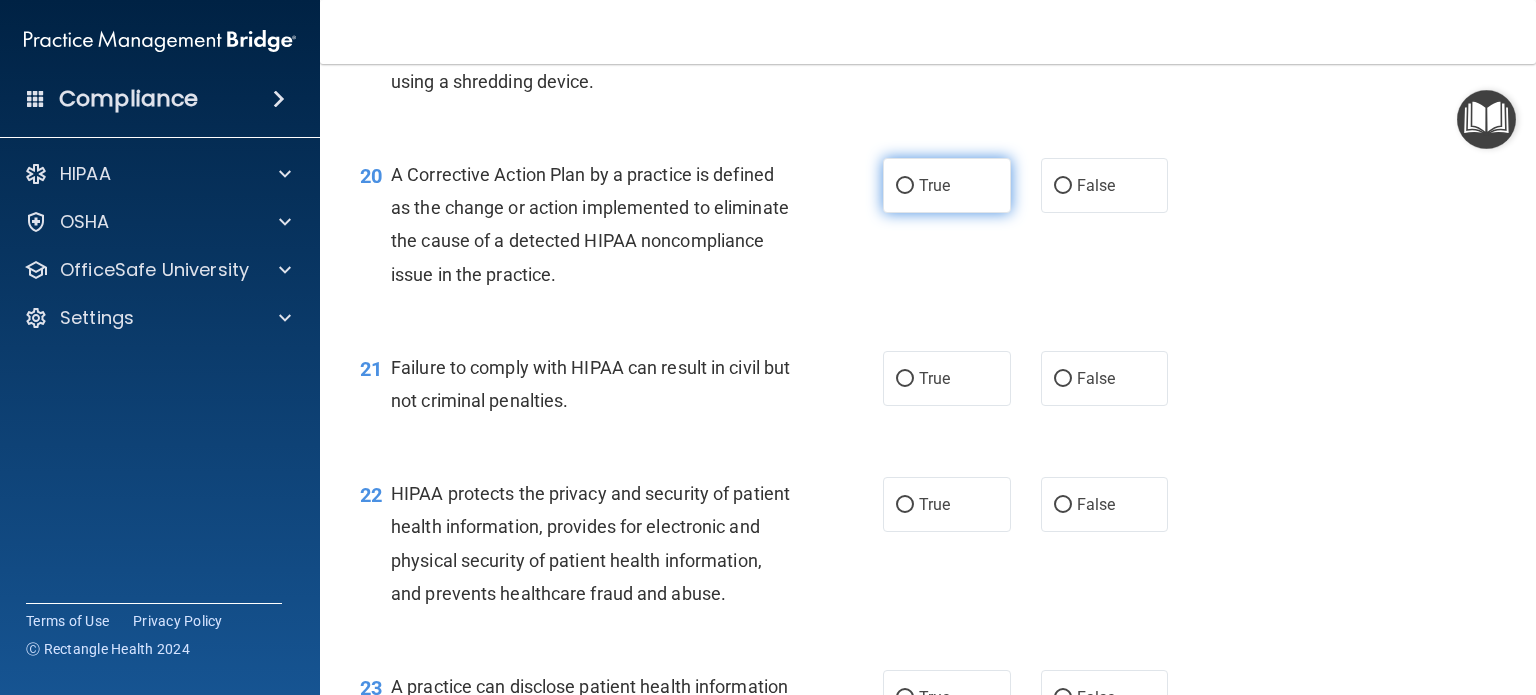 click on "True" at bounding box center [905, 186] 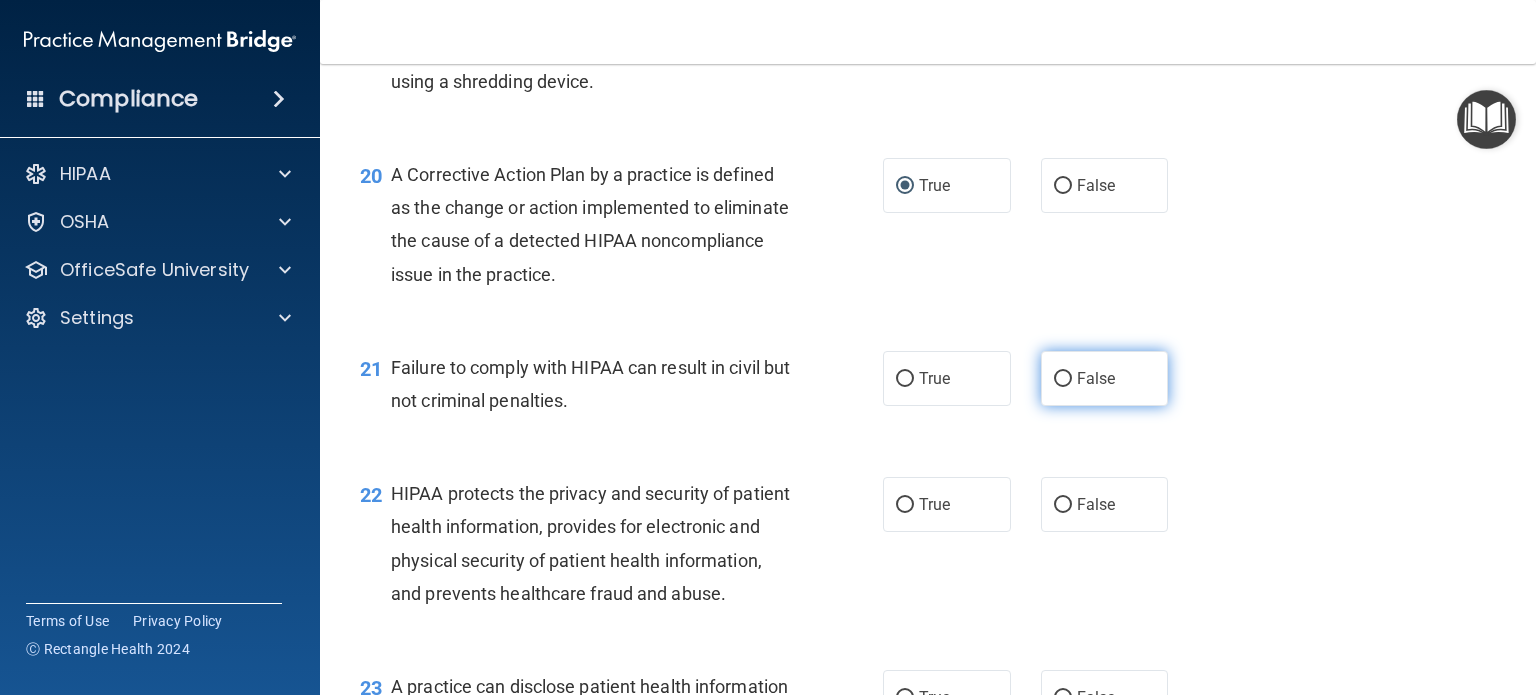 click on "False" at bounding box center (1063, 379) 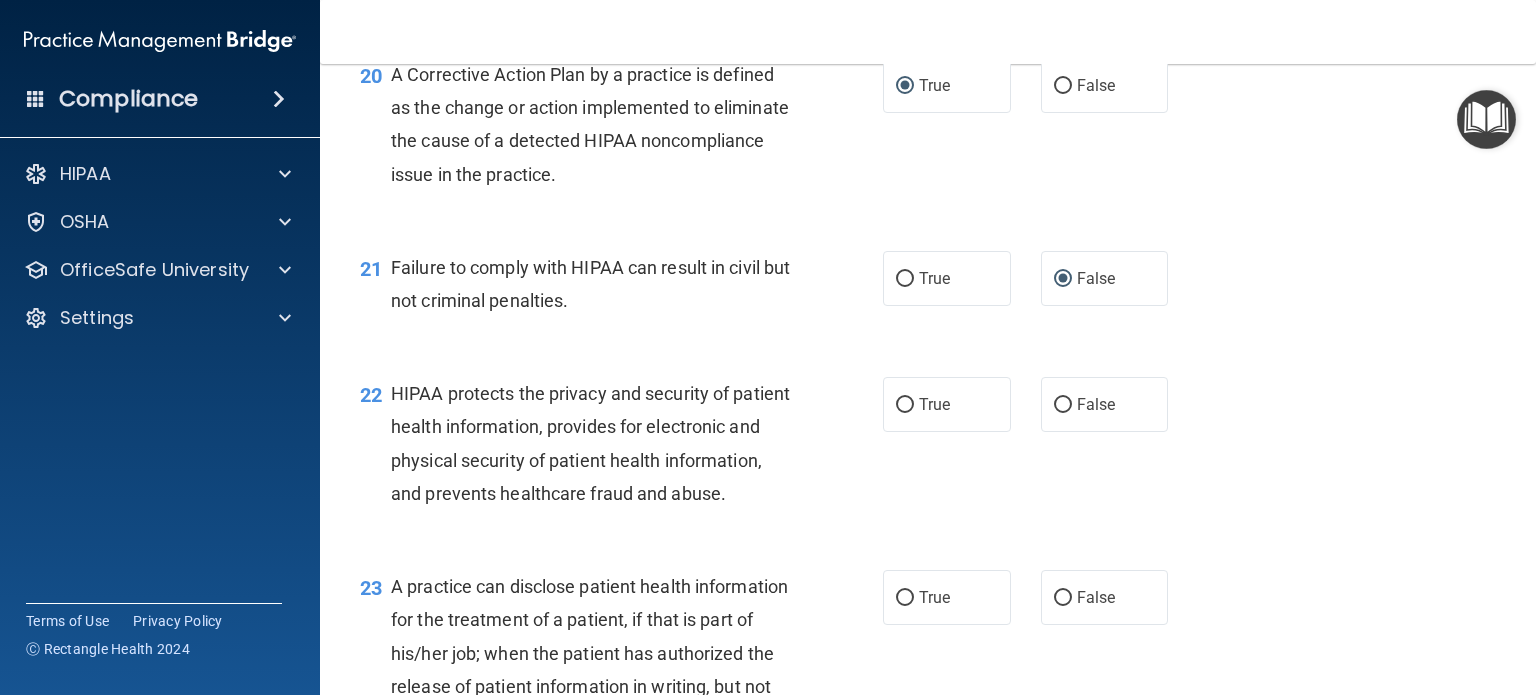 scroll, scrollTop: 3400, scrollLeft: 0, axis: vertical 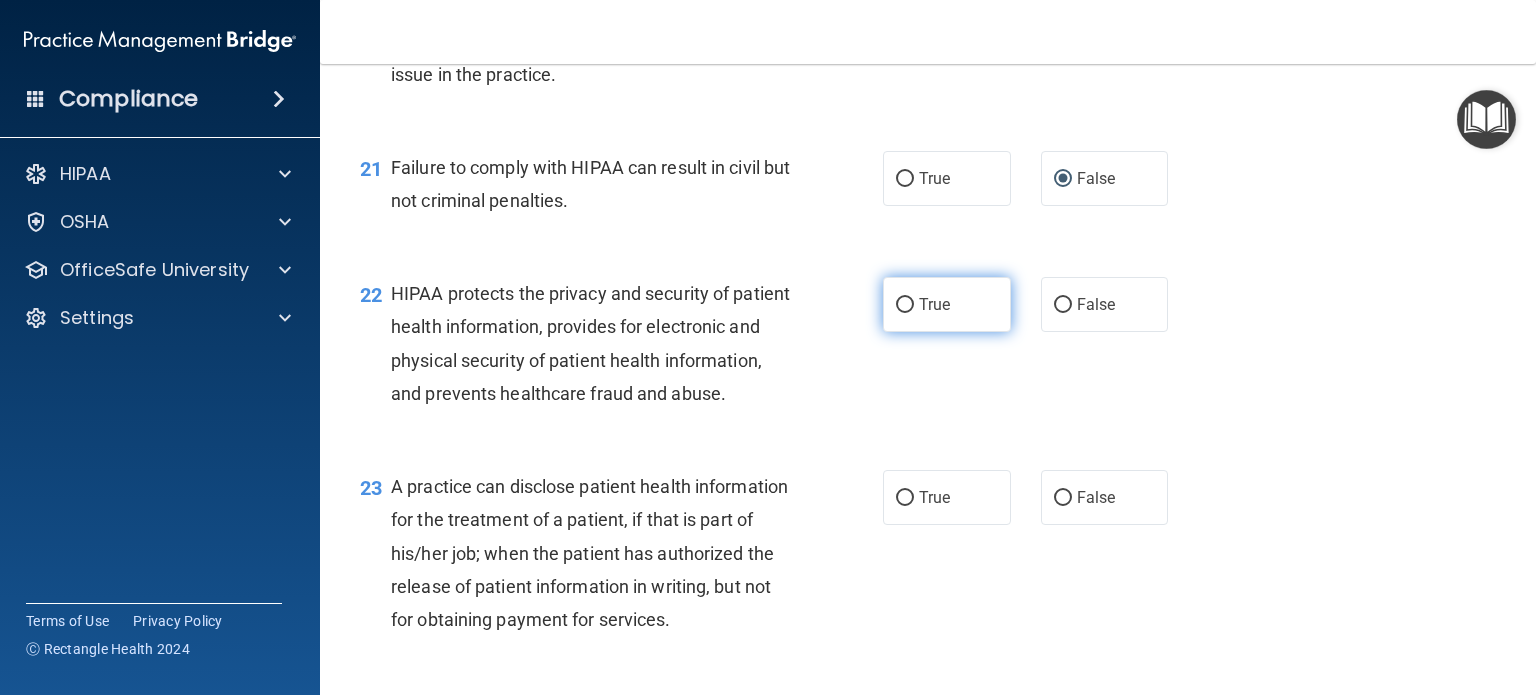 click on "True" at bounding box center [905, 305] 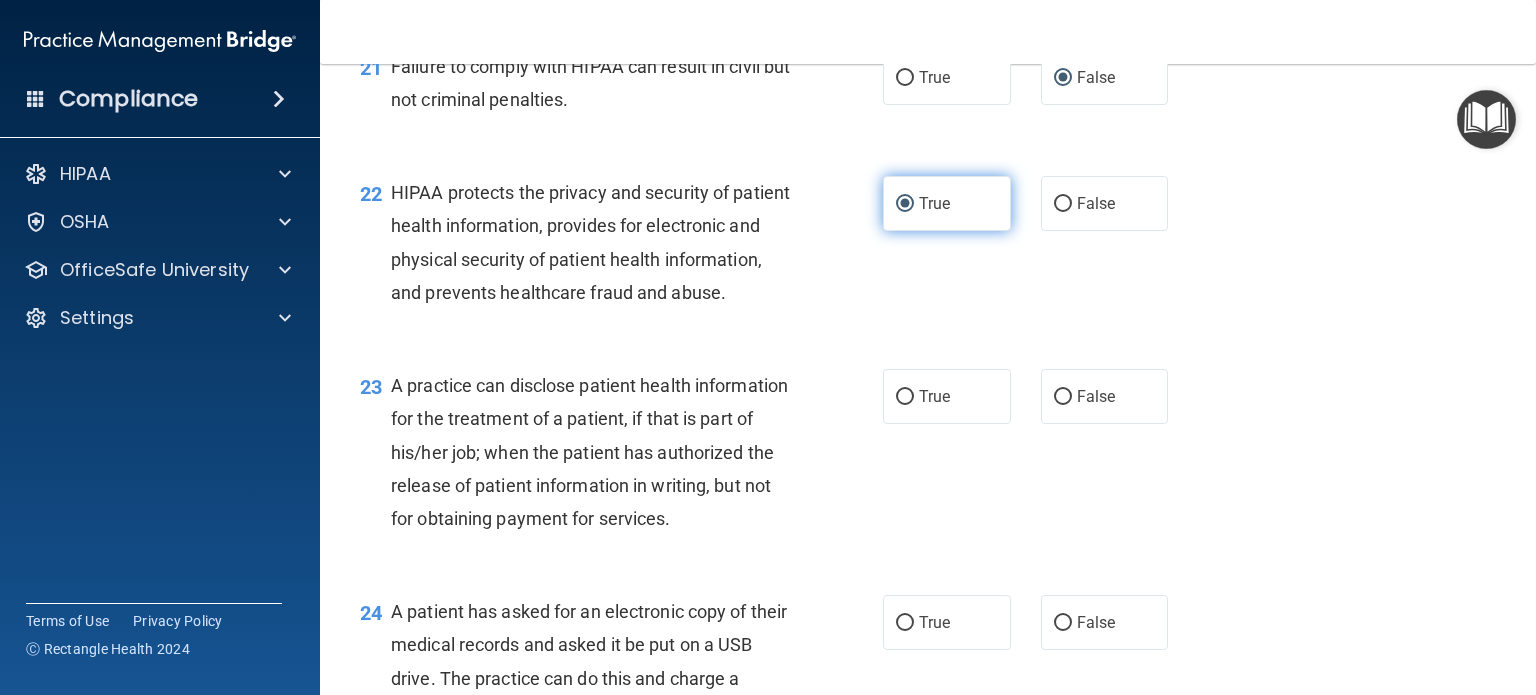 scroll, scrollTop: 3600, scrollLeft: 0, axis: vertical 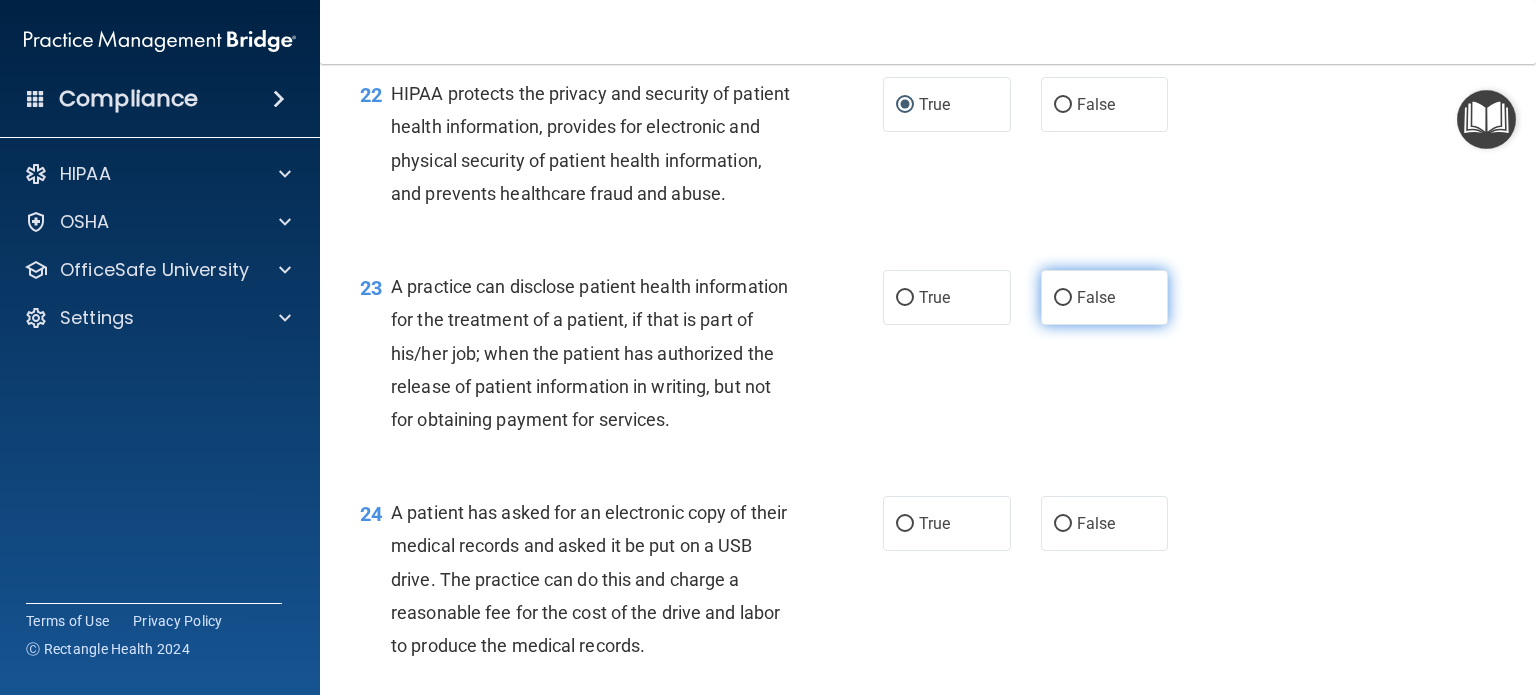 click on "False" at bounding box center (1063, 298) 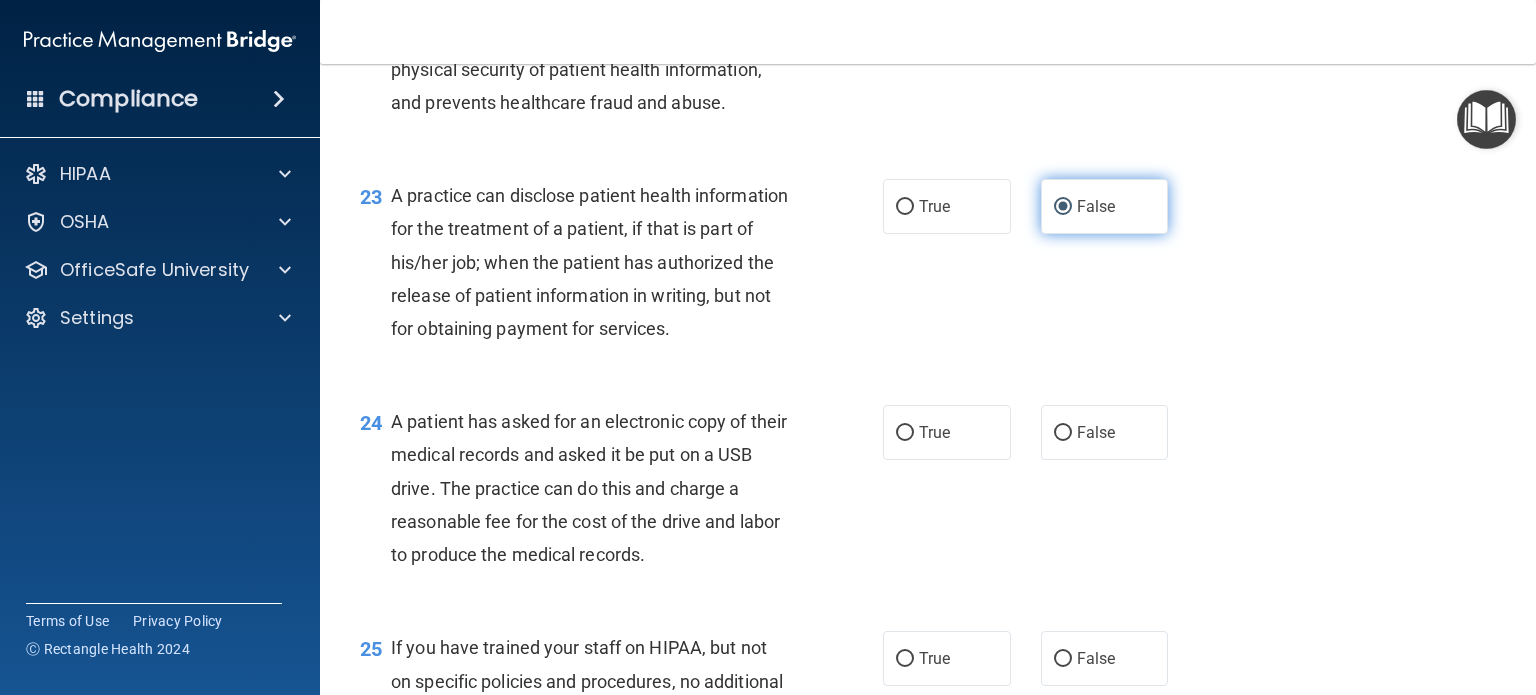 scroll, scrollTop: 3800, scrollLeft: 0, axis: vertical 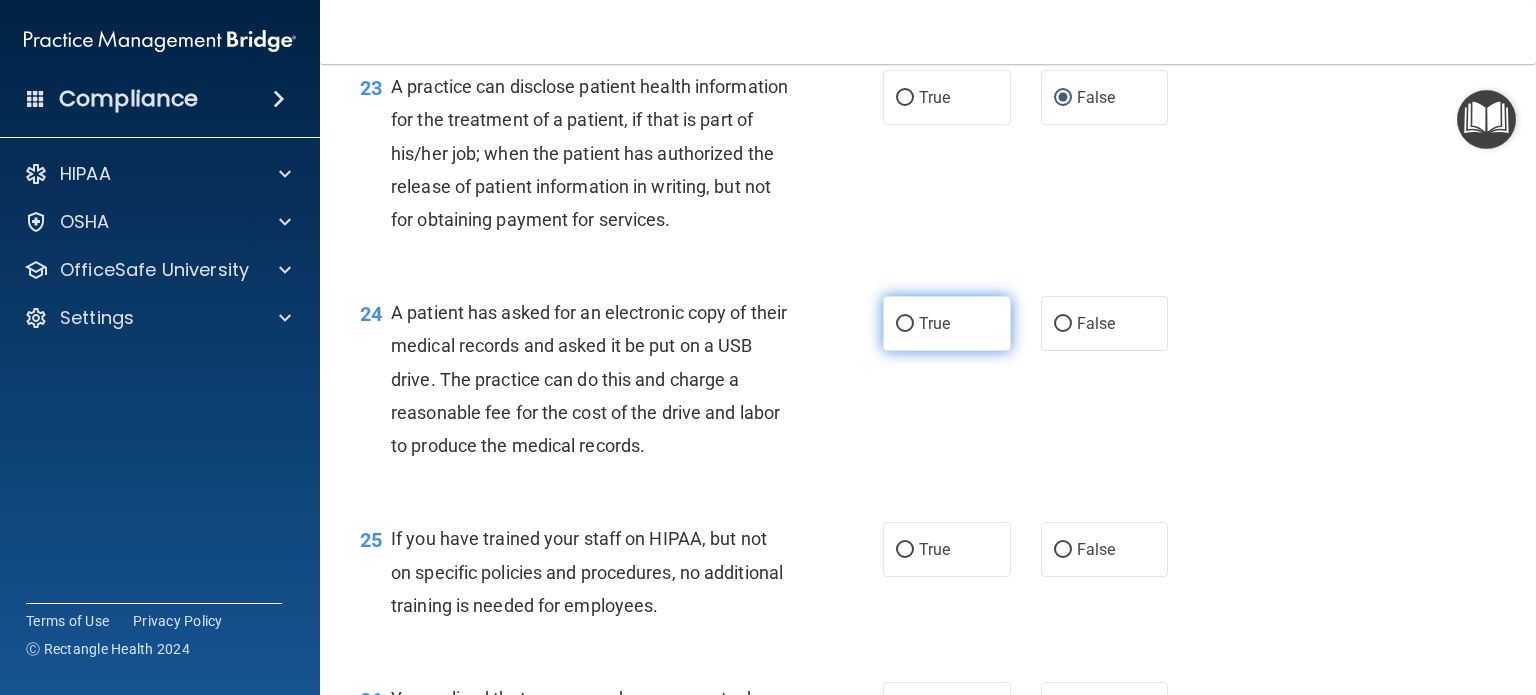 click on "True" at bounding box center [905, 324] 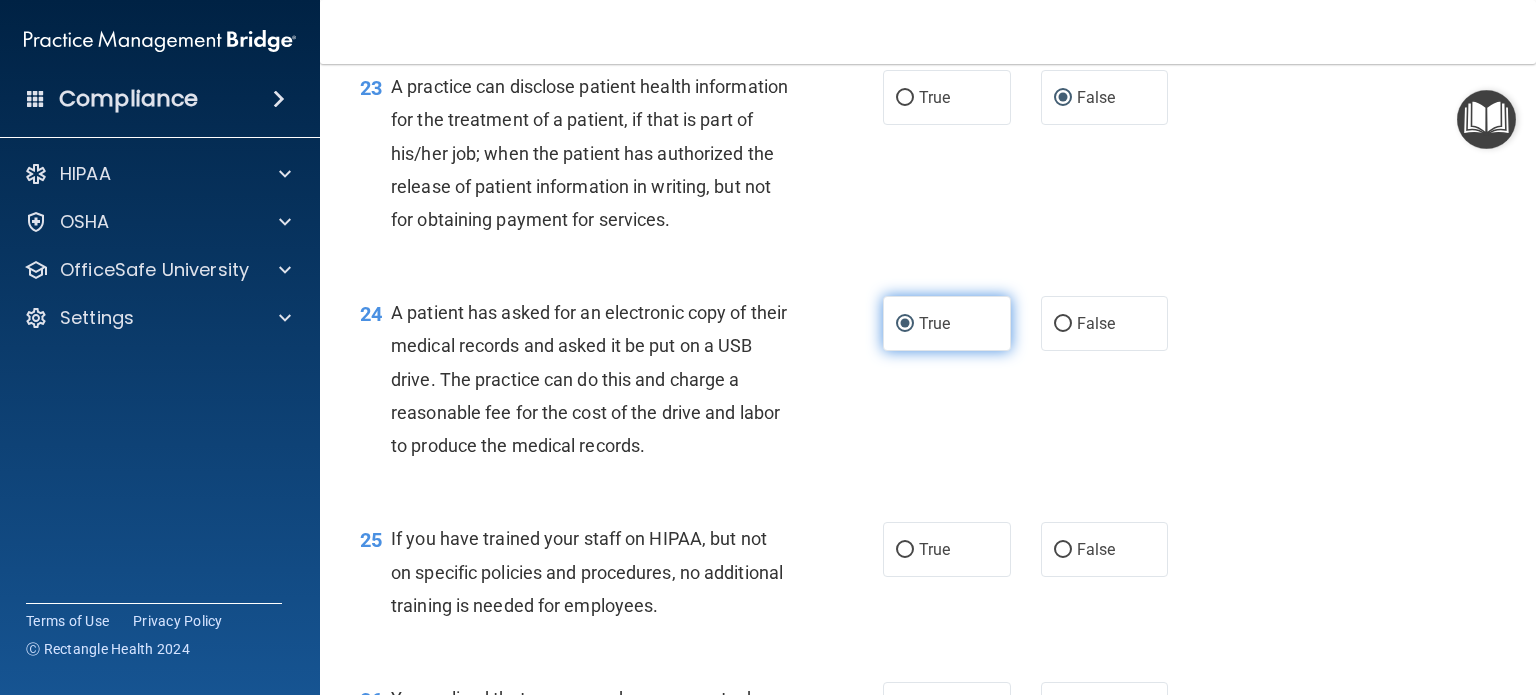 scroll, scrollTop: 3900, scrollLeft: 0, axis: vertical 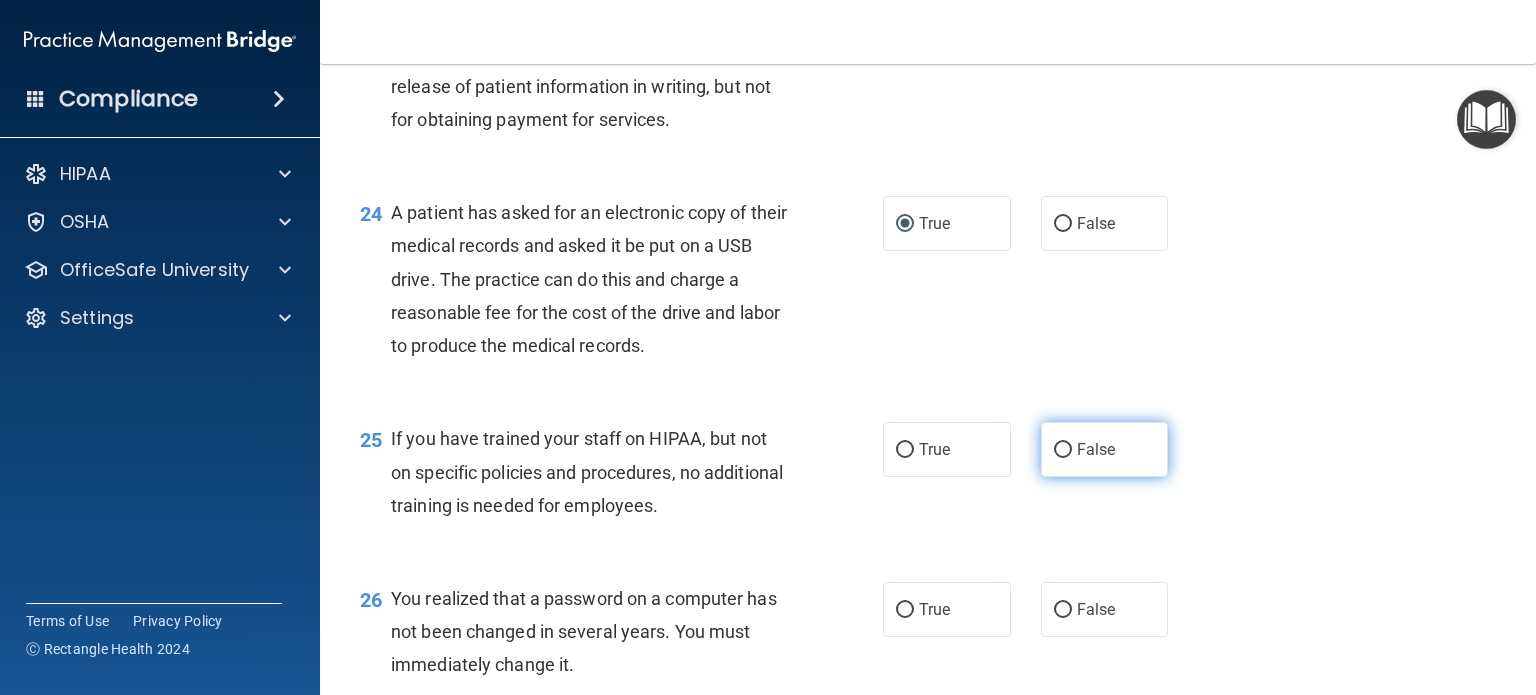 click on "False" at bounding box center (1063, 450) 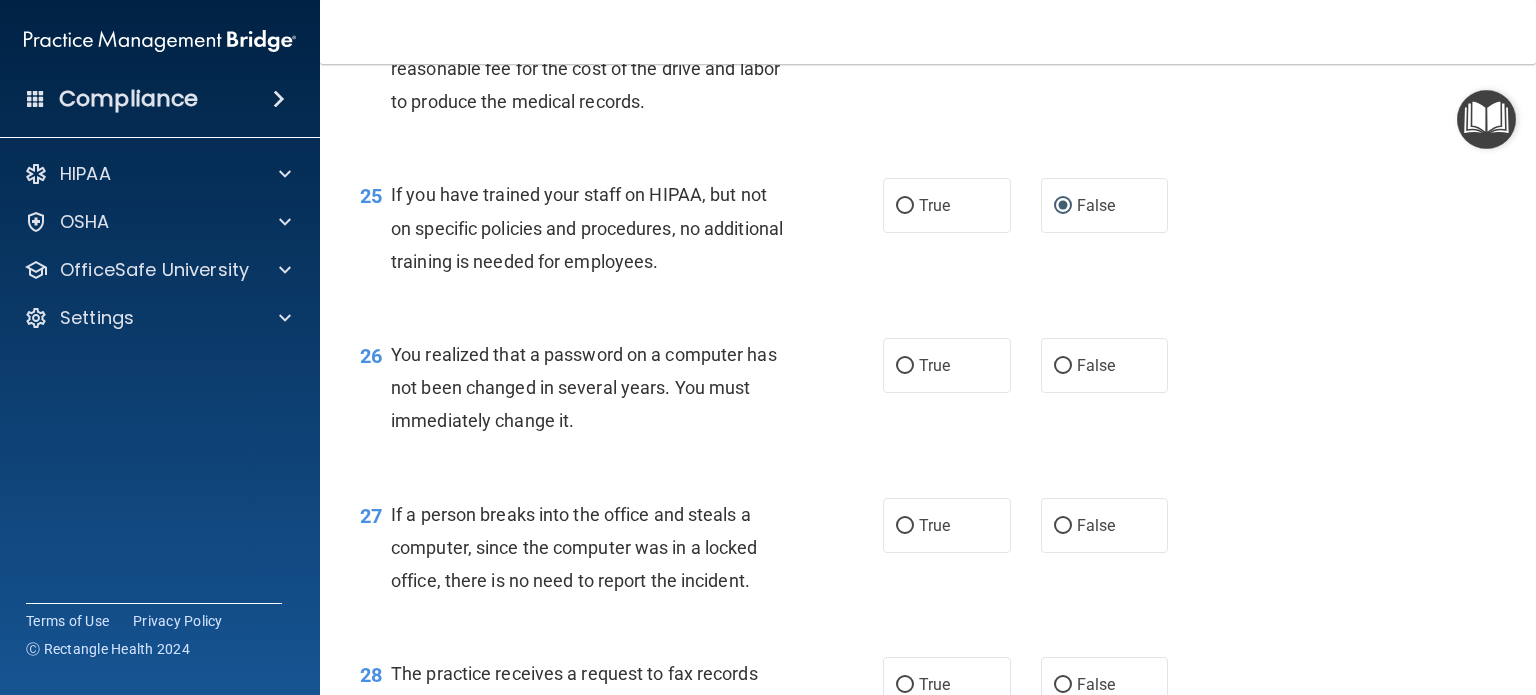 scroll, scrollTop: 4200, scrollLeft: 0, axis: vertical 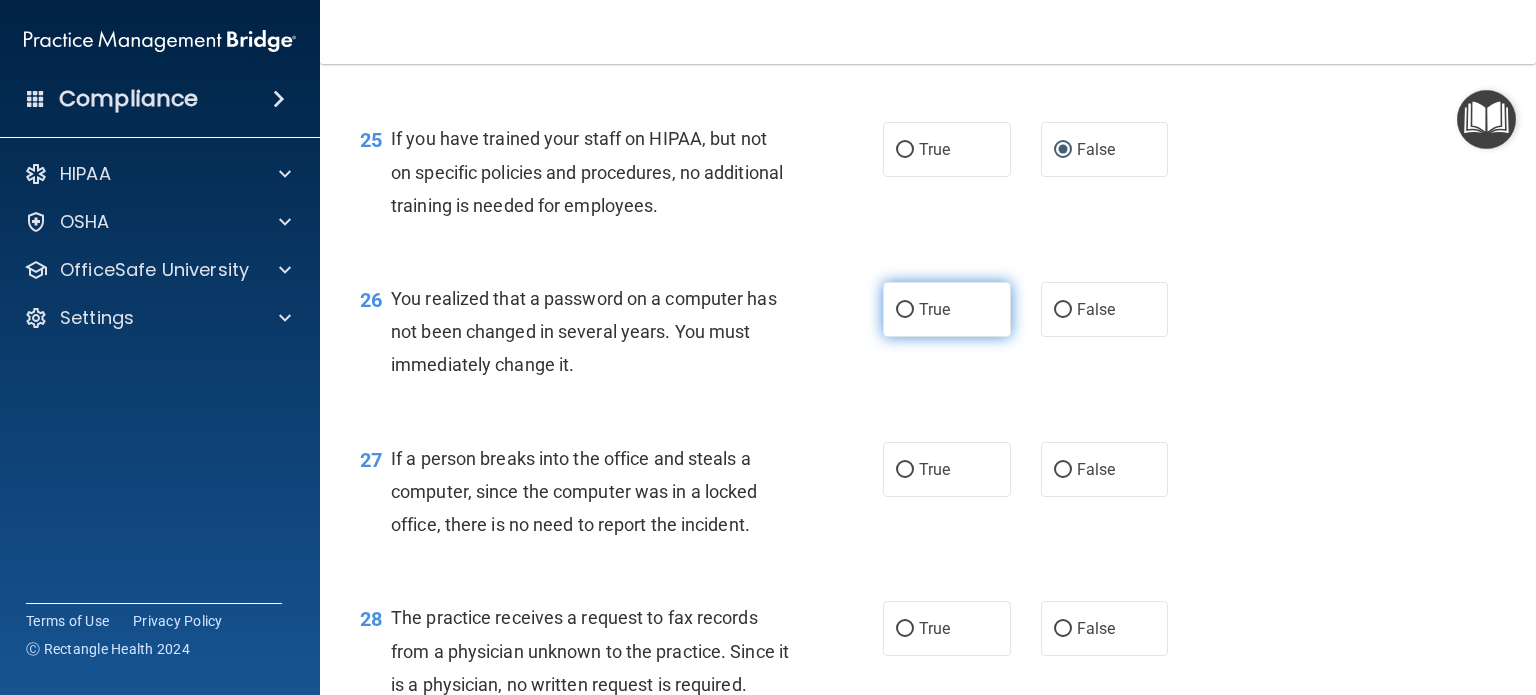 click on "True" at bounding box center [905, 310] 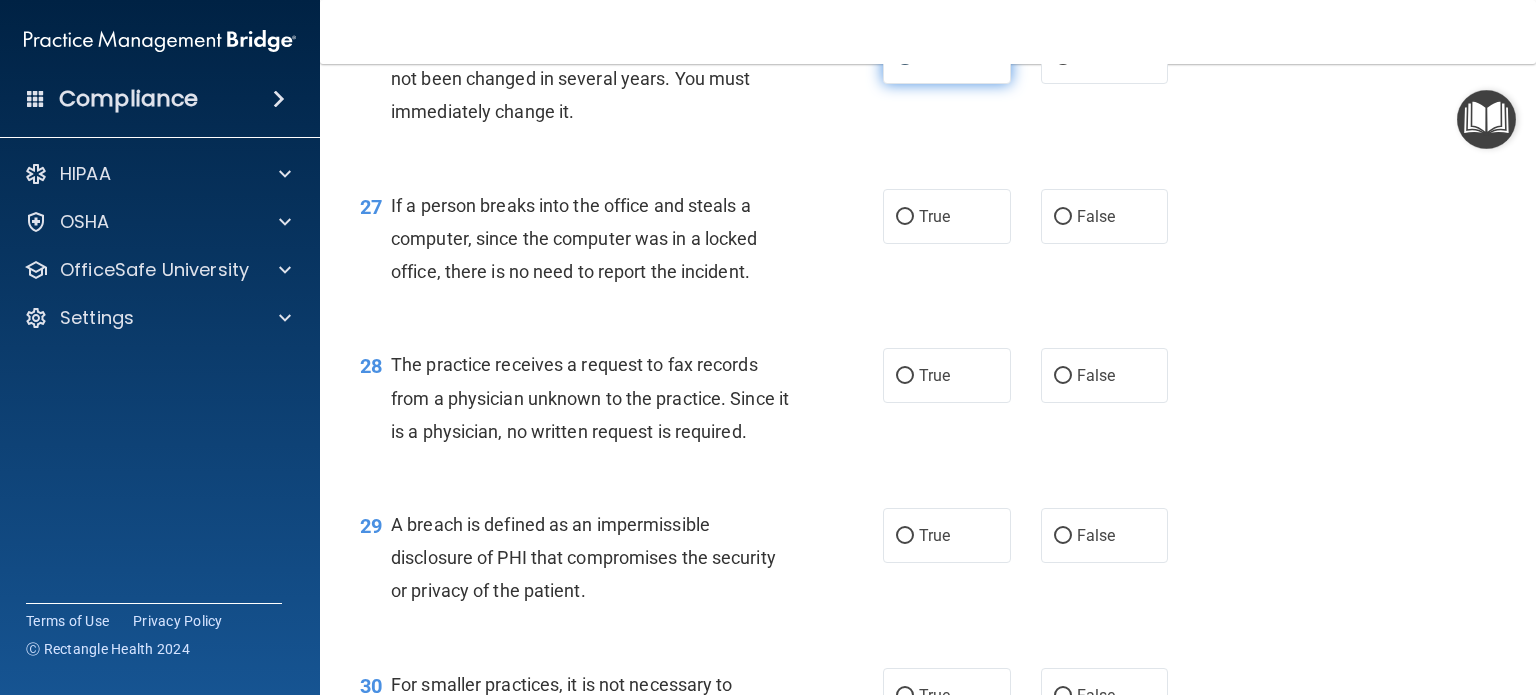 scroll, scrollTop: 4500, scrollLeft: 0, axis: vertical 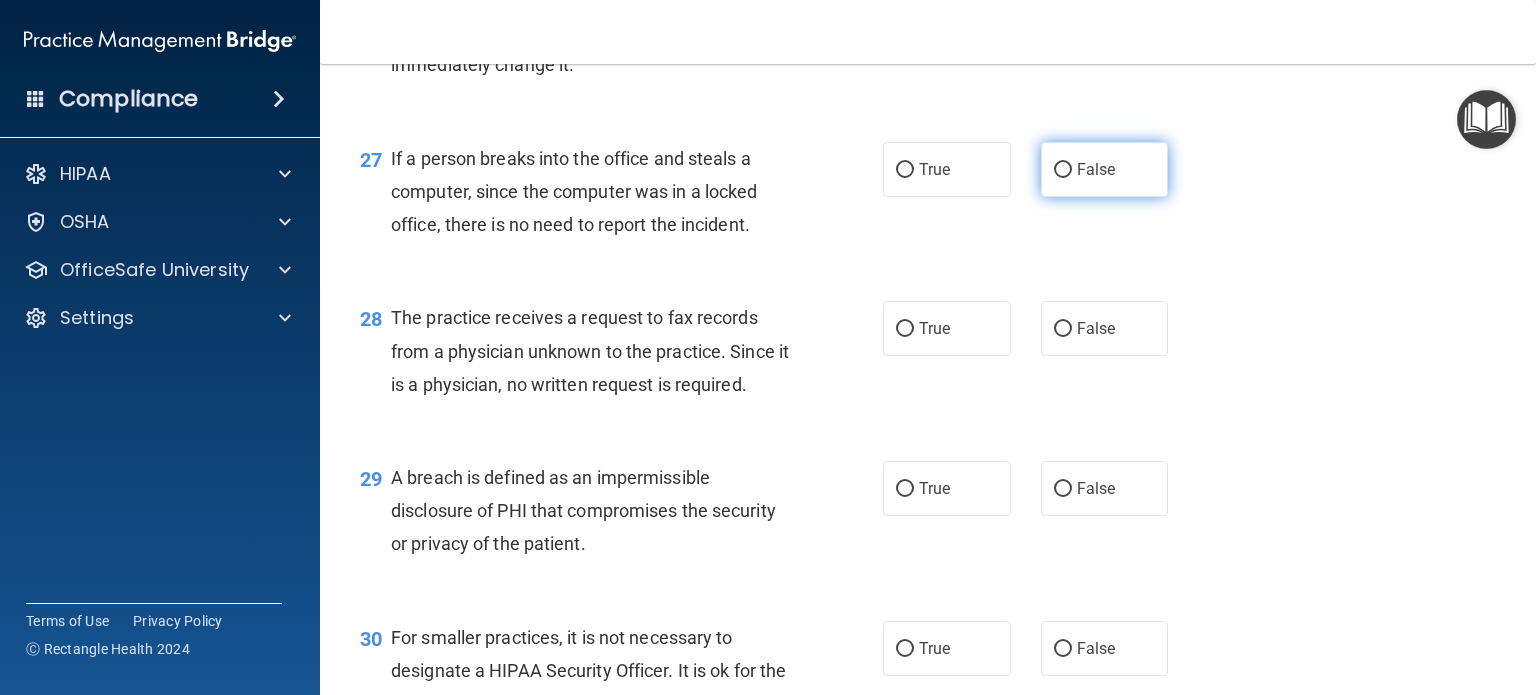 click on "False" at bounding box center (1063, 170) 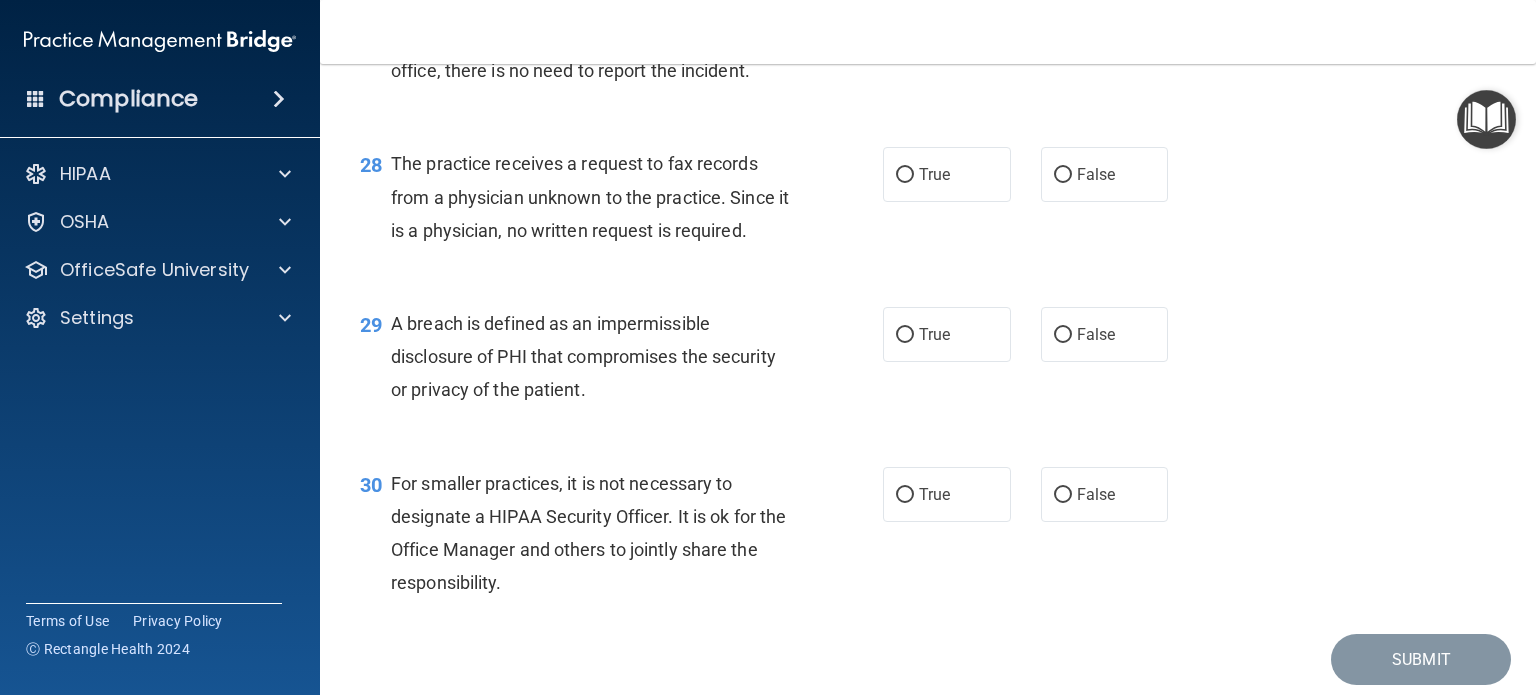 scroll, scrollTop: 4700, scrollLeft: 0, axis: vertical 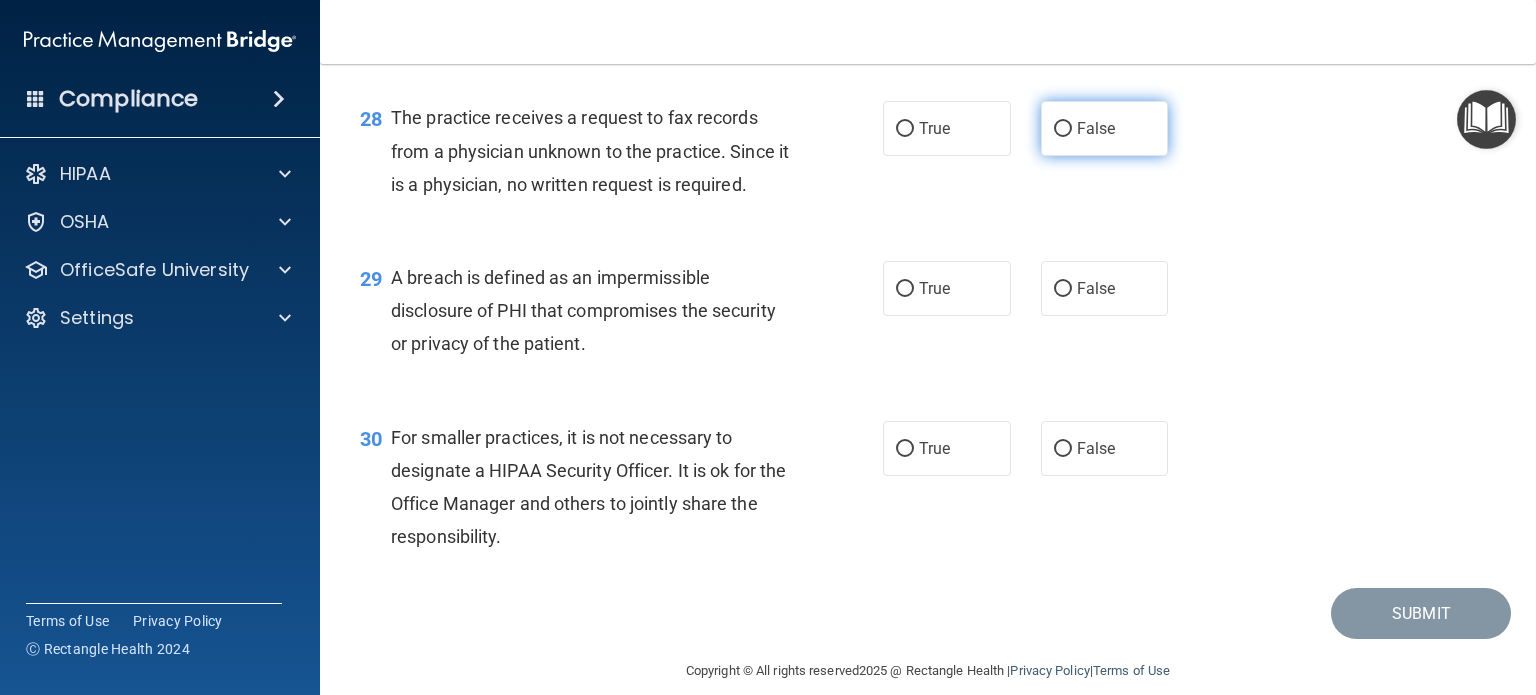 click on "False" at bounding box center [1063, 129] 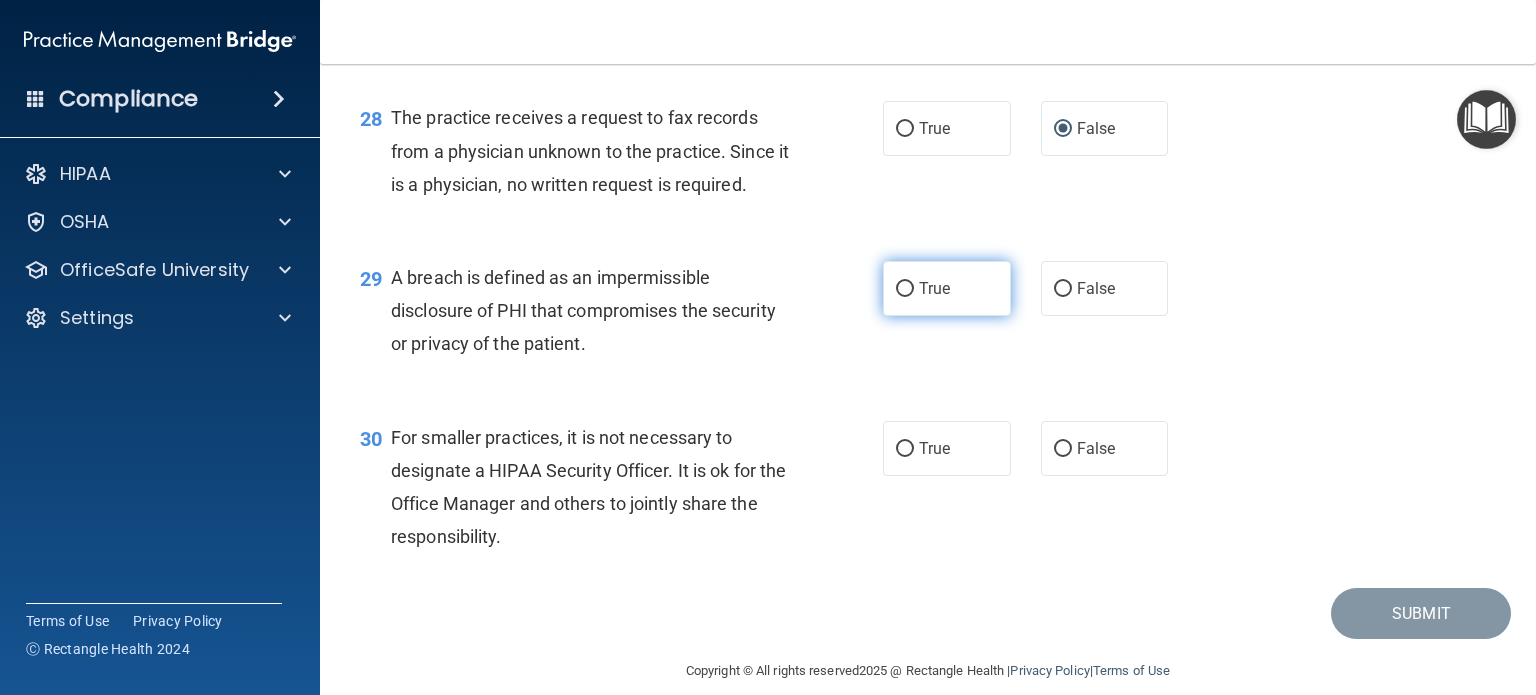 click on "True" at bounding box center [905, 289] 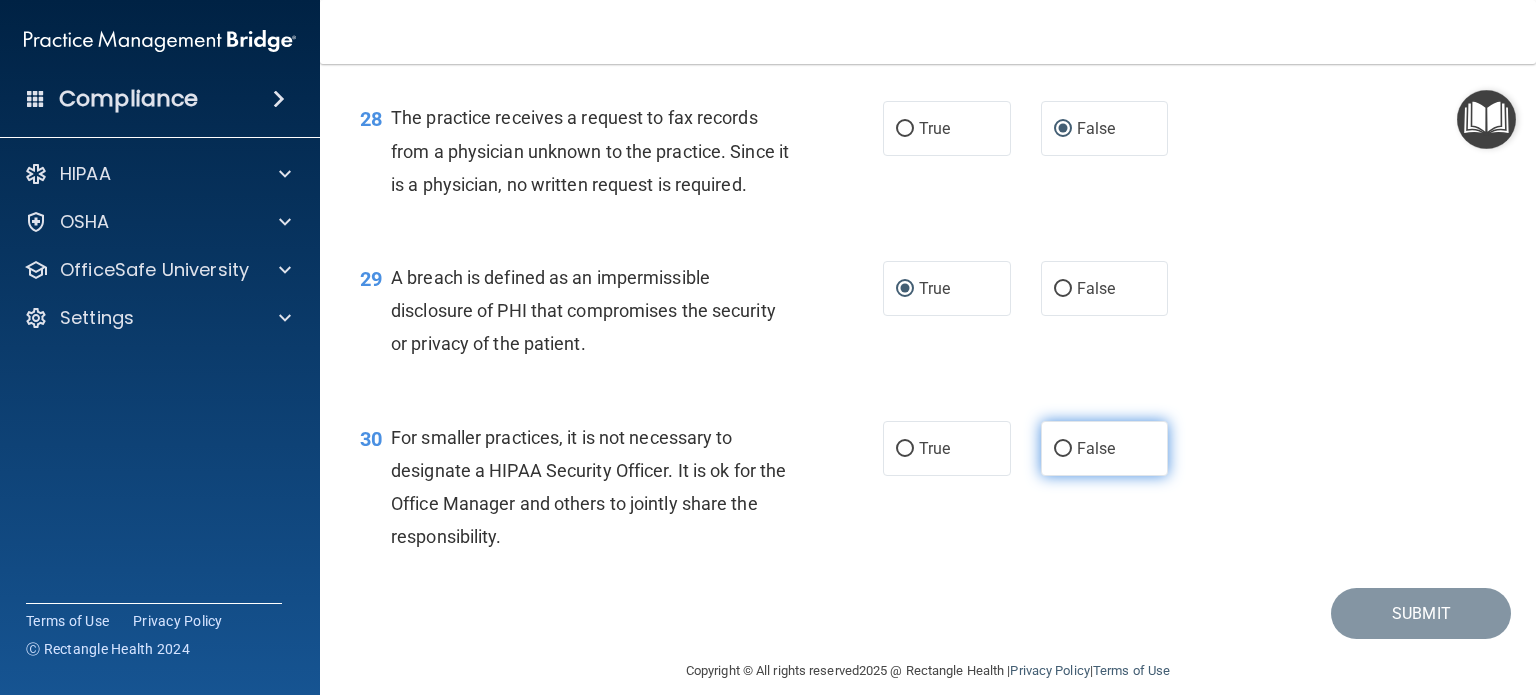 click on "False" at bounding box center (1063, 449) 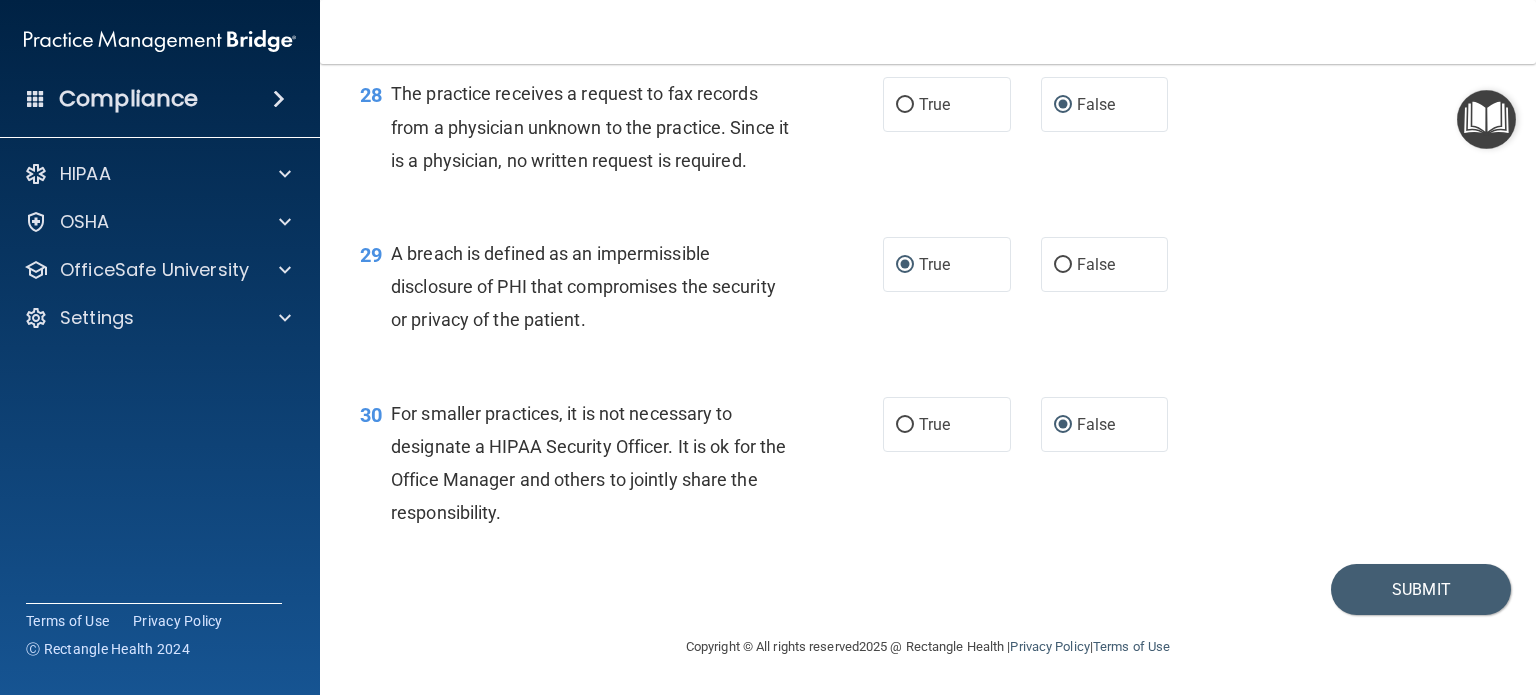 scroll, scrollTop: 4824, scrollLeft: 0, axis: vertical 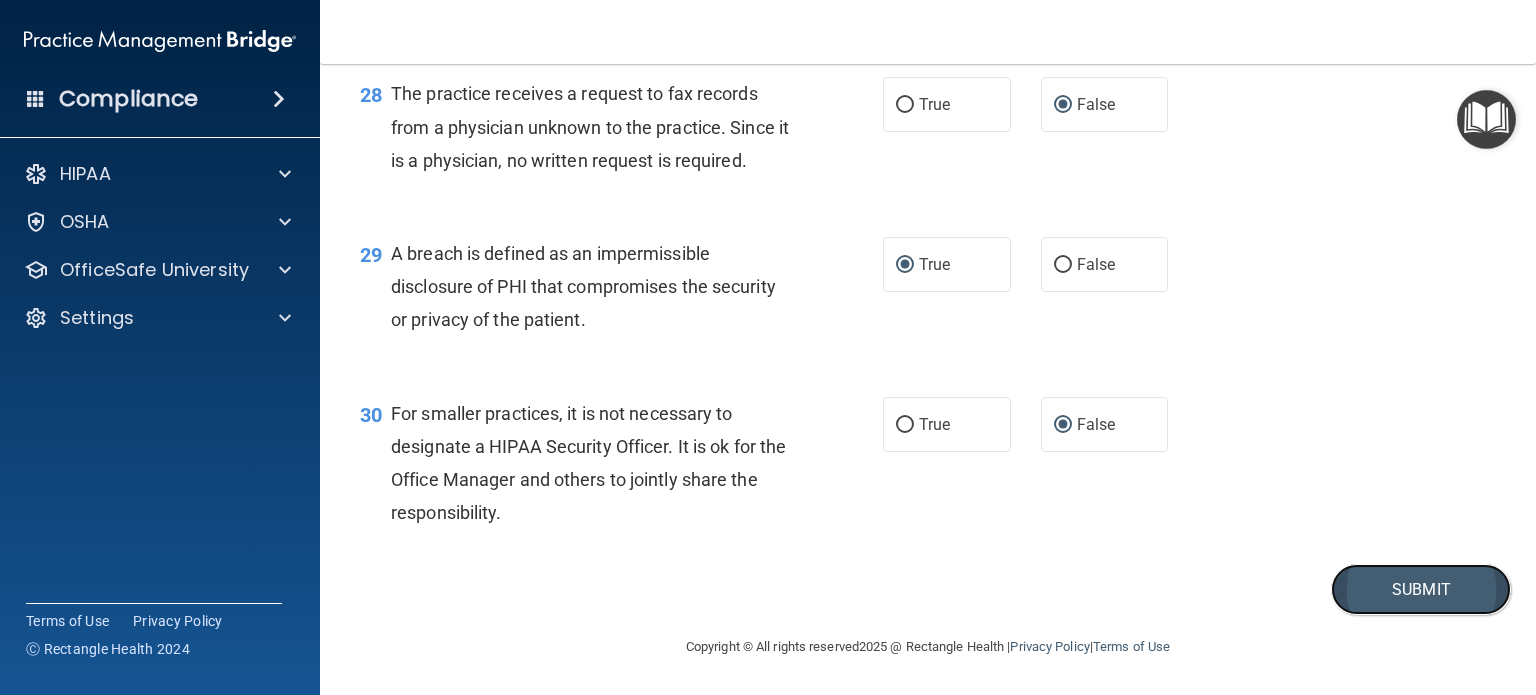 click on "Submit" at bounding box center (1421, 589) 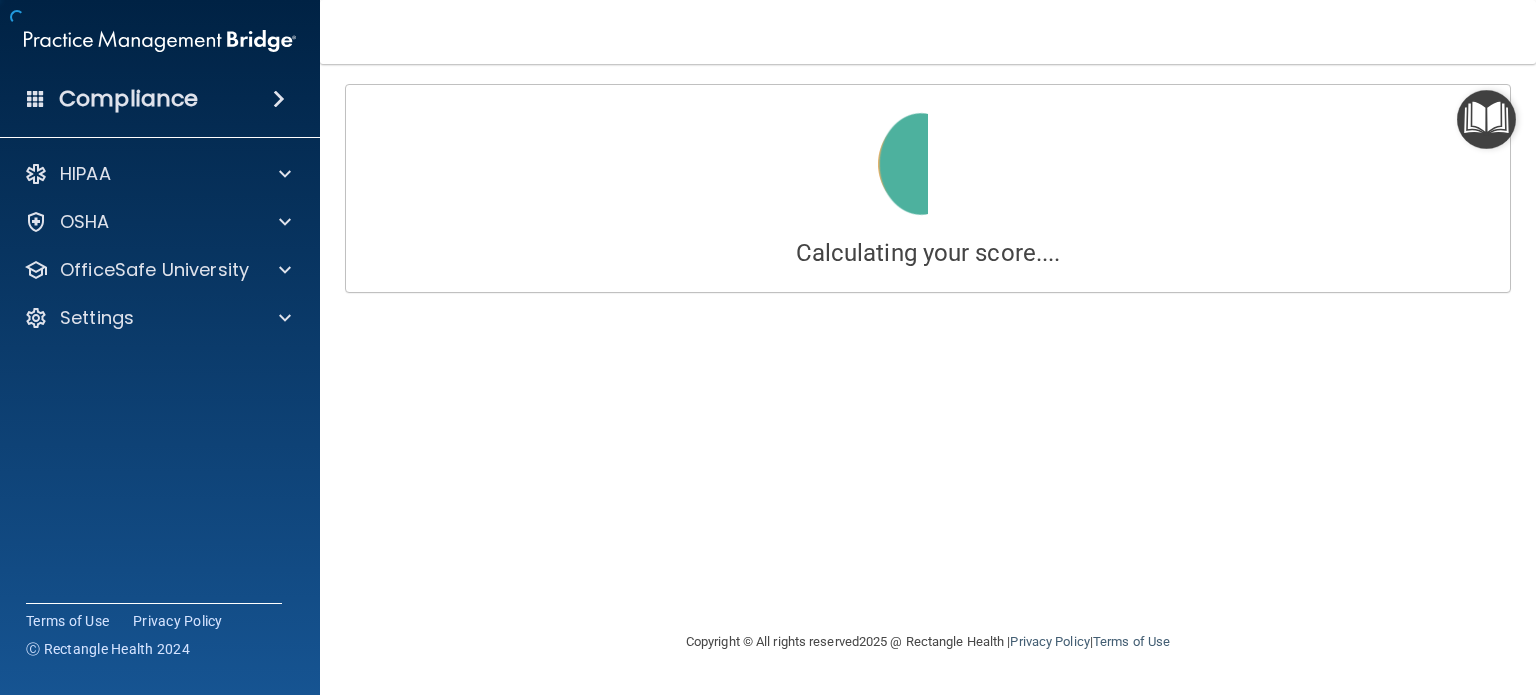 scroll, scrollTop: 0, scrollLeft: 0, axis: both 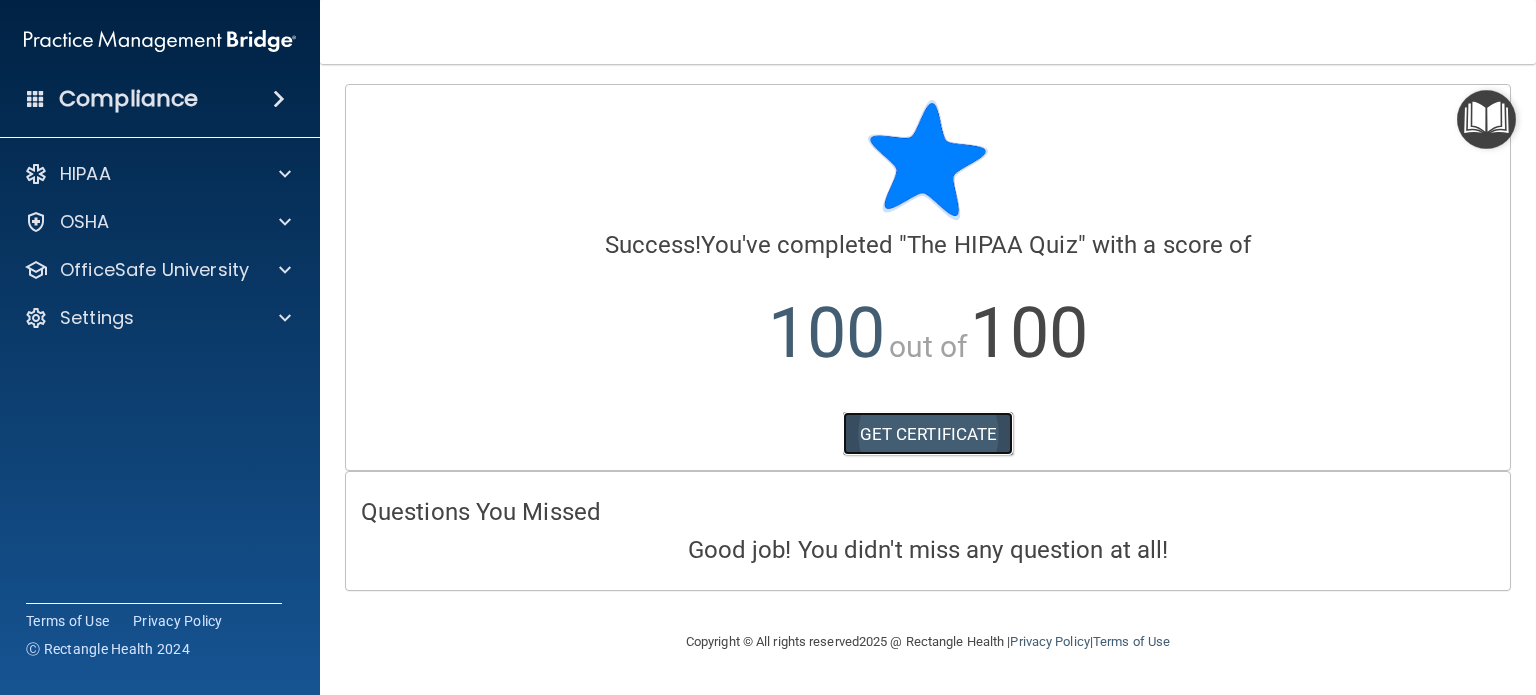 click on "GET CERTIFICATE" at bounding box center (928, 434) 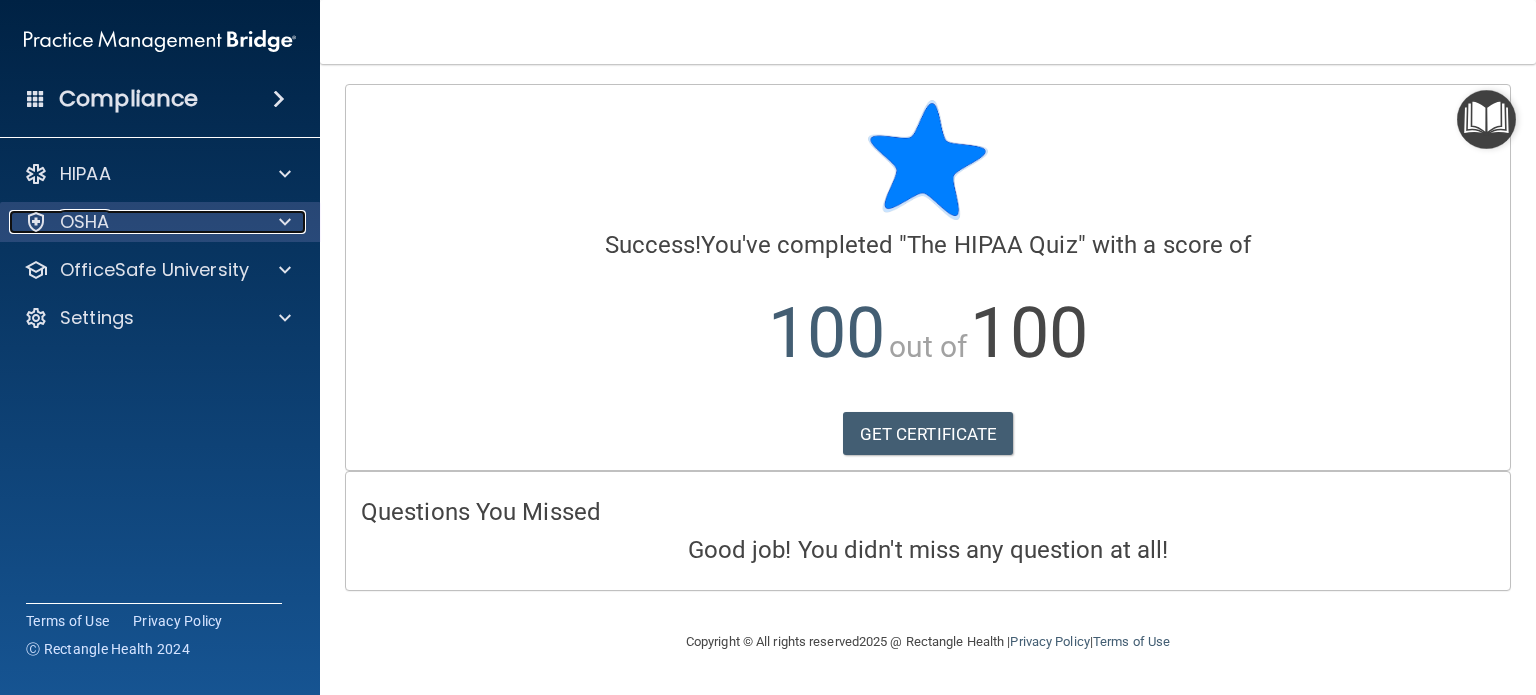 click on "OSHA" at bounding box center (85, 222) 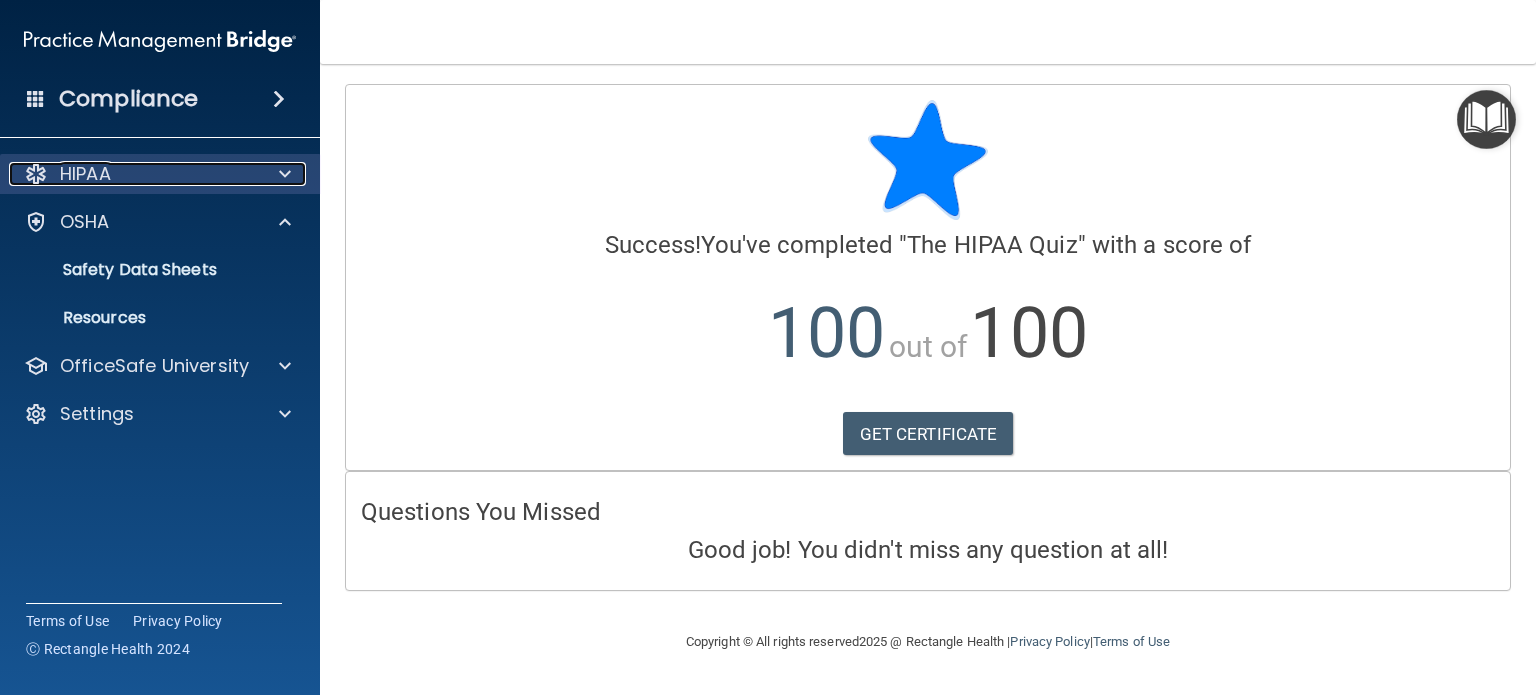 click on "HIPAA" at bounding box center [85, 174] 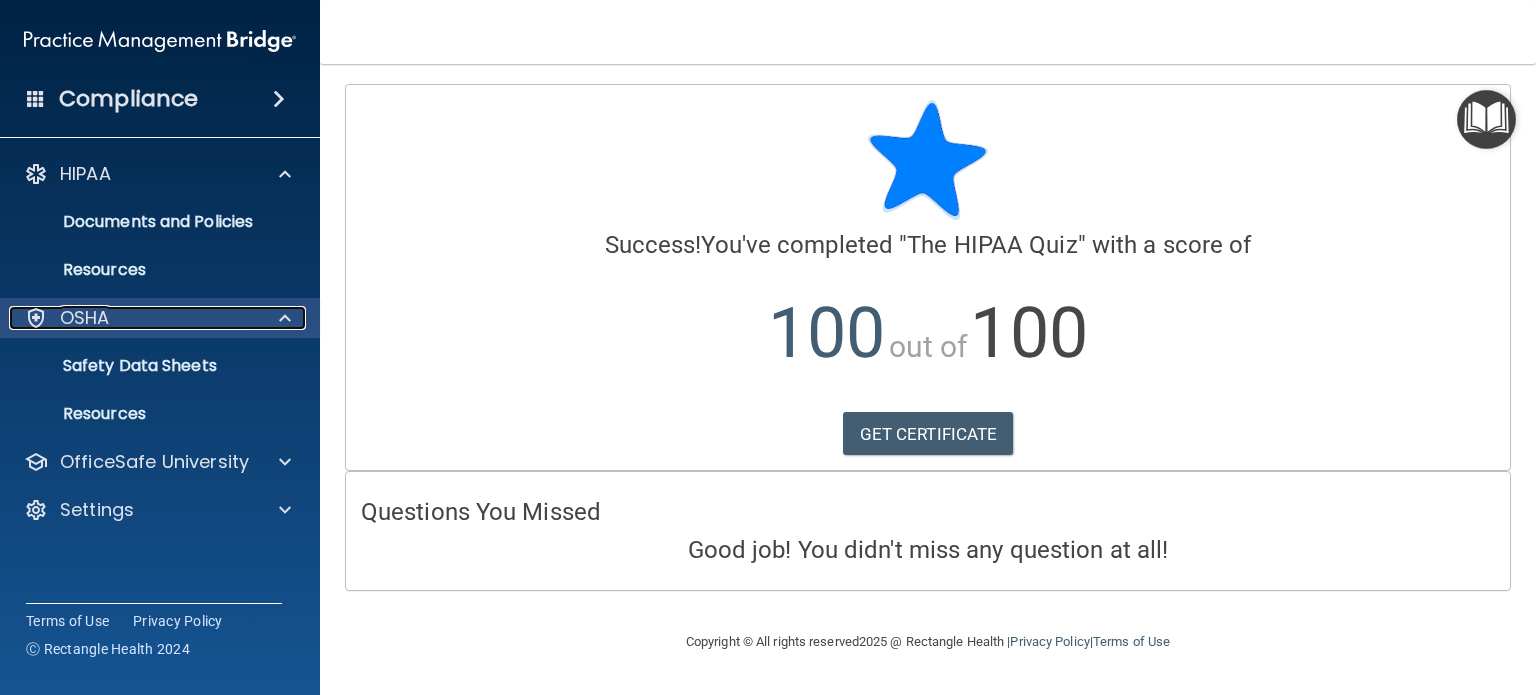 click on "OSHA" at bounding box center (85, 318) 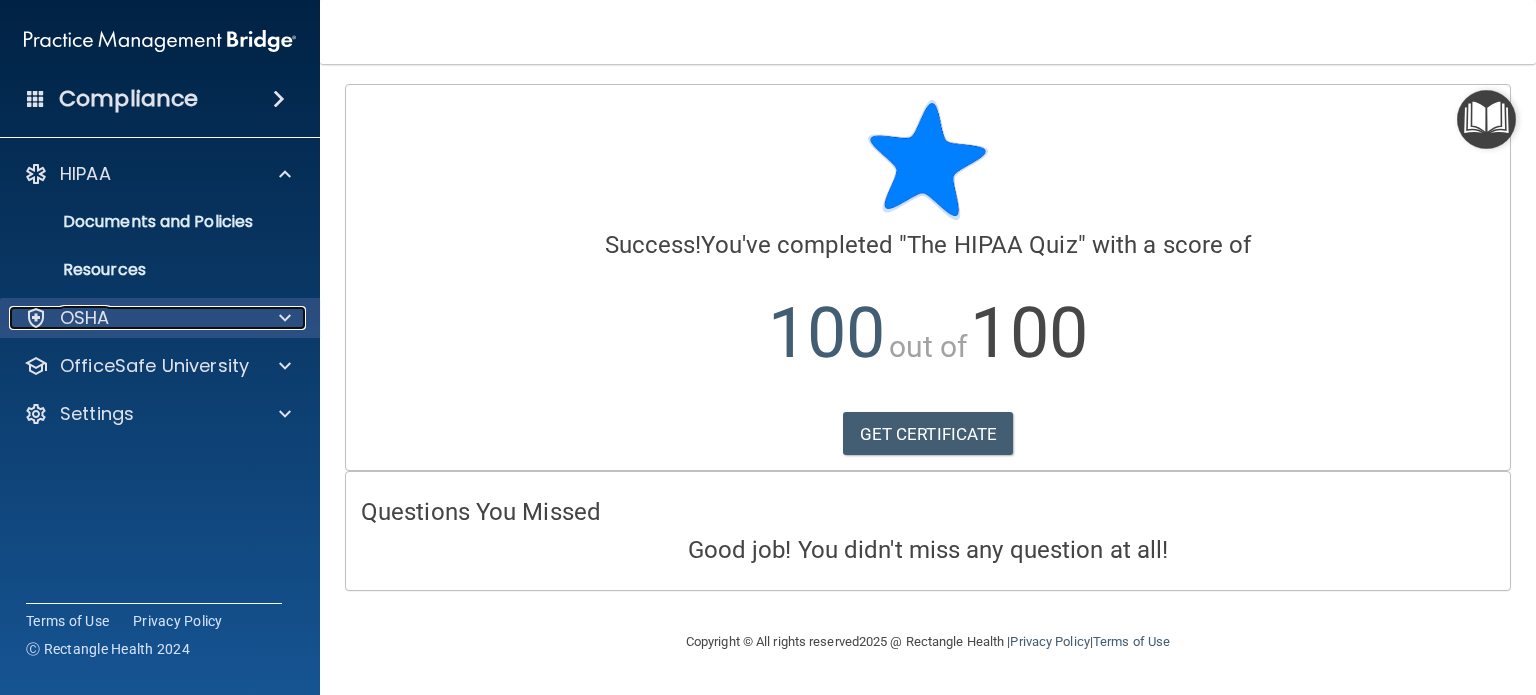 click at bounding box center (285, 318) 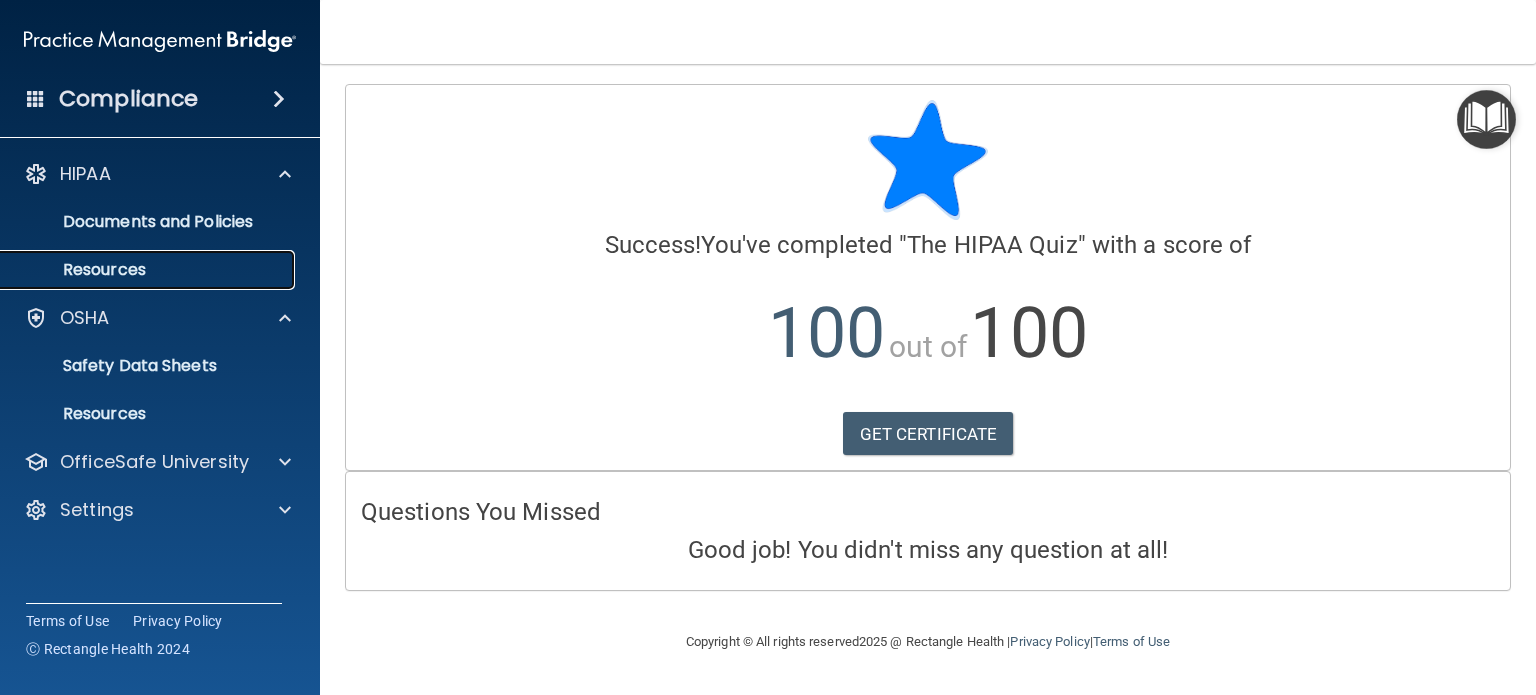 click on "Resources" at bounding box center [149, 270] 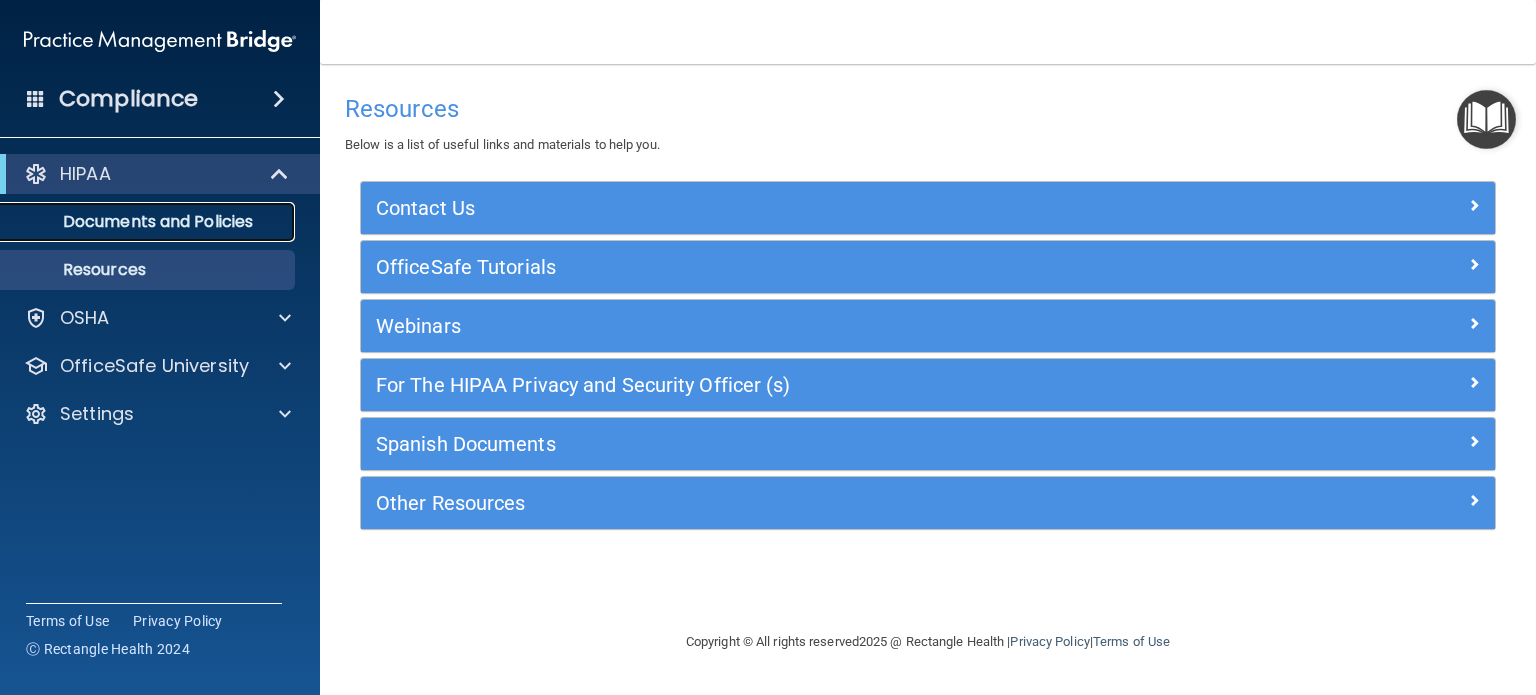click on "Documents and Policies" at bounding box center [149, 222] 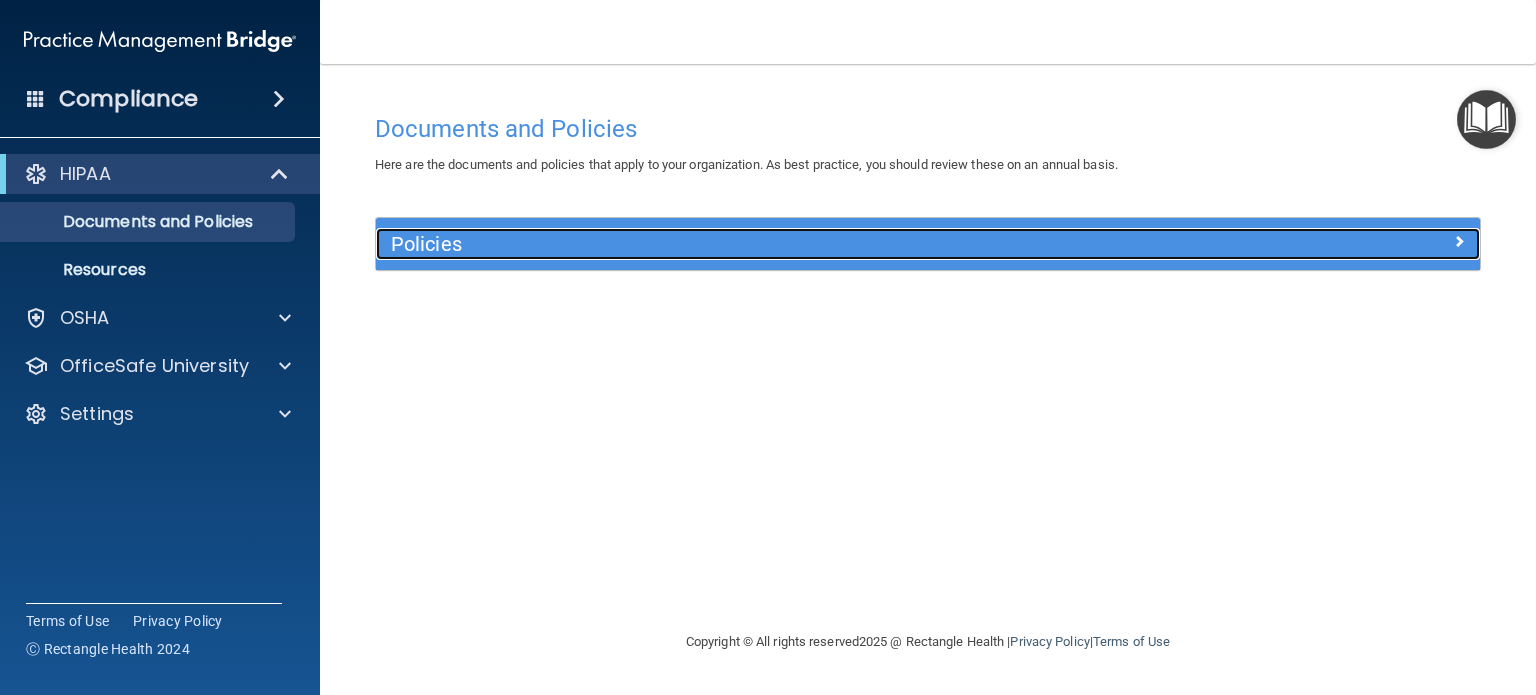 click at bounding box center (1342, 240) 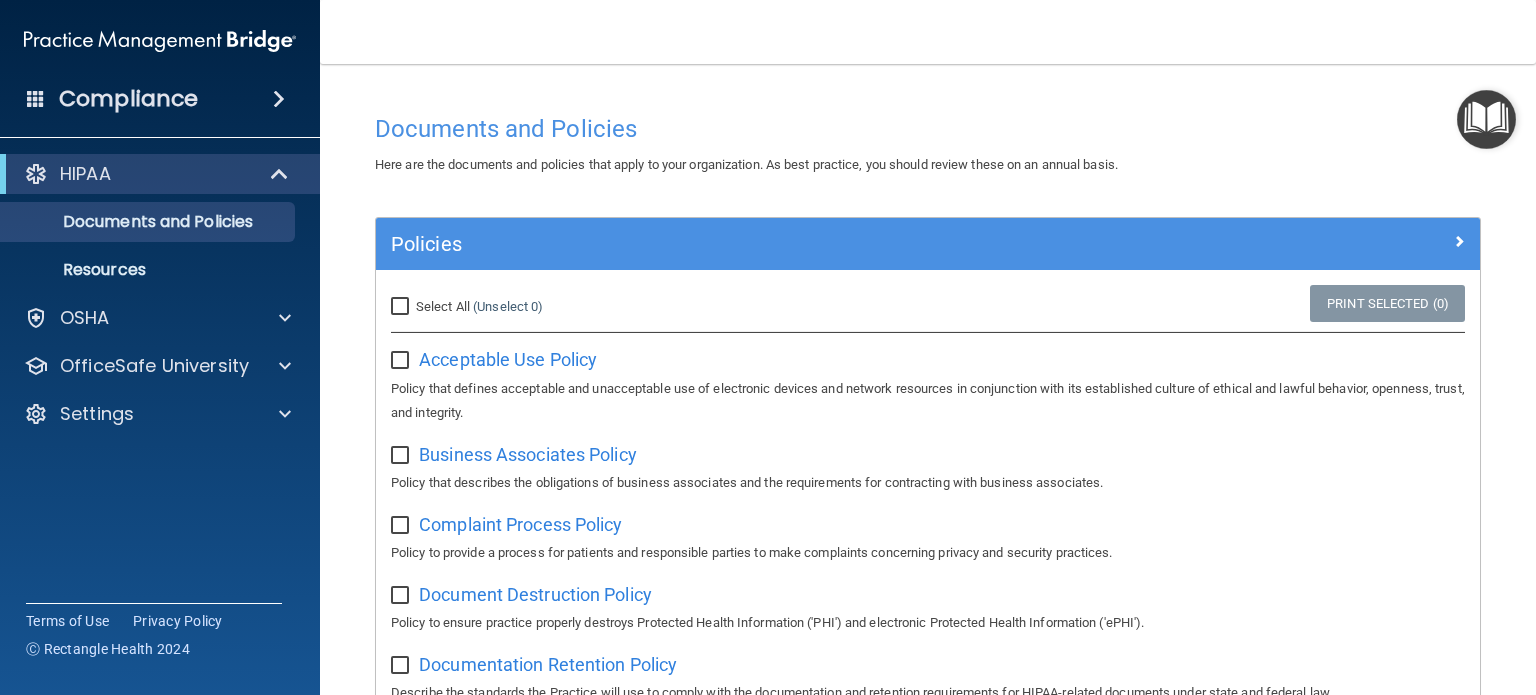 click on "Select All   (Unselect 0)    Unselect All" at bounding box center (402, 307) 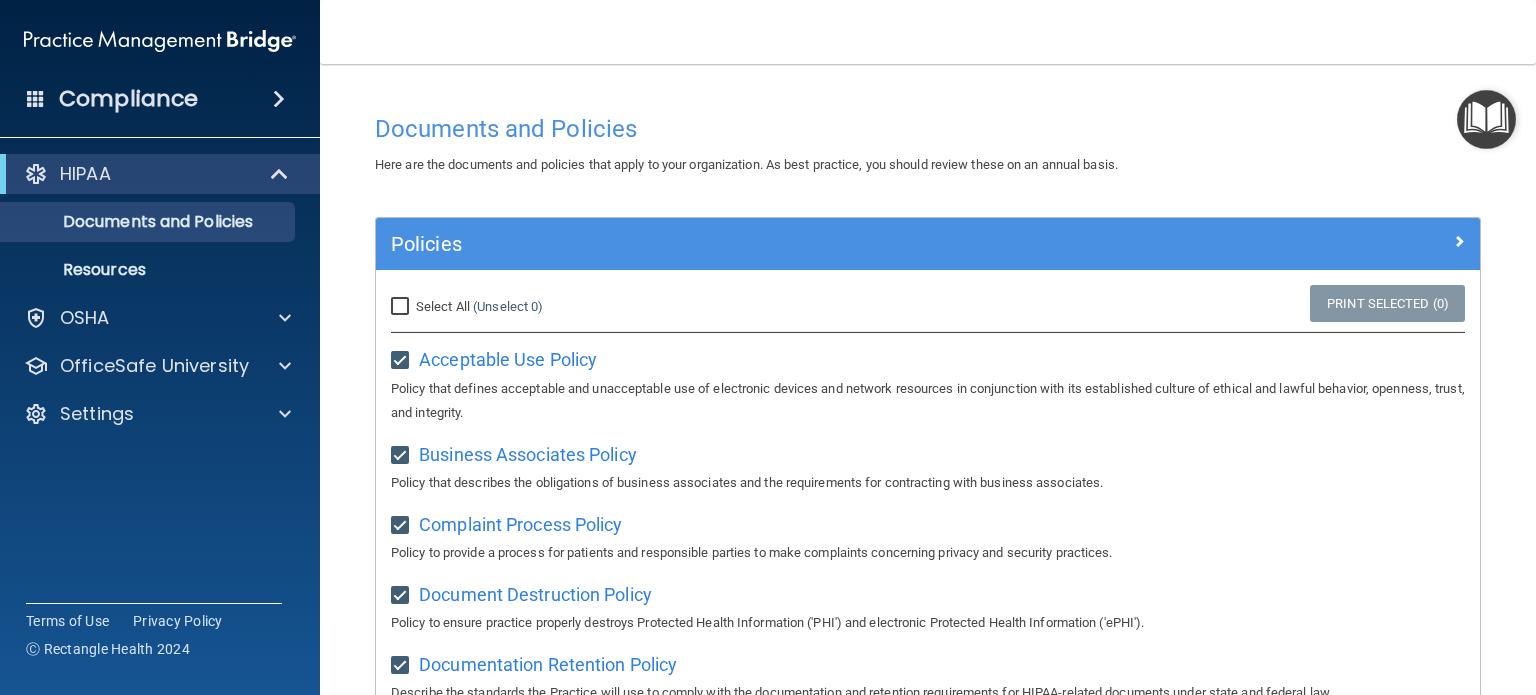 checkbox on "true" 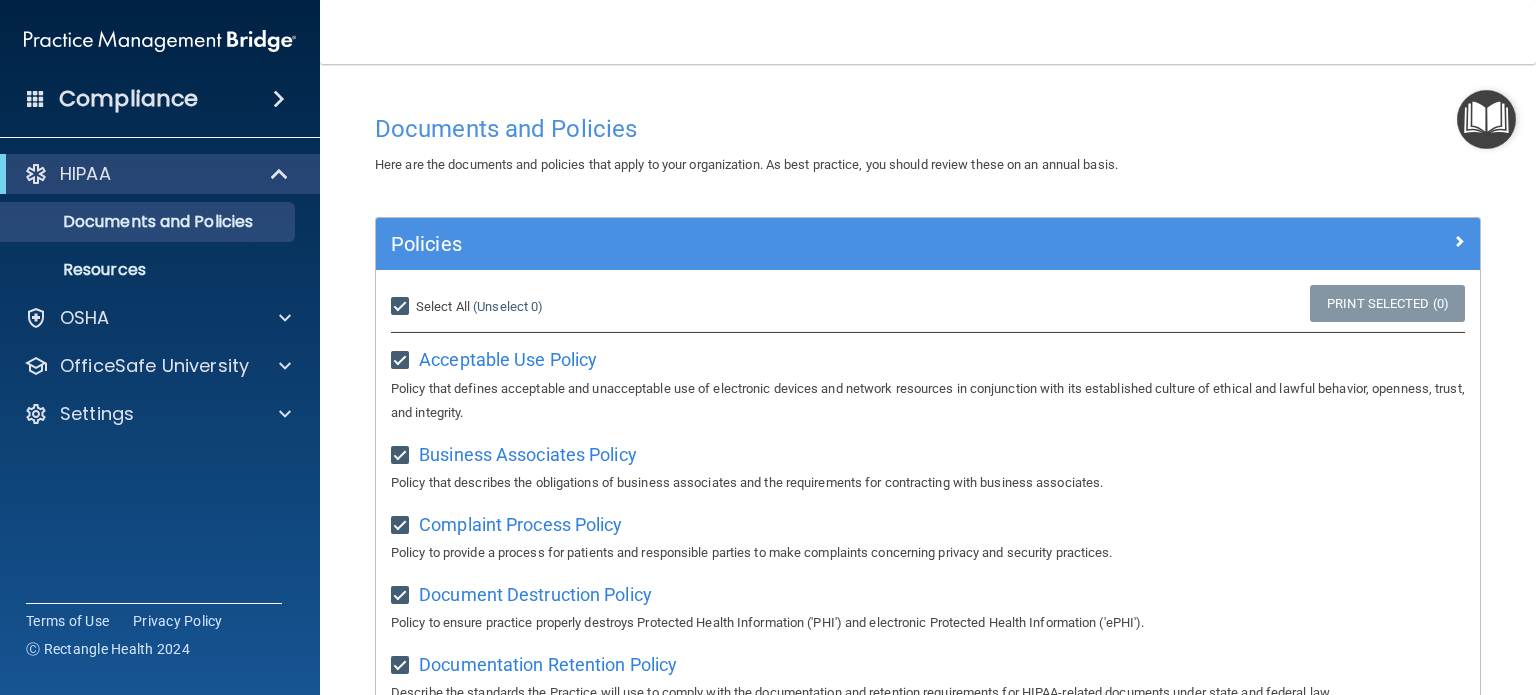 checkbox on "true" 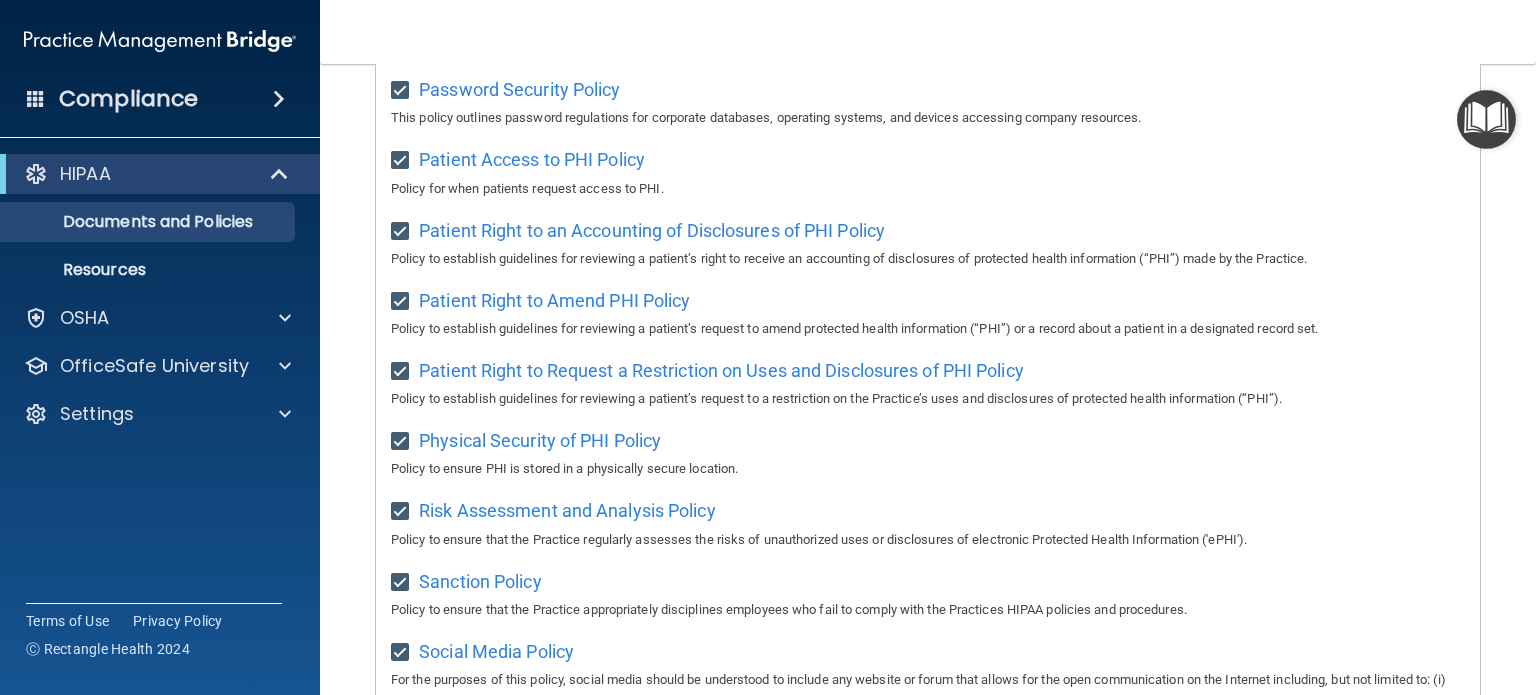scroll, scrollTop: 549, scrollLeft: 0, axis: vertical 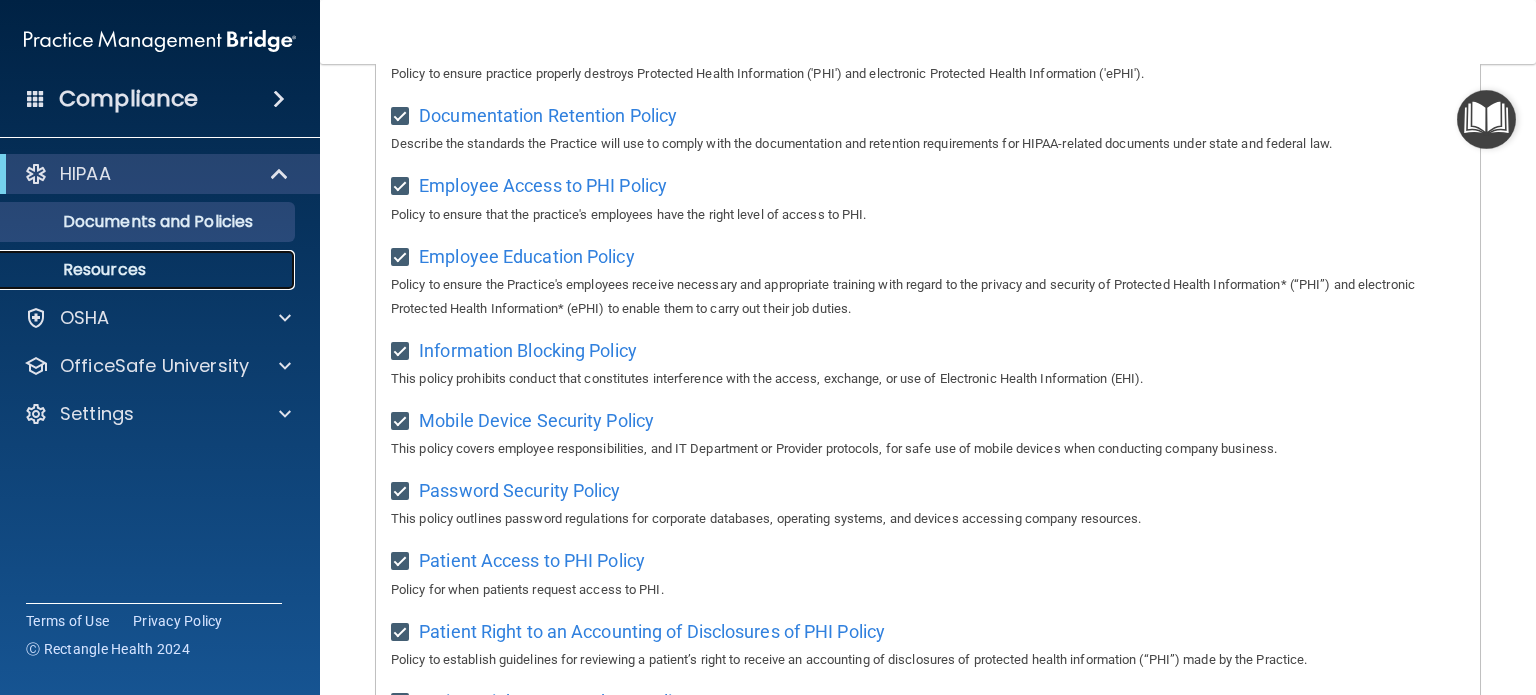 click on "Resources" at bounding box center [149, 270] 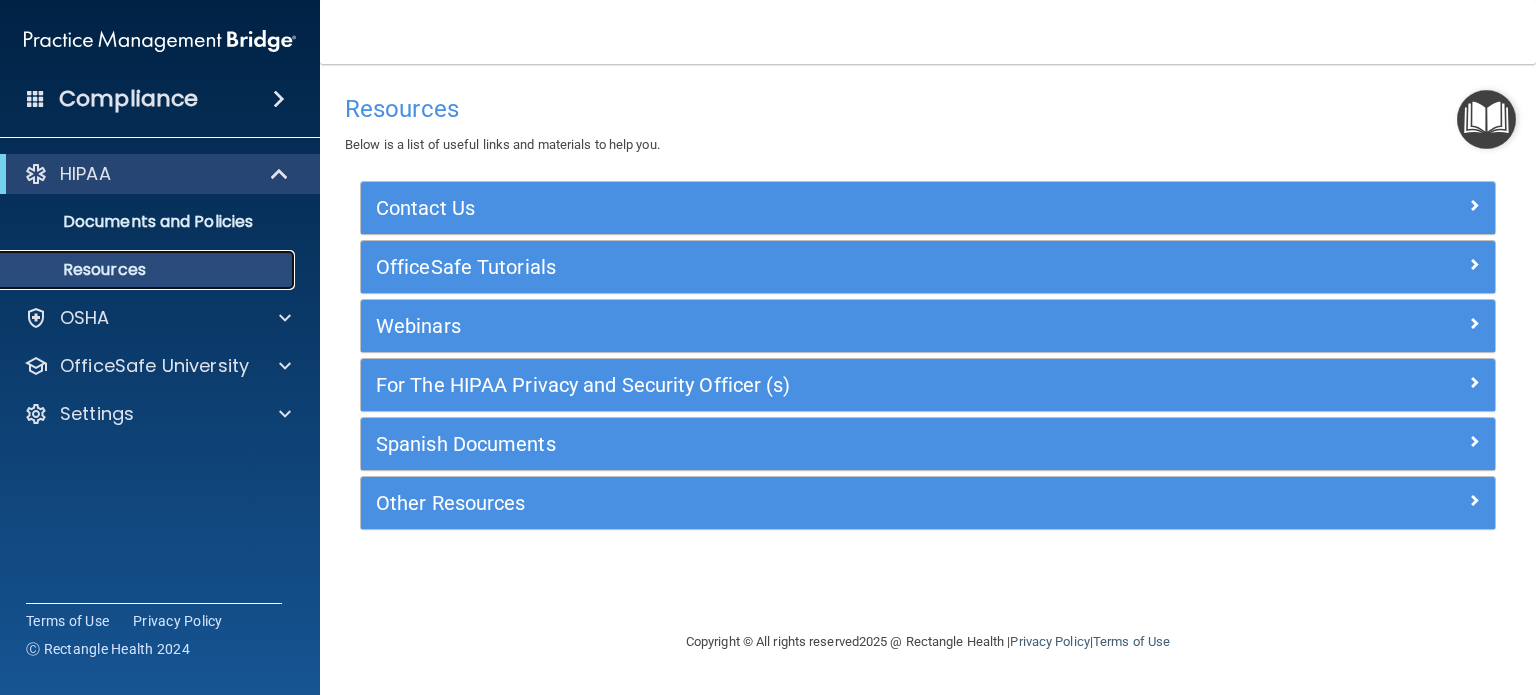 scroll, scrollTop: 0, scrollLeft: 0, axis: both 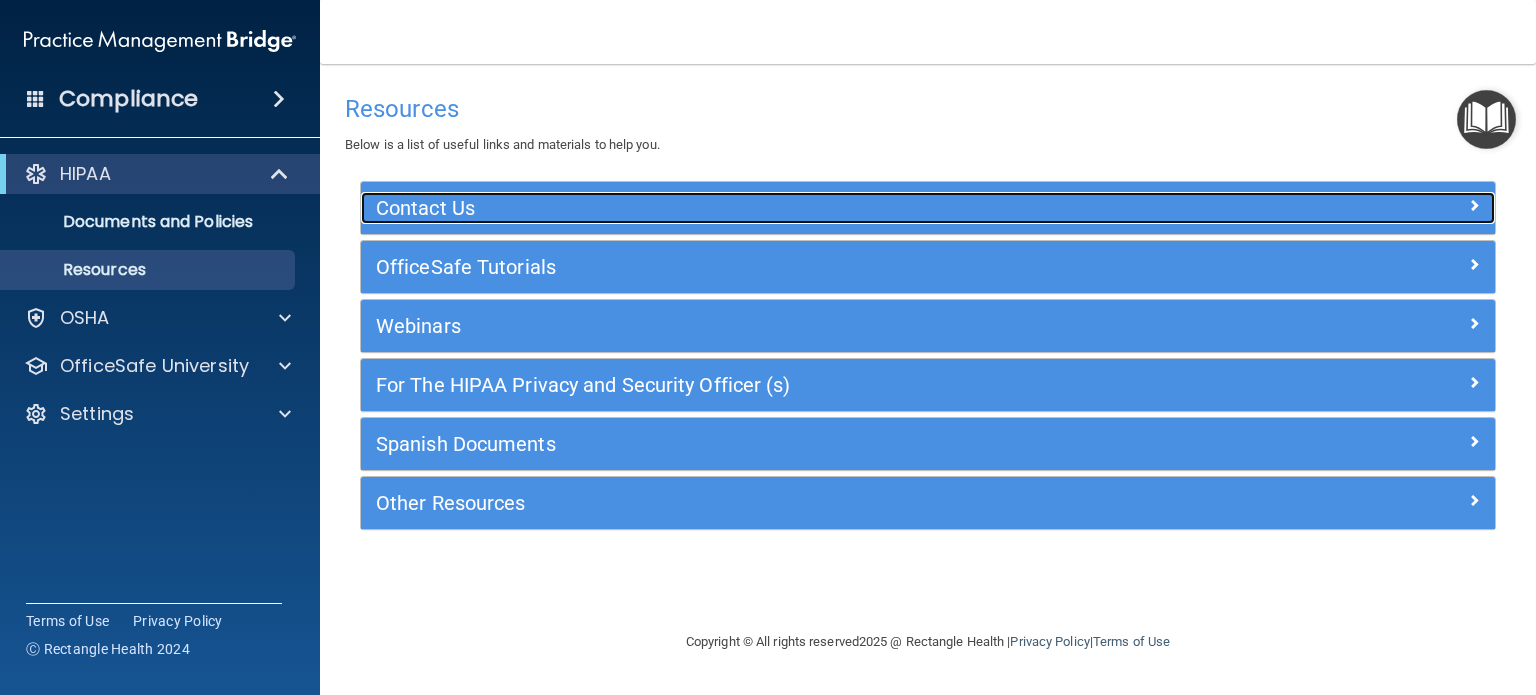 click at bounding box center (1474, 205) 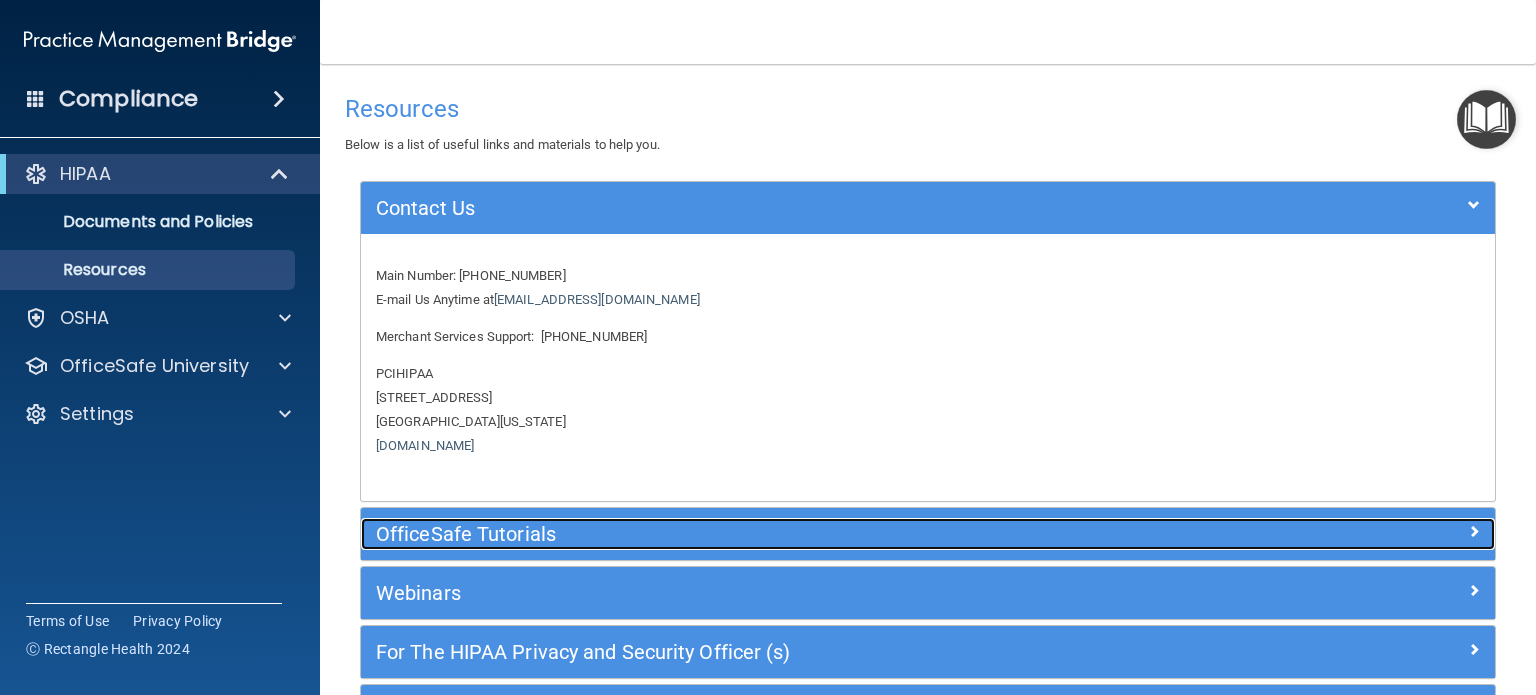click at bounding box center (1354, 530) 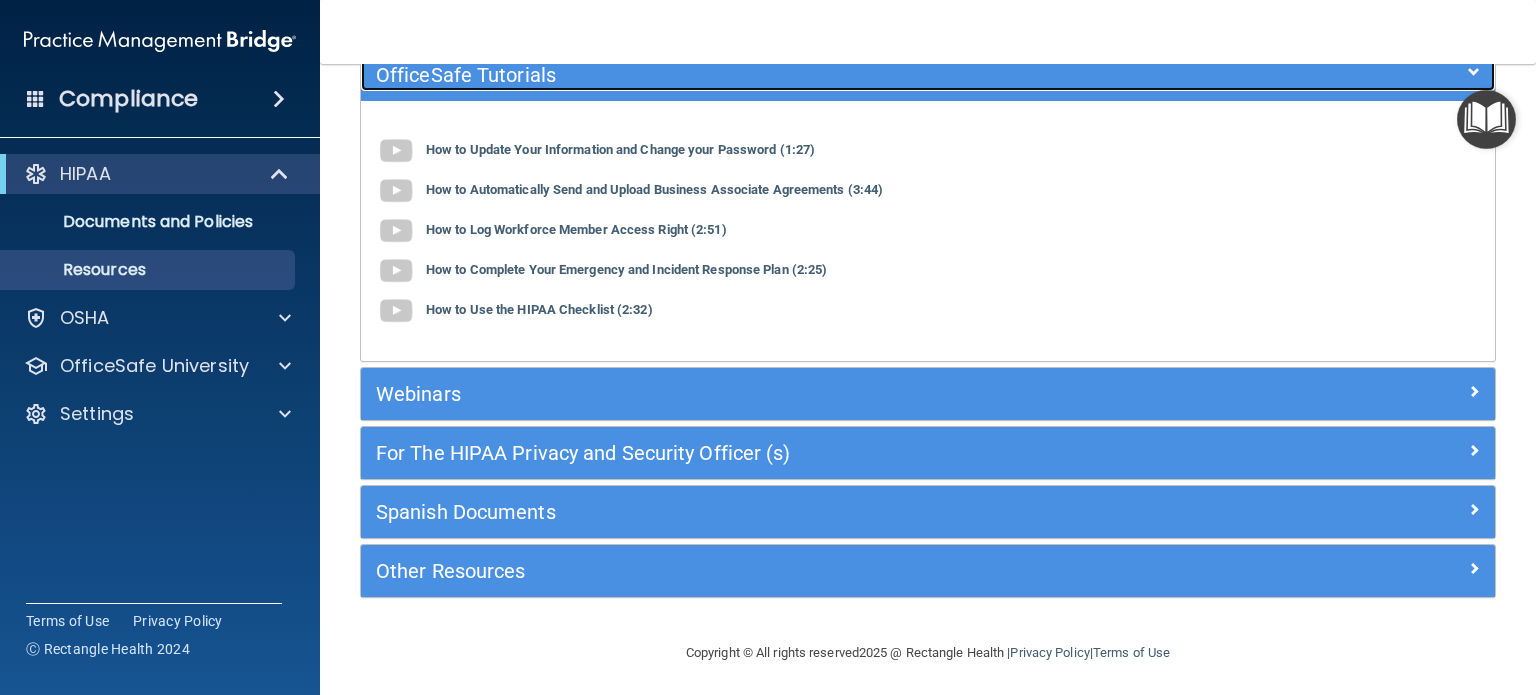 scroll, scrollTop: 196, scrollLeft: 0, axis: vertical 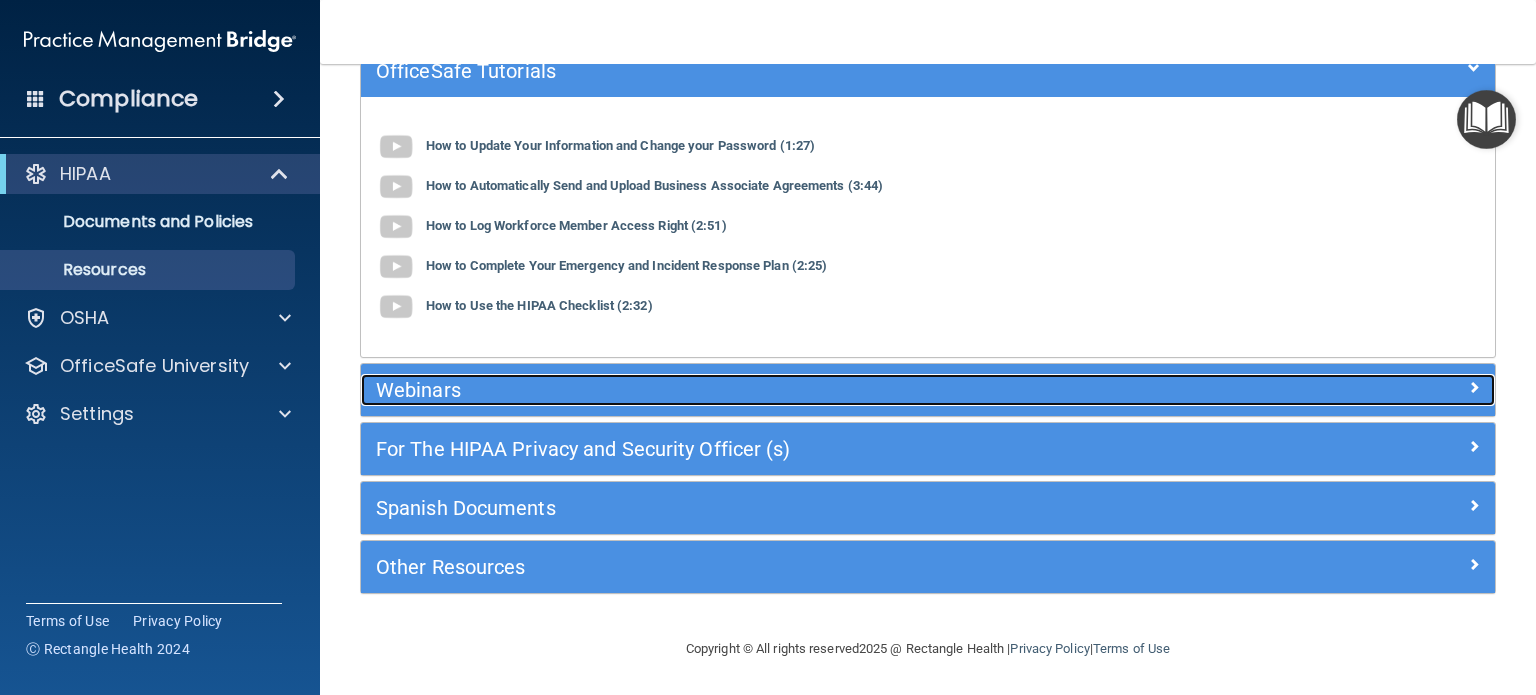click at bounding box center [1474, 387] 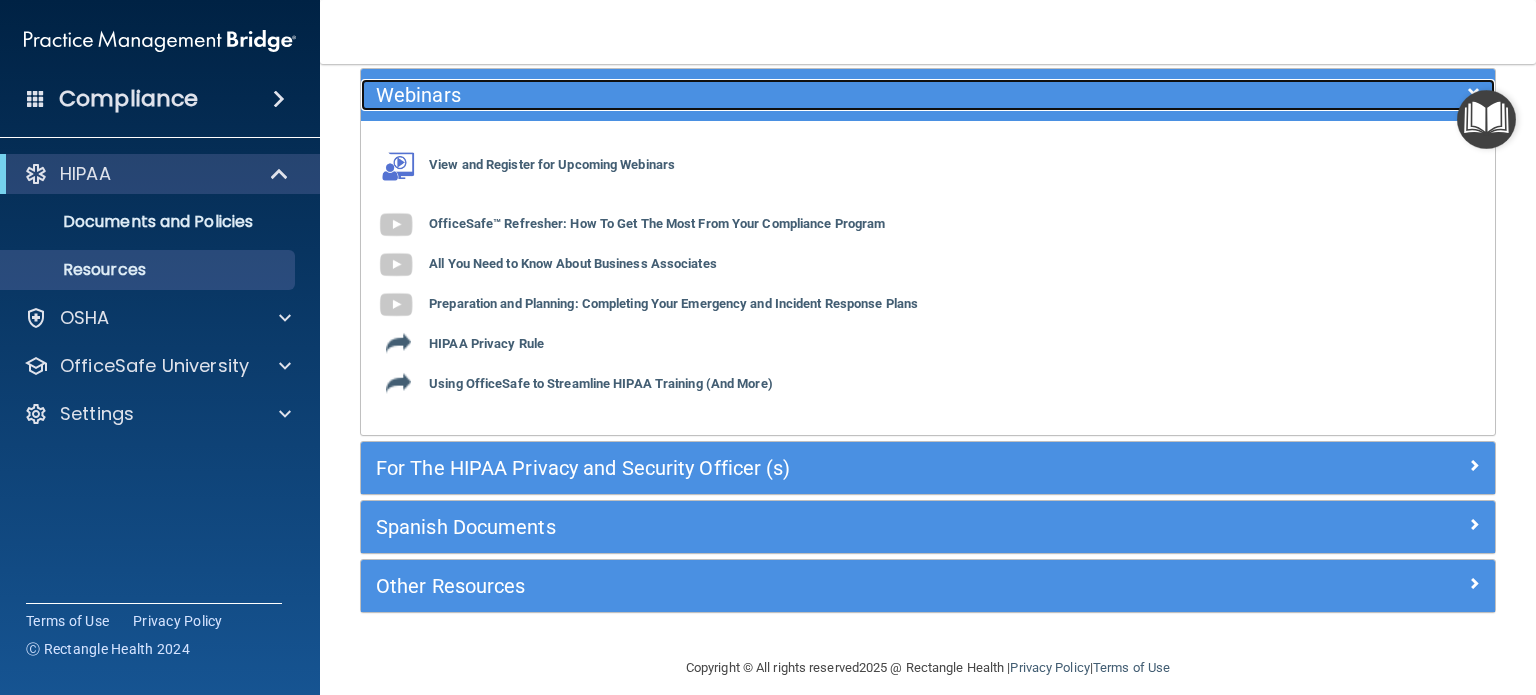 scroll, scrollTop: 249, scrollLeft: 0, axis: vertical 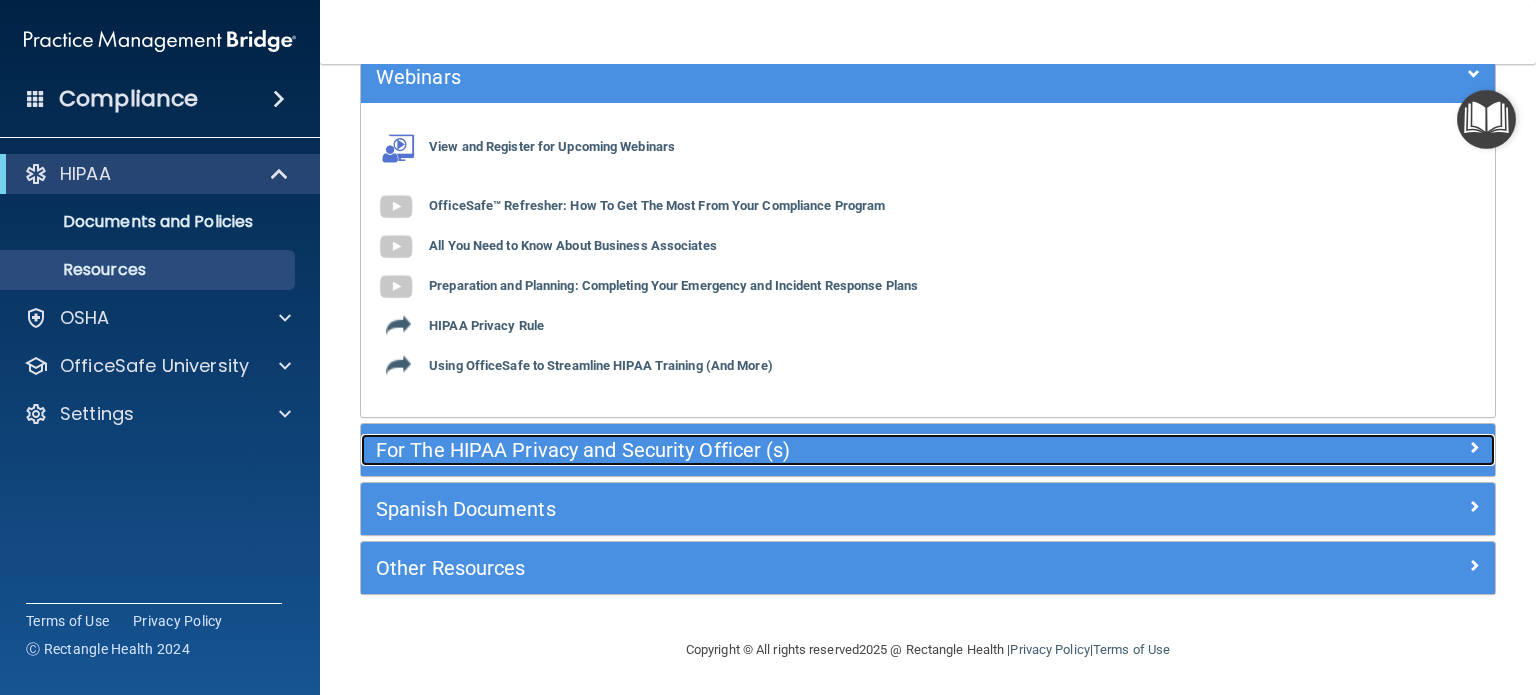 click at bounding box center [1474, 447] 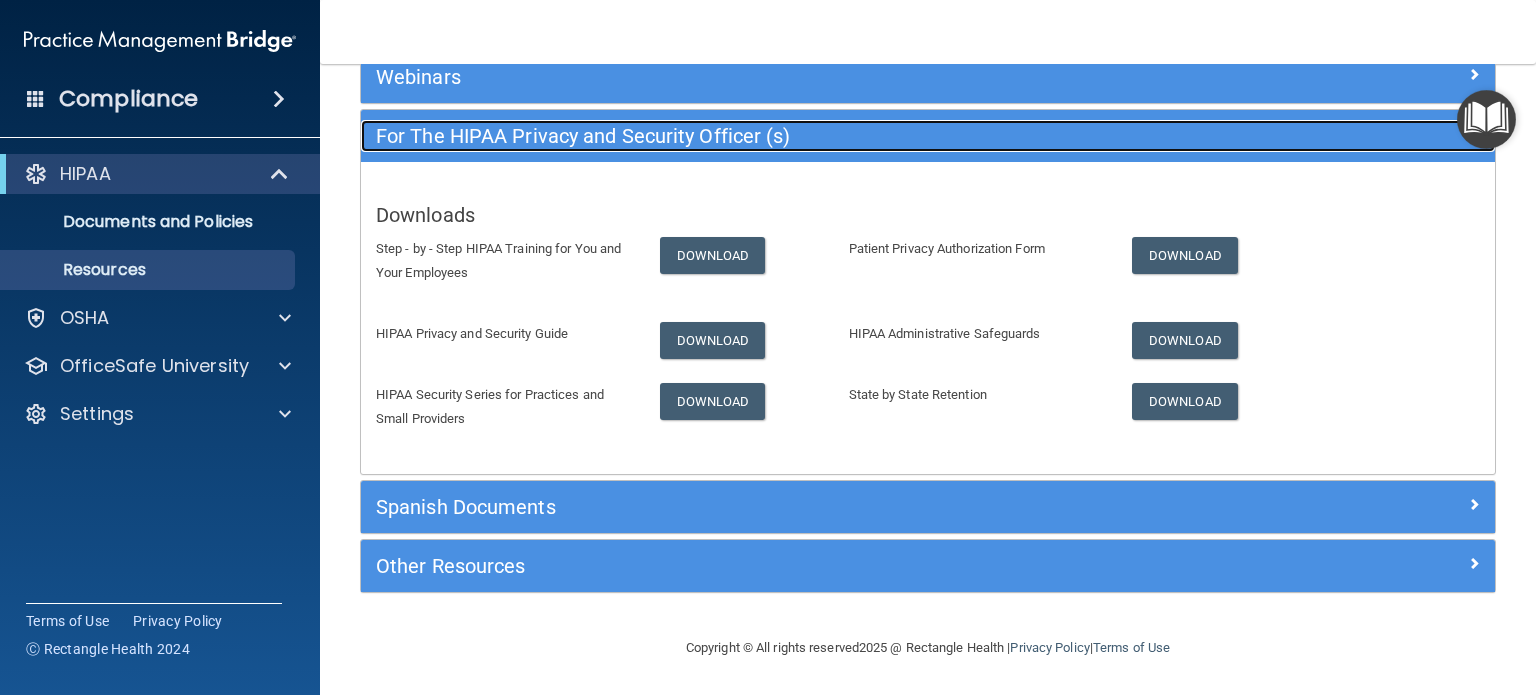 scroll, scrollTop: 248, scrollLeft: 0, axis: vertical 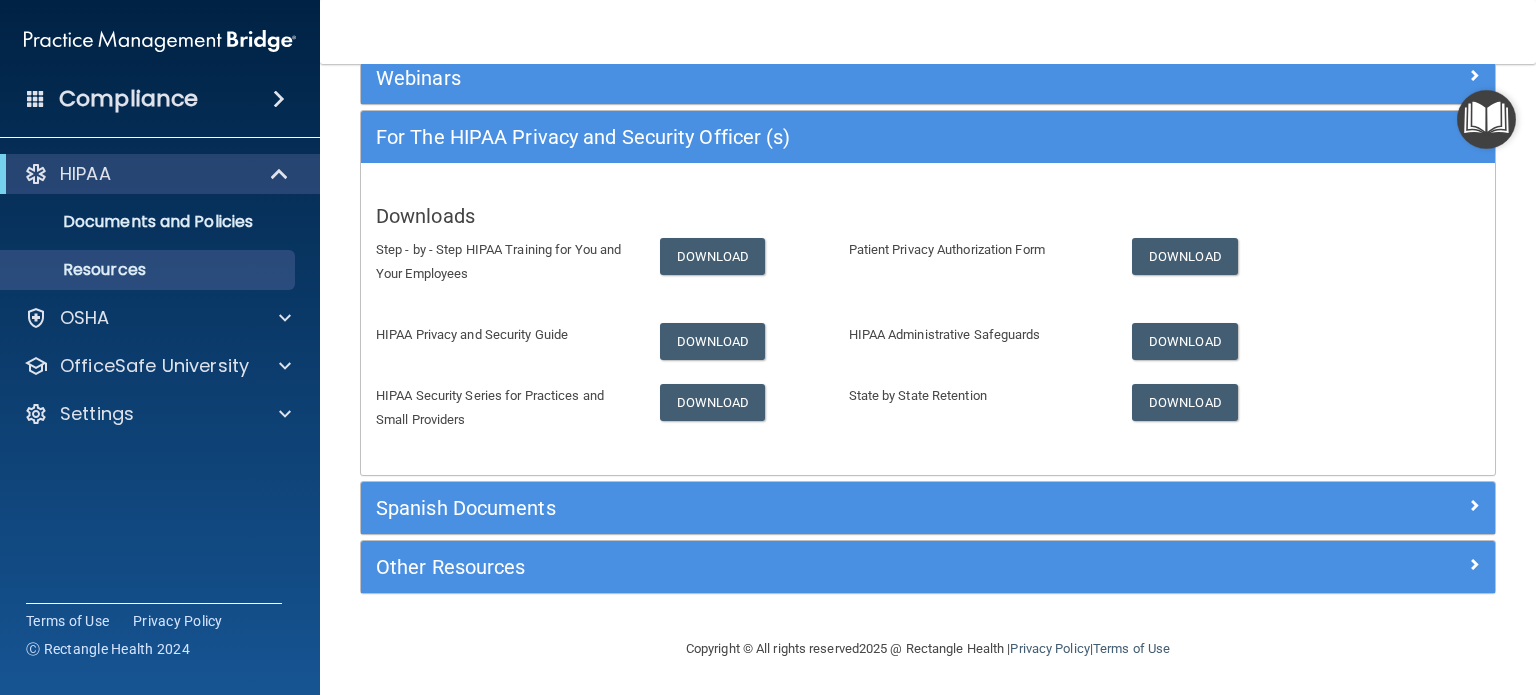 click on "Spanish Documents" at bounding box center [928, 508] 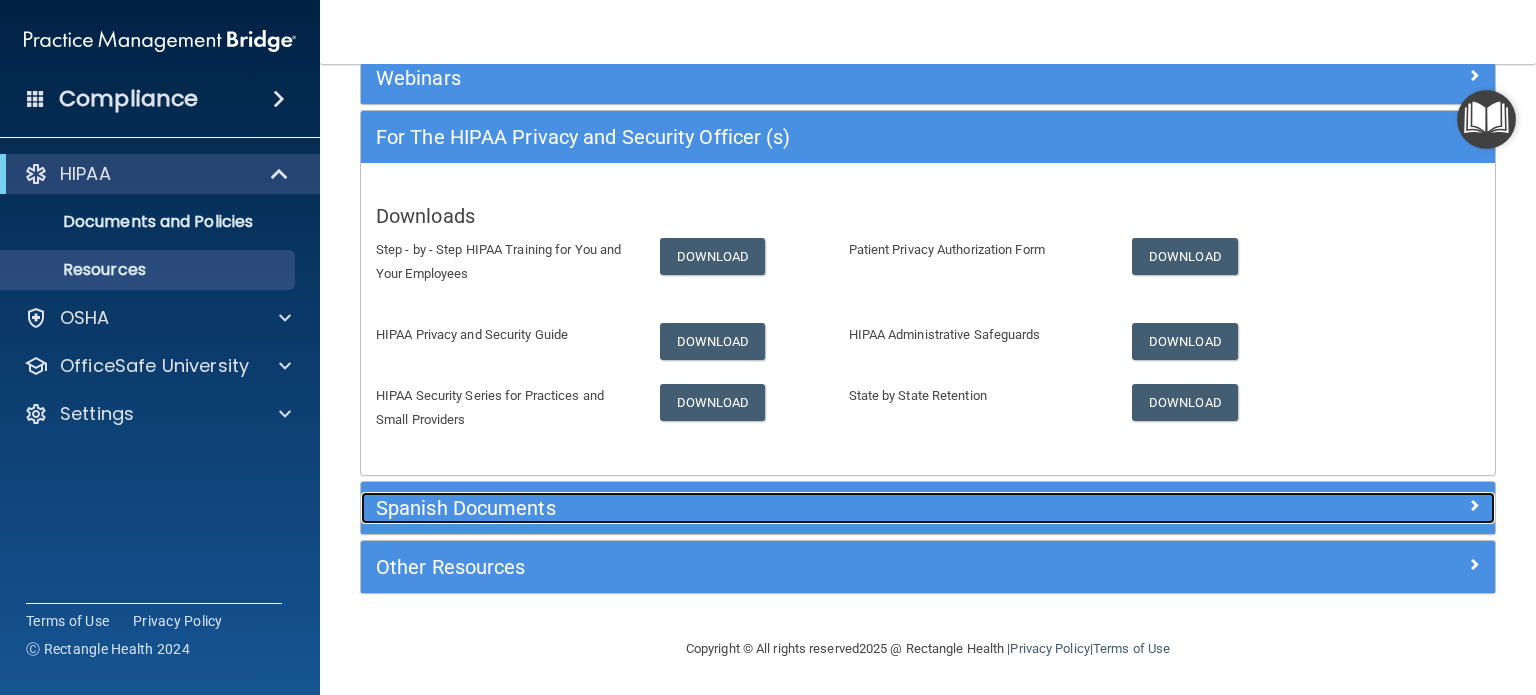 click at bounding box center [1474, 505] 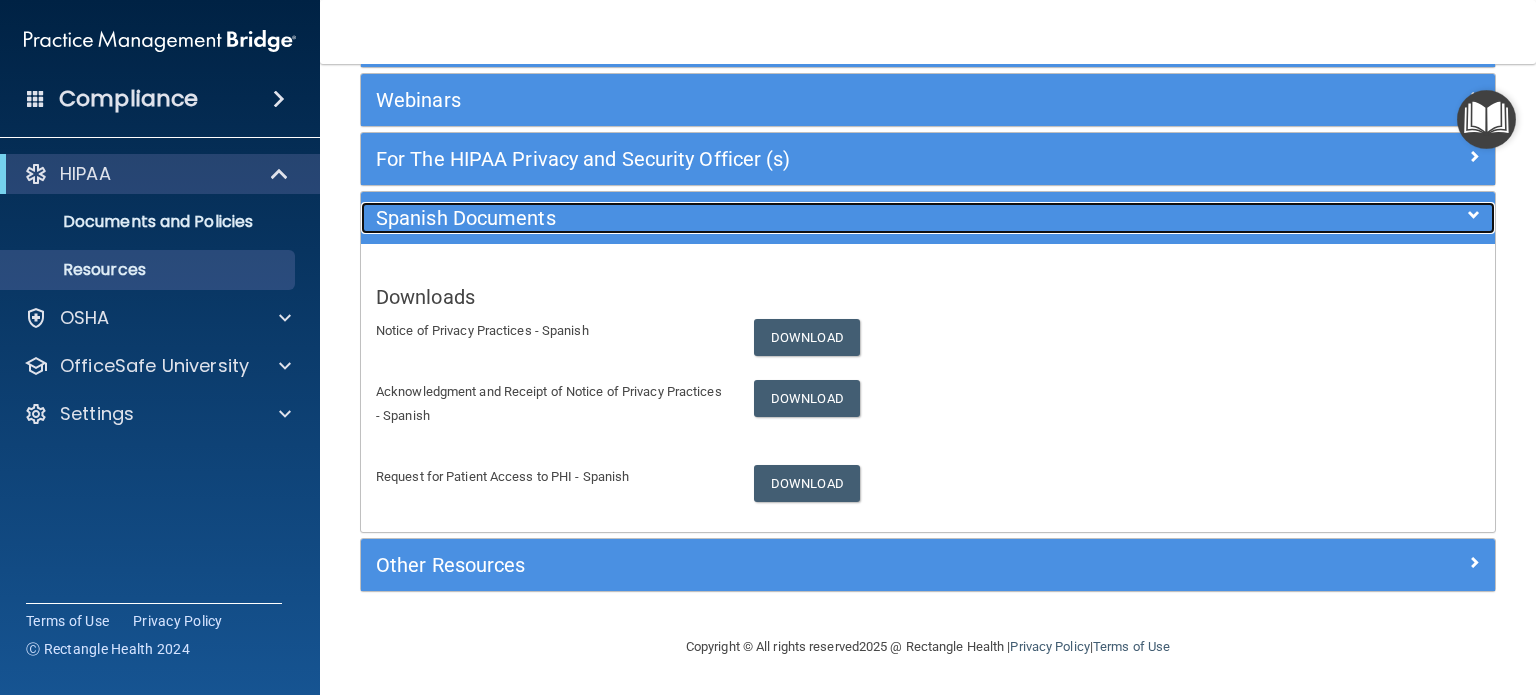 scroll, scrollTop: 224, scrollLeft: 0, axis: vertical 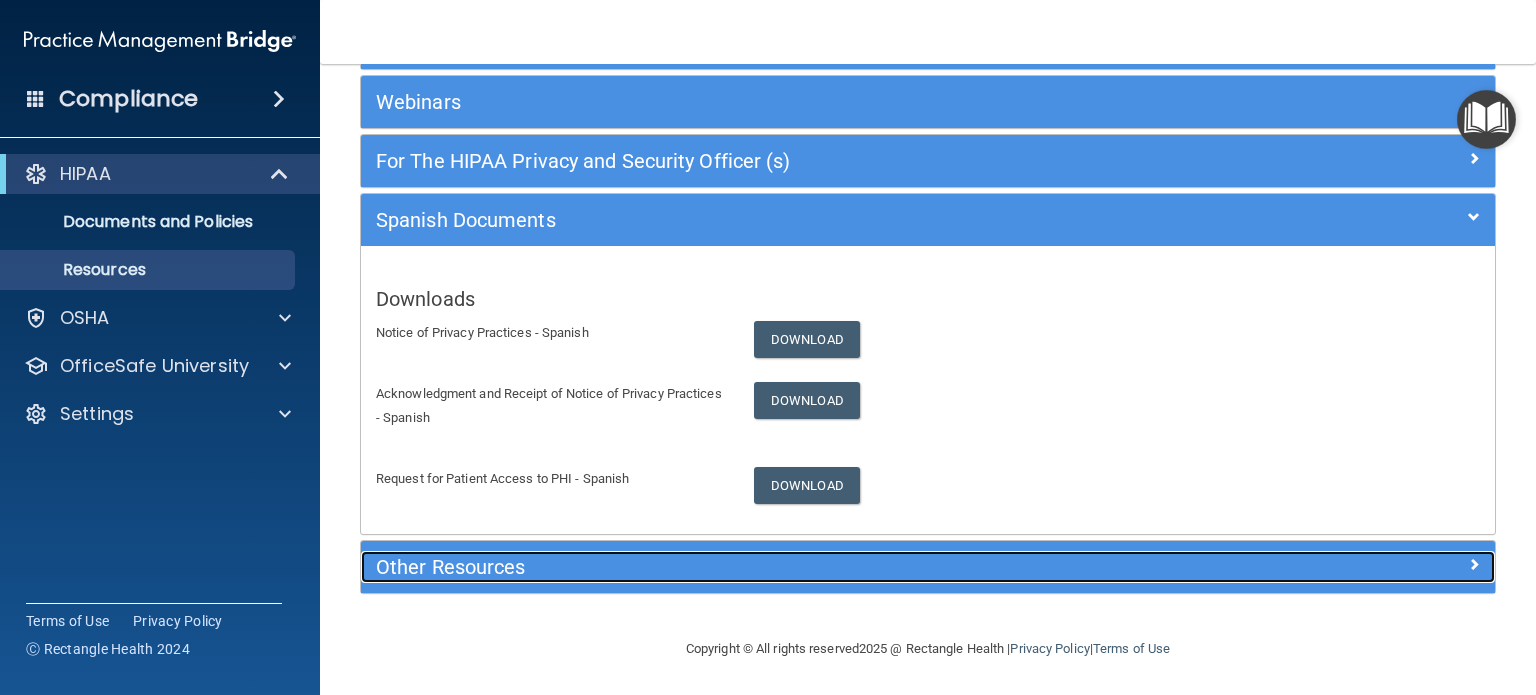 click at bounding box center (1354, 563) 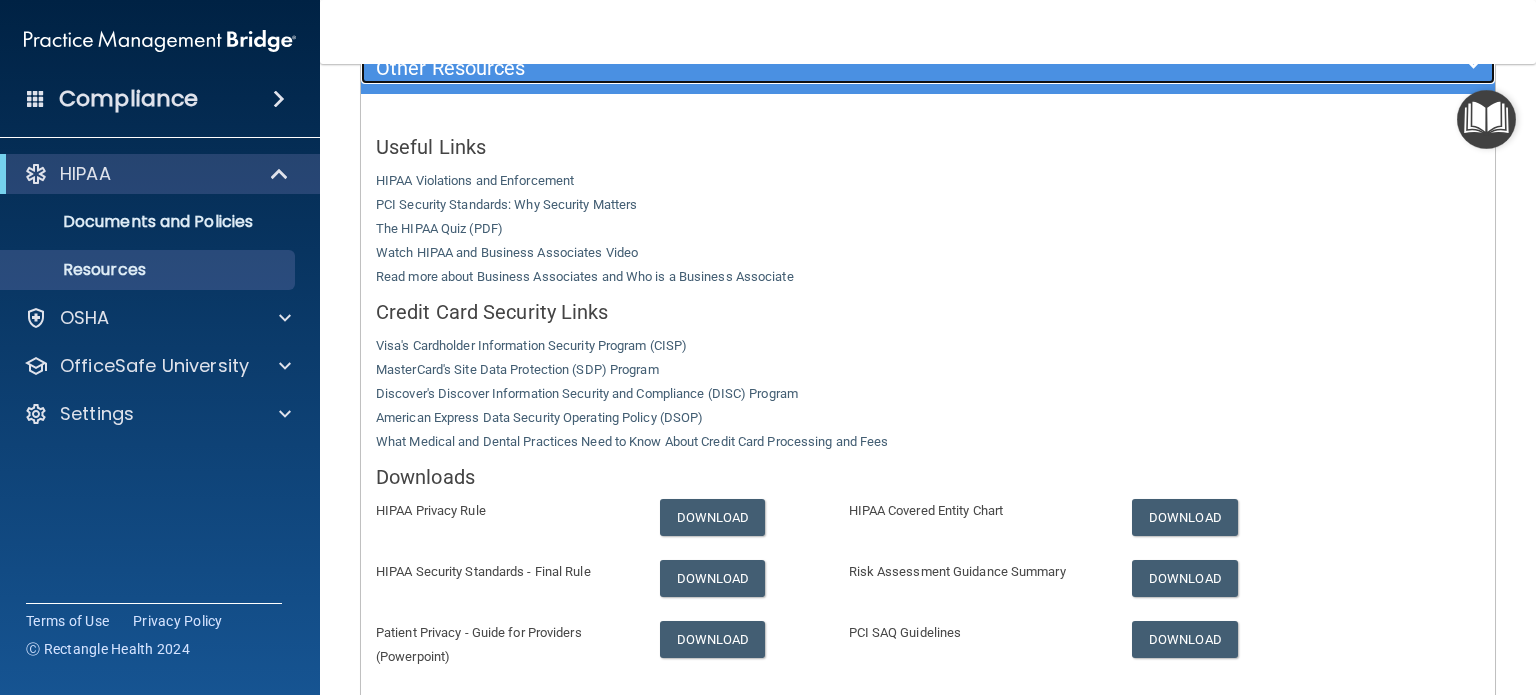 scroll, scrollTop: 0, scrollLeft: 0, axis: both 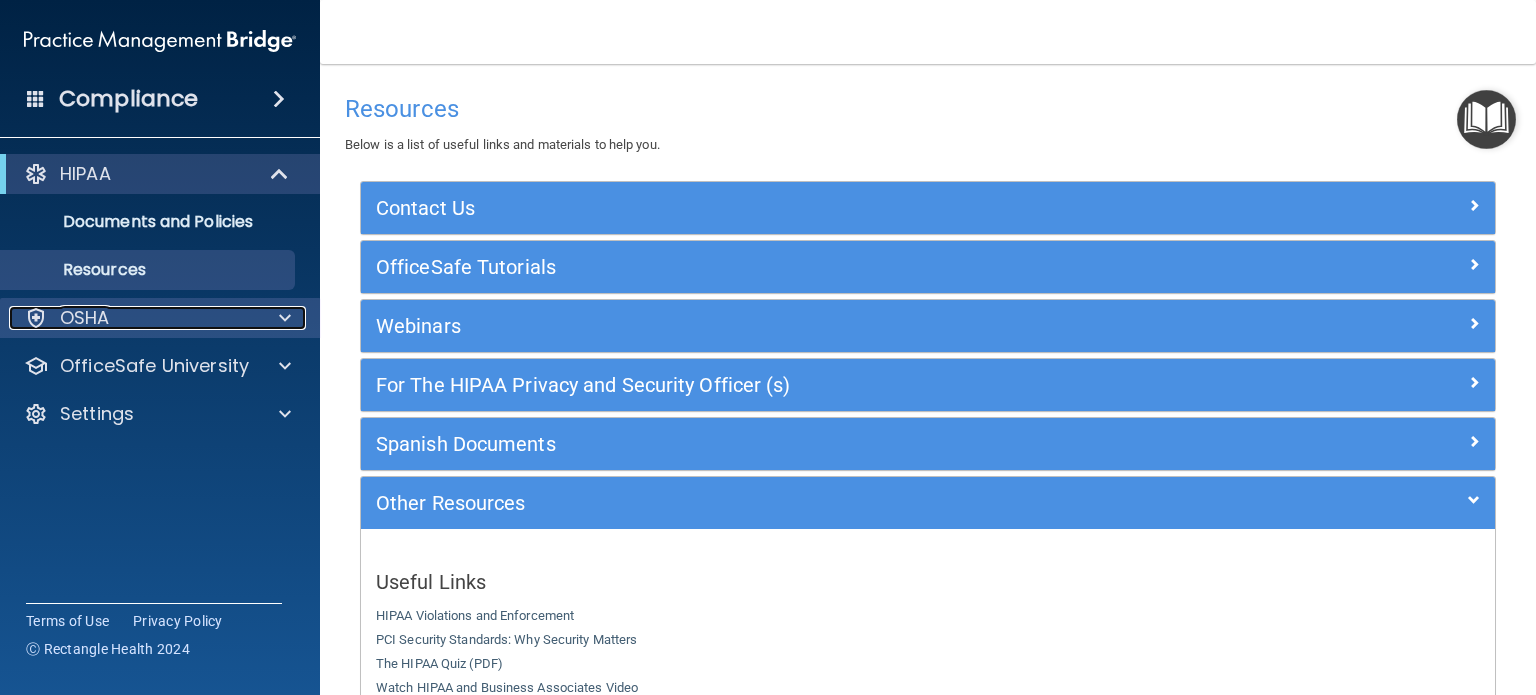 click at bounding box center (285, 318) 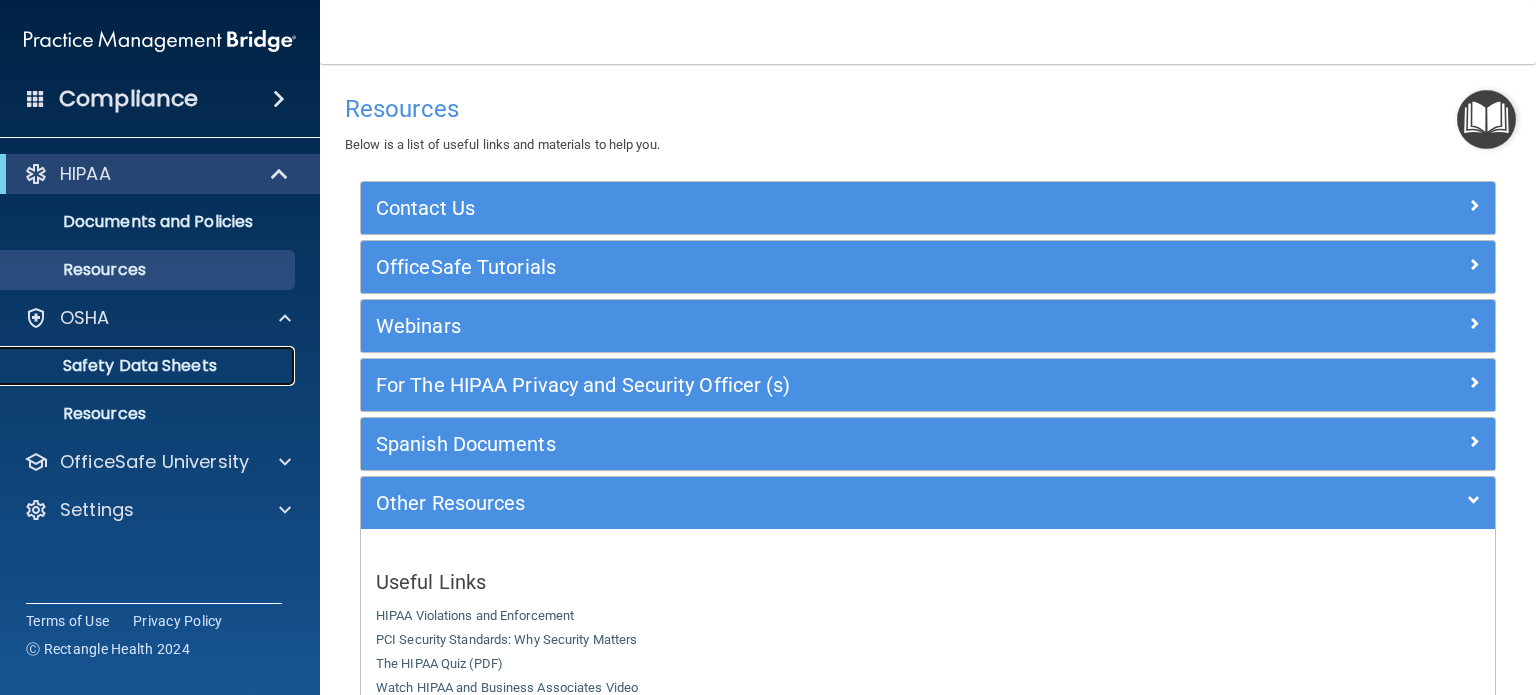 click on "Safety Data Sheets" at bounding box center (149, 366) 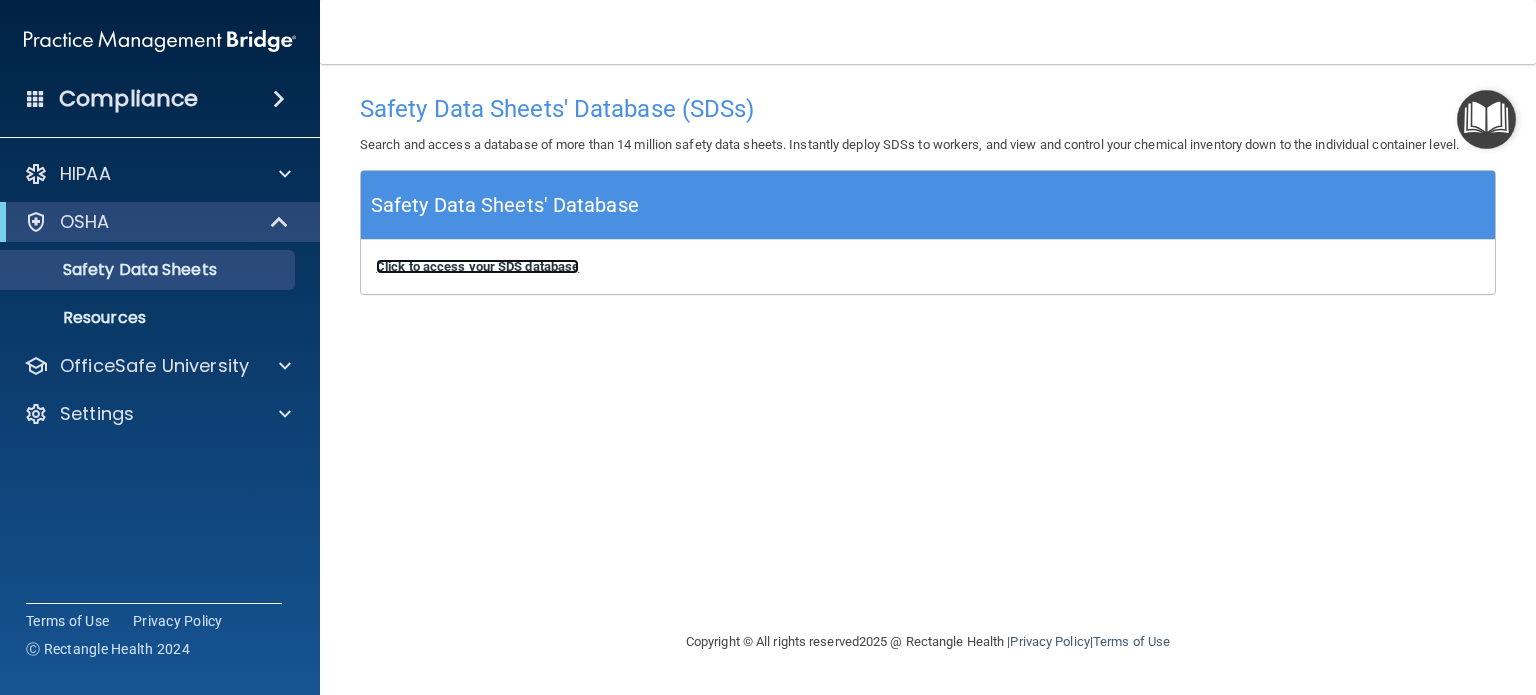 click on "Click to access your SDS database" at bounding box center (477, 266) 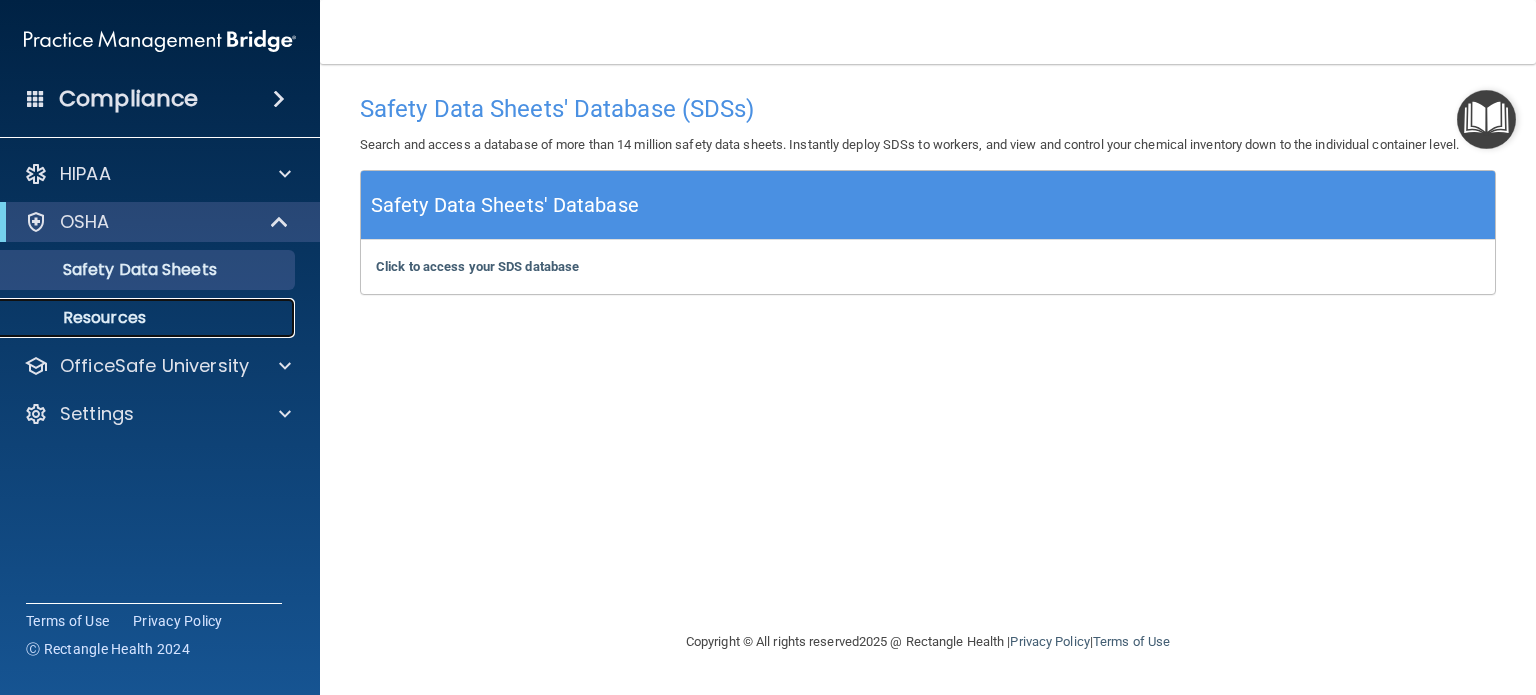 click on "Resources" at bounding box center (149, 318) 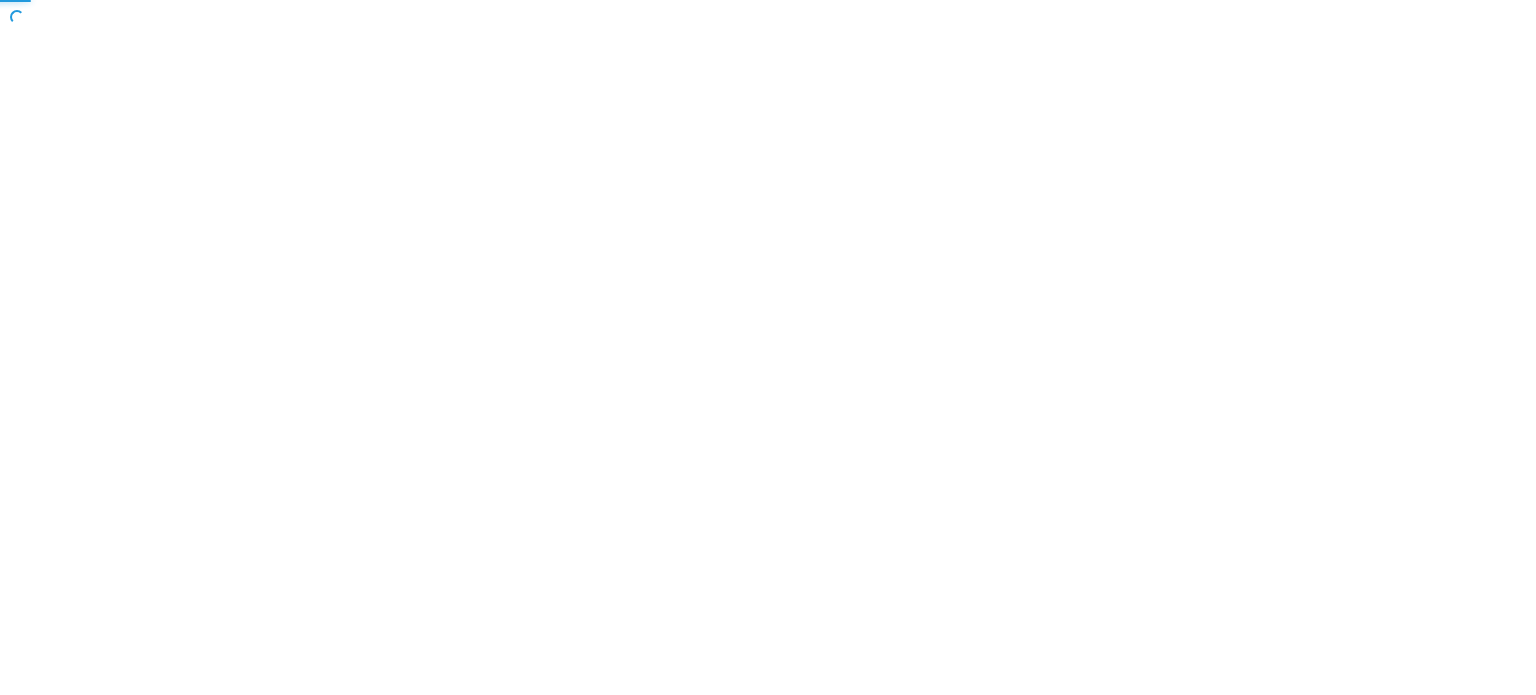 scroll, scrollTop: 0, scrollLeft: 0, axis: both 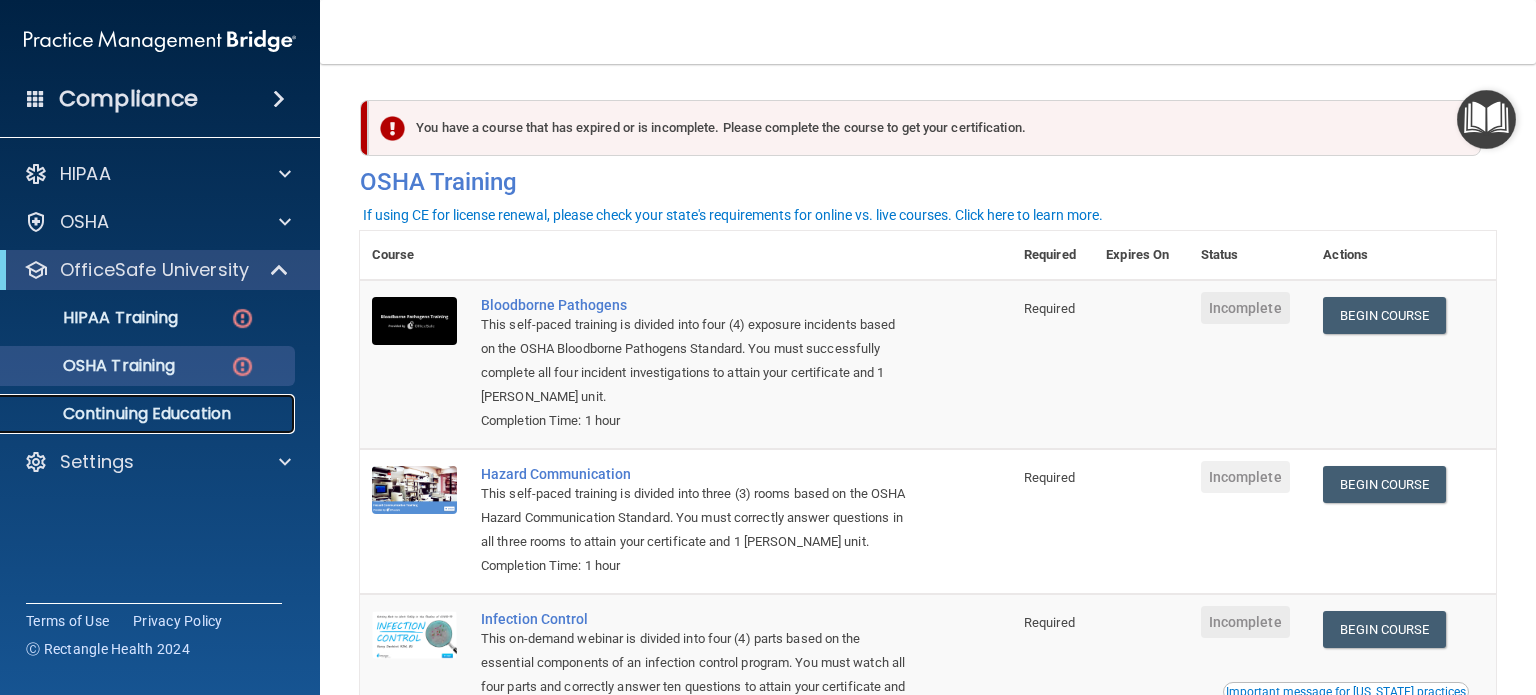 click on "Continuing Education" at bounding box center [149, 414] 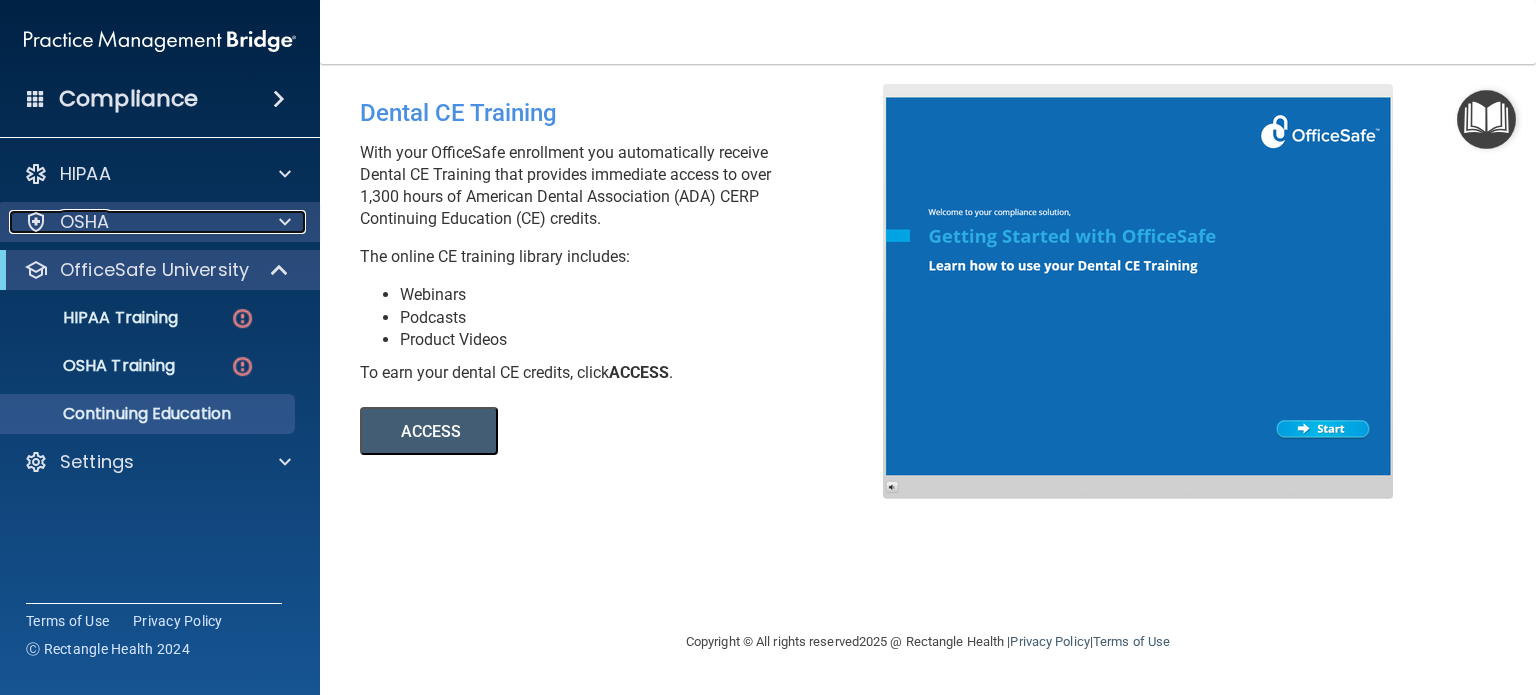 click on "OSHA" at bounding box center [85, 222] 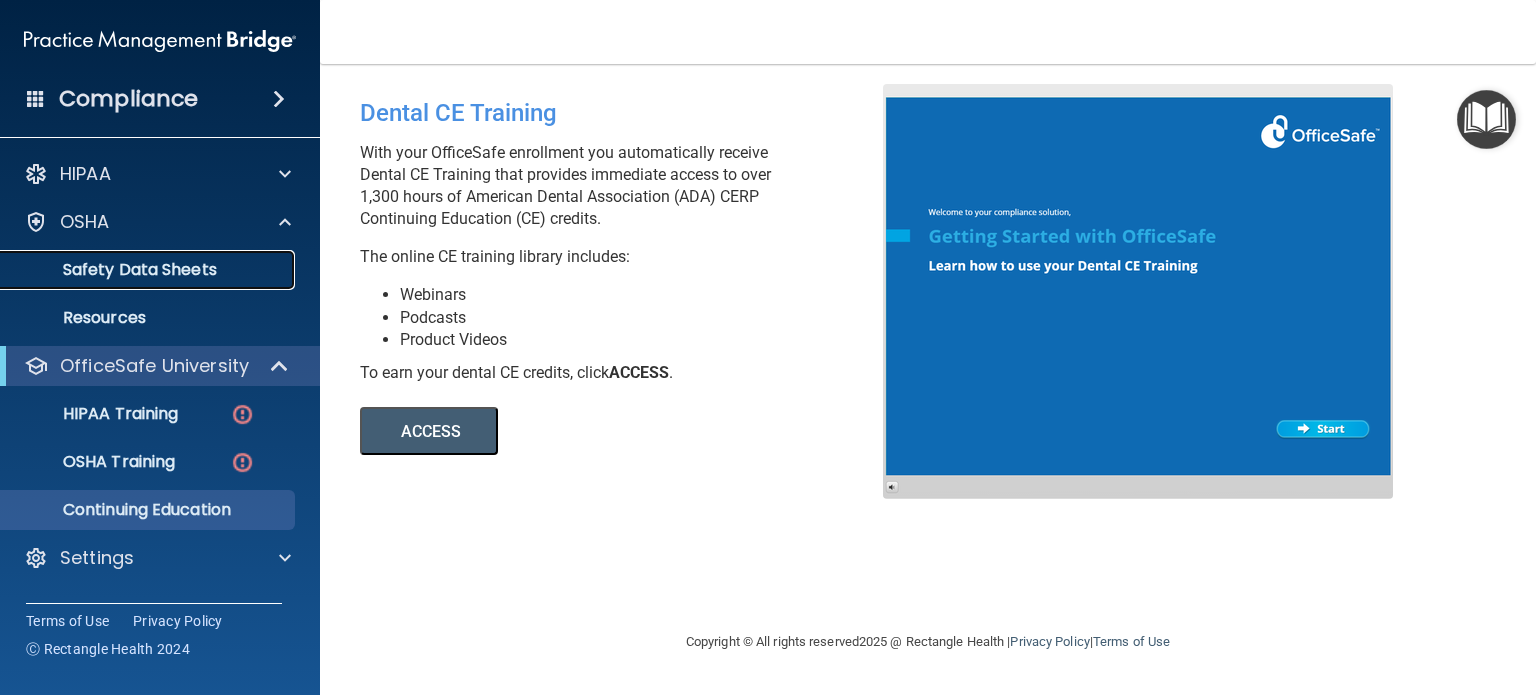 click on "Safety Data Sheets" at bounding box center (149, 270) 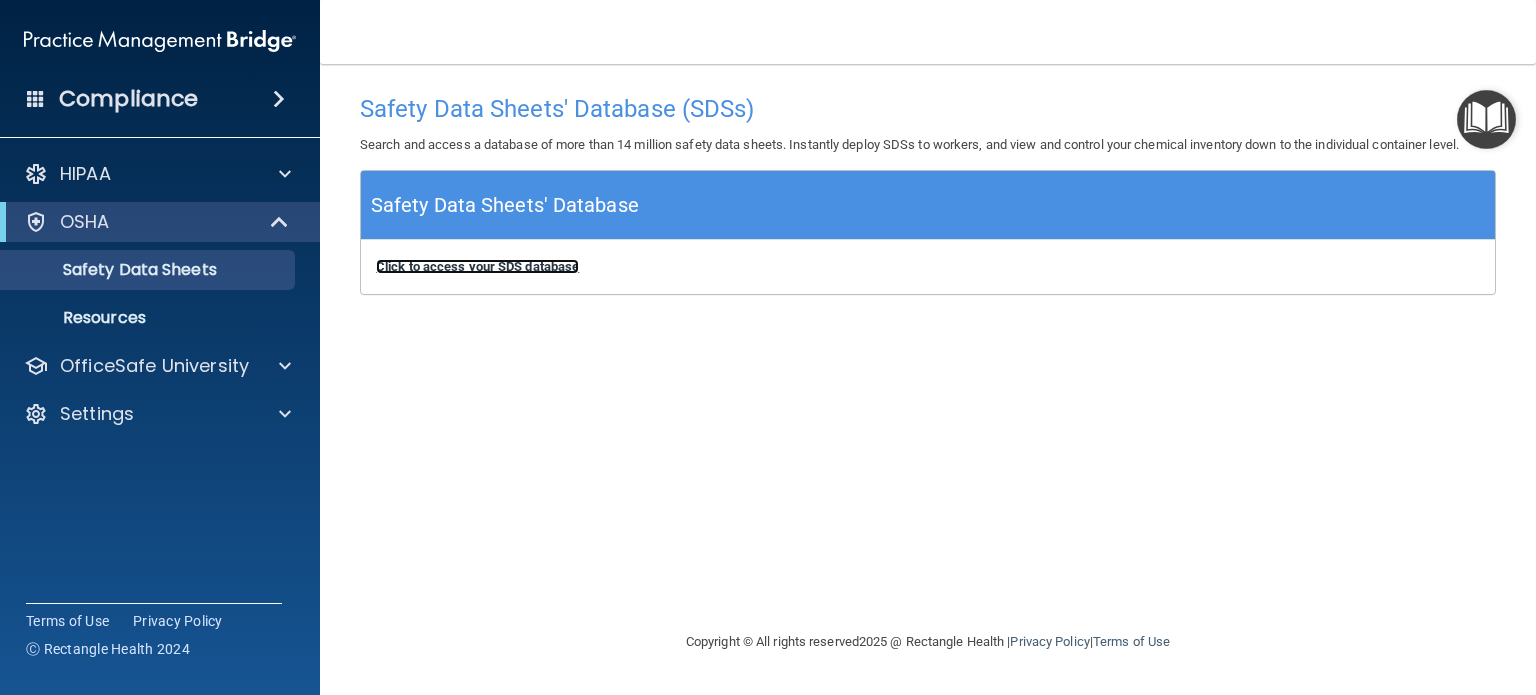click on "Click to access your SDS database" at bounding box center [477, 266] 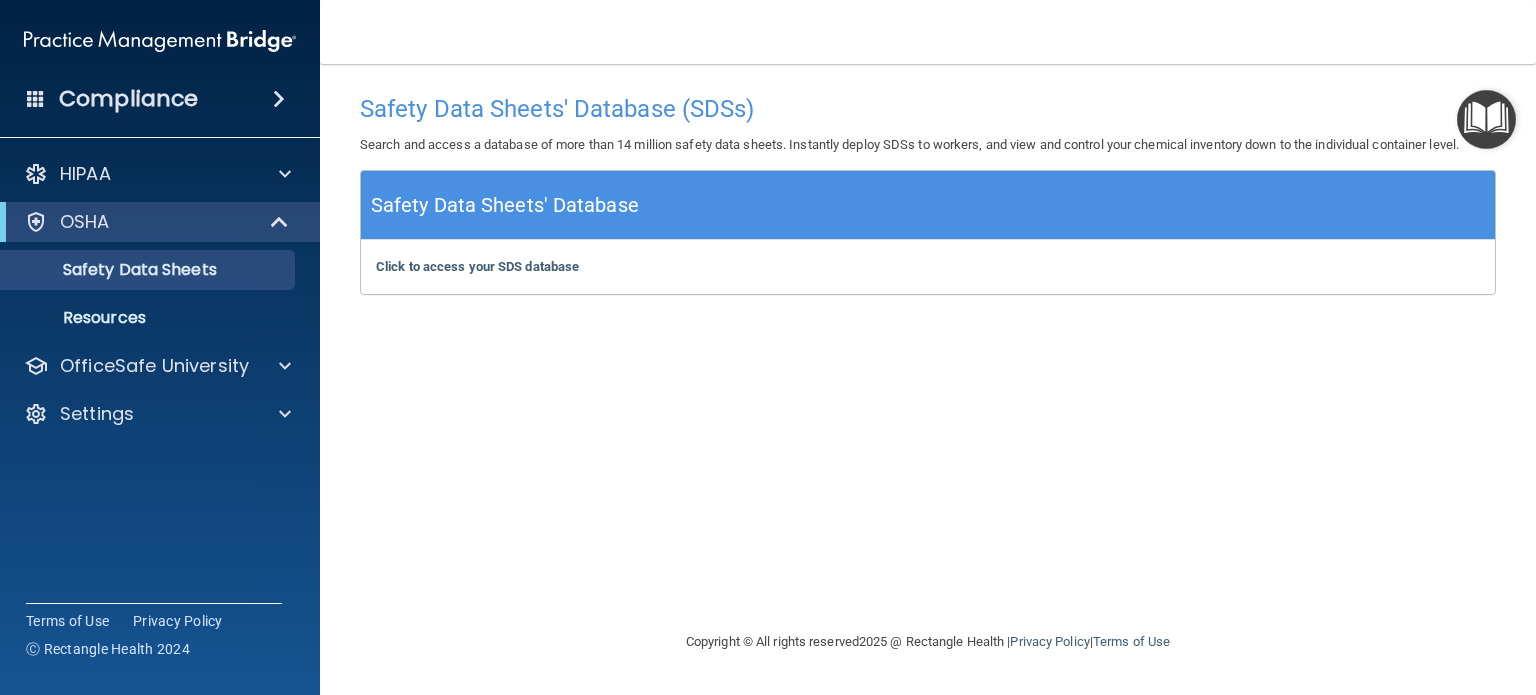 click at bounding box center (279, 99) 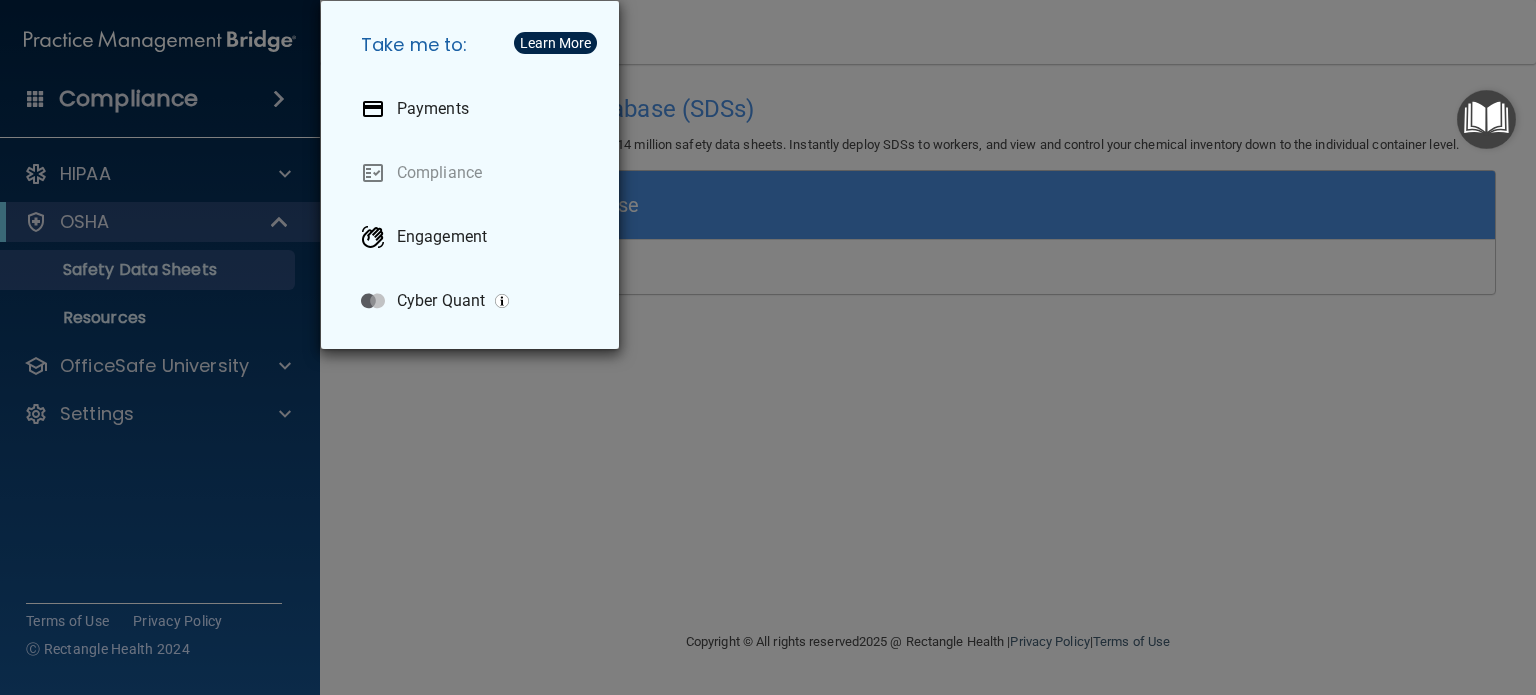 click on "Take me to:             Payments                   Compliance                     Engagement                     Cyber Quant" at bounding box center (768, 347) 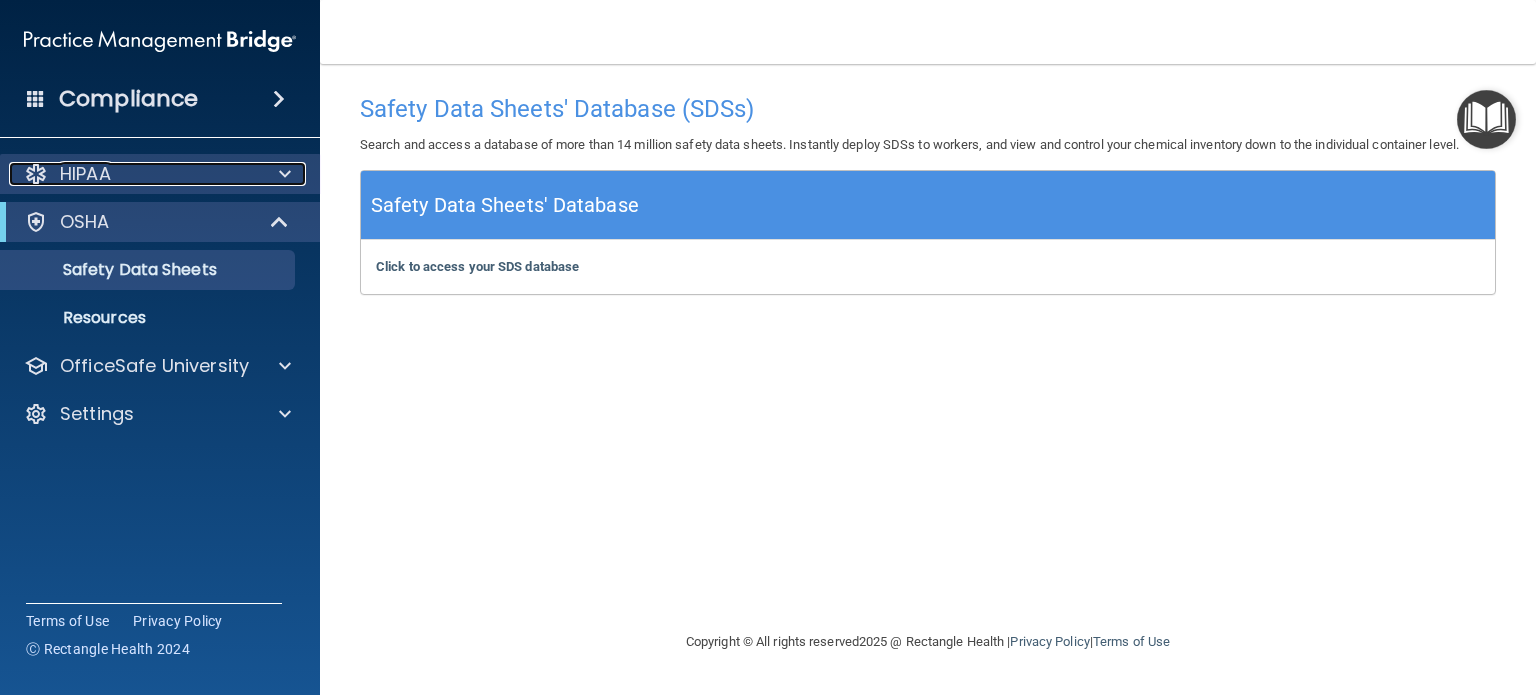 click at bounding box center [285, 174] 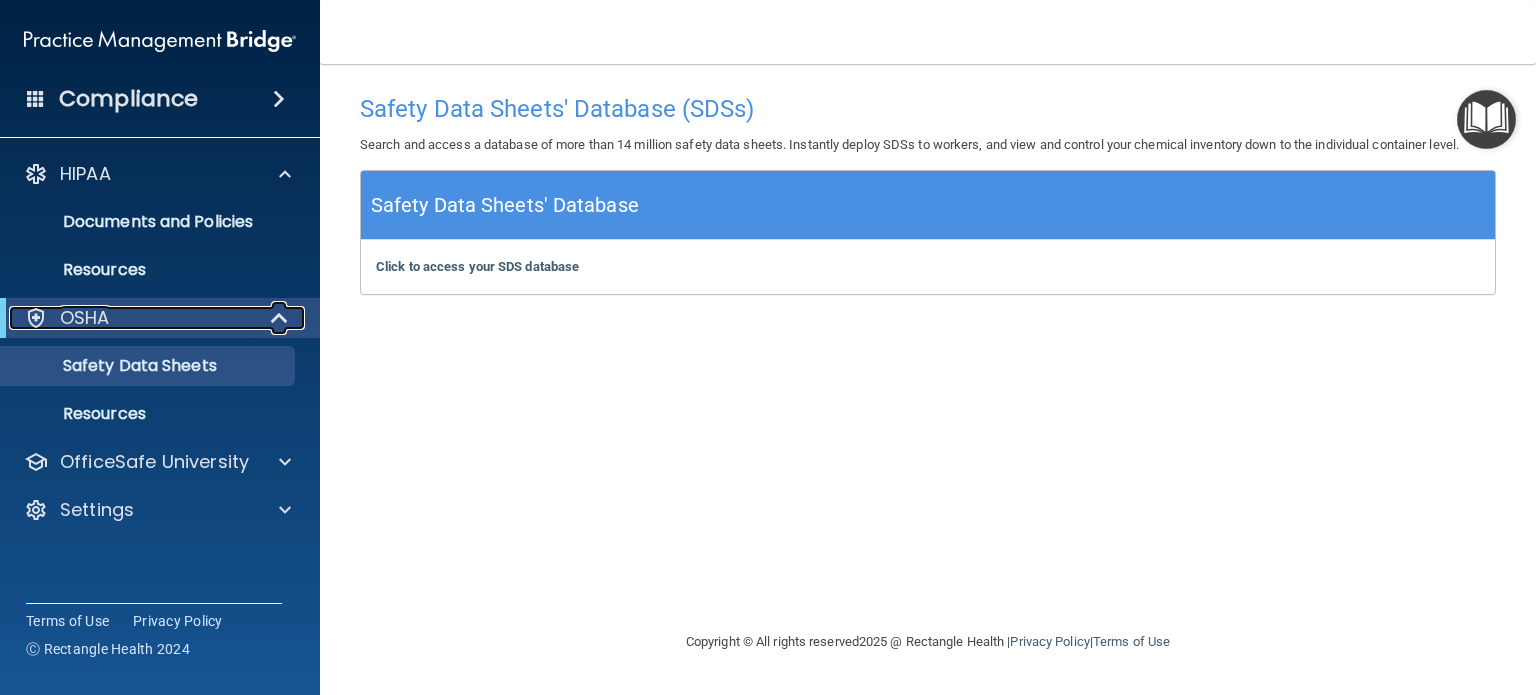 click at bounding box center (281, 318) 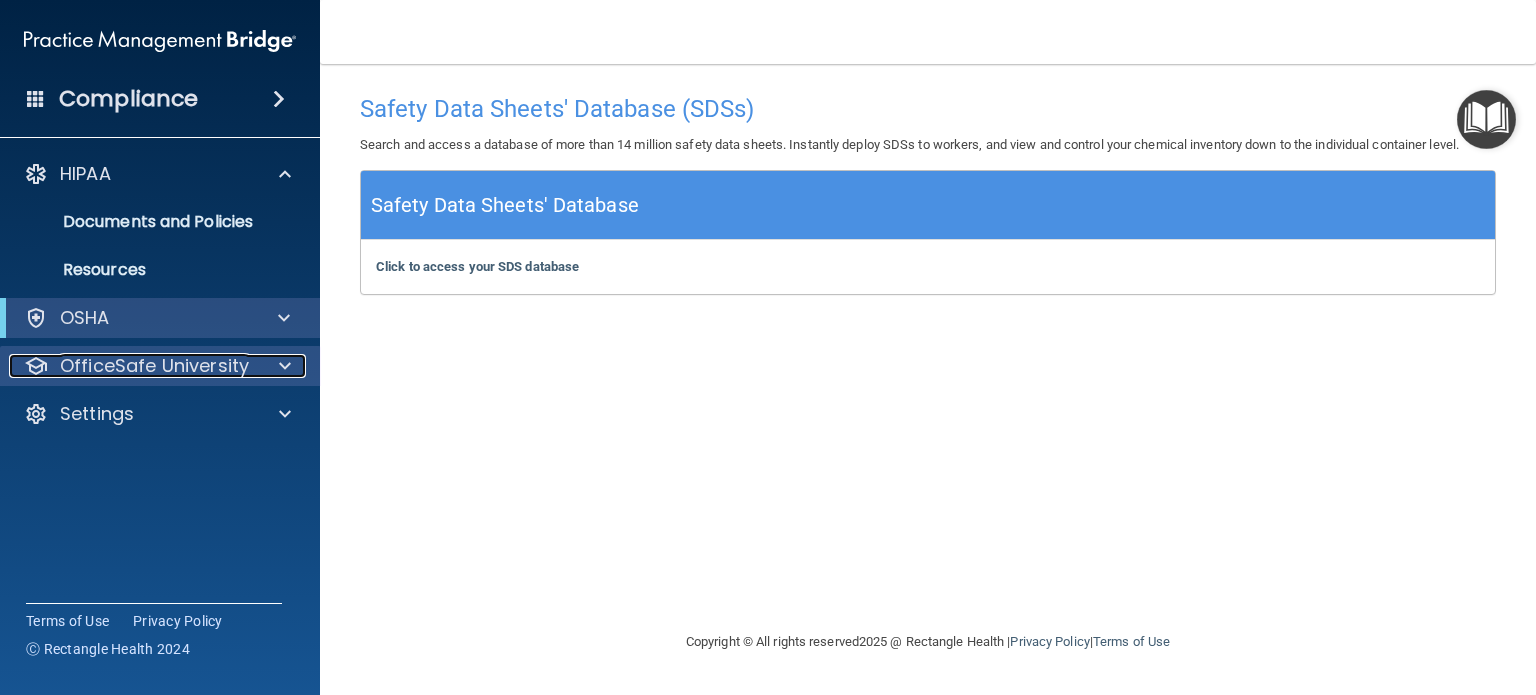 click on "OfficeSafe University" at bounding box center (154, 366) 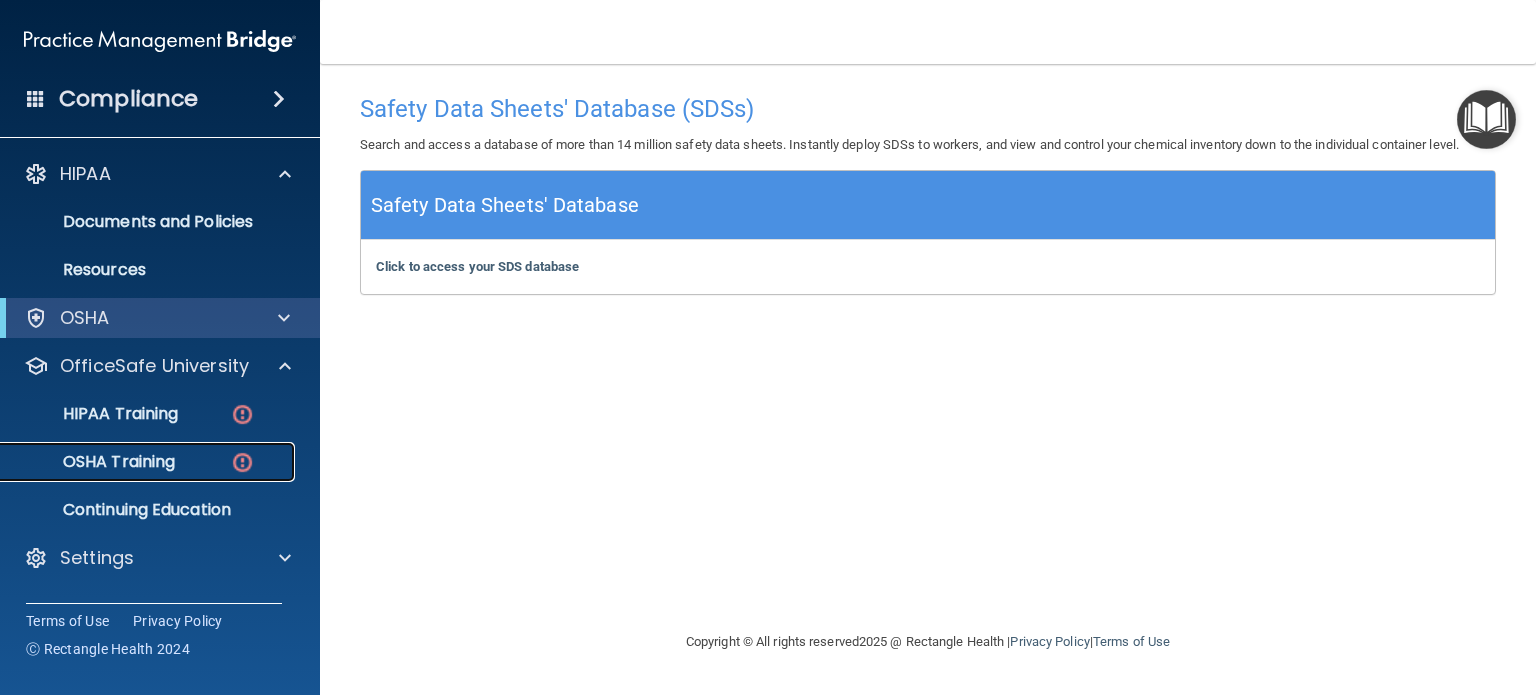 click at bounding box center [242, 462] 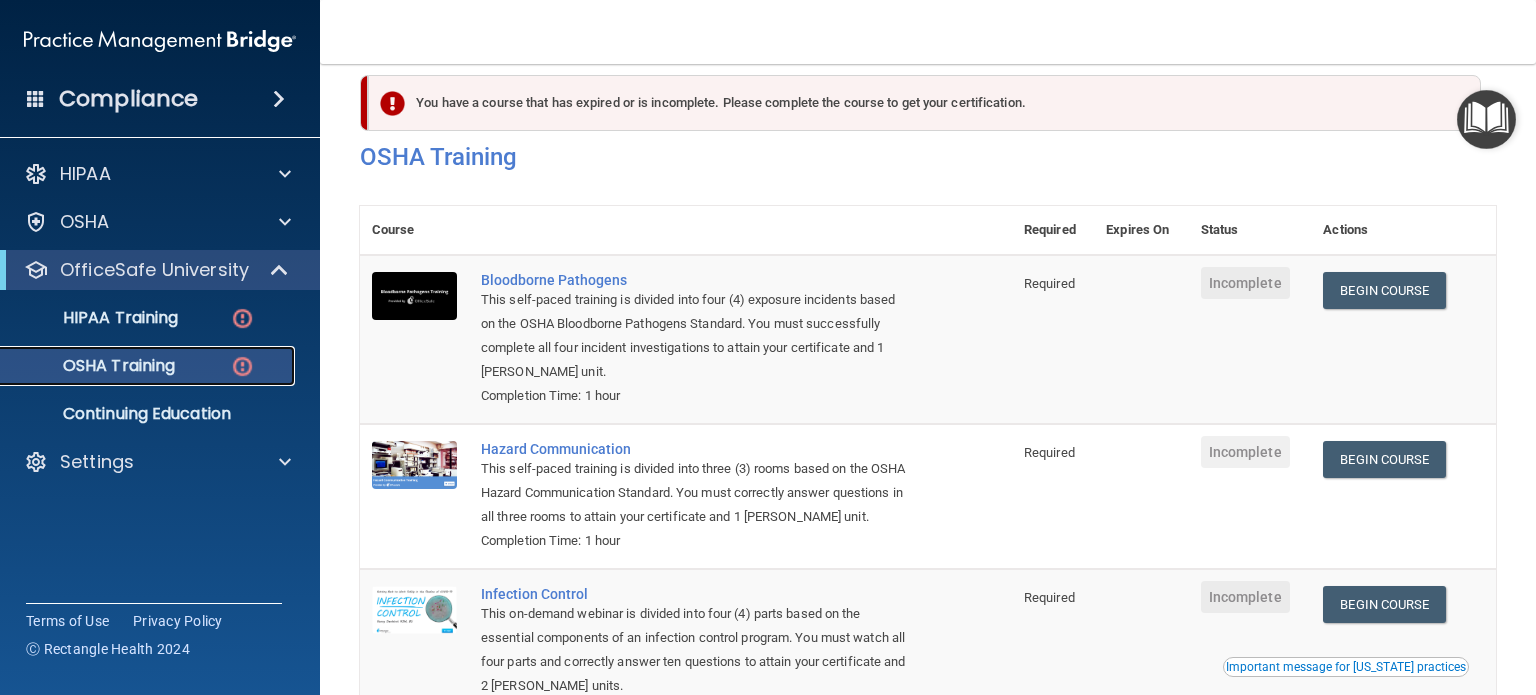 scroll, scrollTop: 0, scrollLeft: 0, axis: both 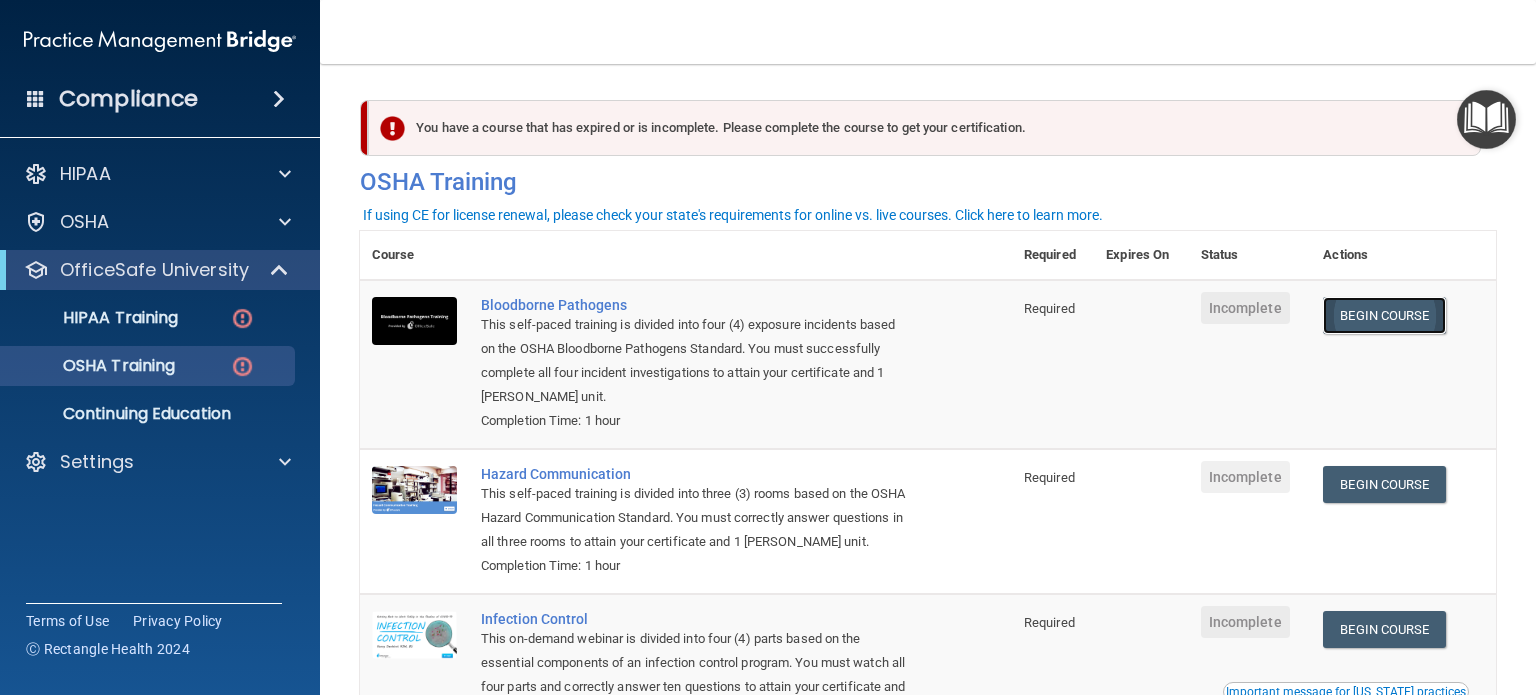 click on "Begin Course" at bounding box center (1384, 315) 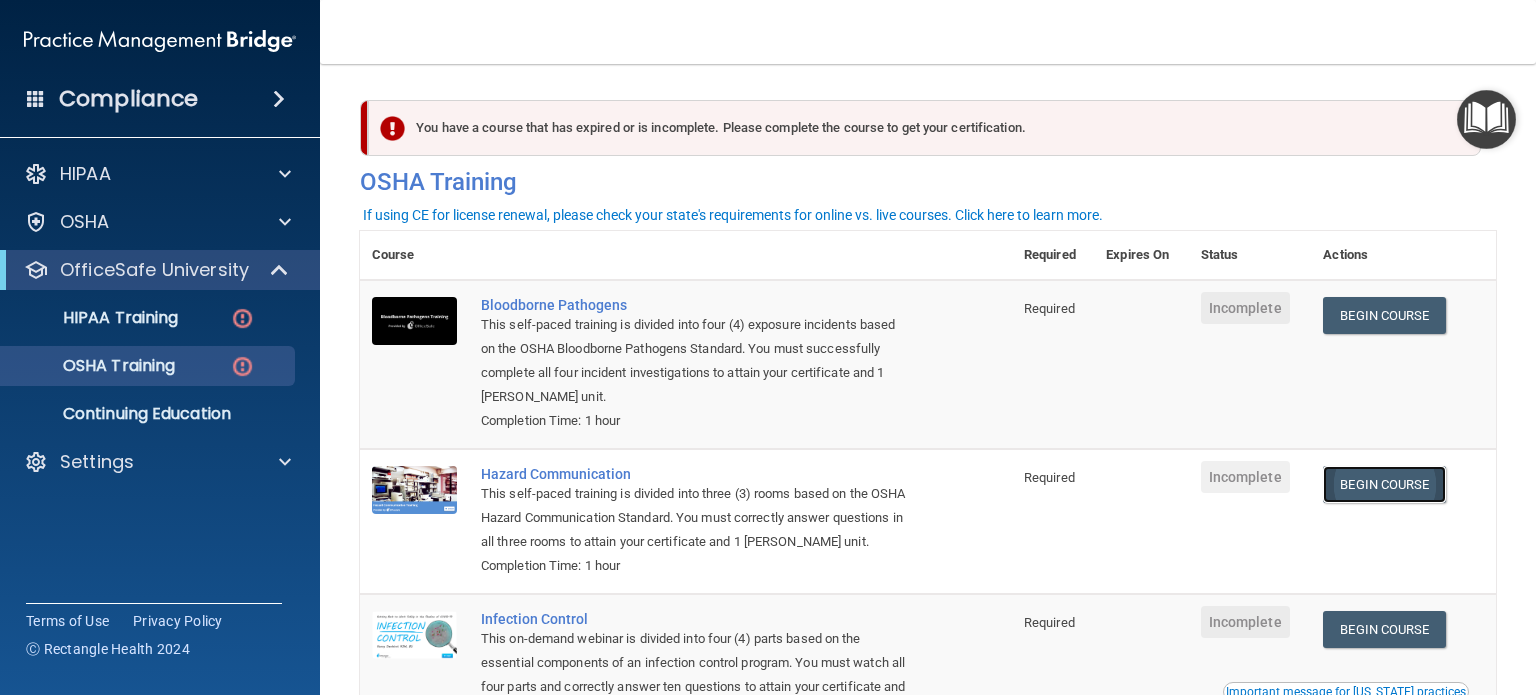 click on "Begin Course" at bounding box center [1384, 484] 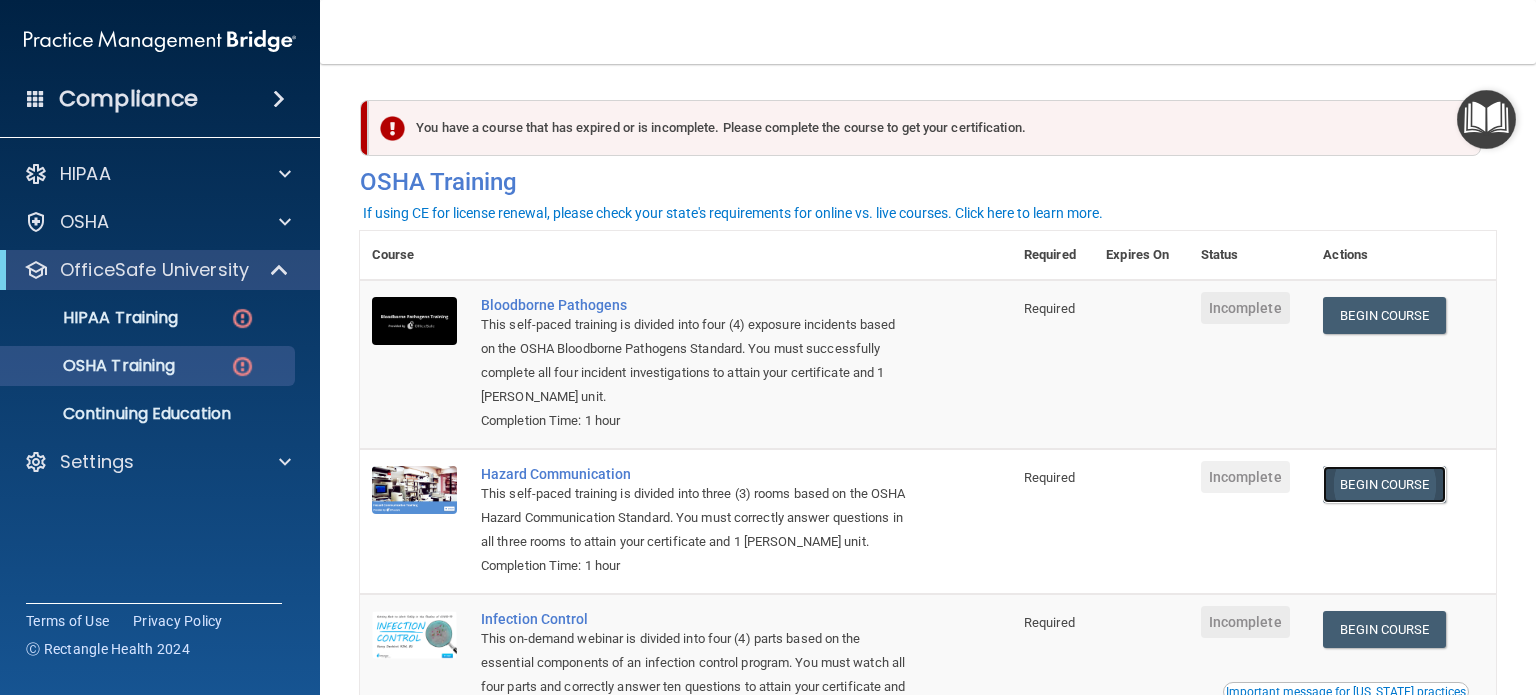 scroll, scrollTop: 100, scrollLeft: 0, axis: vertical 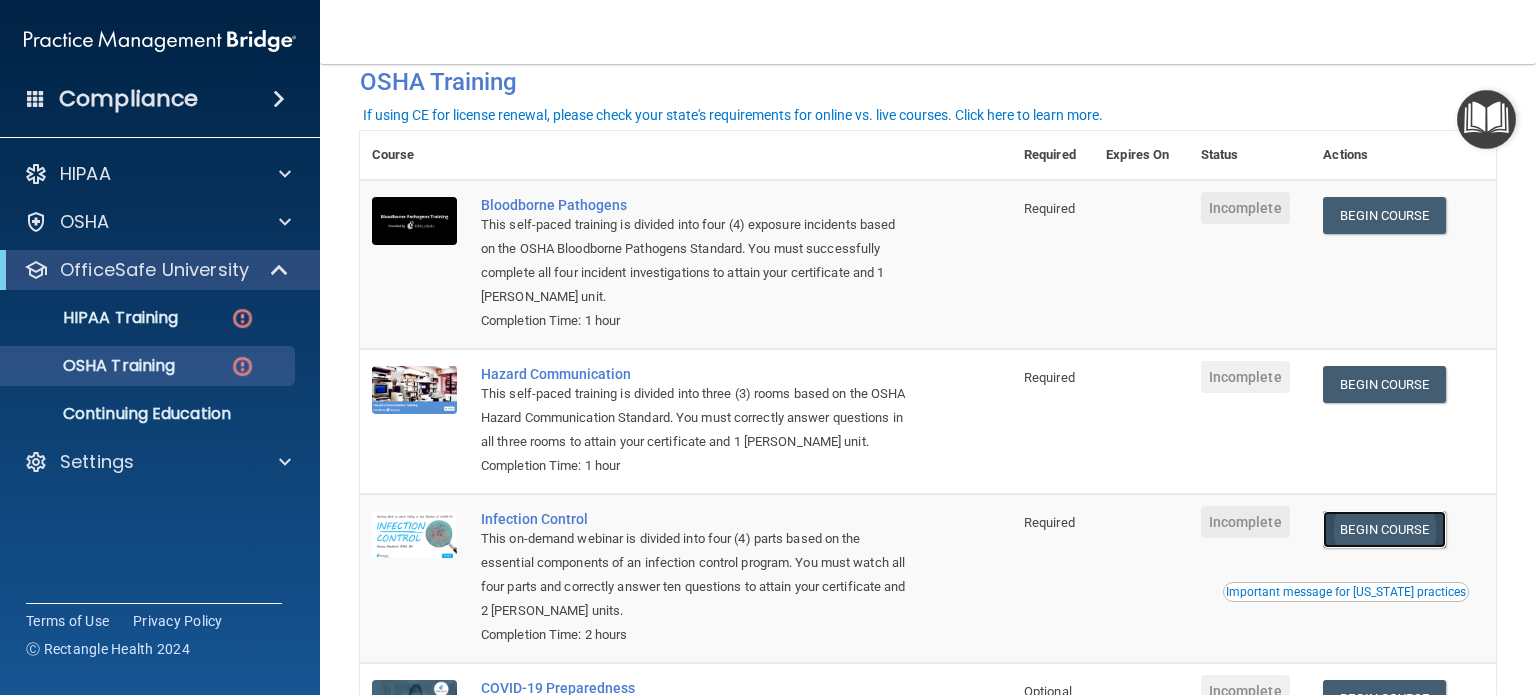 click on "Begin Course" at bounding box center (1384, 529) 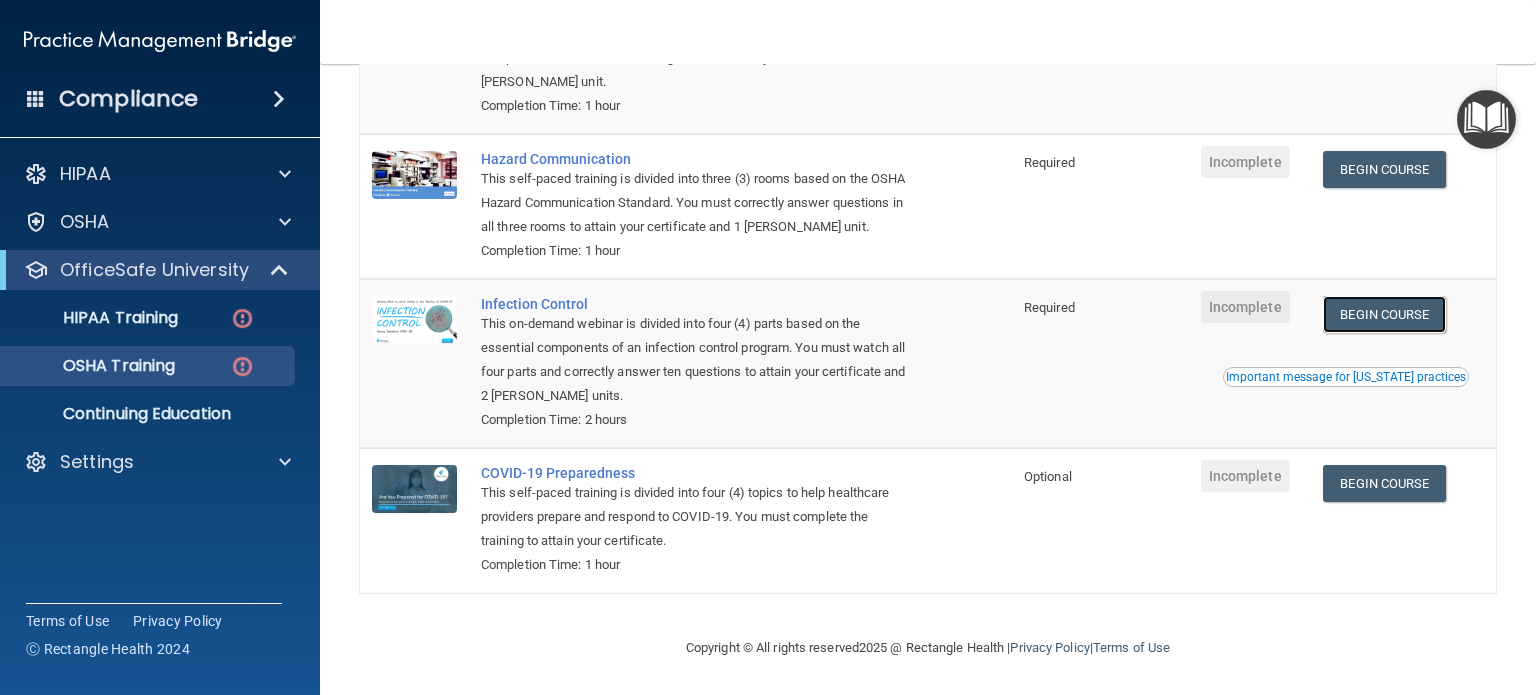 scroll, scrollTop: 319, scrollLeft: 0, axis: vertical 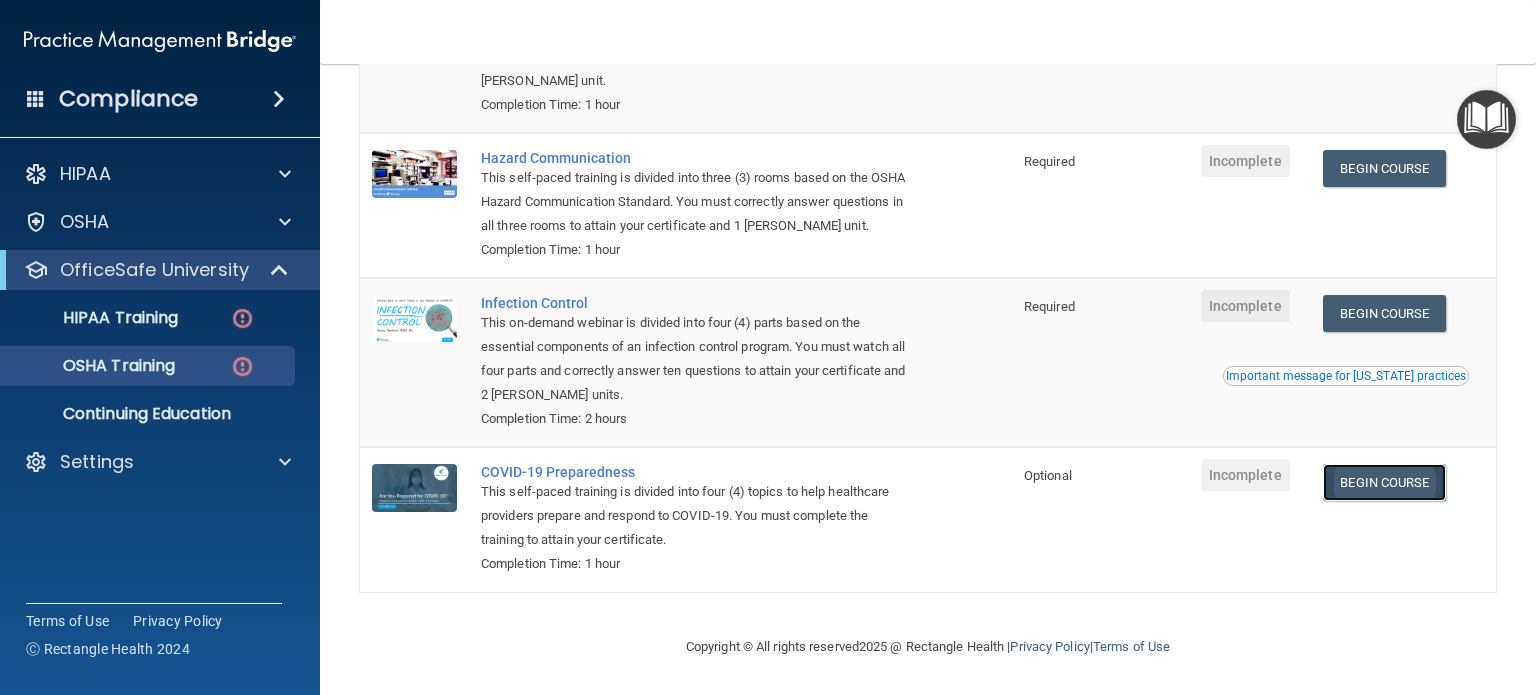 click on "Begin Course" at bounding box center [1384, 482] 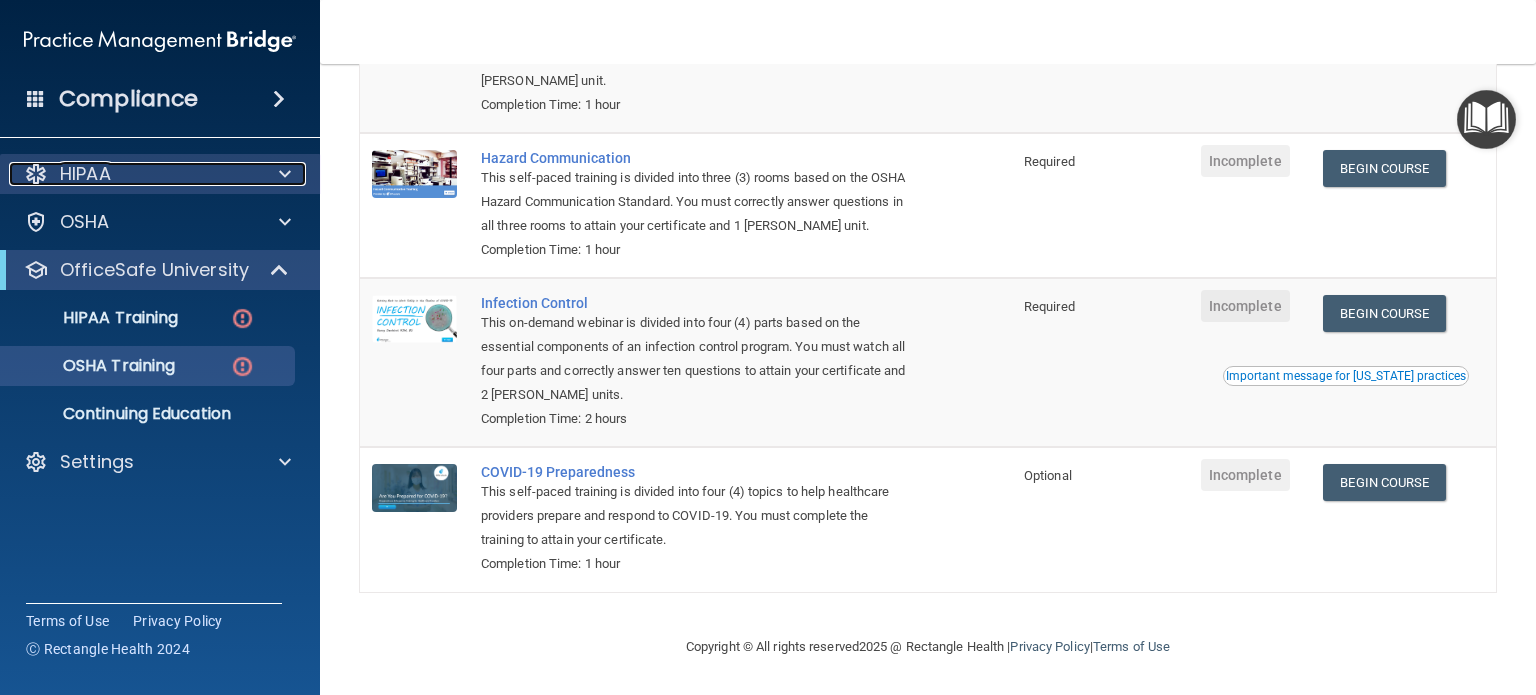 click at bounding box center (285, 174) 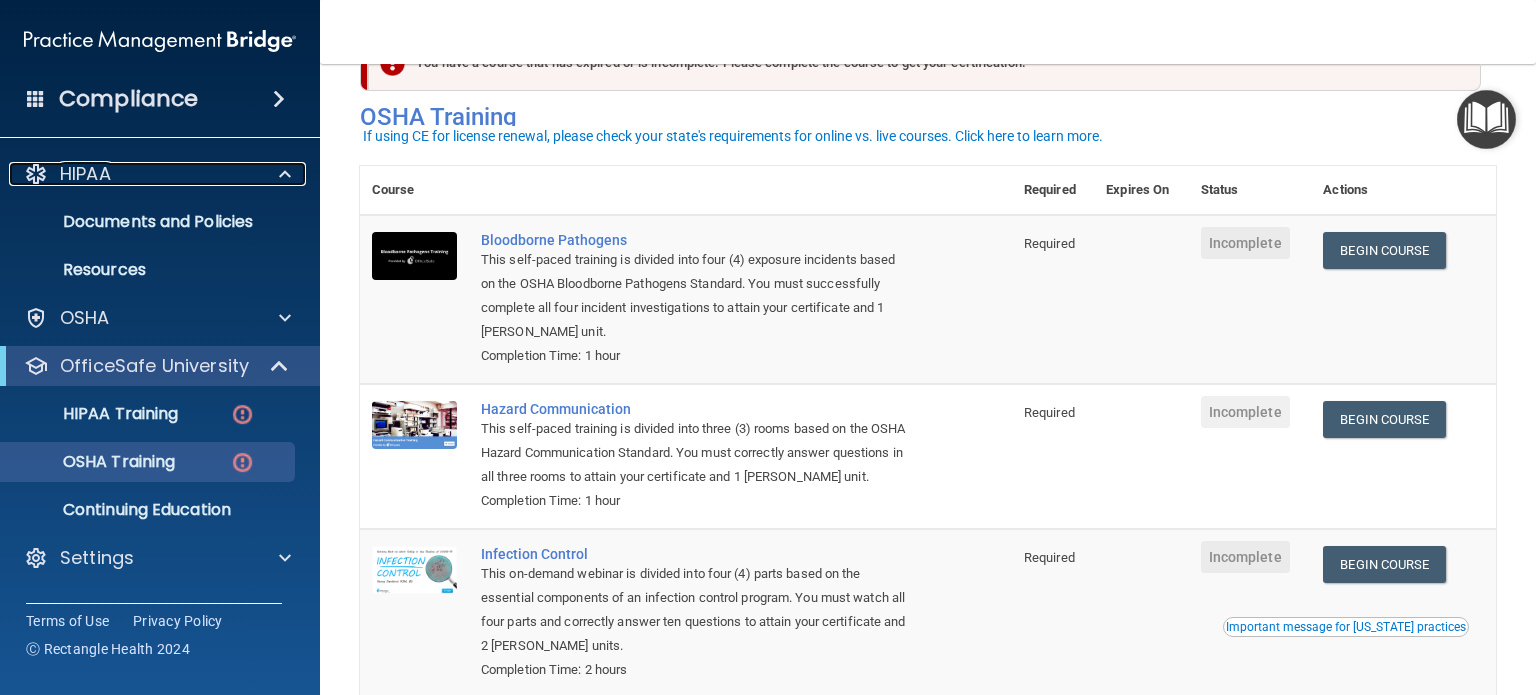 scroll, scrollTop: 100, scrollLeft: 0, axis: vertical 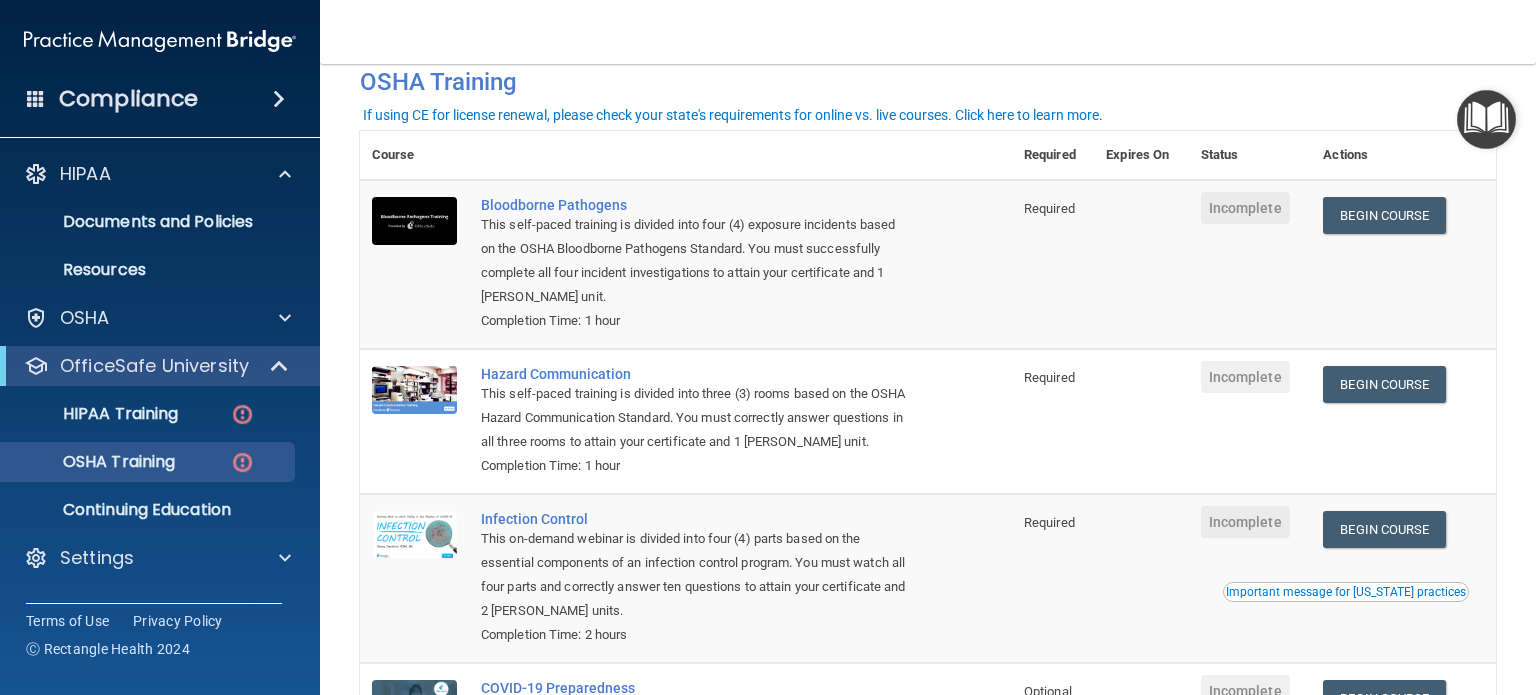 click on "Incomplete" at bounding box center [1245, 208] 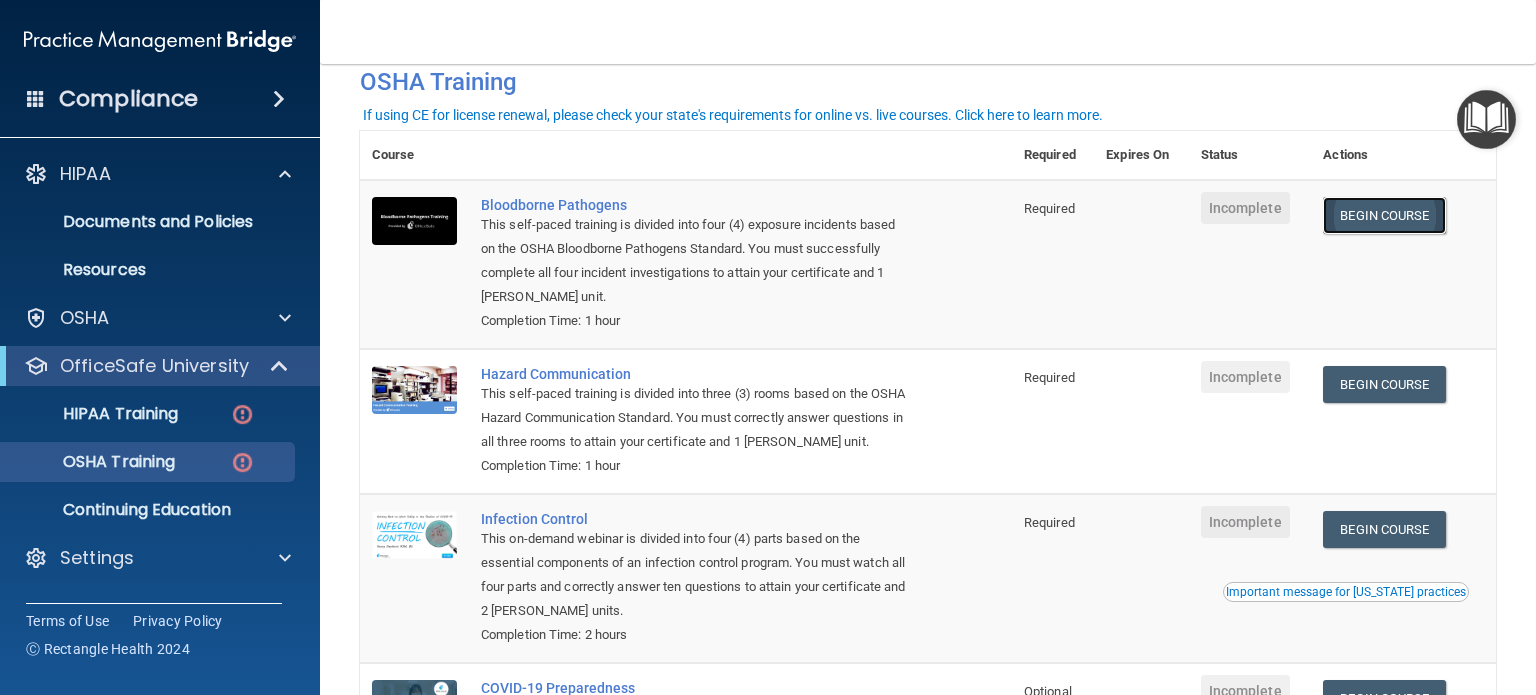 click on "Begin Course" at bounding box center [1384, 215] 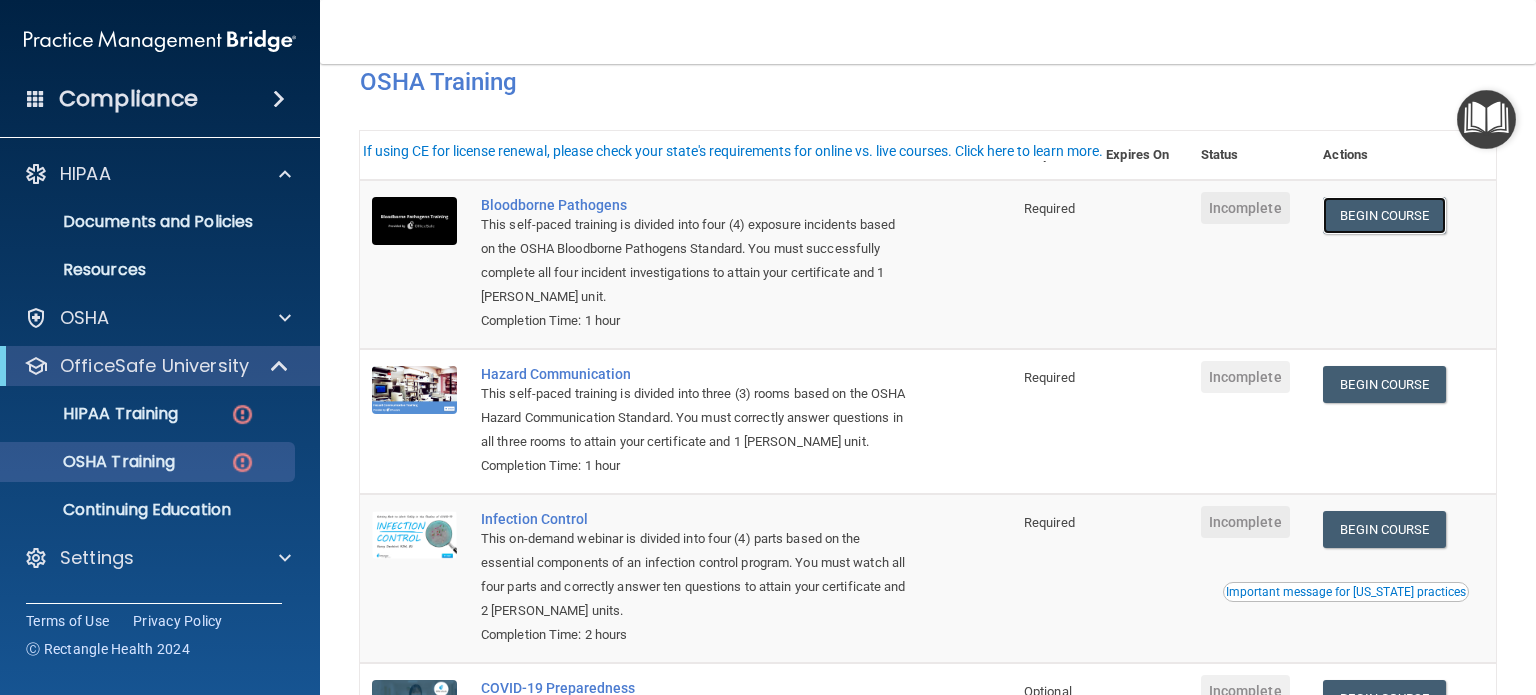 scroll, scrollTop: 0, scrollLeft: 0, axis: both 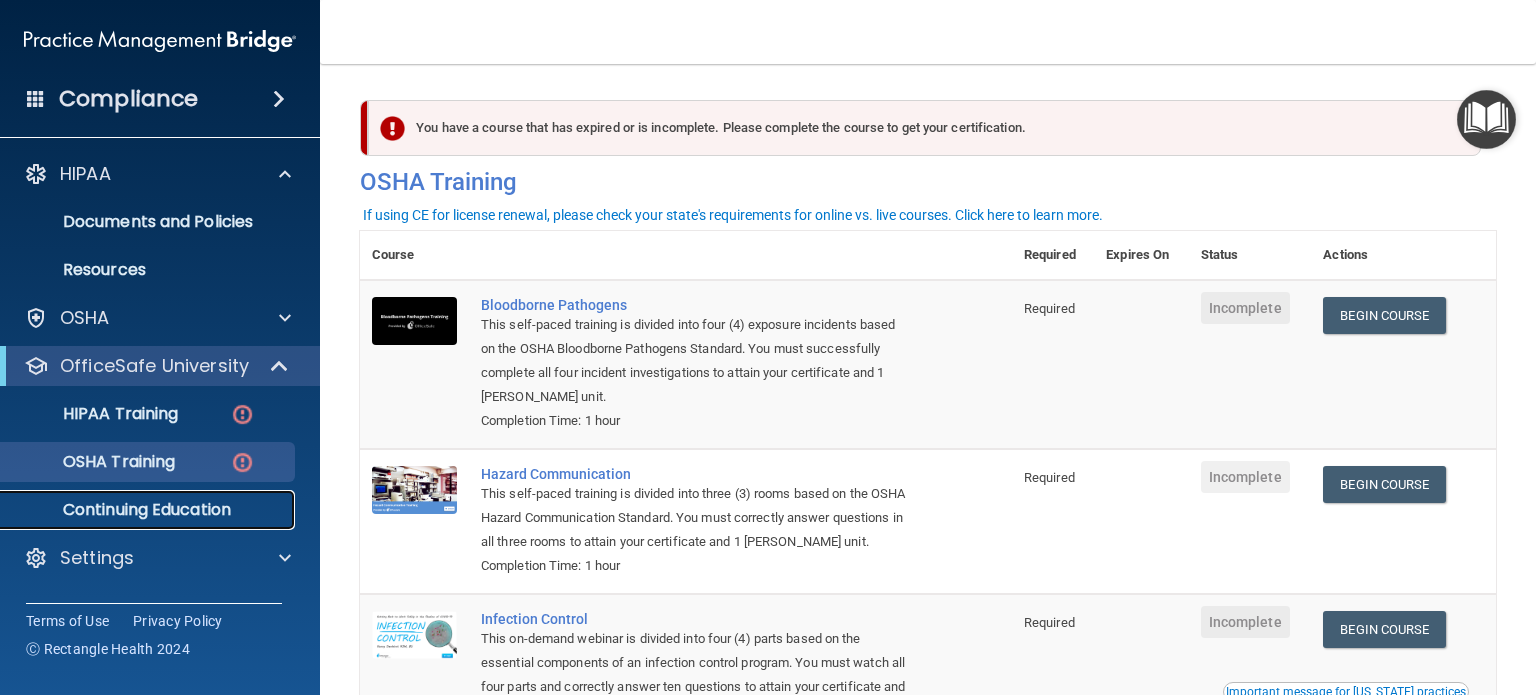 click on "Continuing Education" at bounding box center (149, 510) 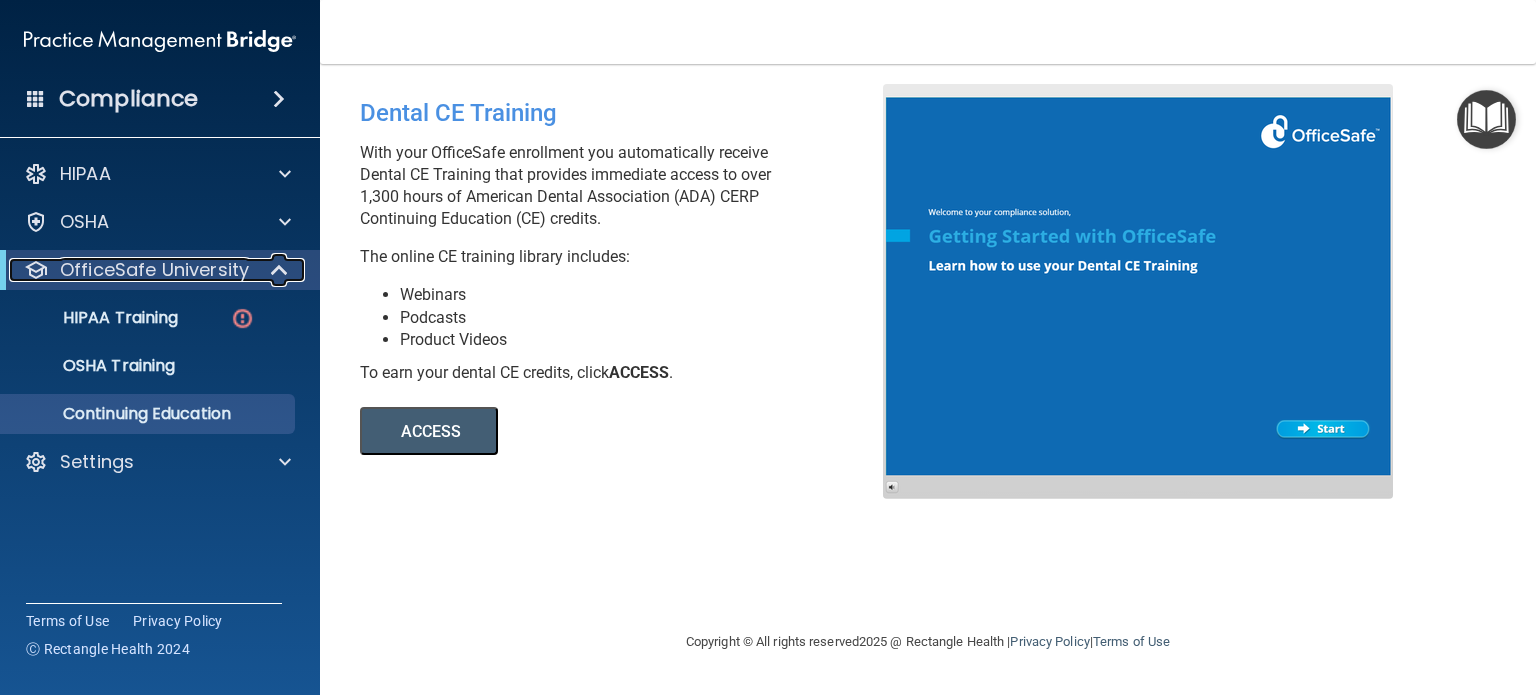 click on "OfficeSafe University" at bounding box center (154, 270) 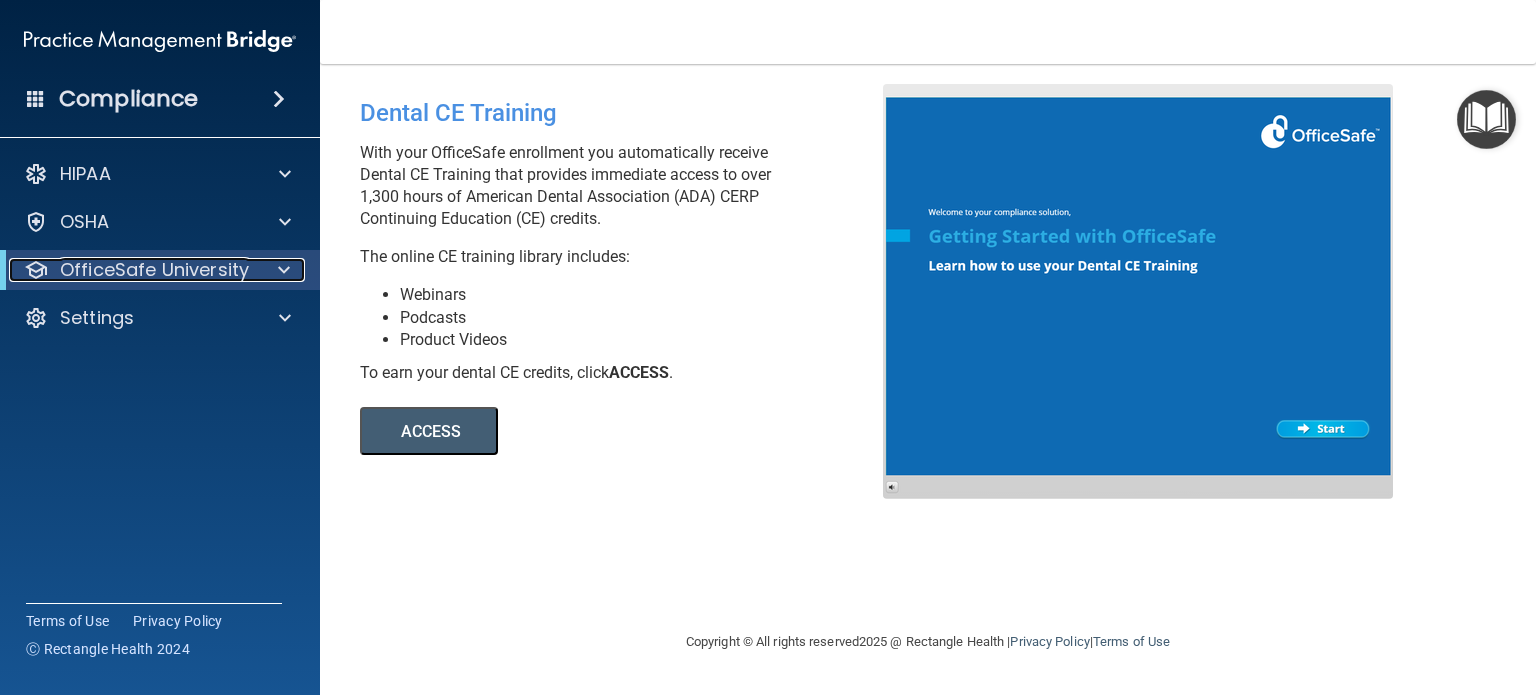 click at bounding box center [284, 270] 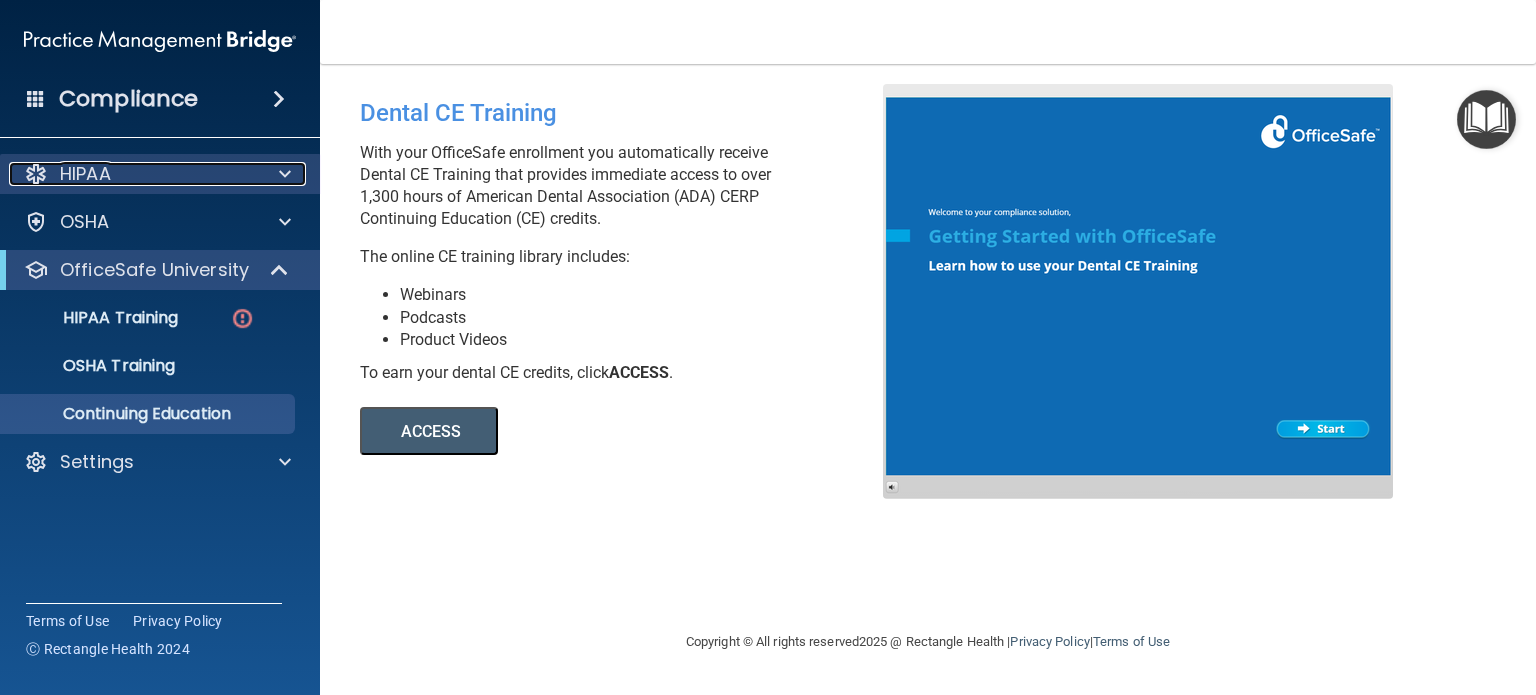 click at bounding box center [285, 174] 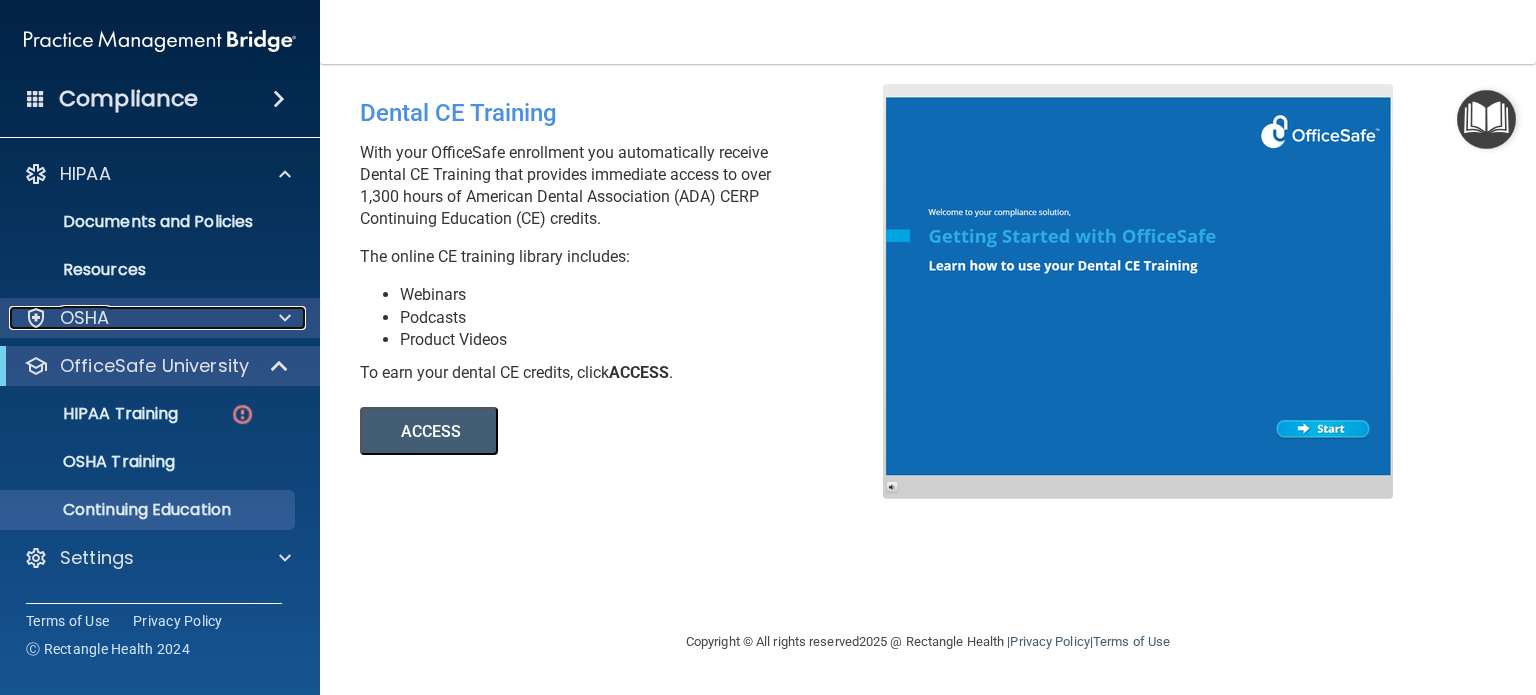 click at bounding box center [36, 318] 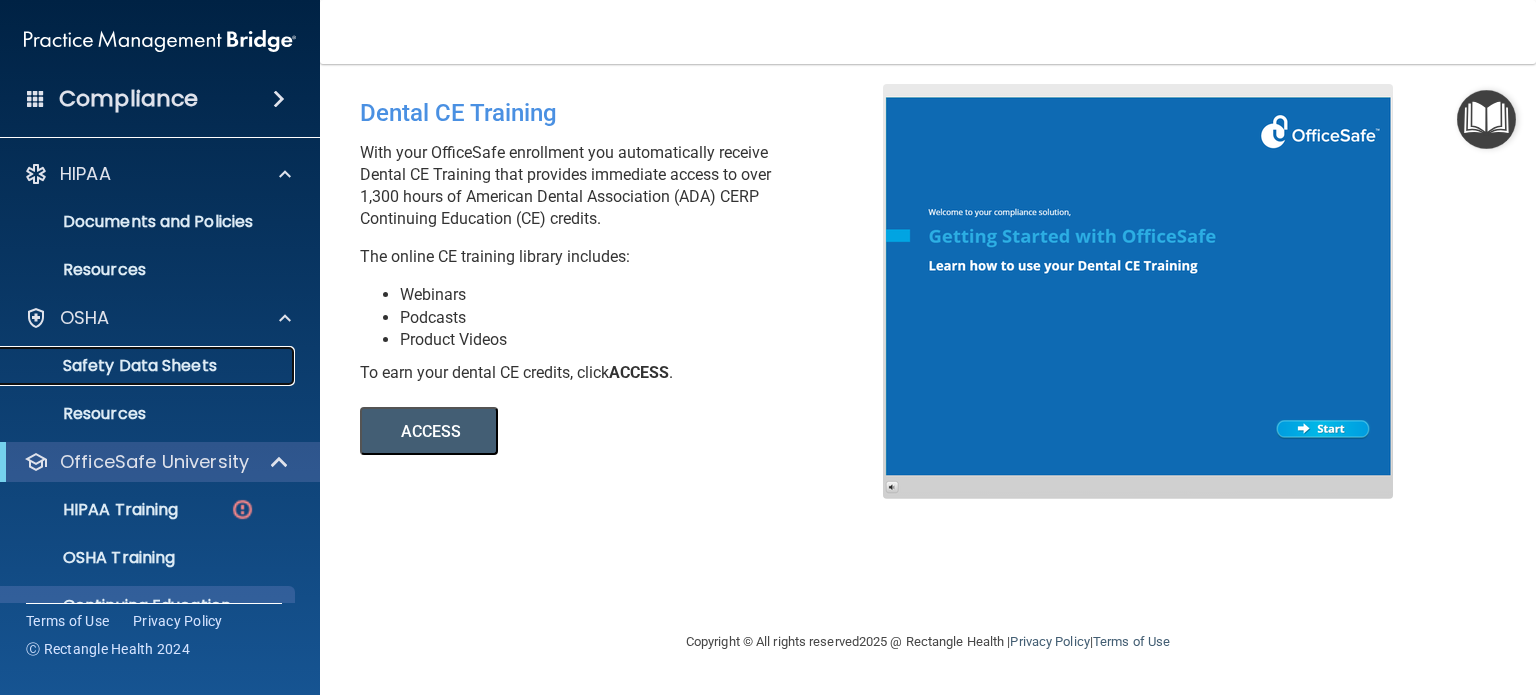 click on "Safety Data Sheets" at bounding box center (149, 366) 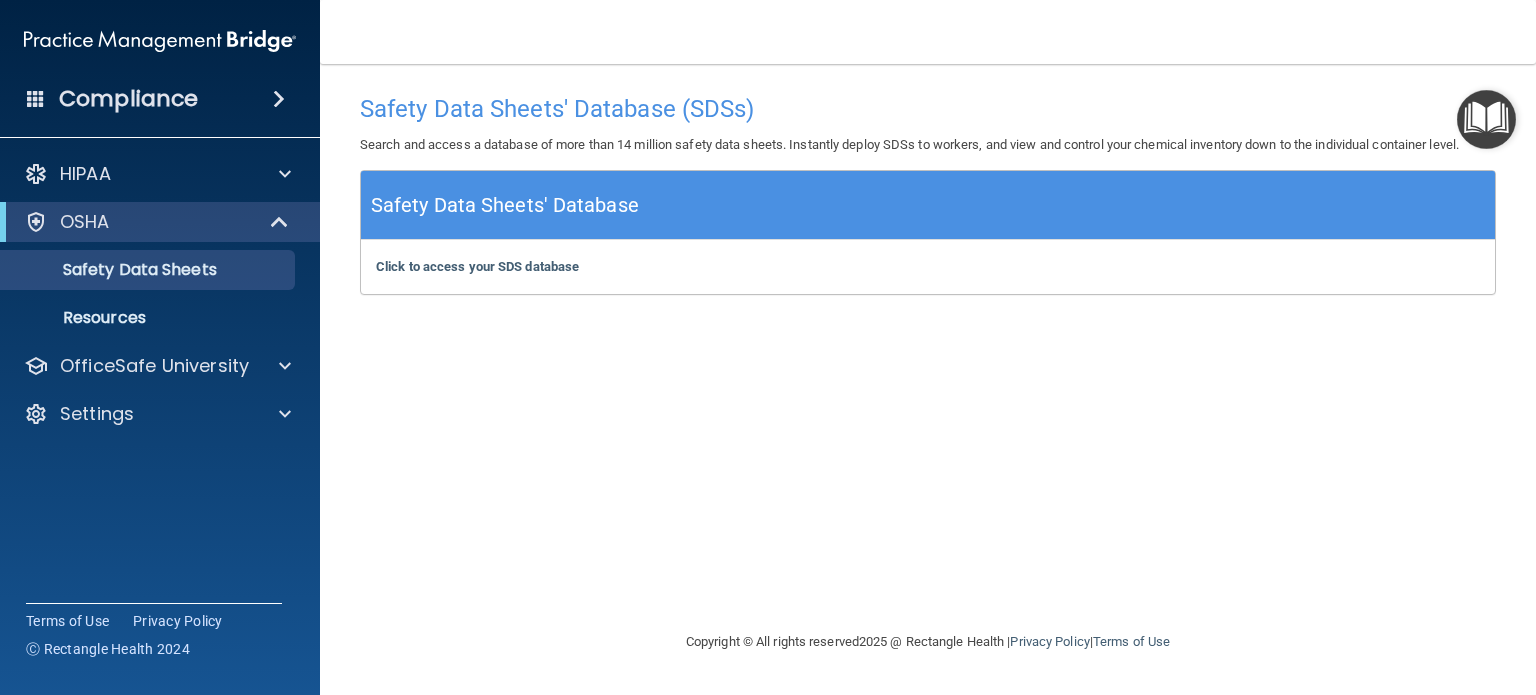 click on "Safety Data Sheets' Database" at bounding box center (505, 205) 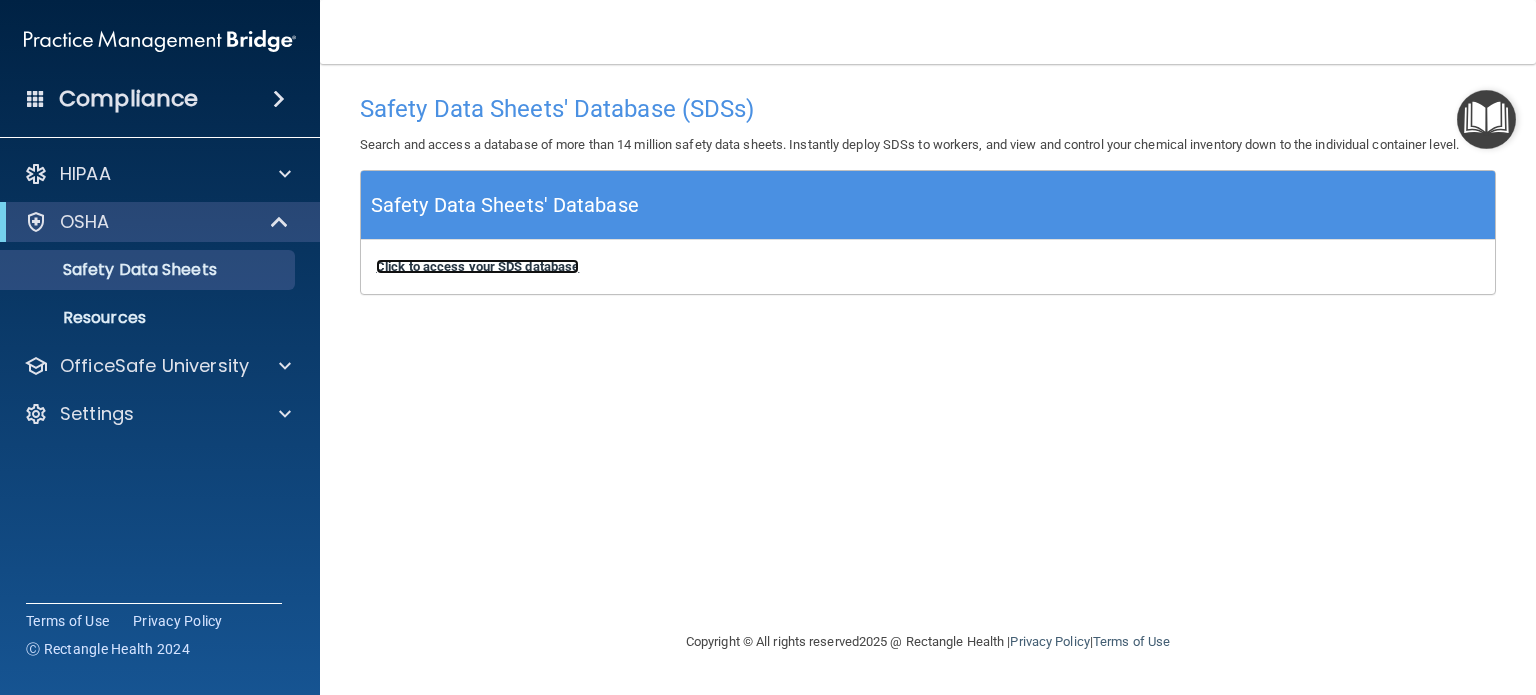 click on "Click to access your SDS database" at bounding box center [477, 266] 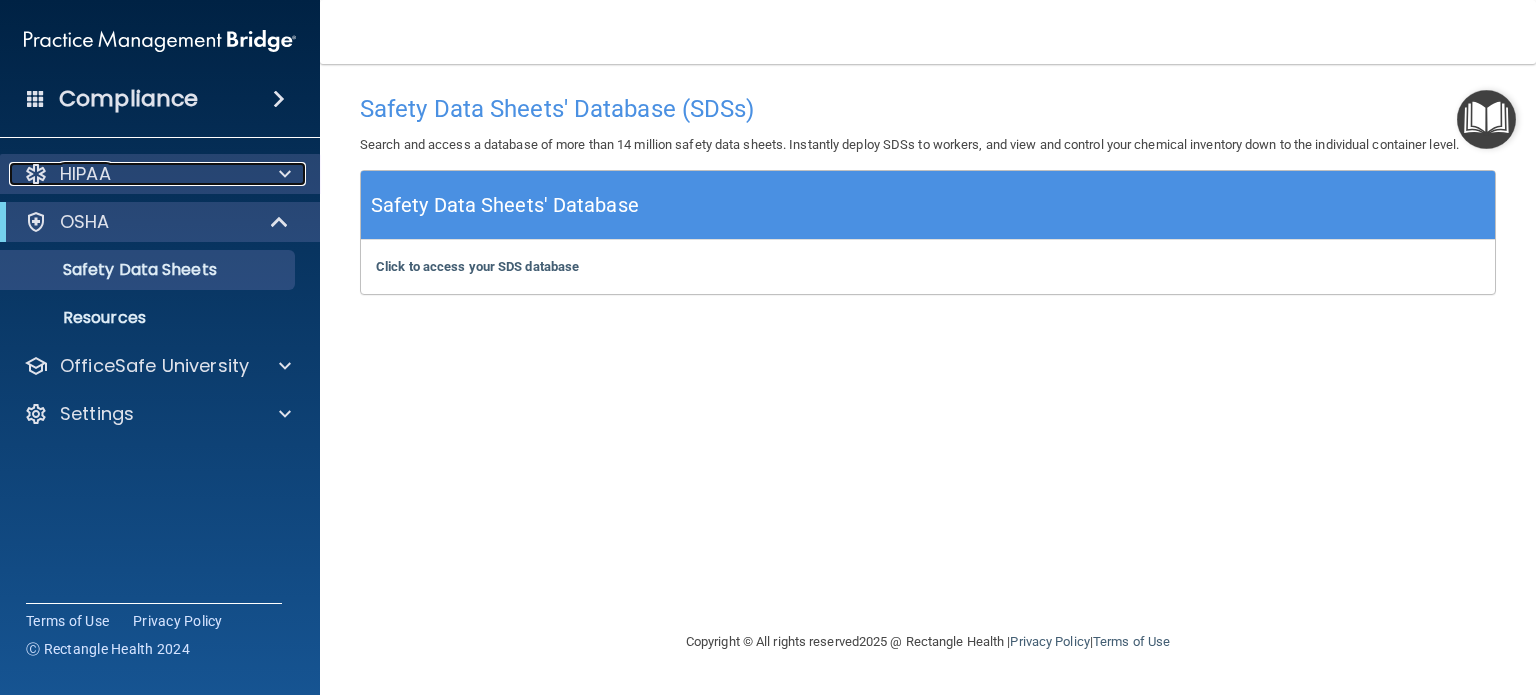 click at bounding box center (282, 174) 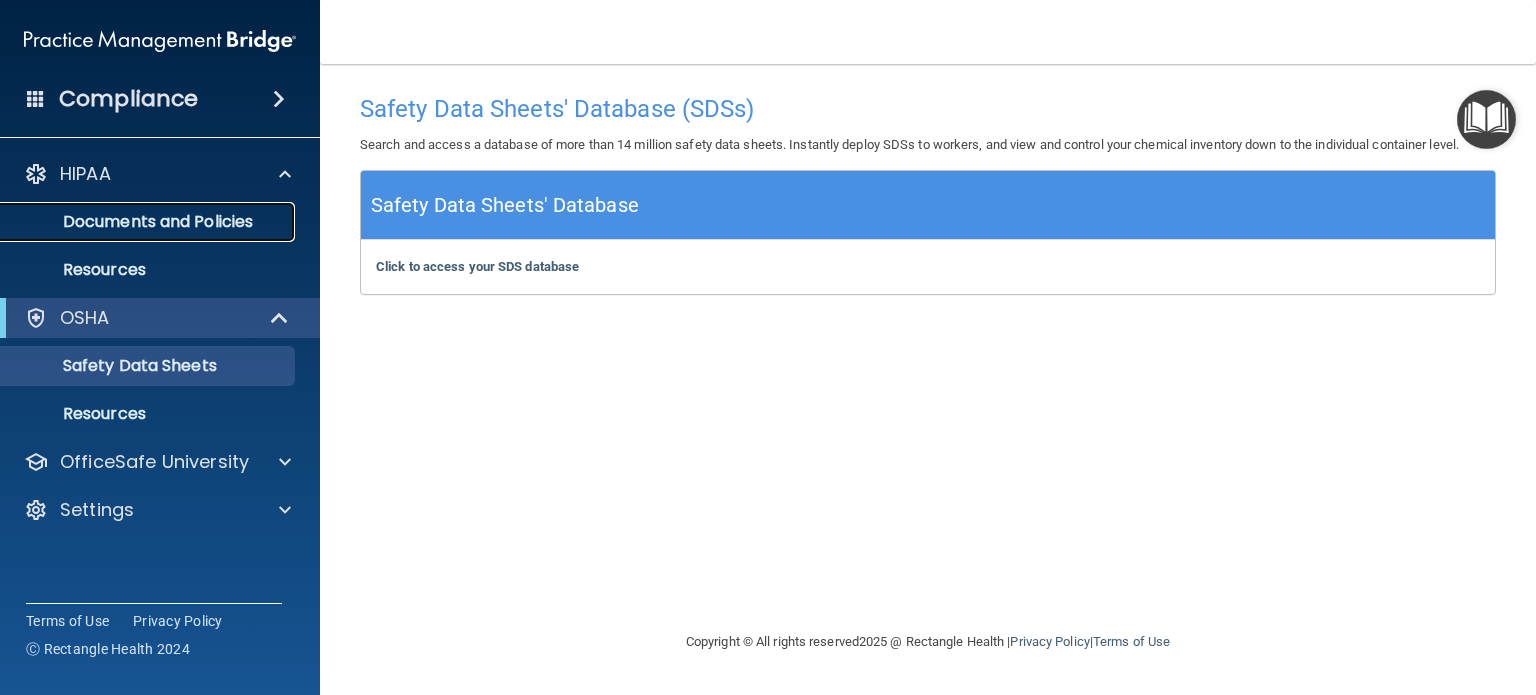 click on "Documents and Policies" at bounding box center (149, 222) 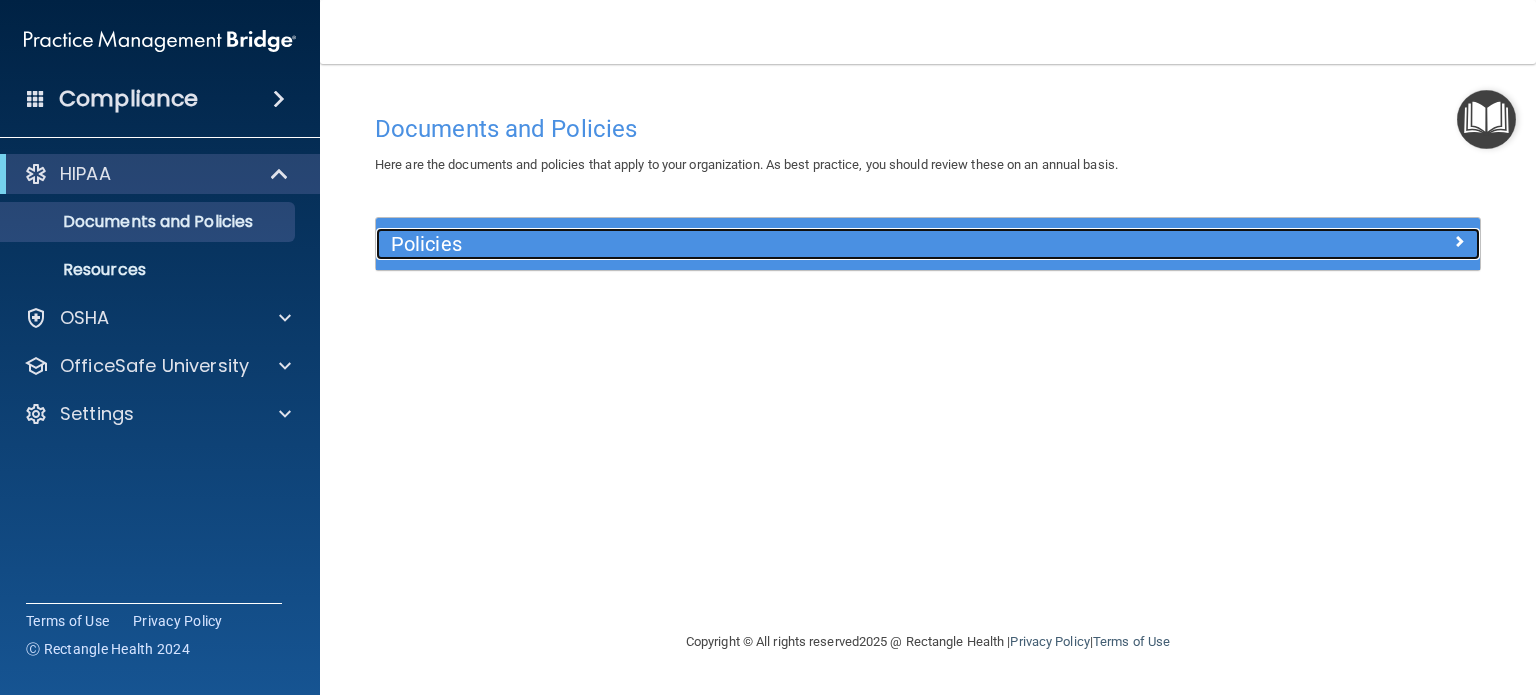 click on "Policies" at bounding box center [790, 244] 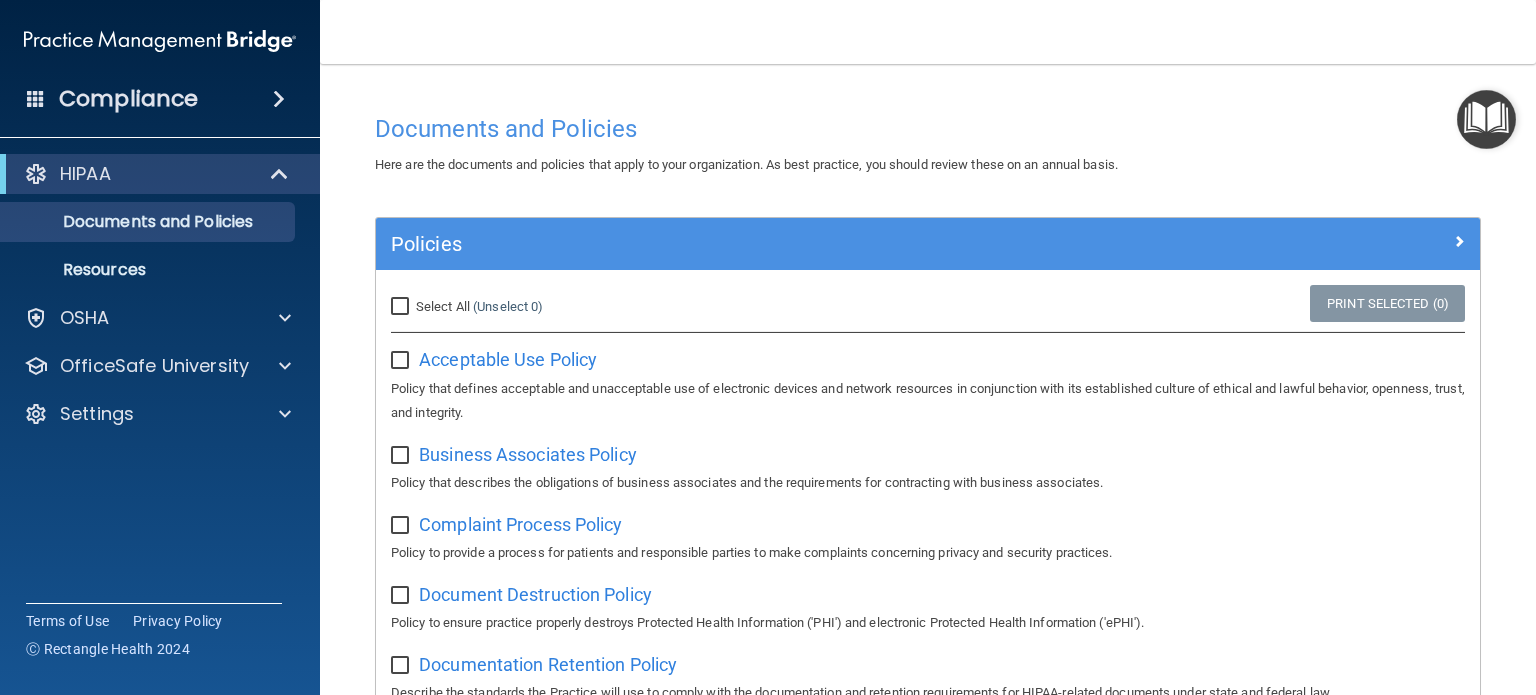 click on "Select All   (Unselect 0)    Unselect All" at bounding box center (402, 307) 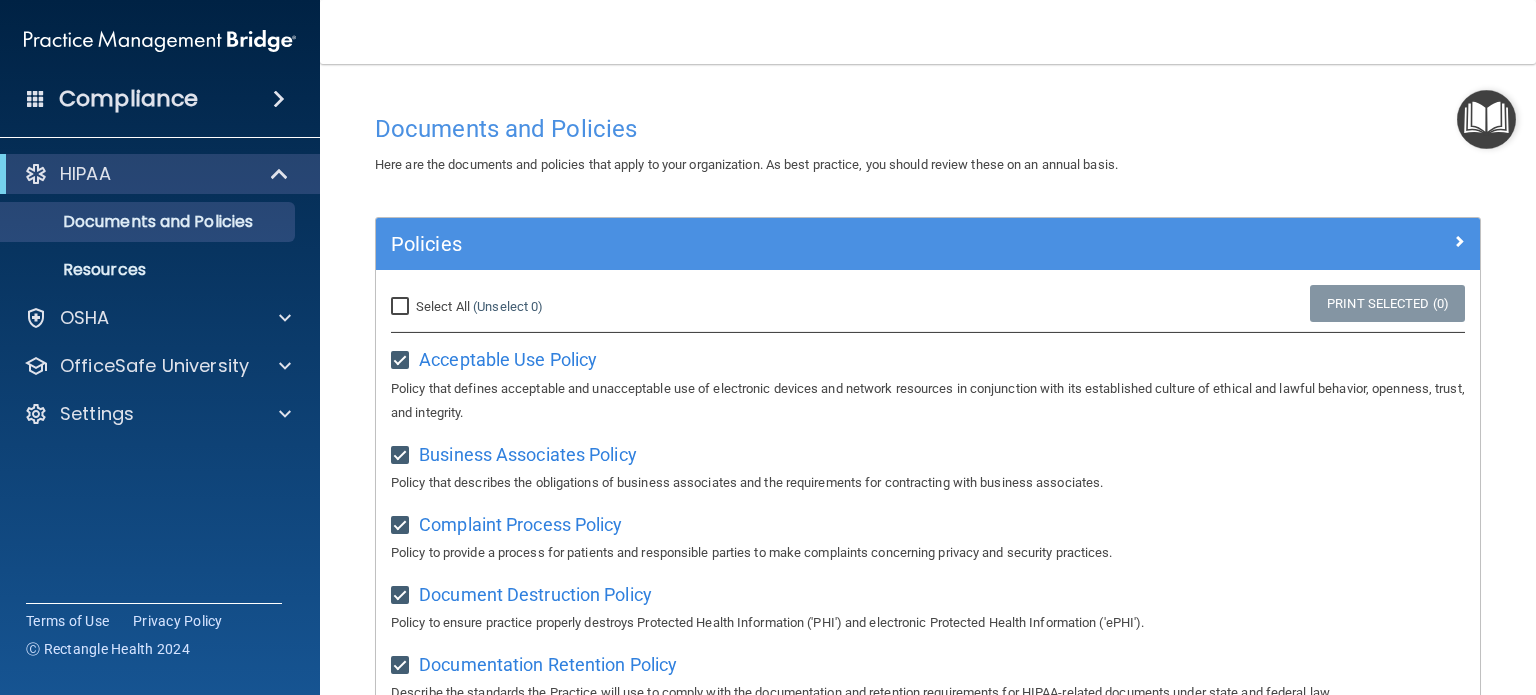 checkbox on "true" 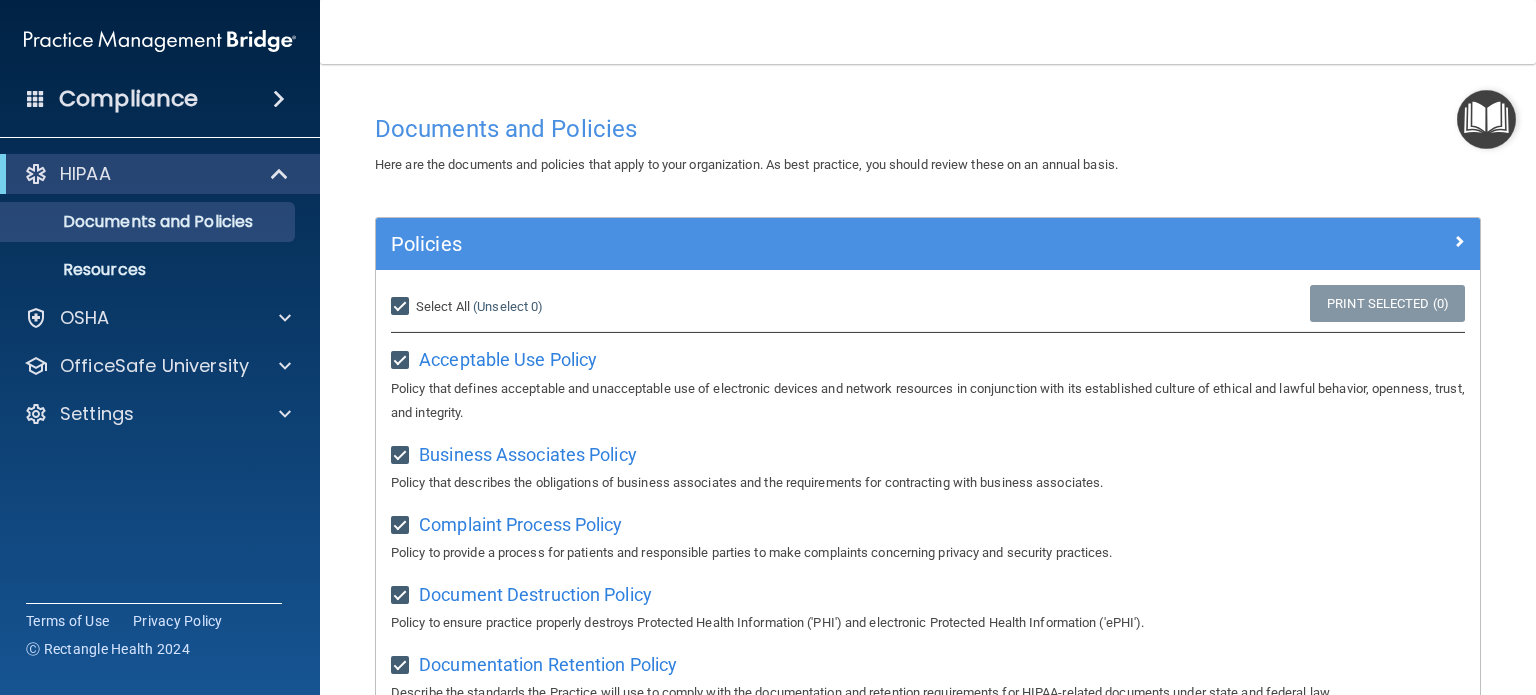 checkbox on "true" 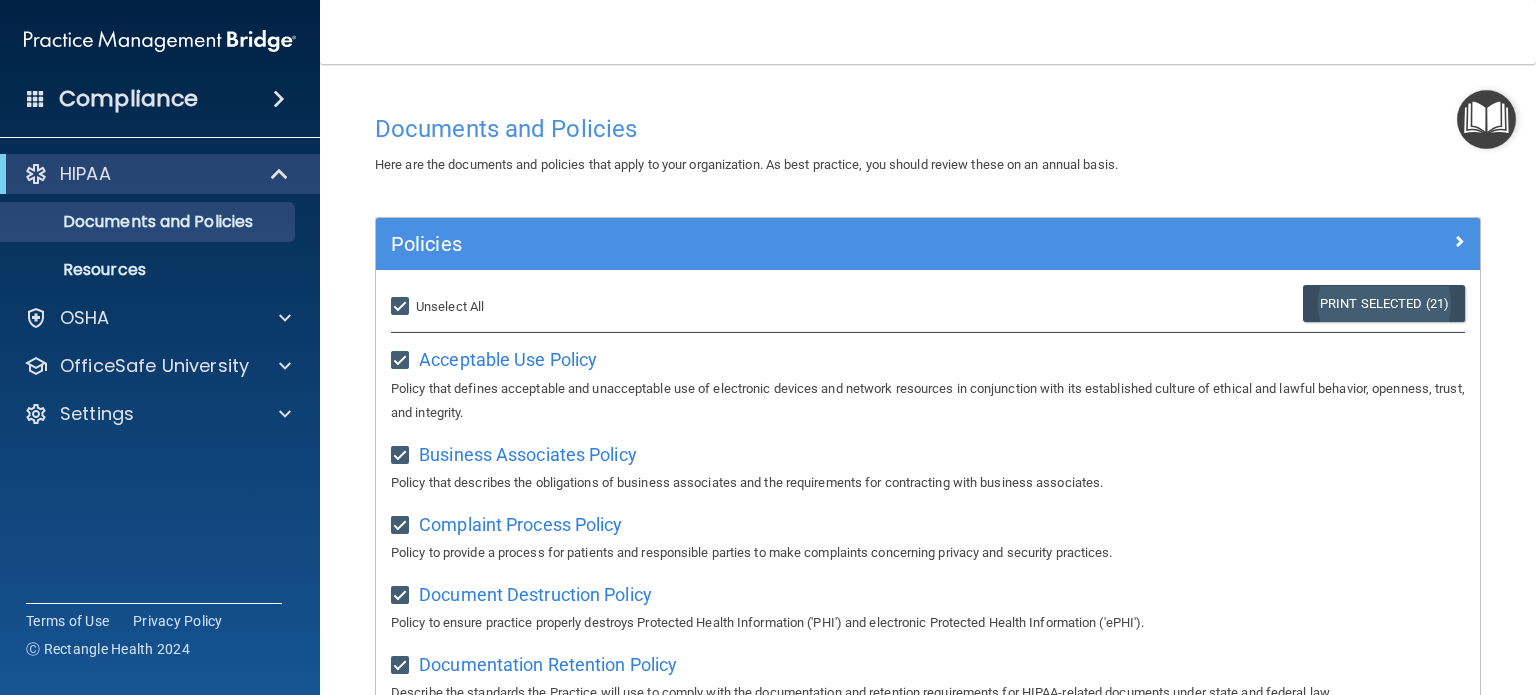 click on "Print Selected (21)" at bounding box center (1384, 303) 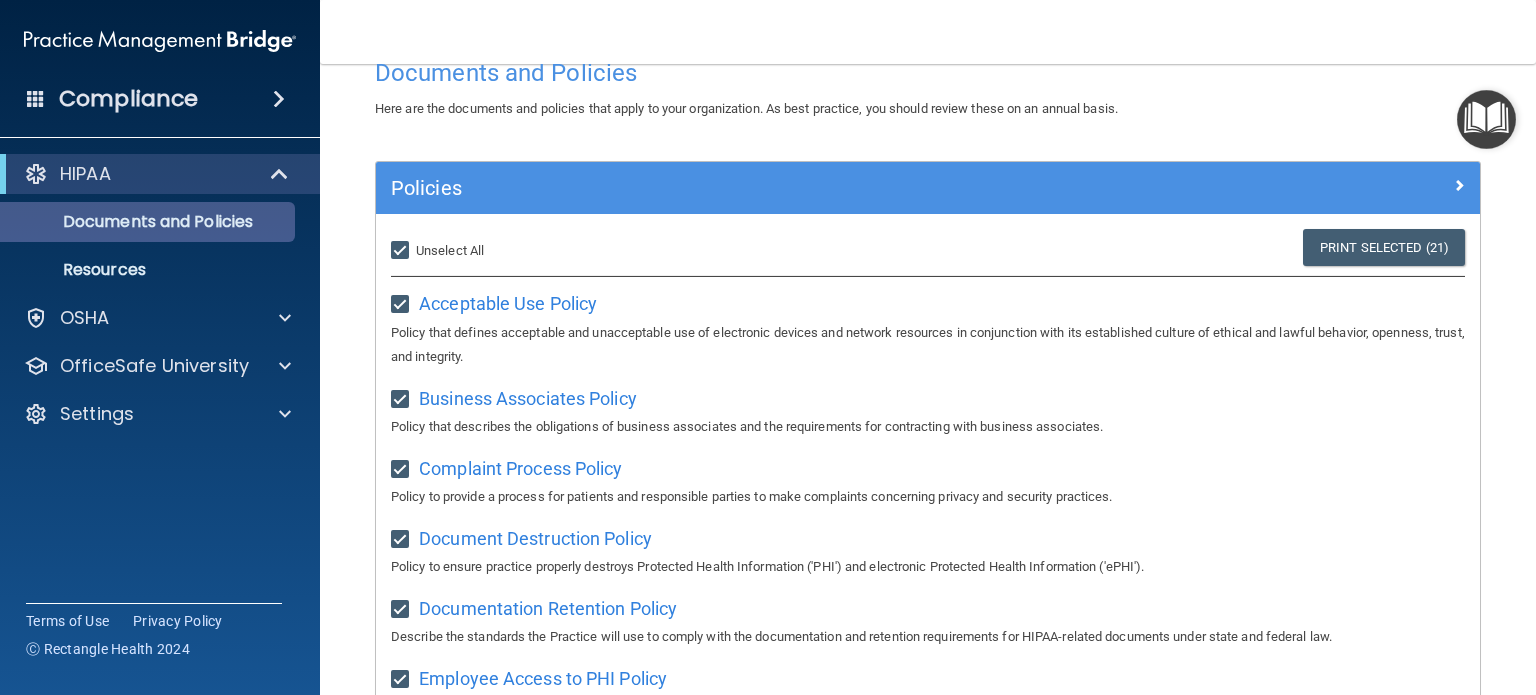 scroll, scrollTop: 0, scrollLeft: 0, axis: both 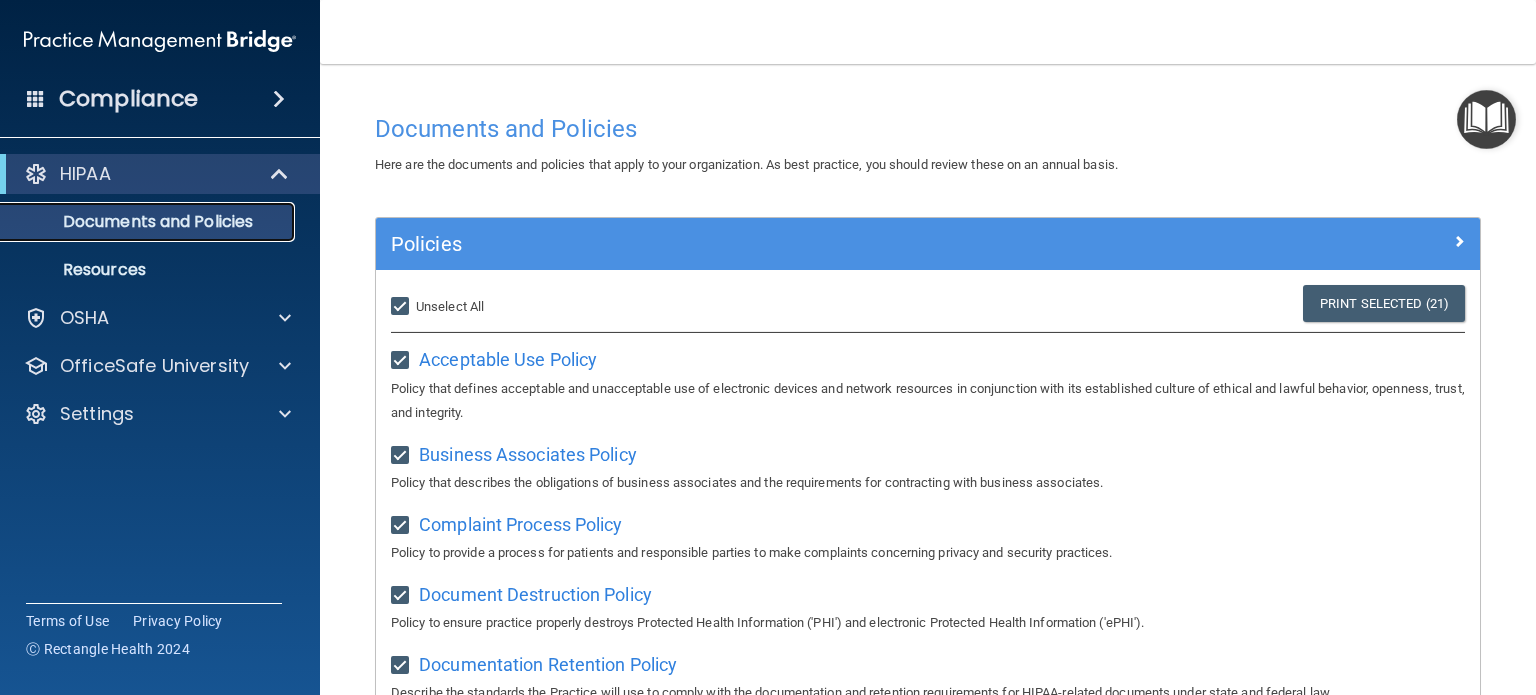 click on "Documents and Policies" at bounding box center (149, 222) 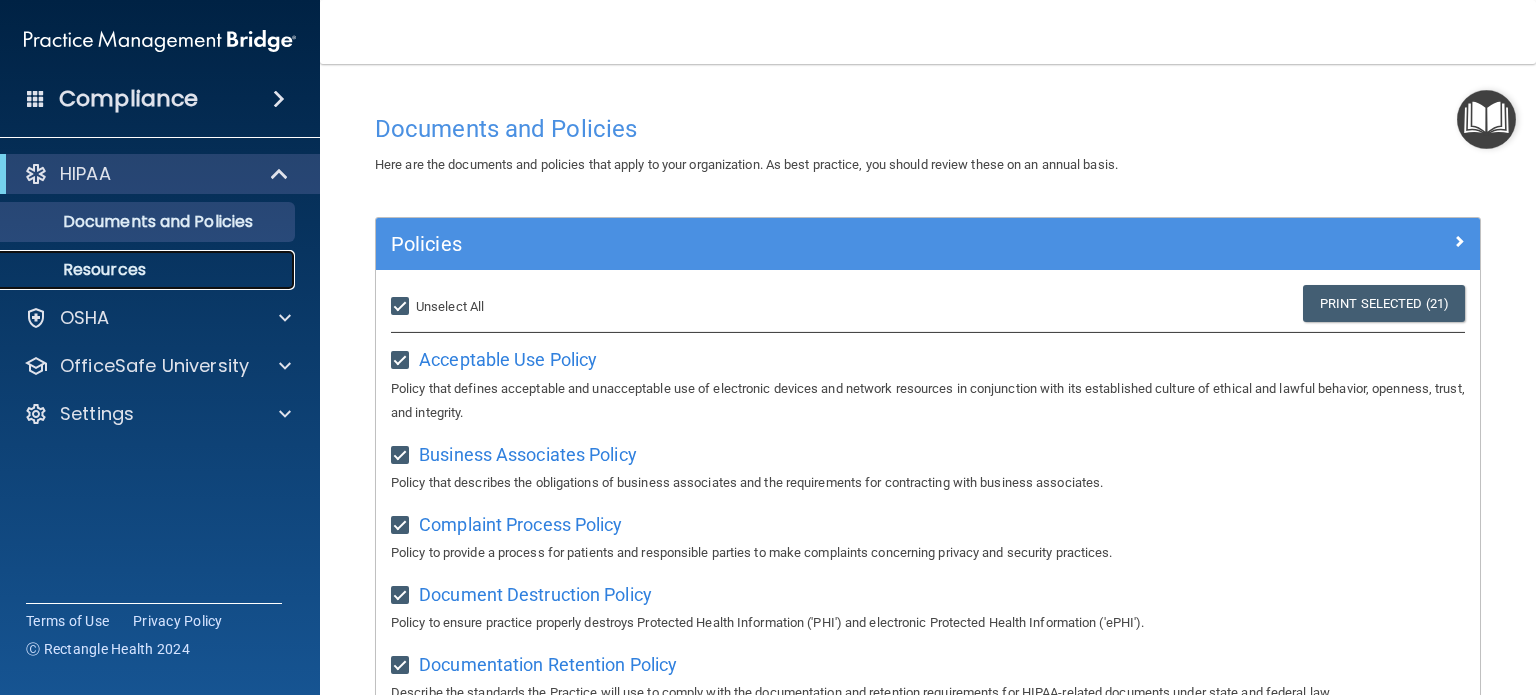 click on "Resources" at bounding box center (149, 270) 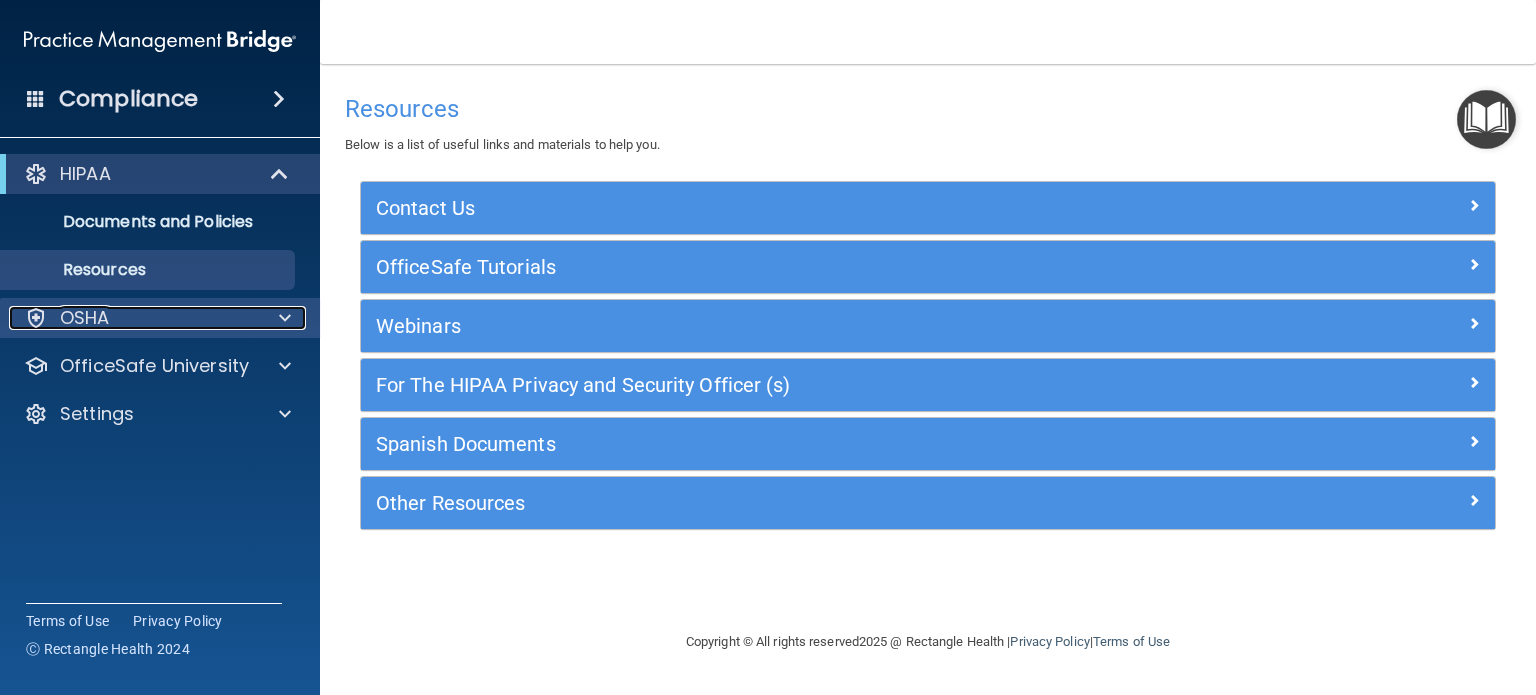 click on "OSHA" at bounding box center [133, 318] 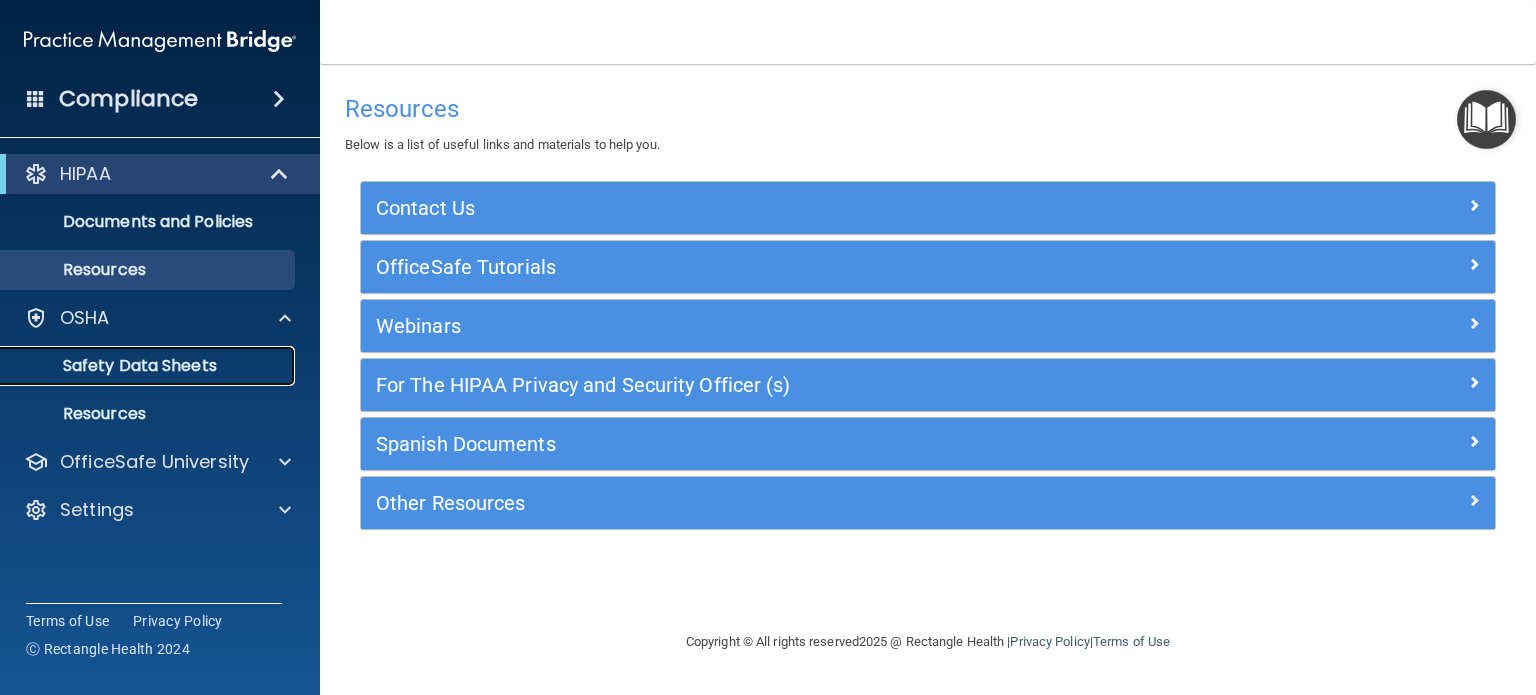 click on "Safety Data Sheets" at bounding box center (149, 366) 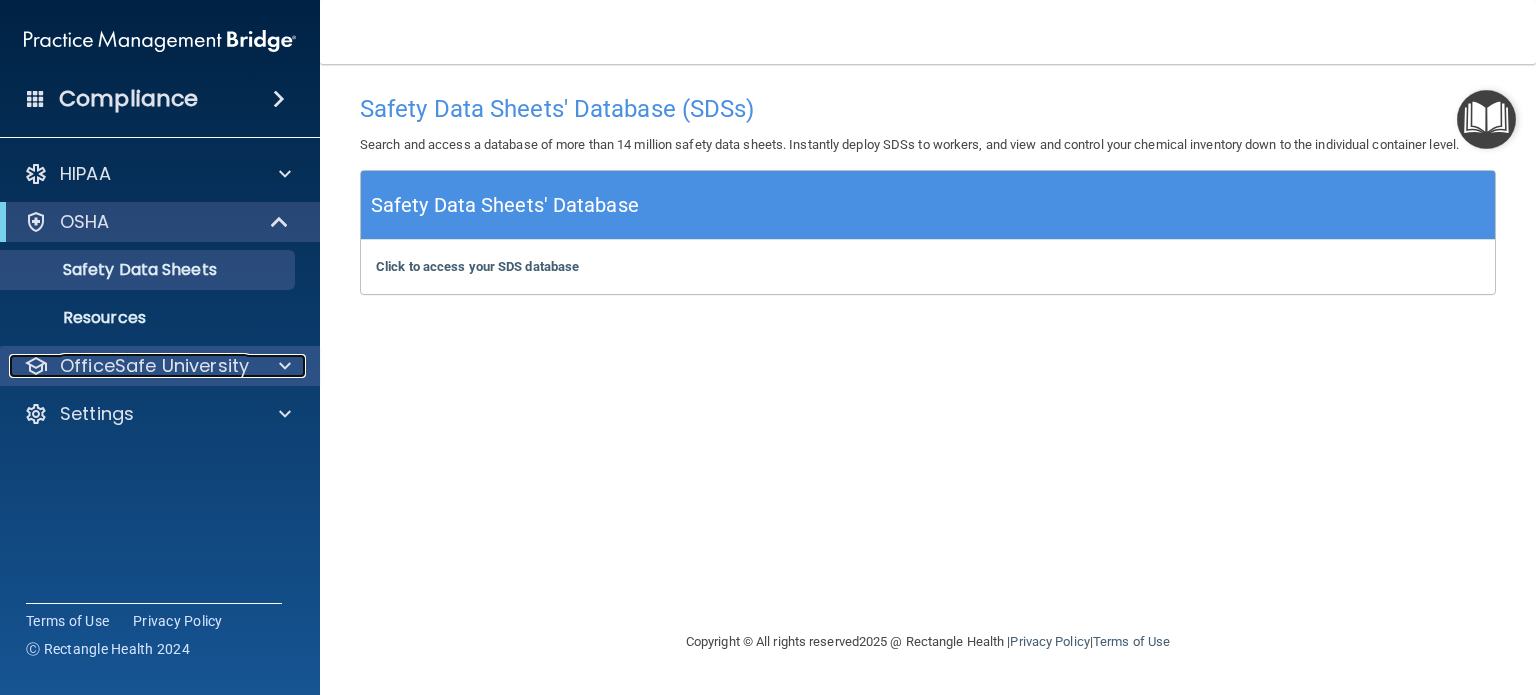 click on "OfficeSafe University" at bounding box center [154, 366] 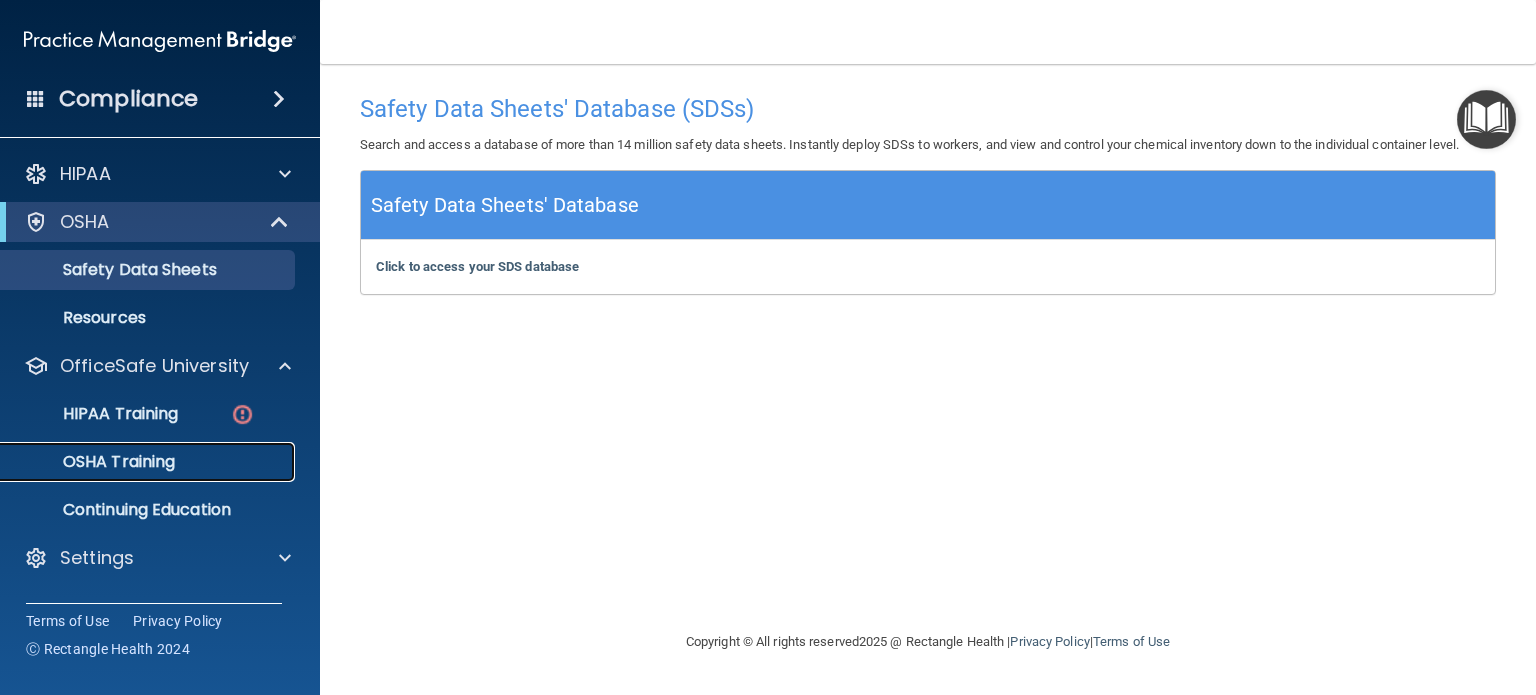 click on "OSHA Training" at bounding box center (94, 462) 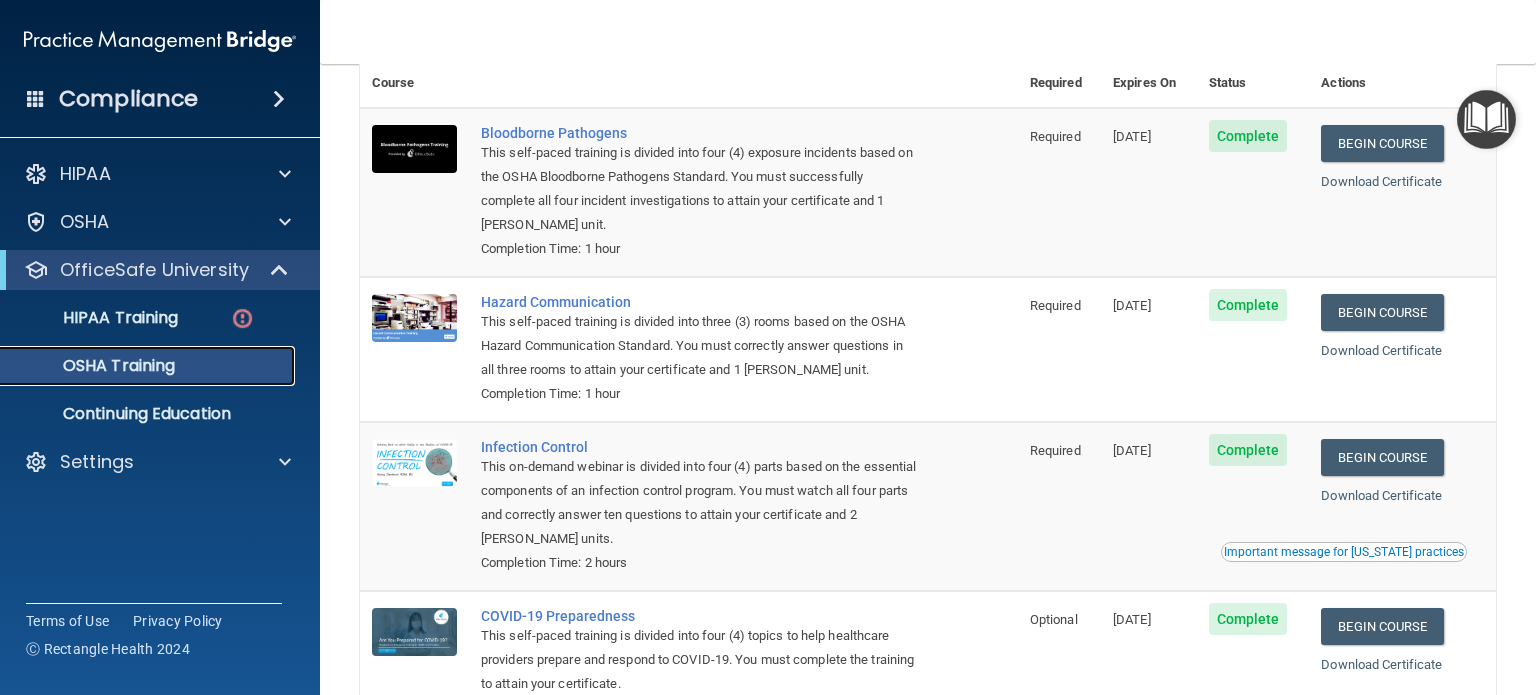 scroll, scrollTop: 0, scrollLeft: 0, axis: both 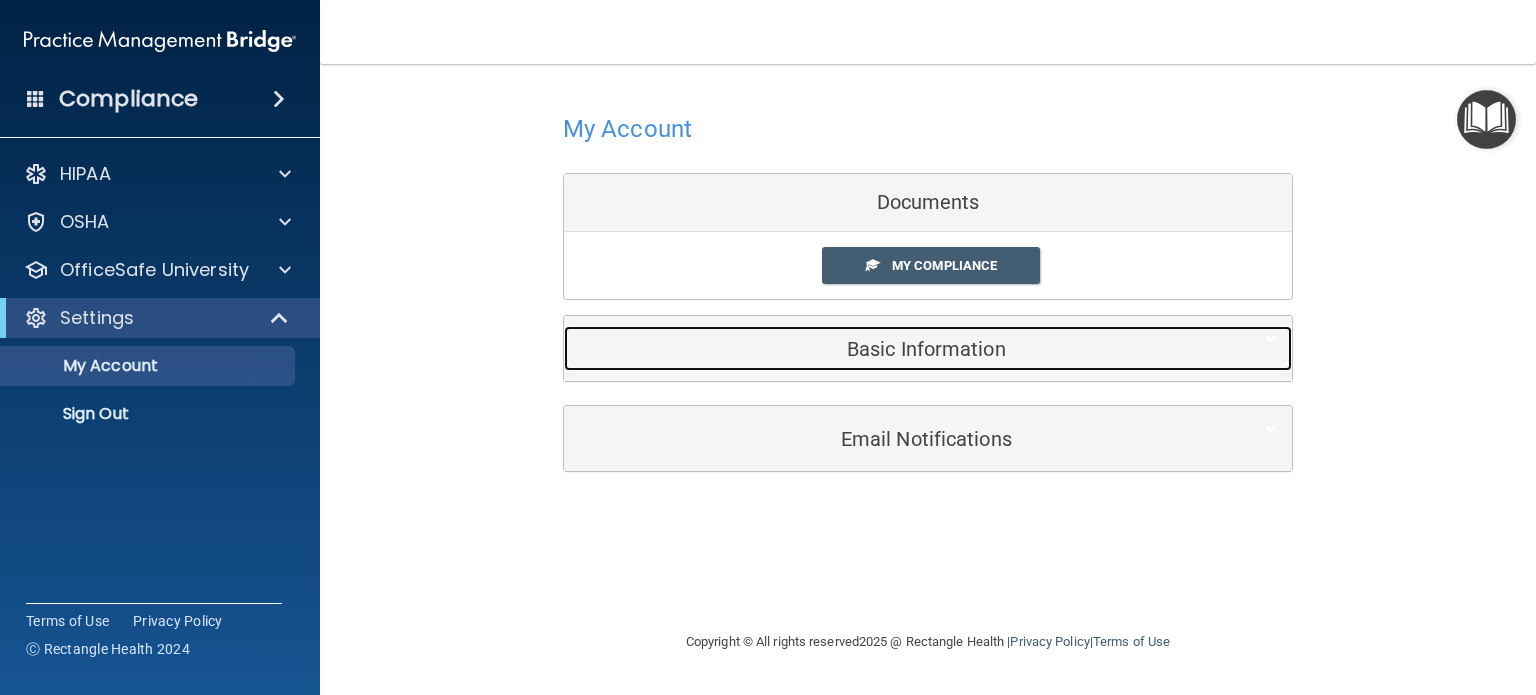 click on "Basic Information" at bounding box center [897, 349] 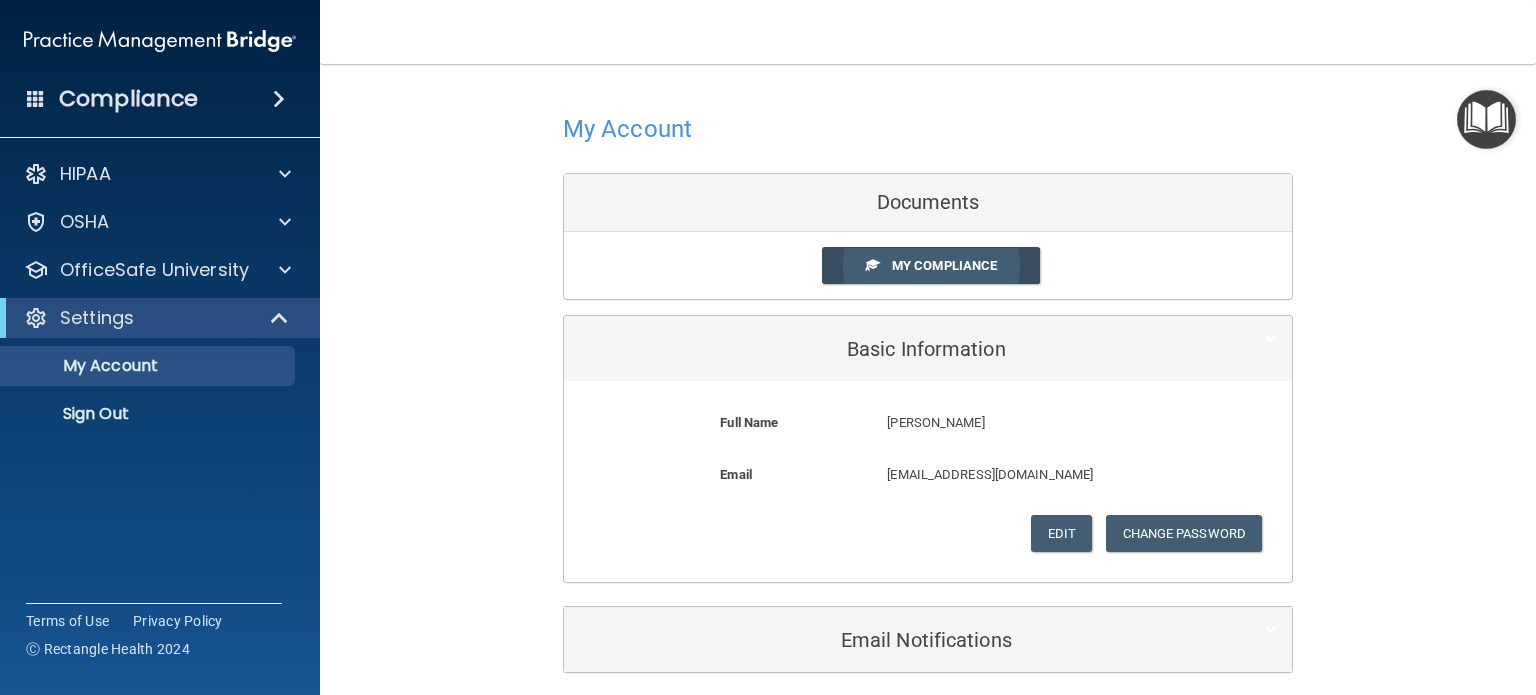 click on "My Compliance" at bounding box center [944, 265] 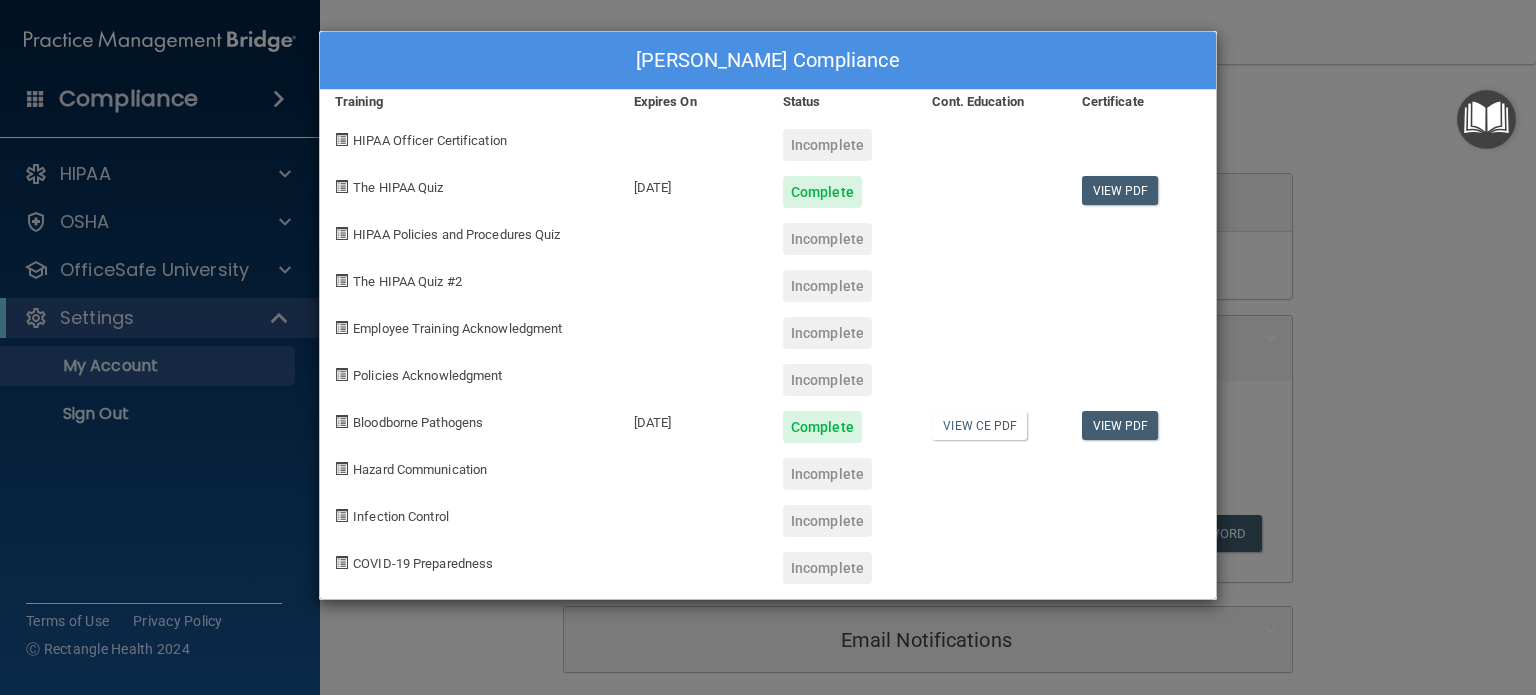 click on "Incomplete" at bounding box center (827, 145) 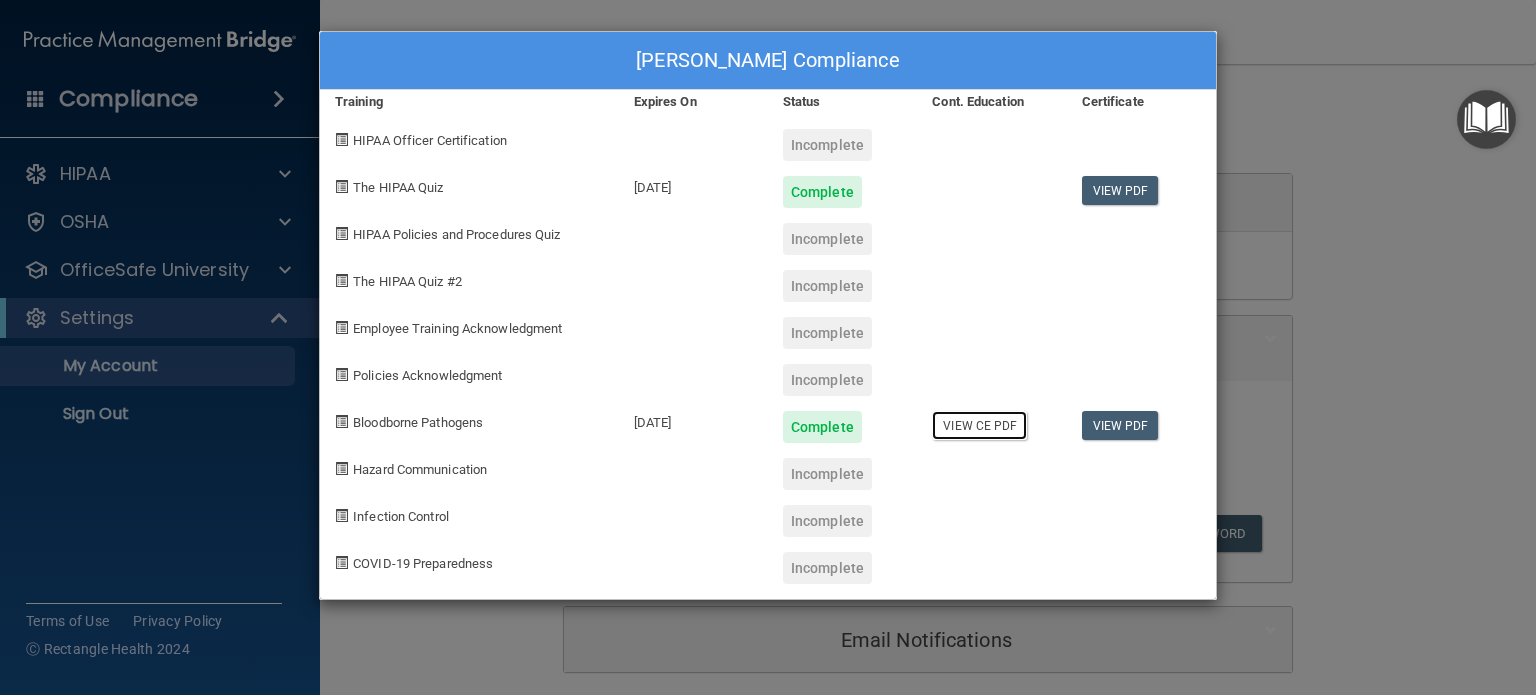 click on "View CE PDF" at bounding box center (979, 425) 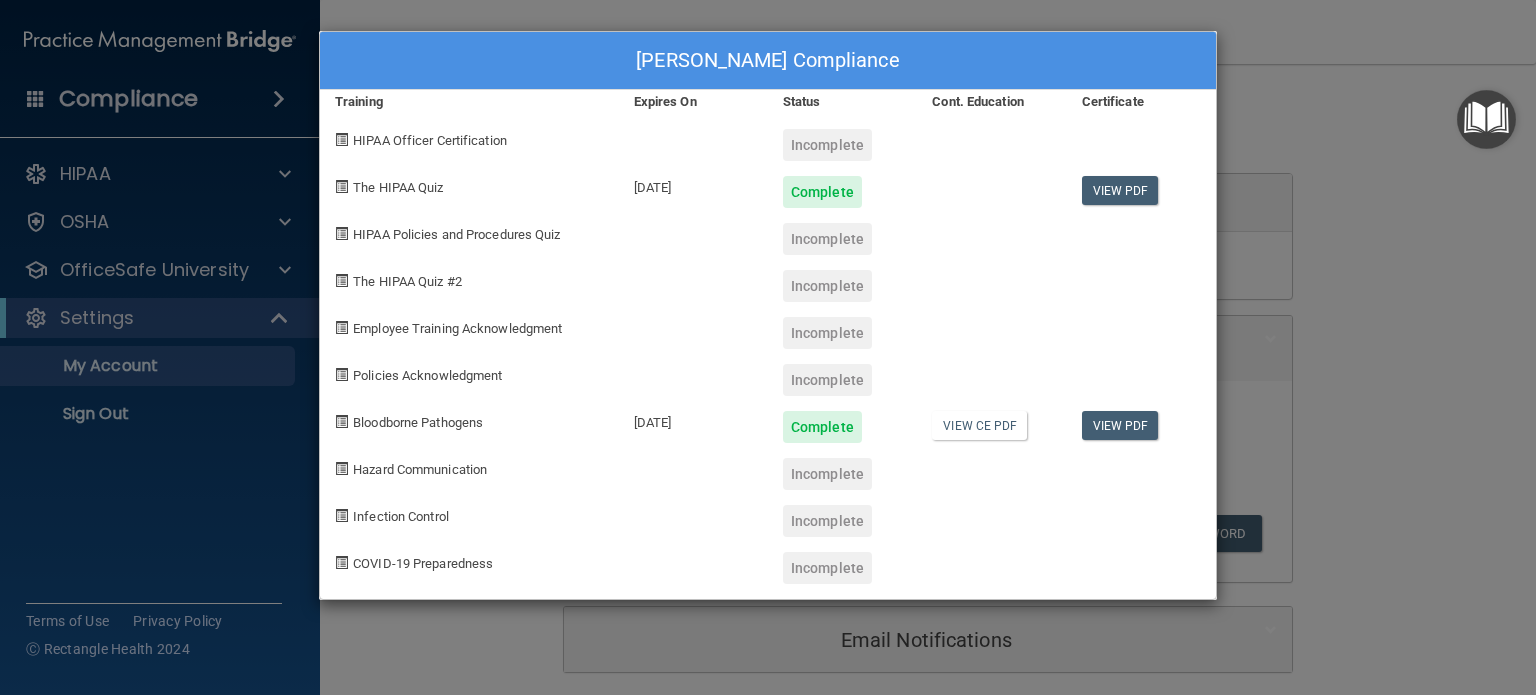 click on "HIPAA Officer Certification" at bounding box center (430, 140) 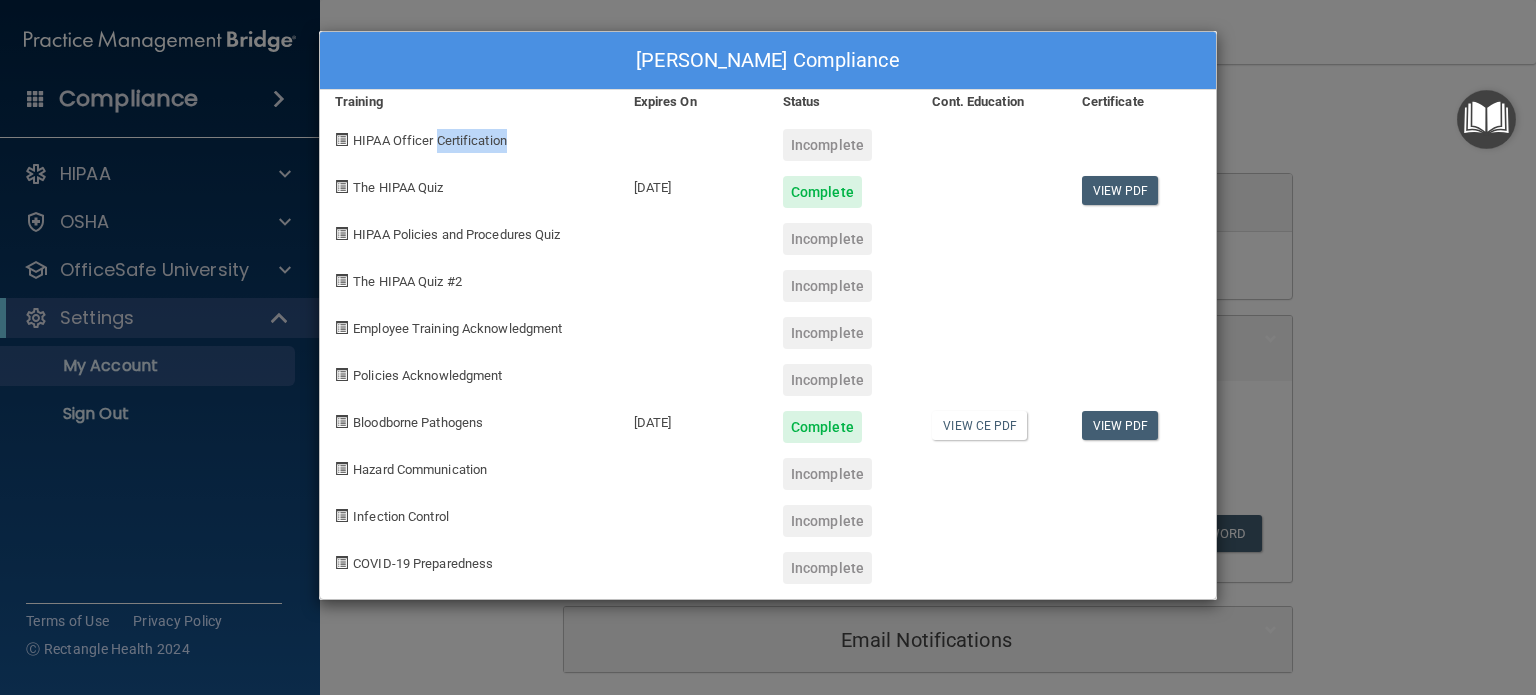 click on "HIPAA Officer Certification" at bounding box center [430, 140] 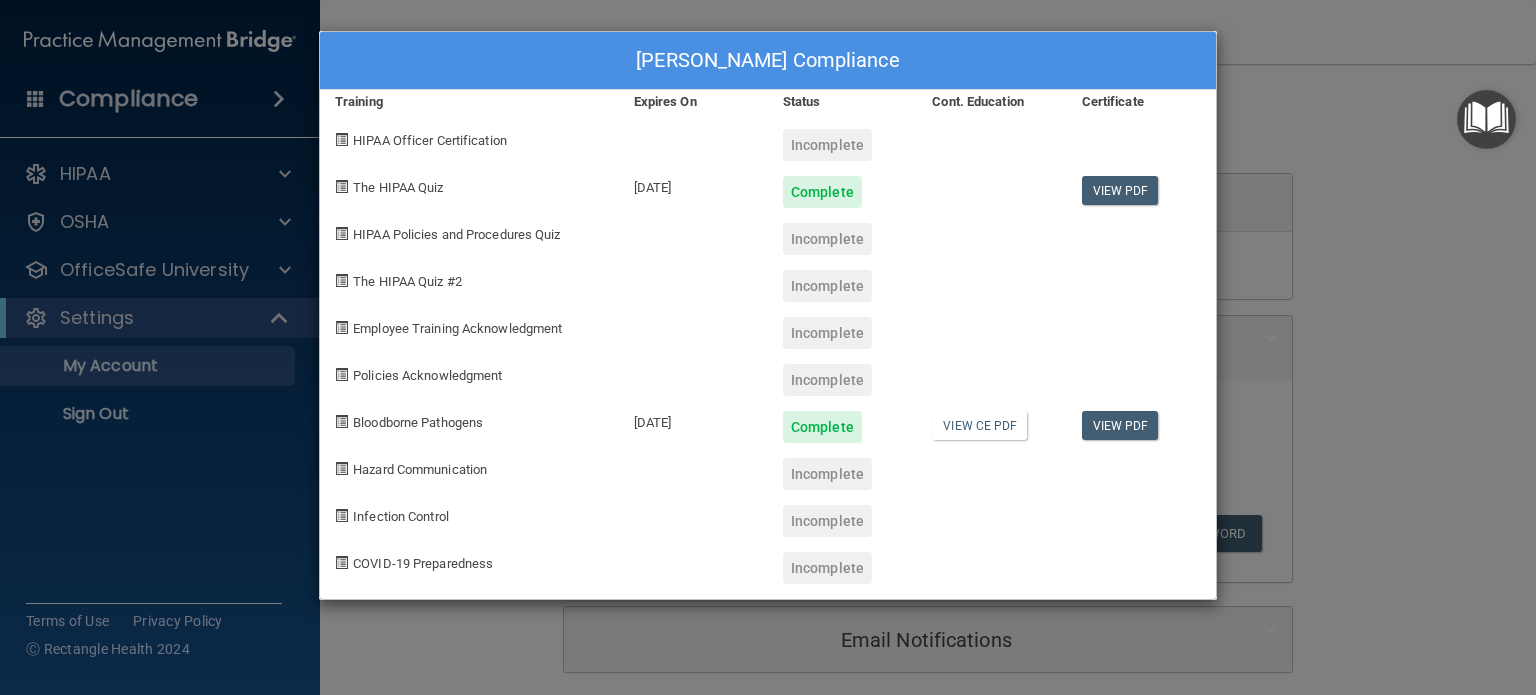 click on "Incomplete" at bounding box center (827, 145) 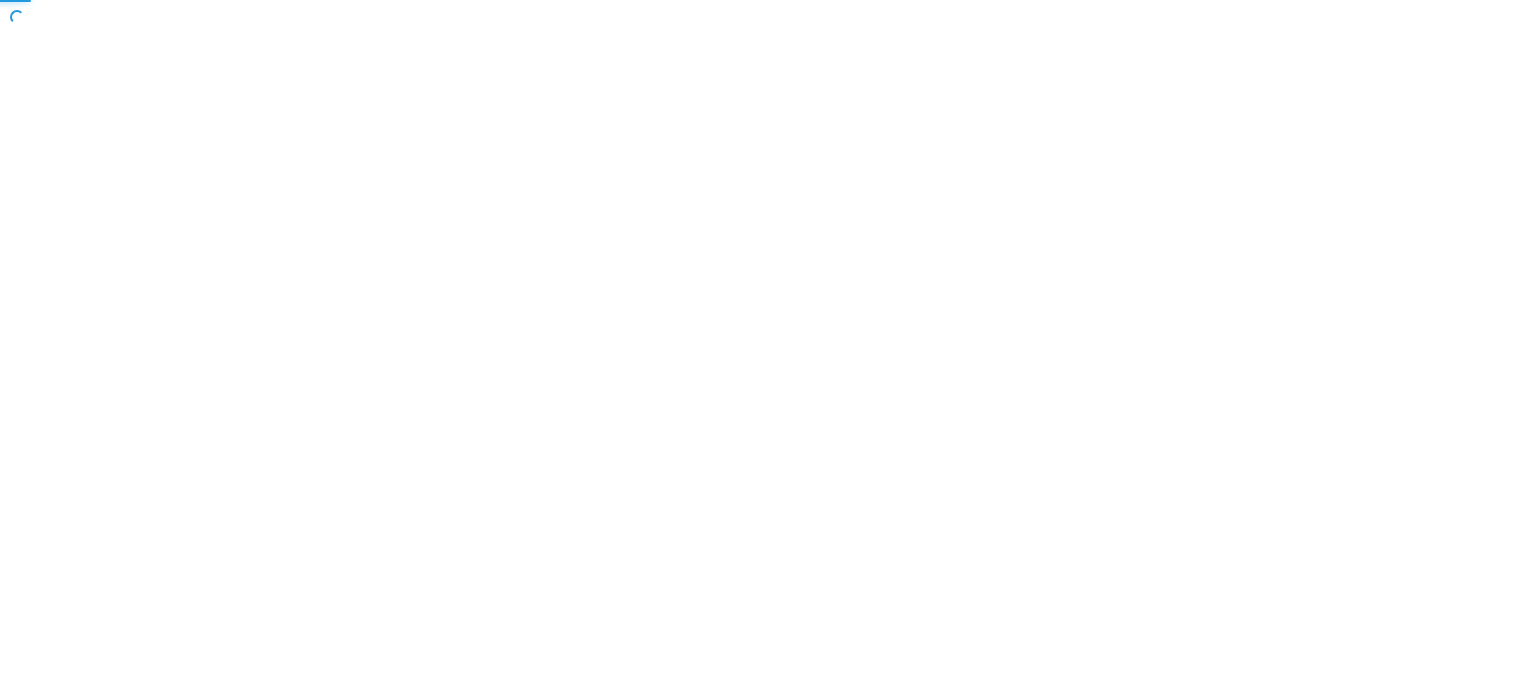 scroll, scrollTop: 0, scrollLeft: 0, axis: both 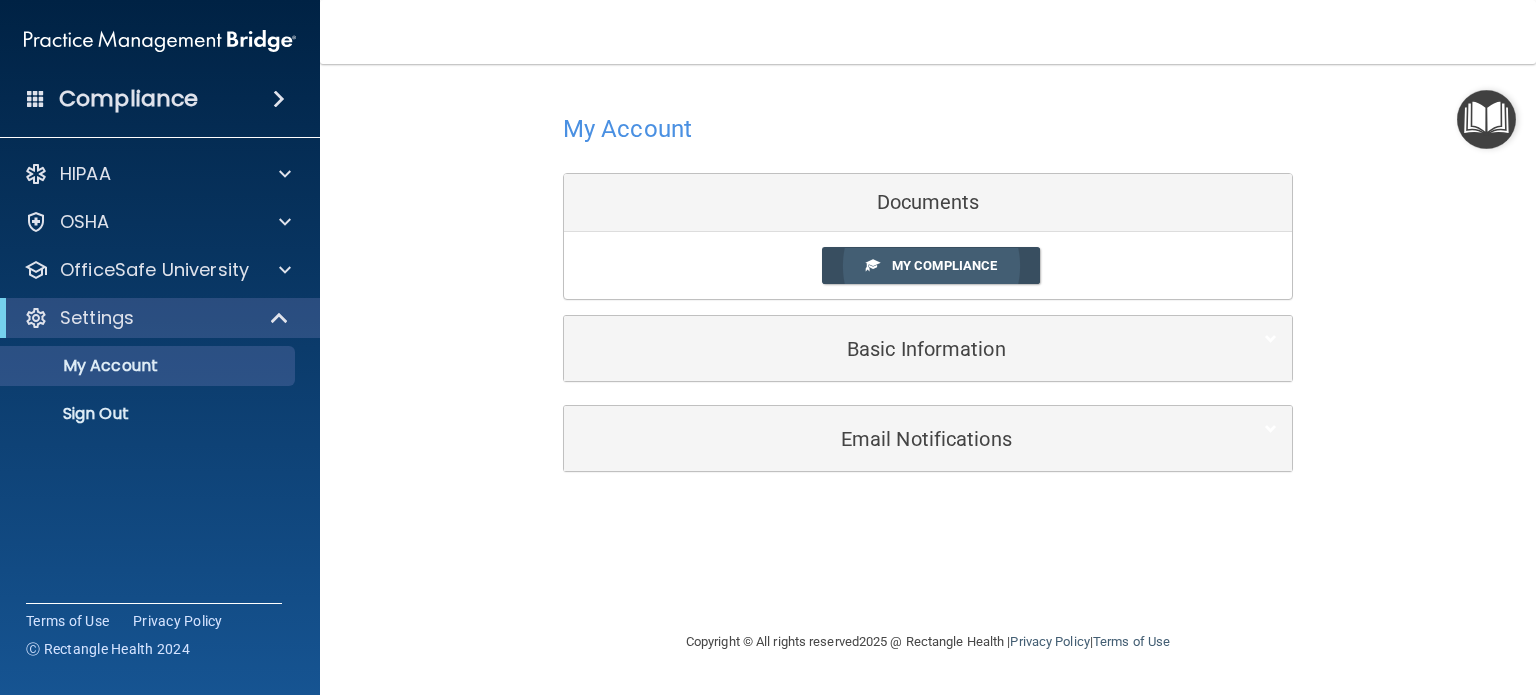 click on "My Compliance" at bounding box center [944, 265] 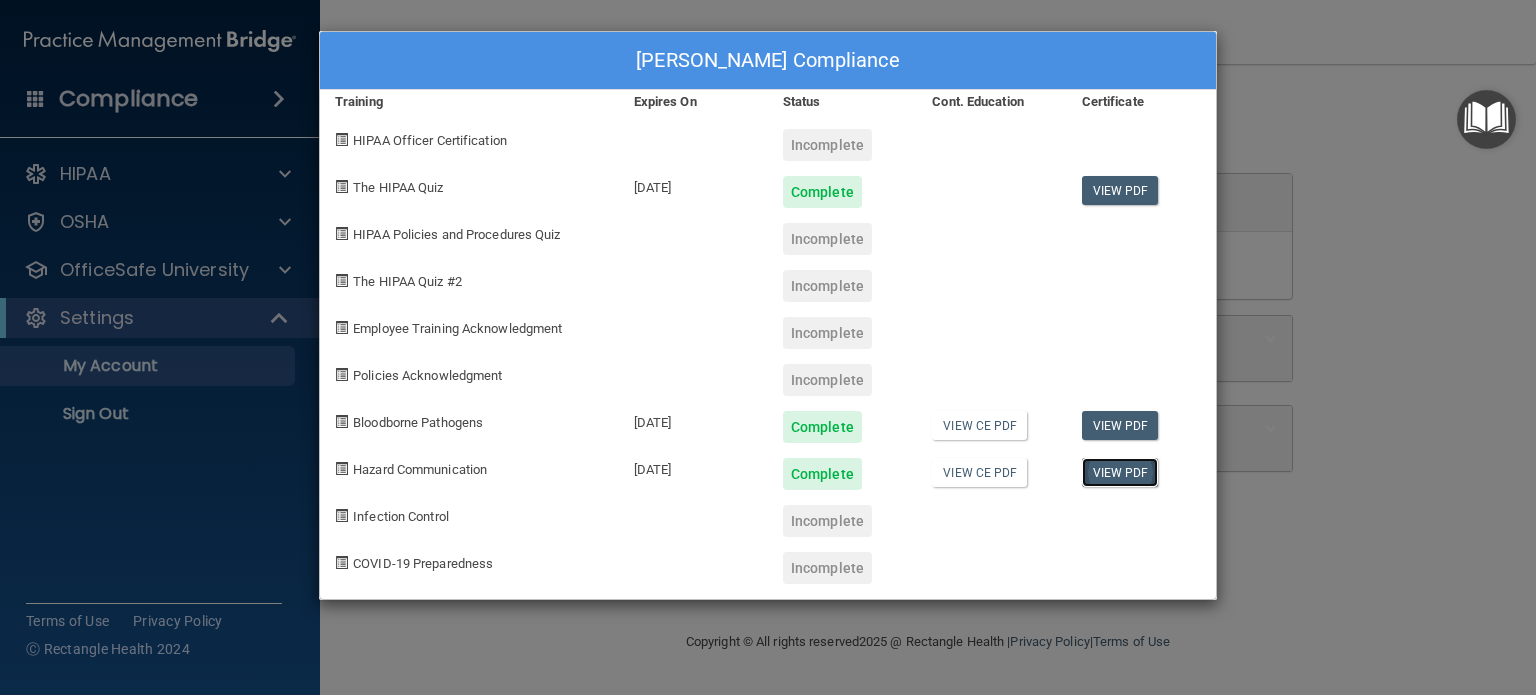 click on "View PDF" at bounding box center (1120, 472) 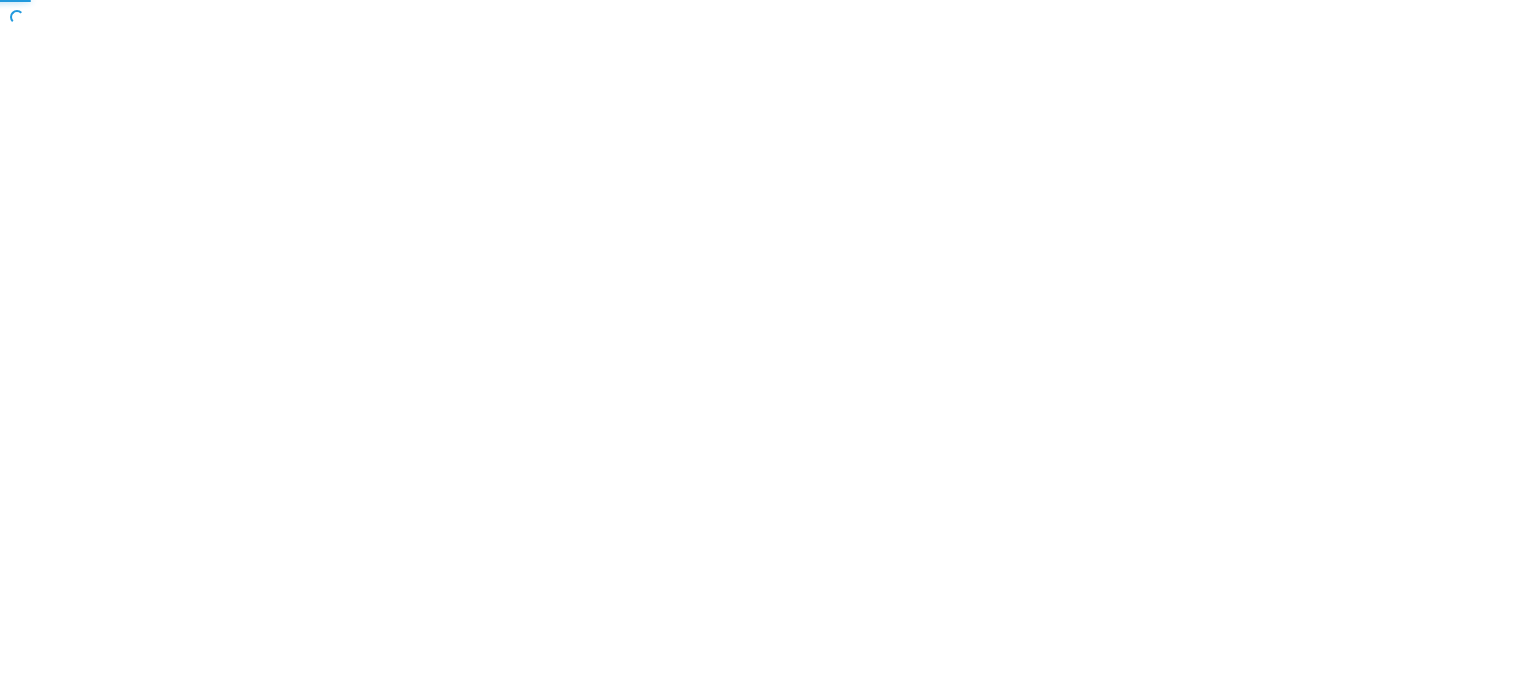 scroll, scrollTop: 0, scrollLeft: 0, axis: both 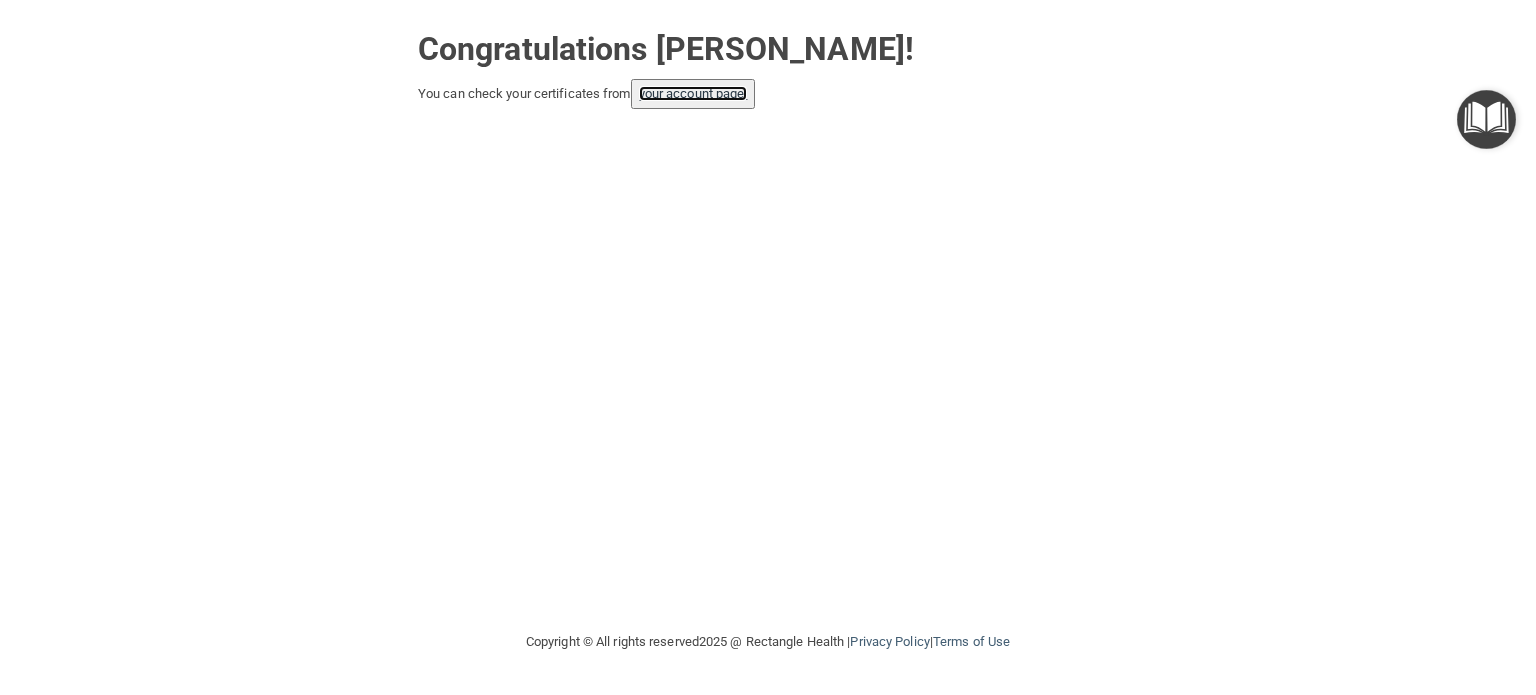 click on "your account page!" at bounding box center [693, 93] 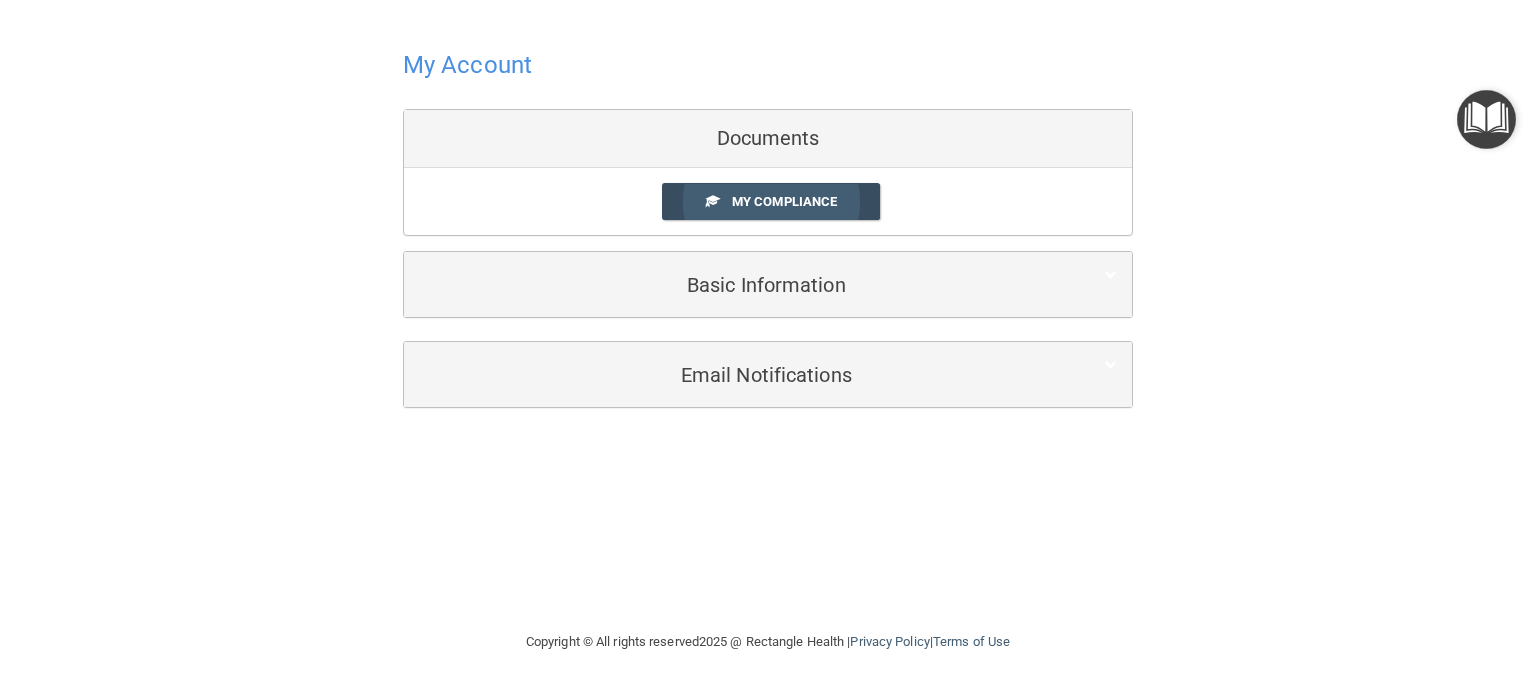 click on "My Compliance" at bounding box center (784, 201) 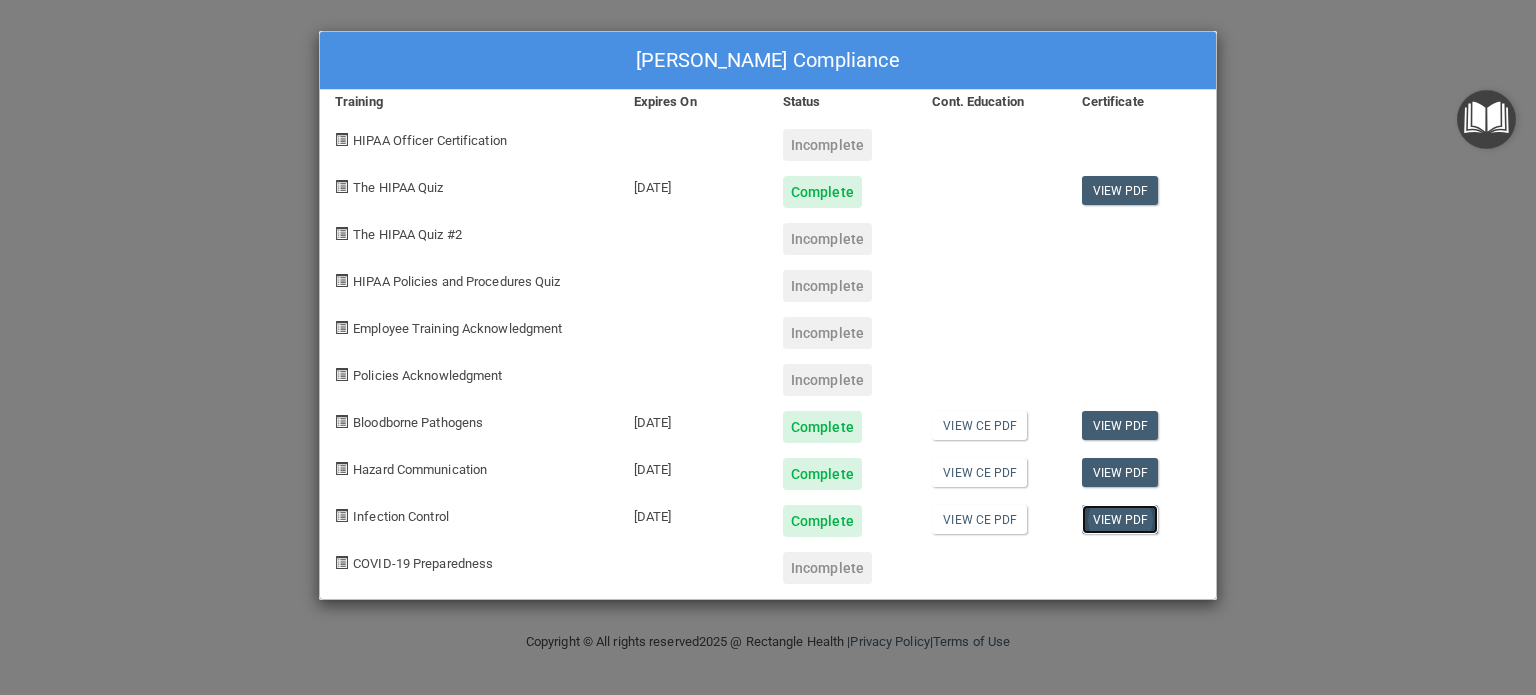 click on "View PDF" at bounding box center (1120, 519) 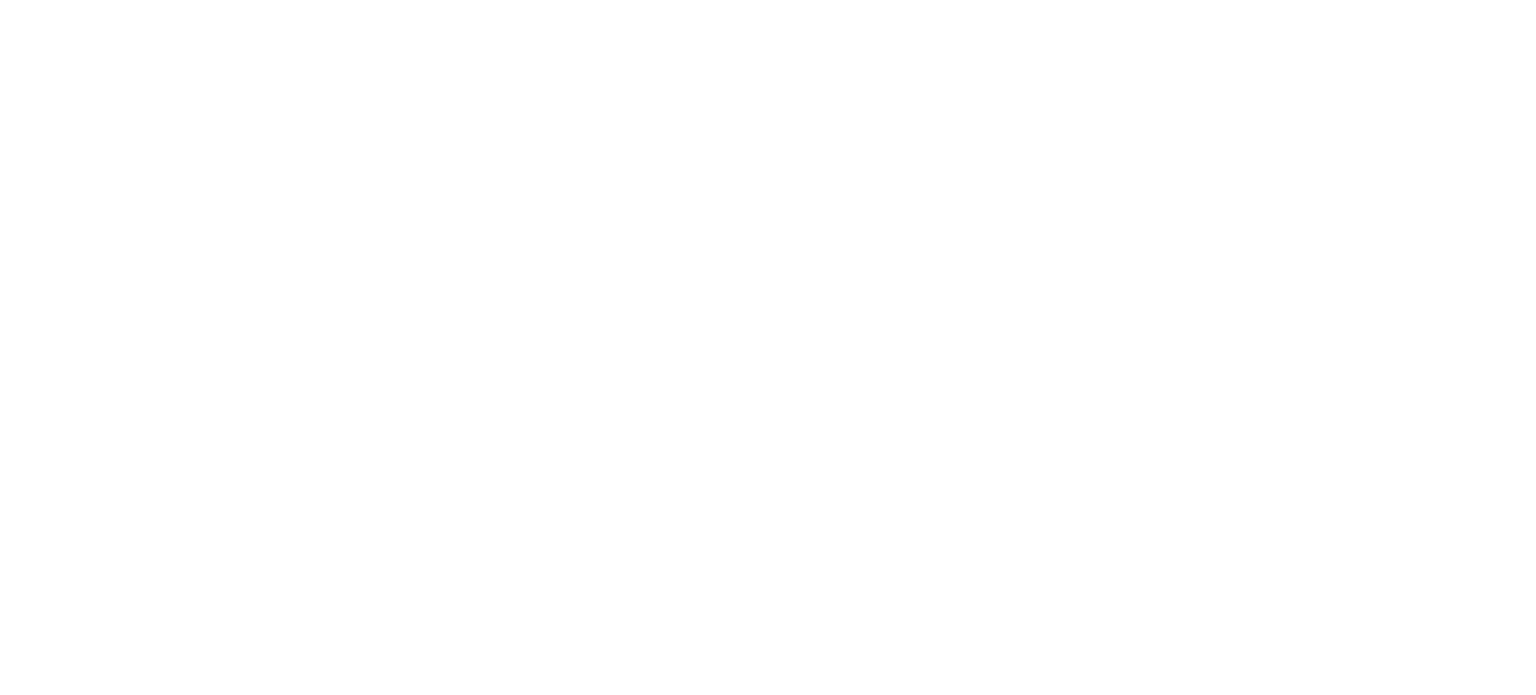 scroll, scrollTop: 0, scrollLeft: 0, axis: both 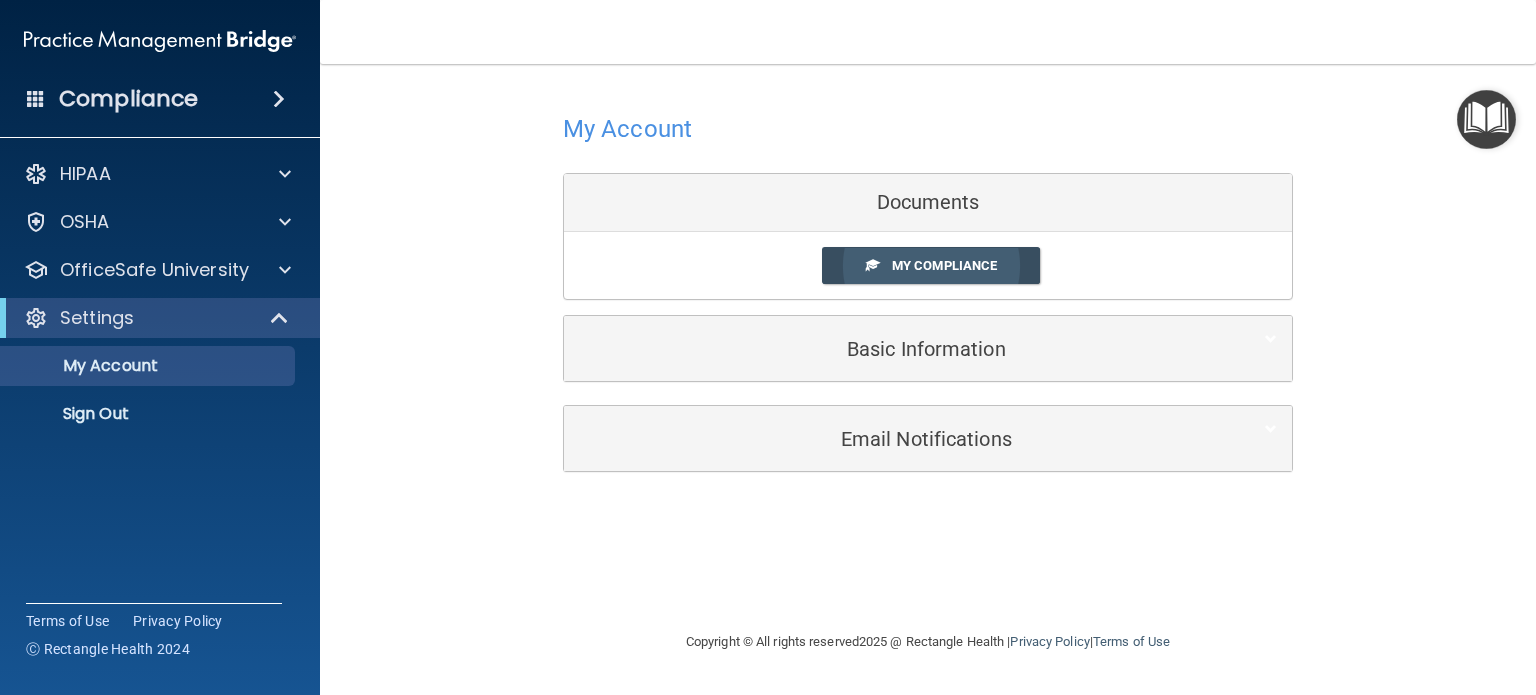 click on "My Compliance" at bounding box center [944, 265] 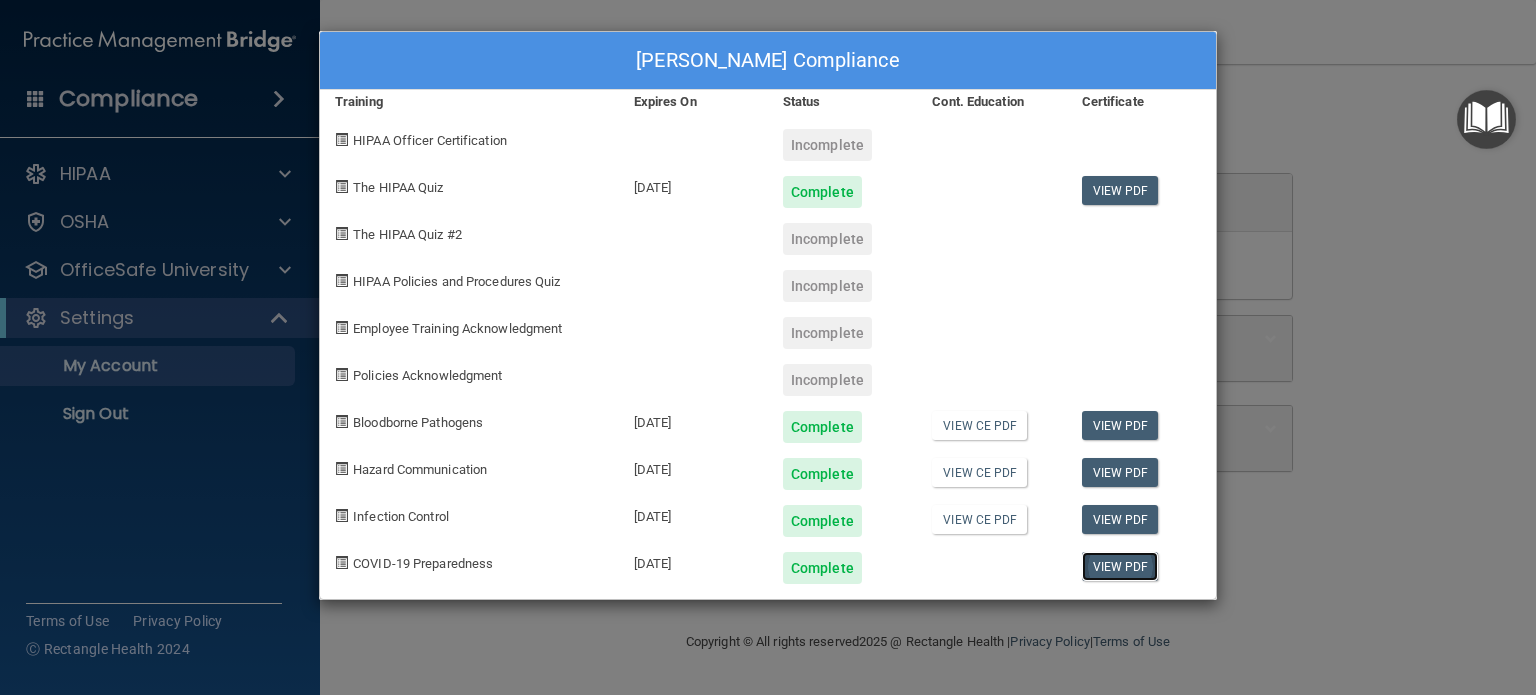 click on "View PDF" at bounding box center (1120, 566) 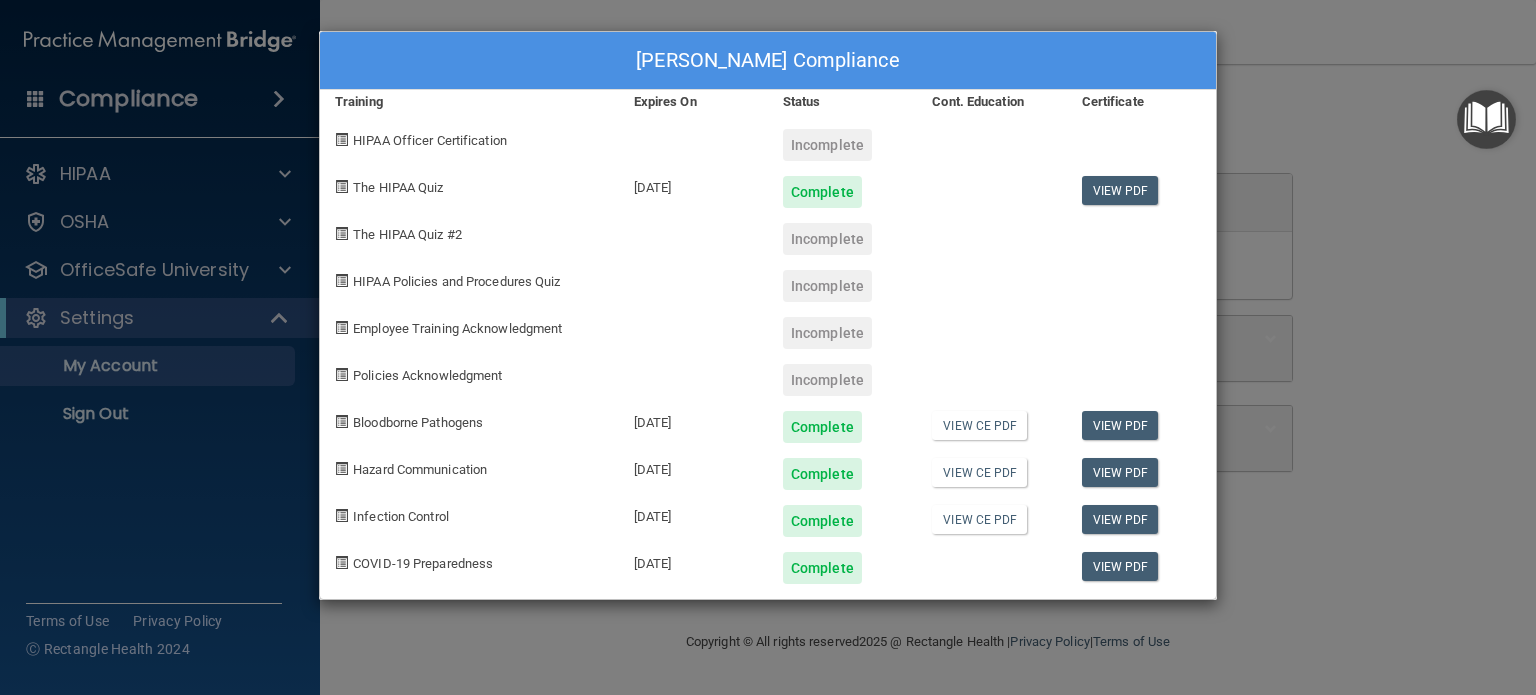 click on "Incomplete" at bounding box center [827, 145] 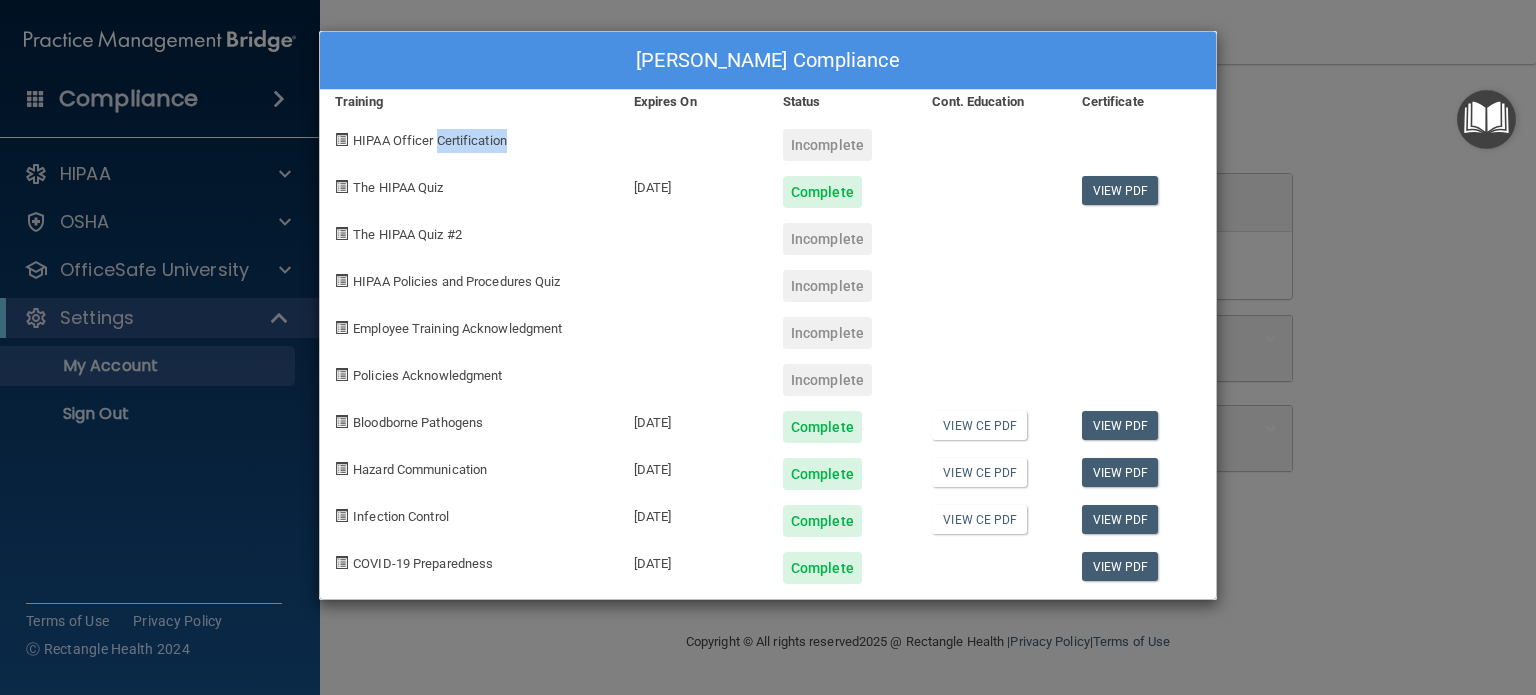 click on "HIPAA Officer Certification" at bounding box center (430, 140) 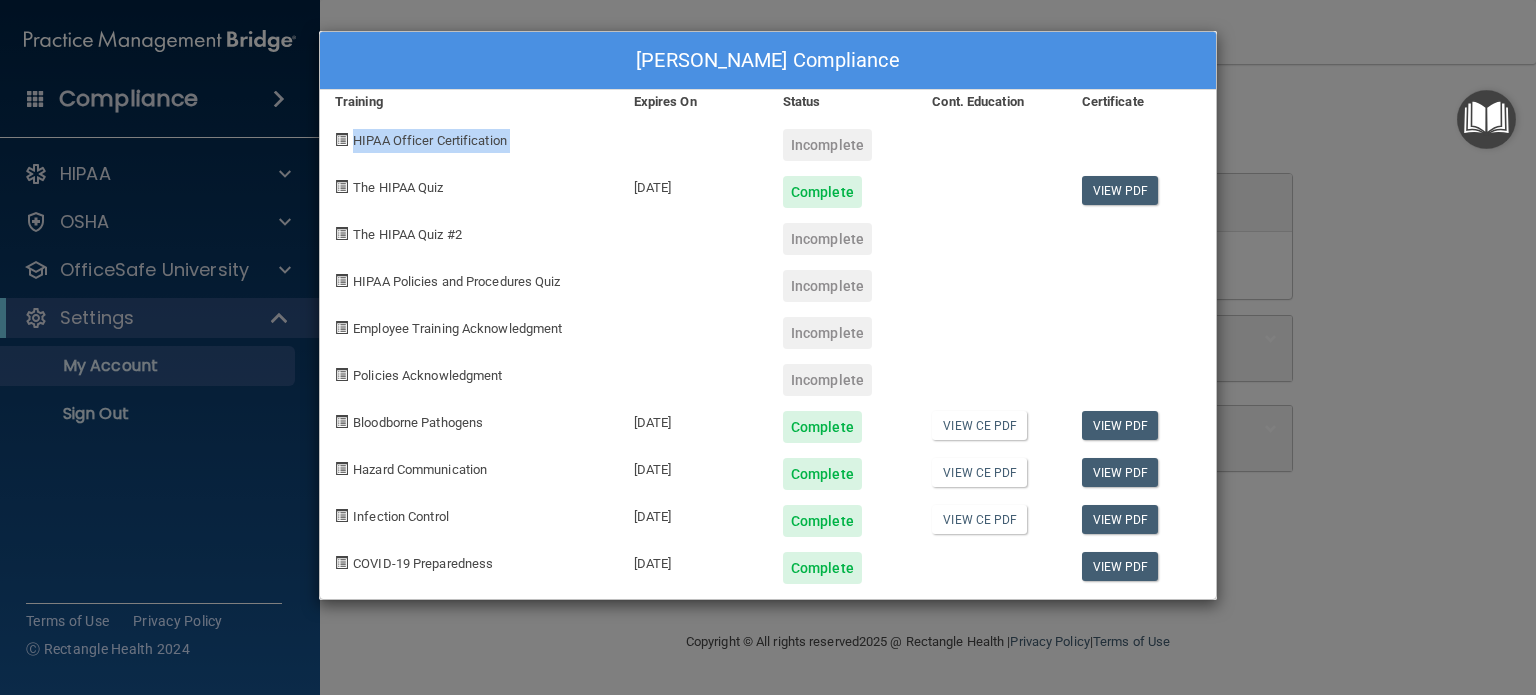 click on "HIPAA Officer Certification" at bounding box center (430, 140) 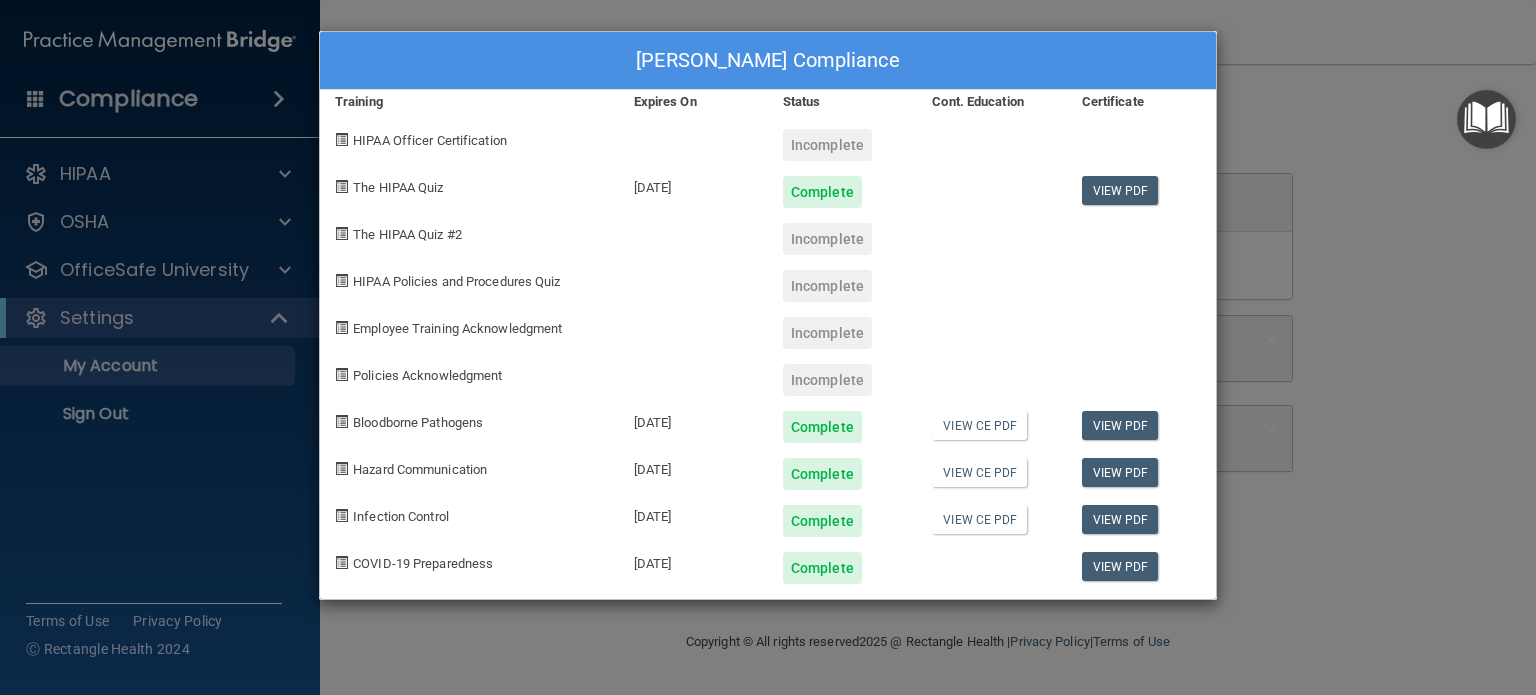 click on "Incomplete" at bounding box center [827, 145] 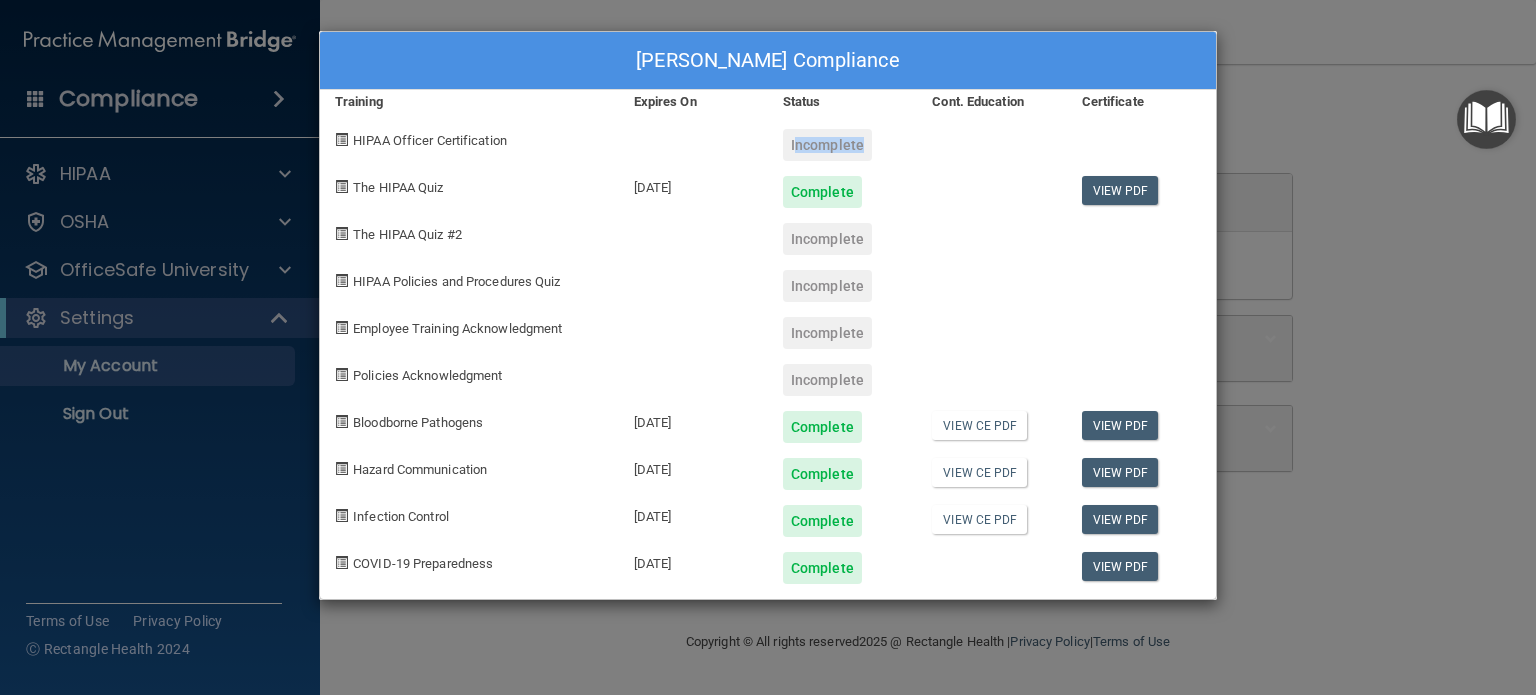 click on "Incomplete" at bounding box center (827, 145) 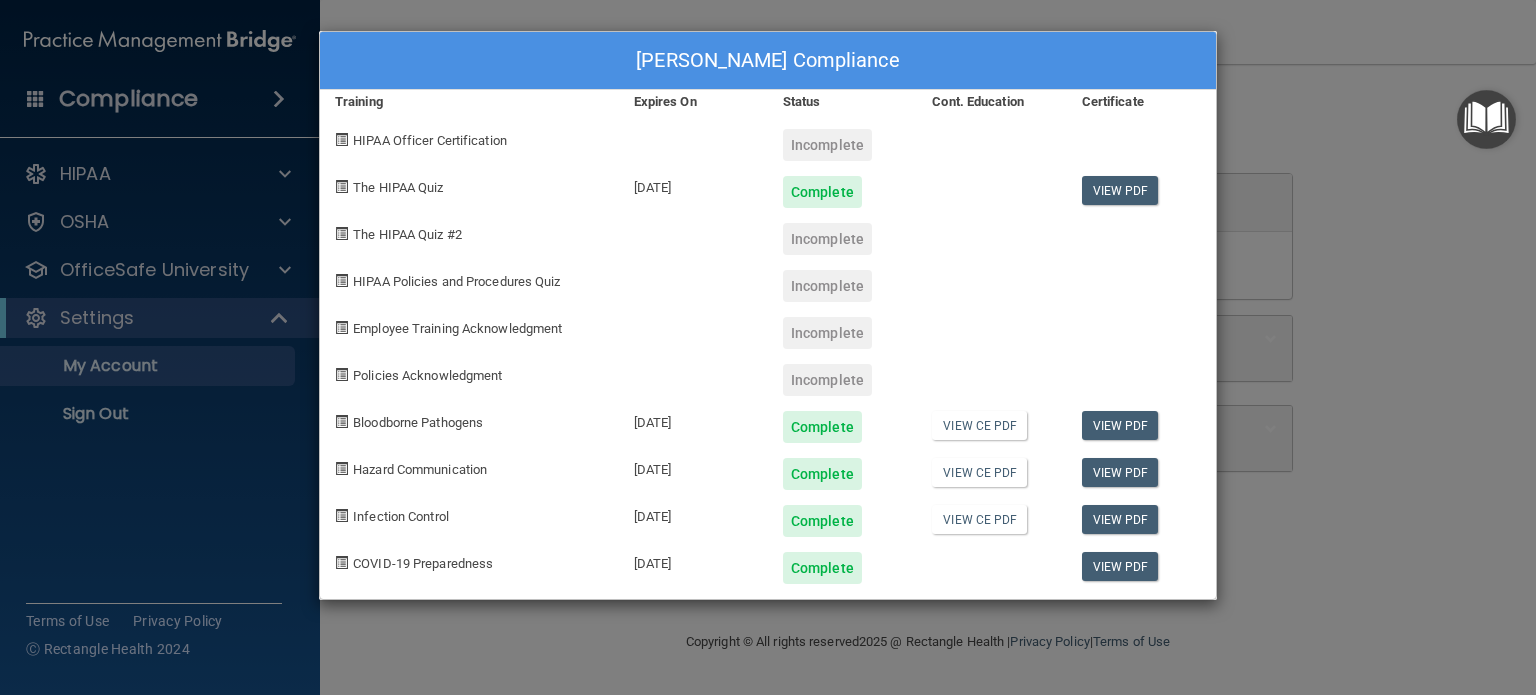 click on "Incomplete" at bounding box center [827, 239] 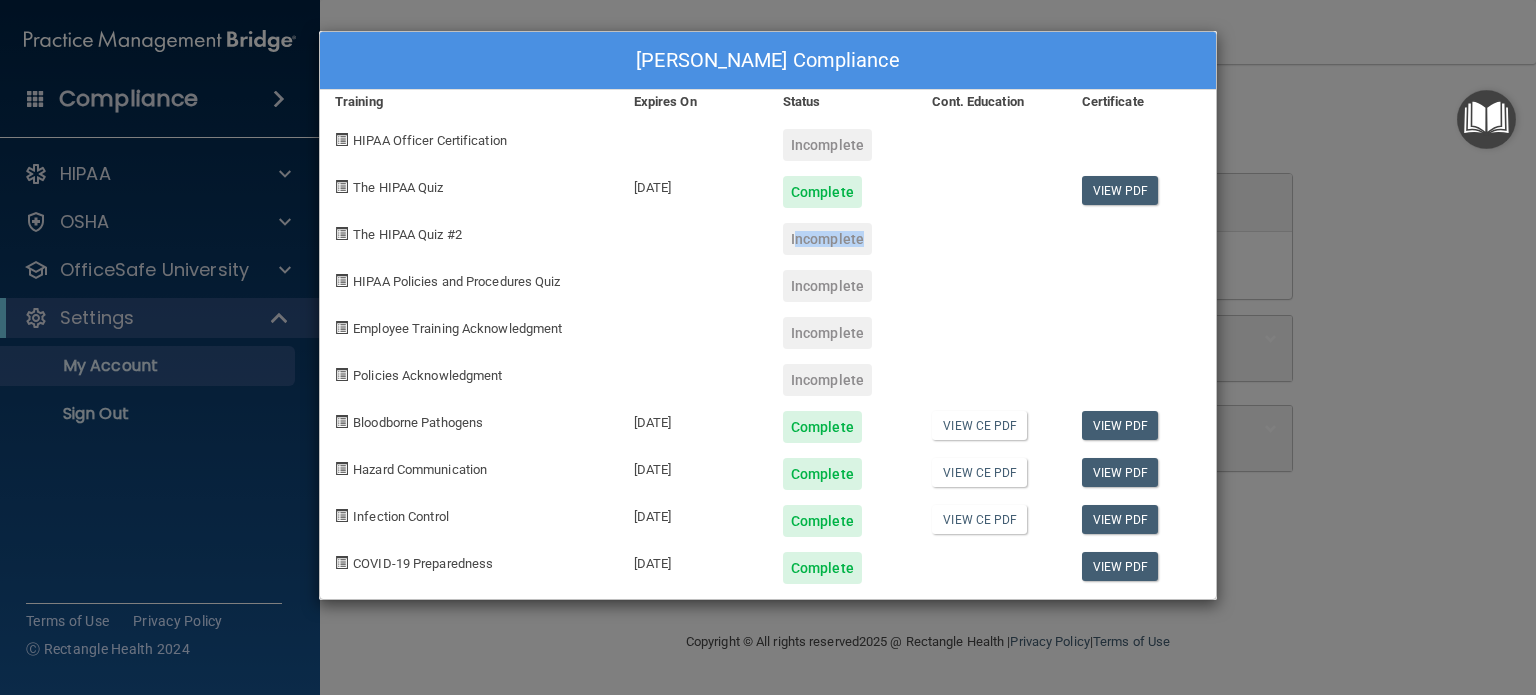 click on "Incomplete" at bounding box center (827, 239) 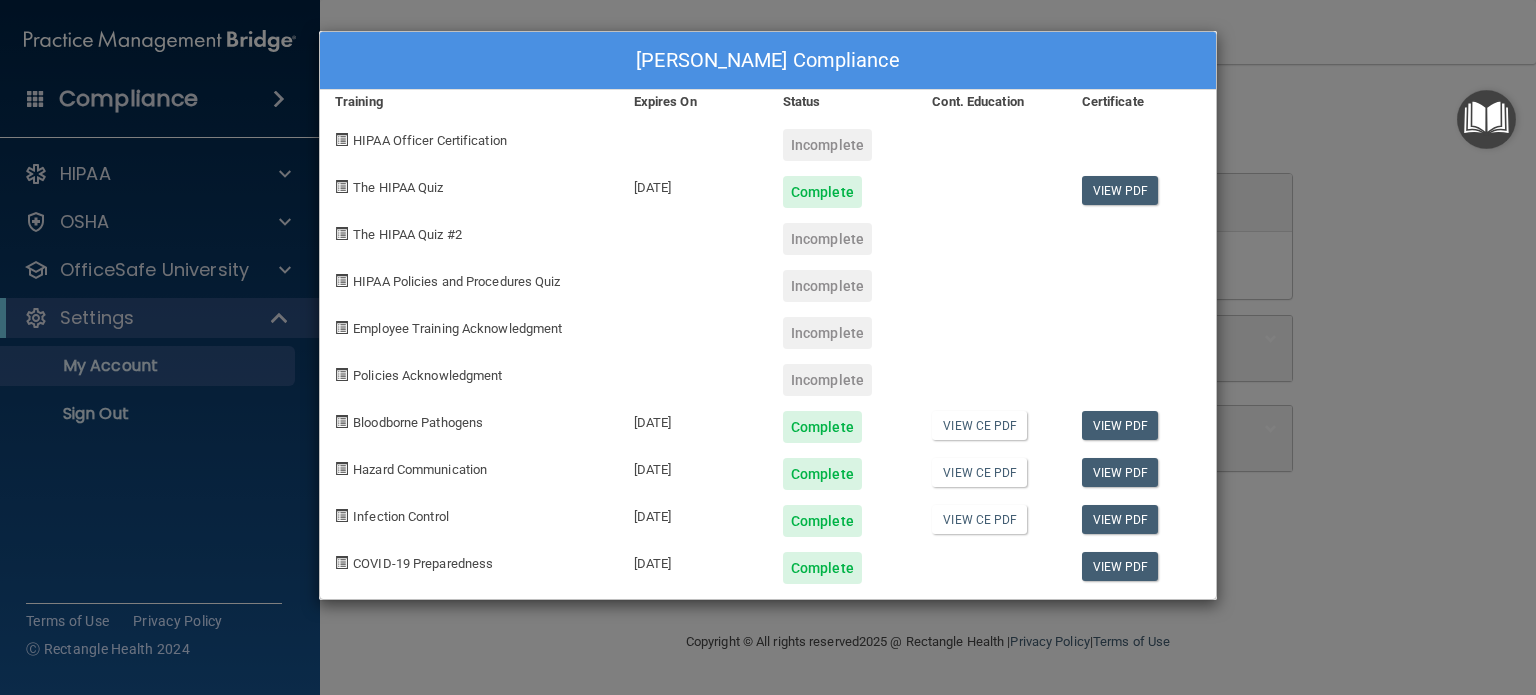 click at bounding box center (341, 139) 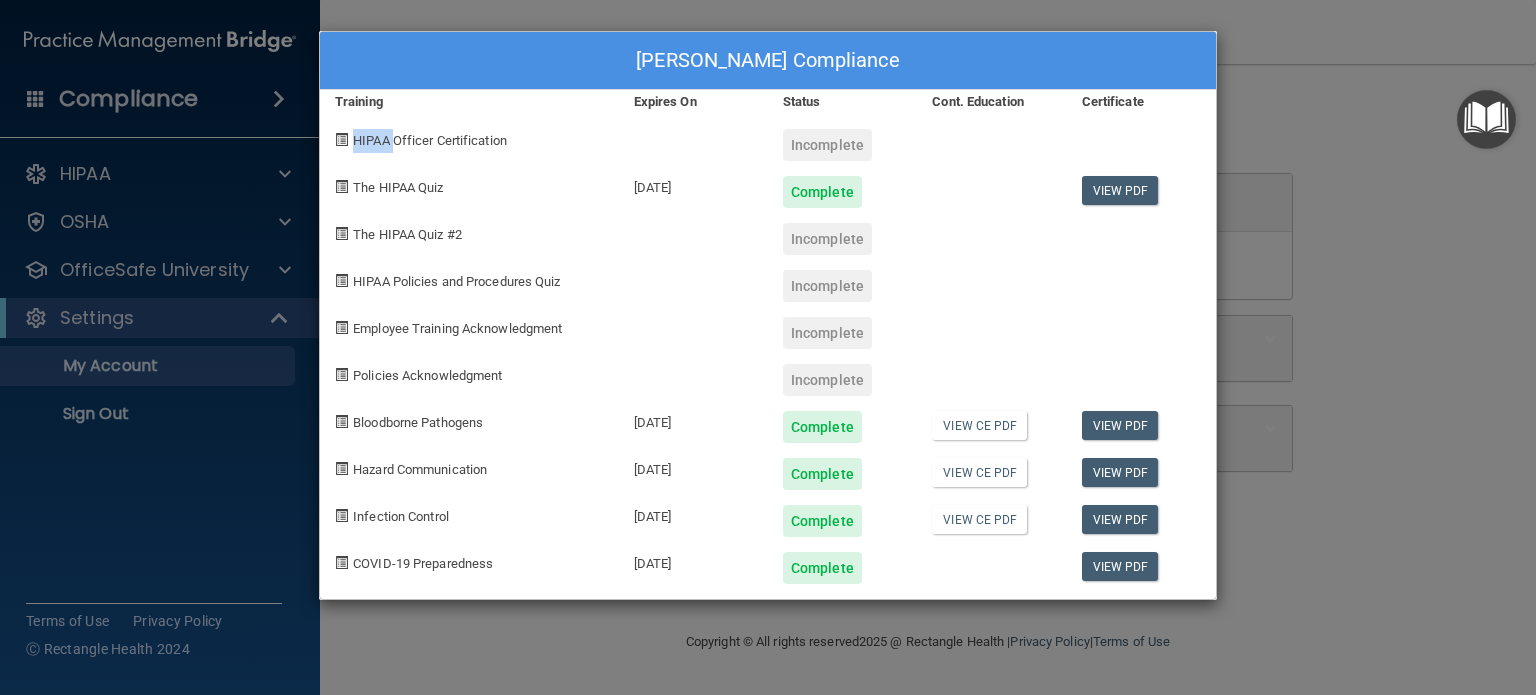 click at bounding box center [341, 139] 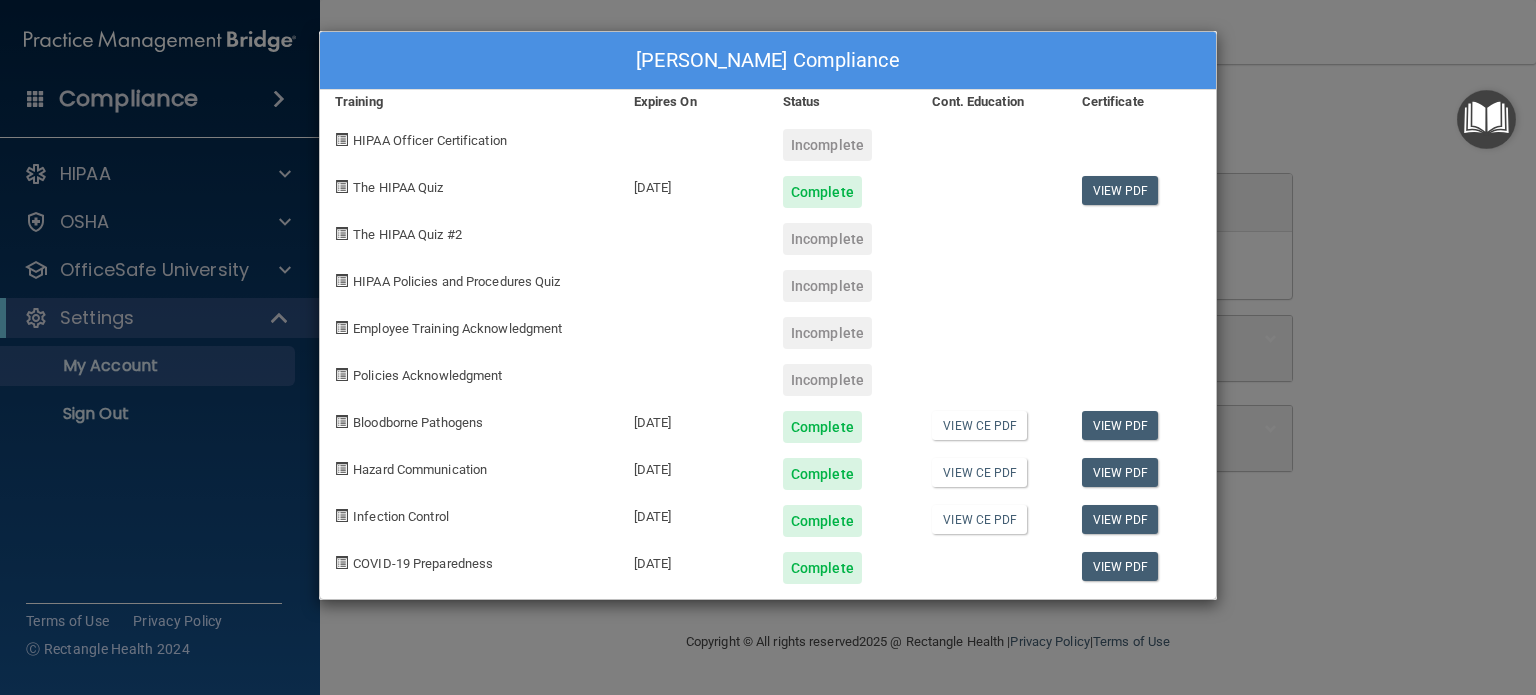 click at bounding box center (341, 139) 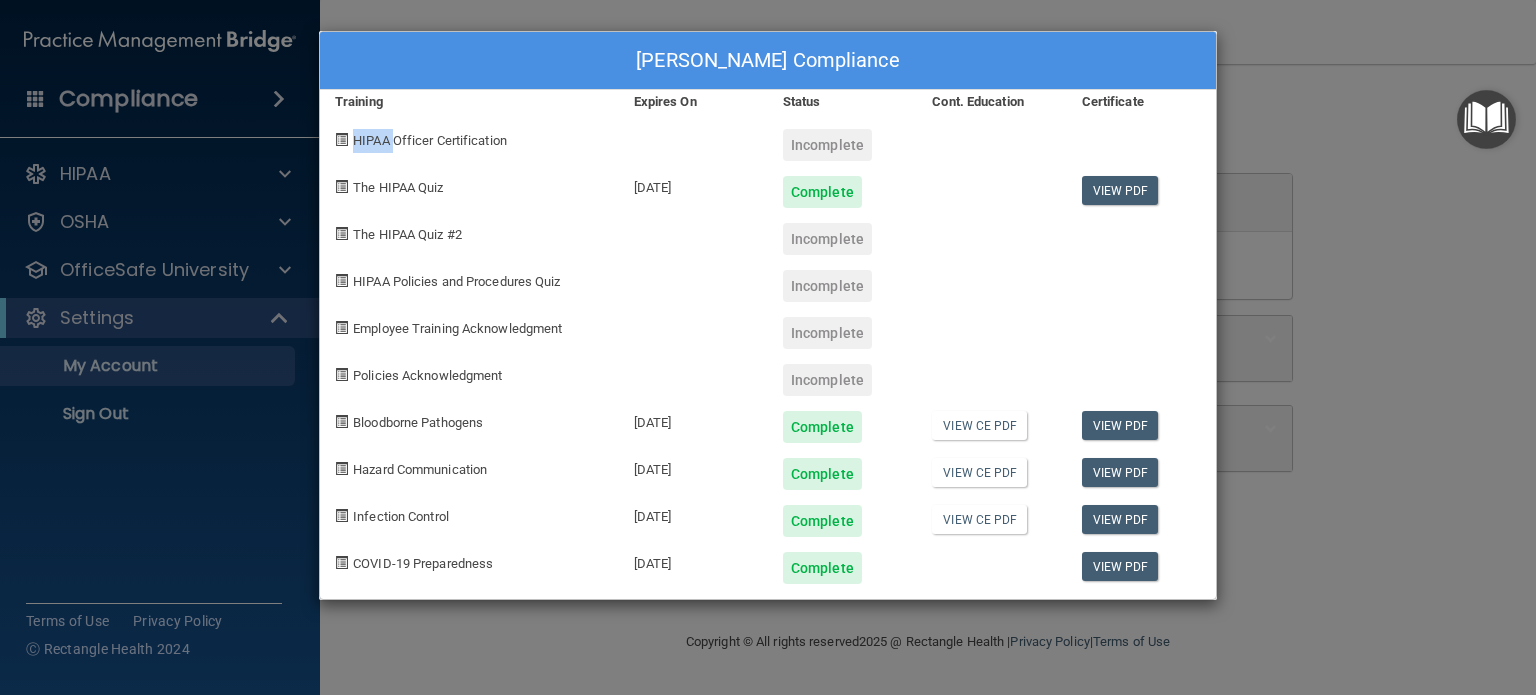 click at bounding box center [341, 139] 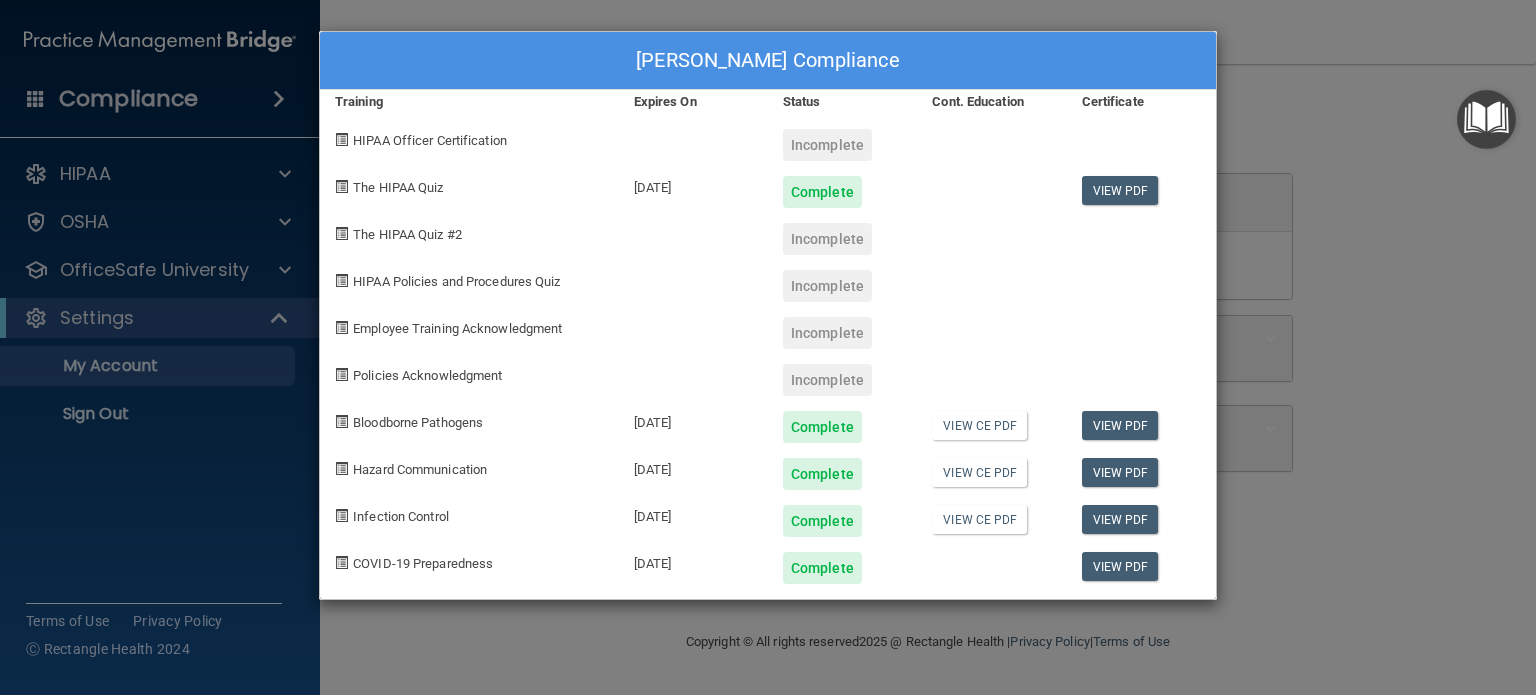 click at bounding box center (341, 139) 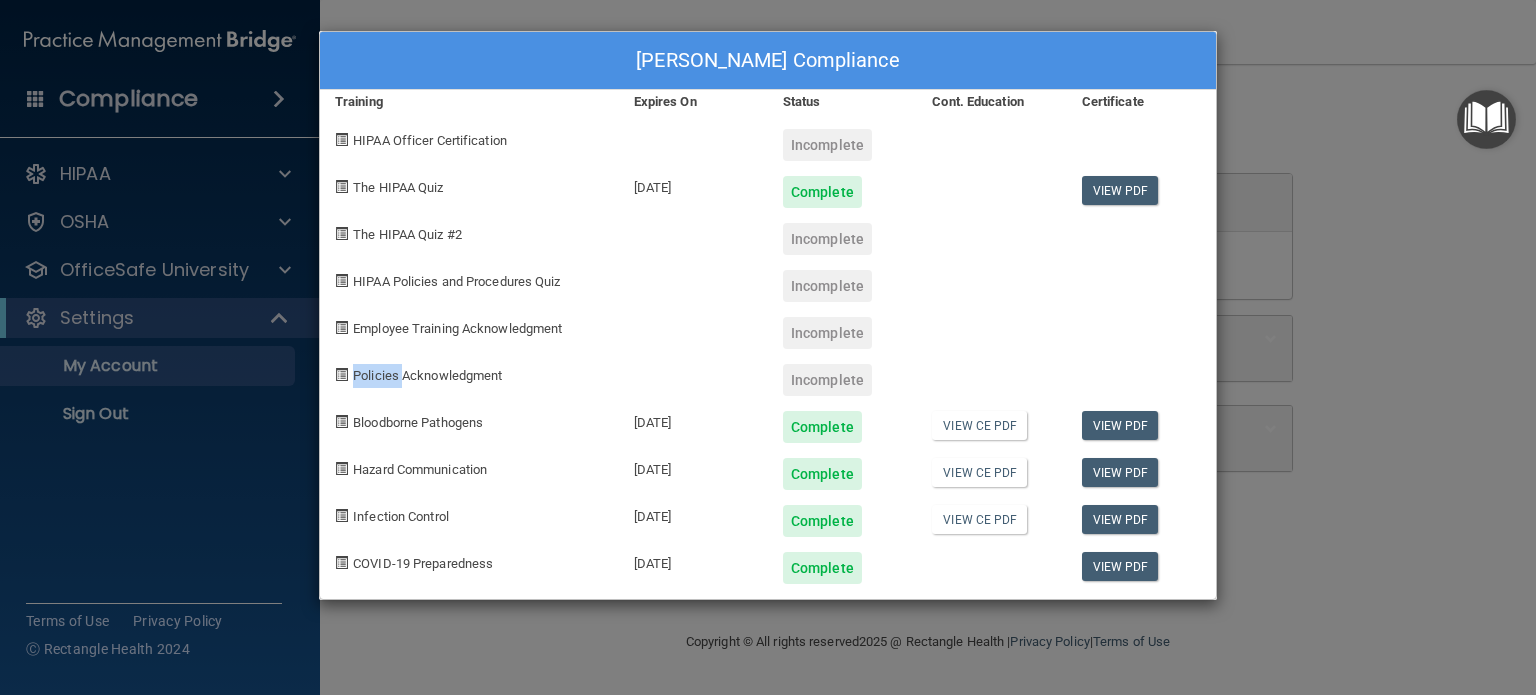 click at bounding box center [341, 374] 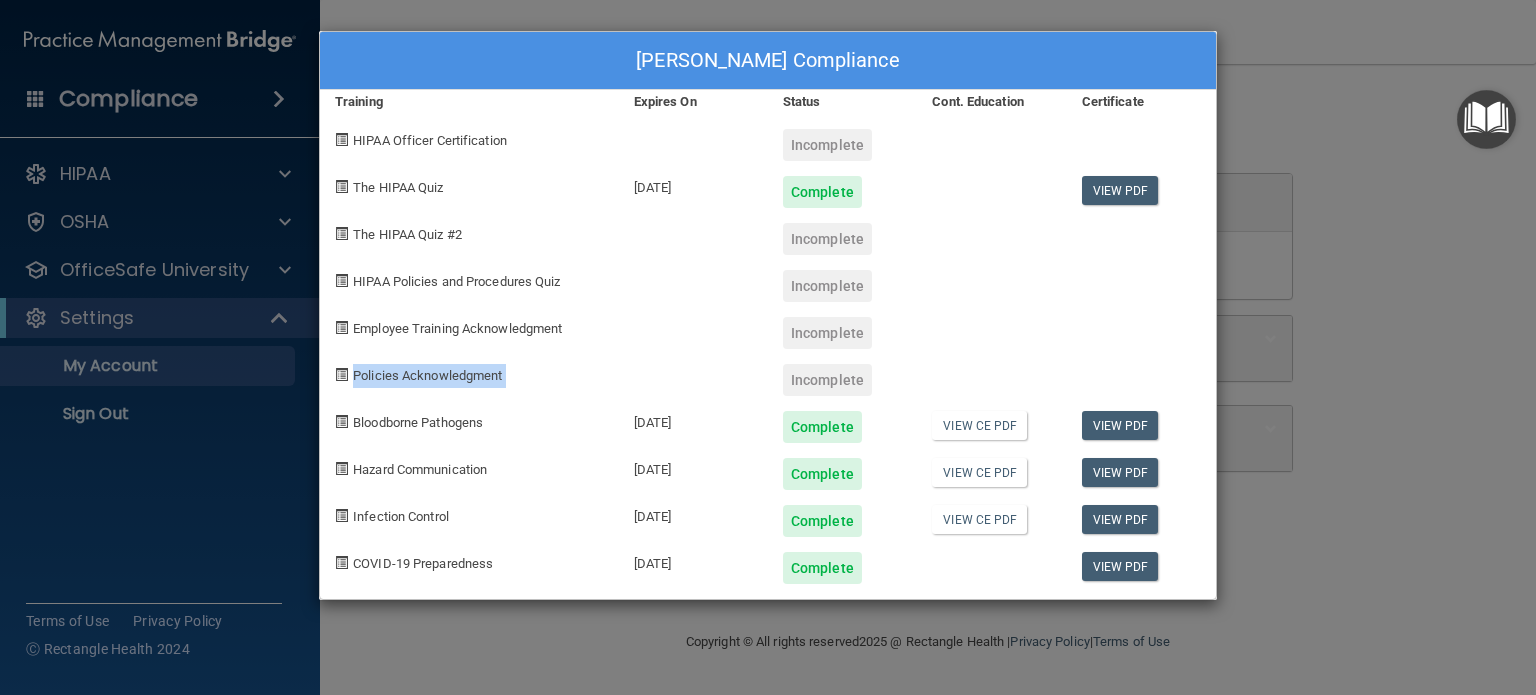 click at bounding box center (341, 374) 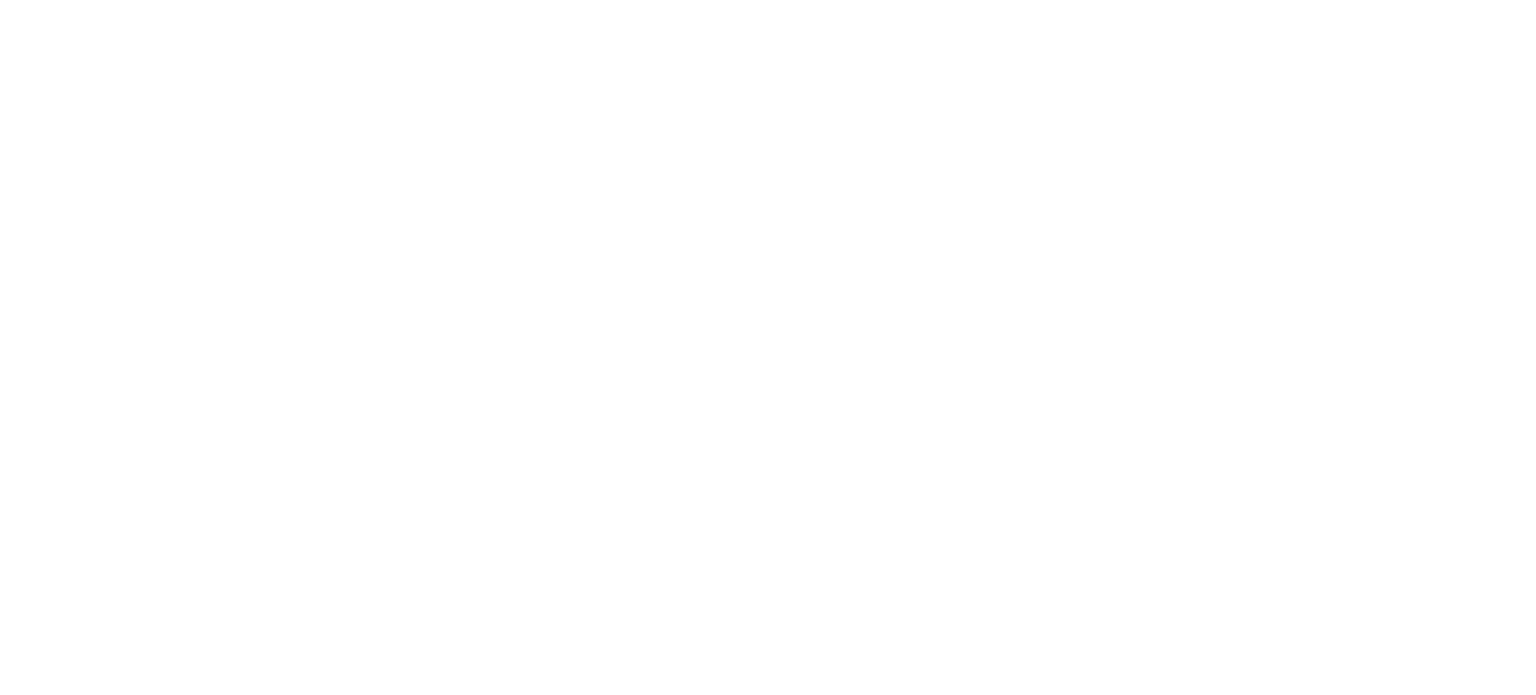 scroll, scrollTop: 0, scrollLeft: 0, axis: both 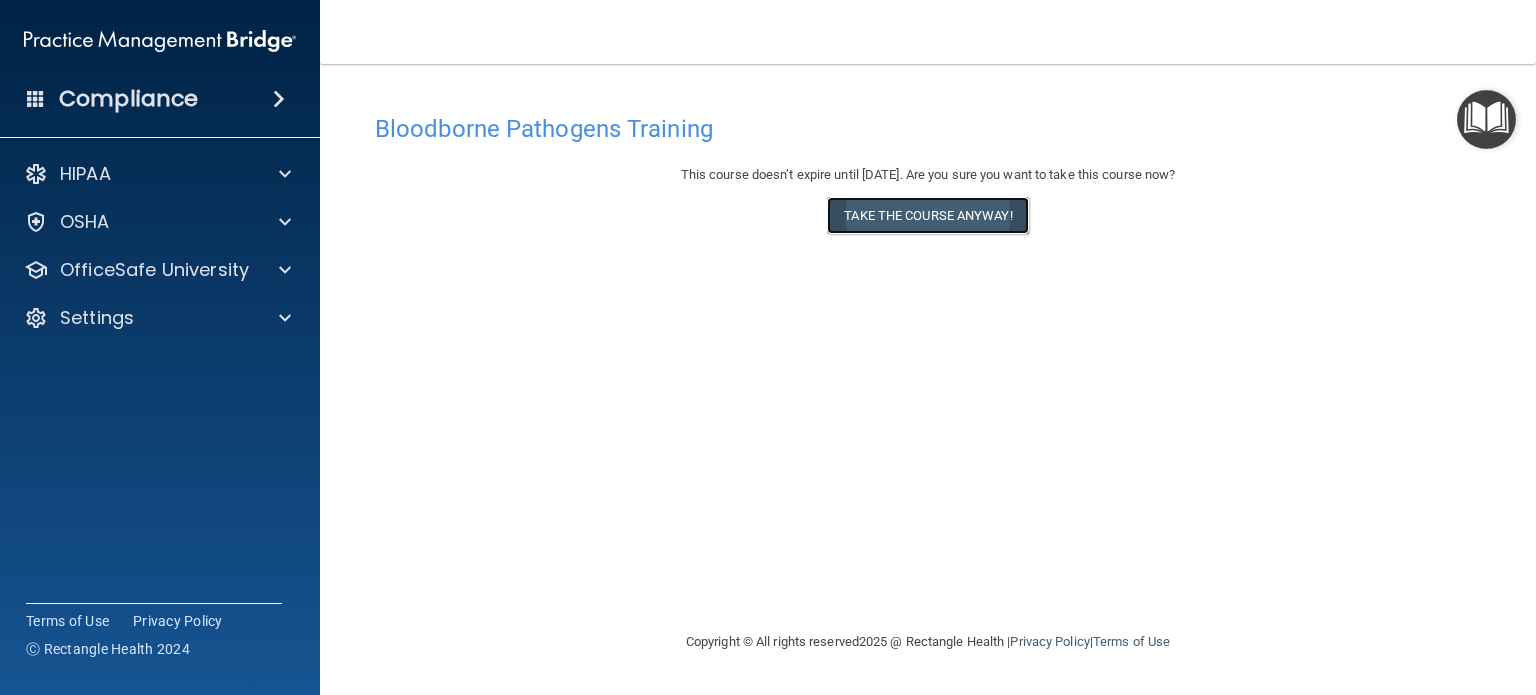 click on "Take the course anyway!" at bounding box center [927, 215] 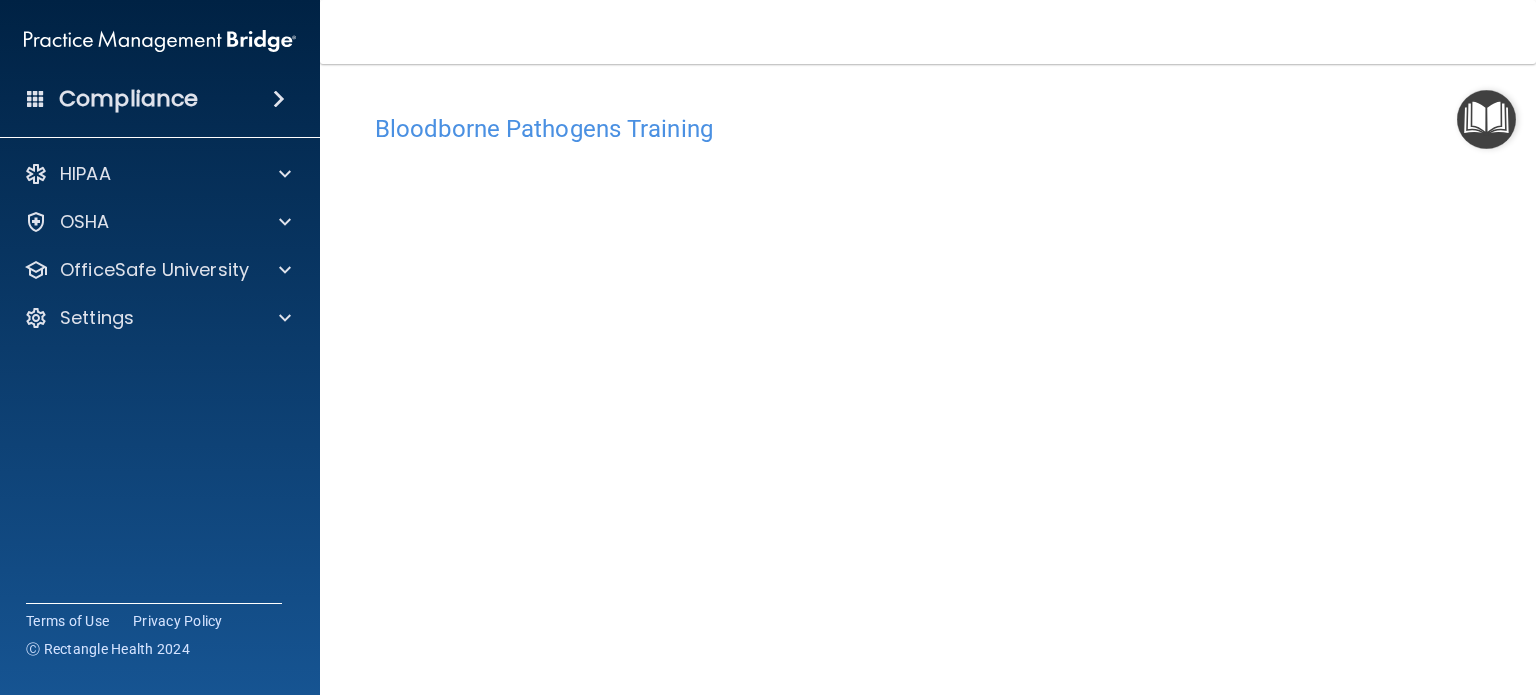 scroll, scrollTop: 28, scrollLeft: 0, axis: vertical 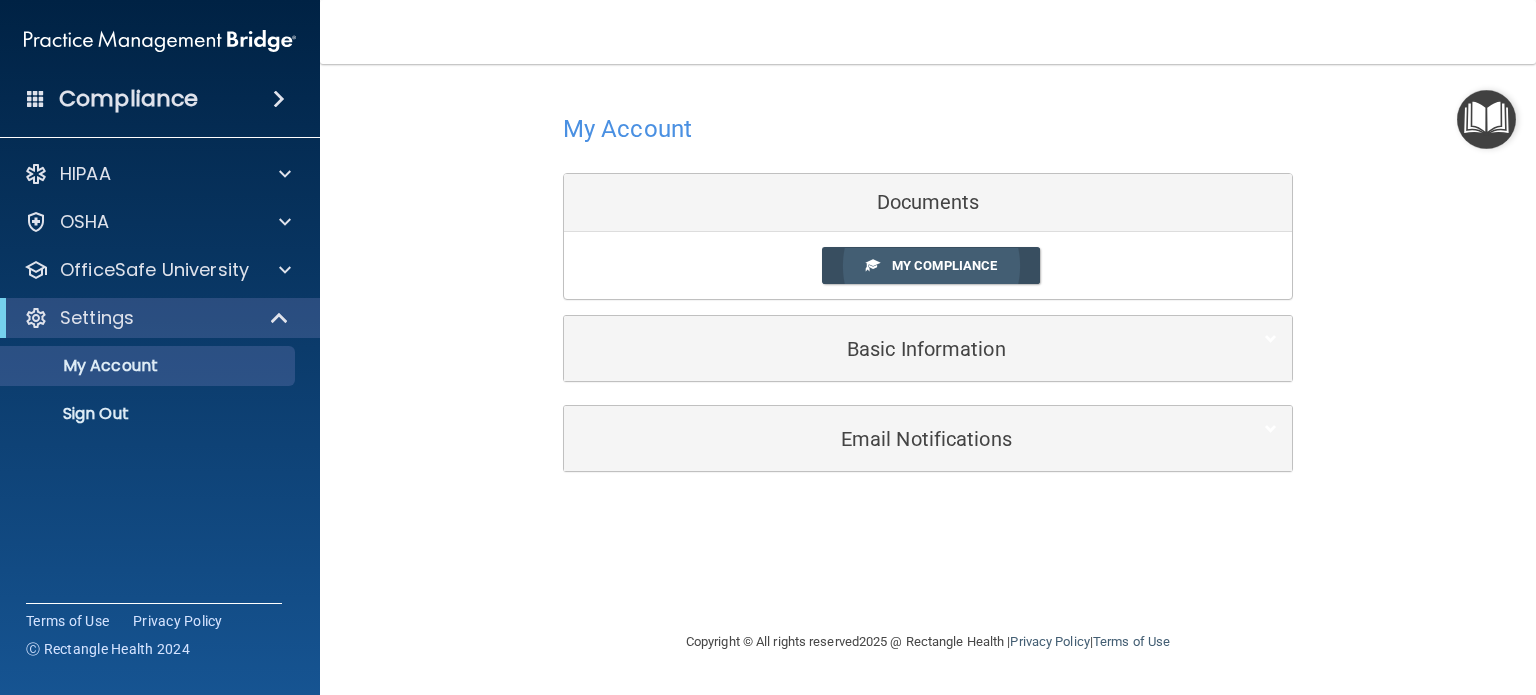 click on "My Compliance" at bounding box center (944, 265) 